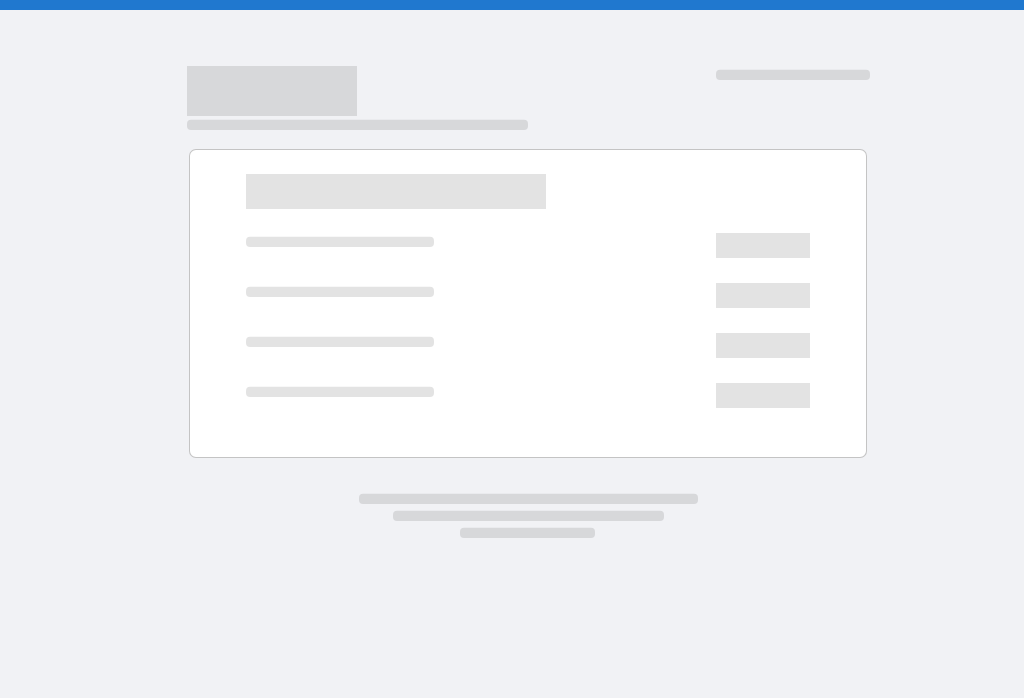scroll, scrollTop: 0, scrollLeft: 0, axis: both 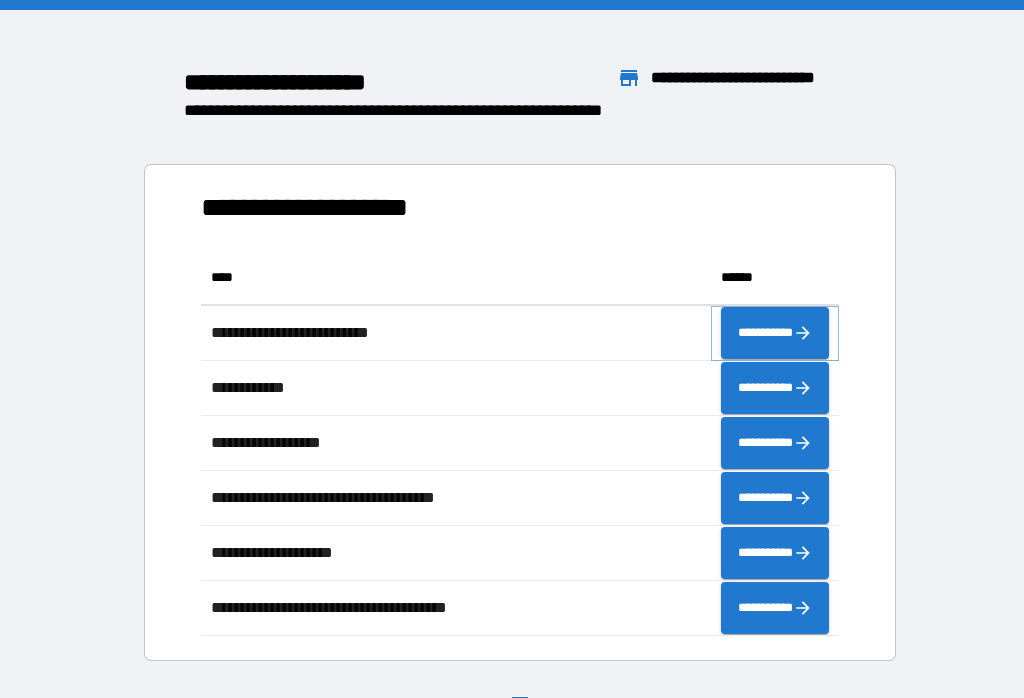 click on "**********" at bounding box center (775, 333) 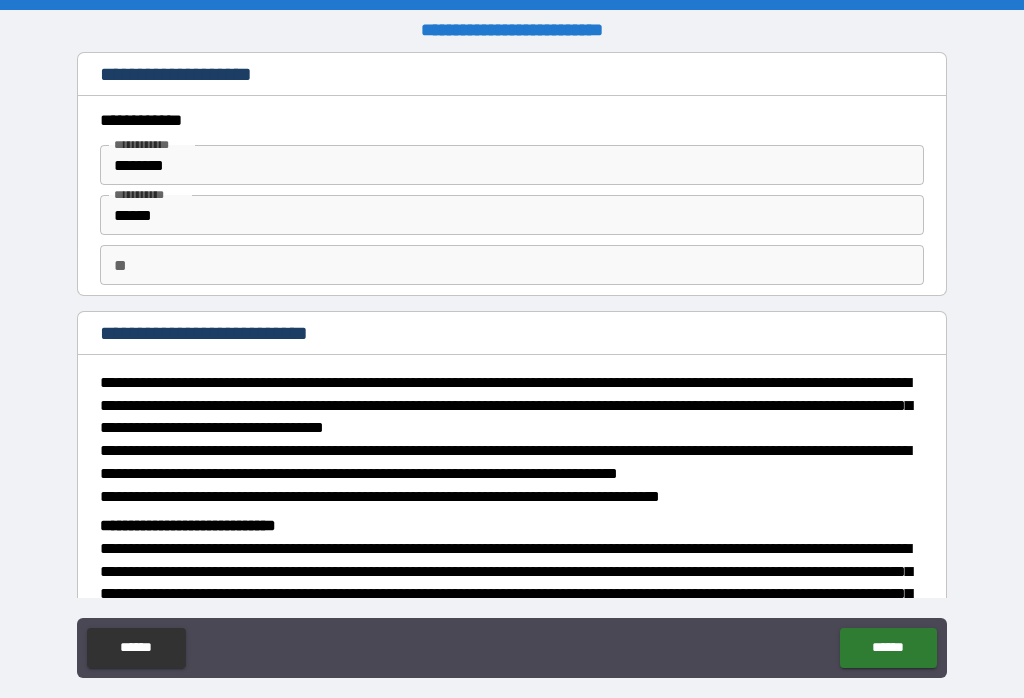 click on "******" at bounding box center [888, 648] 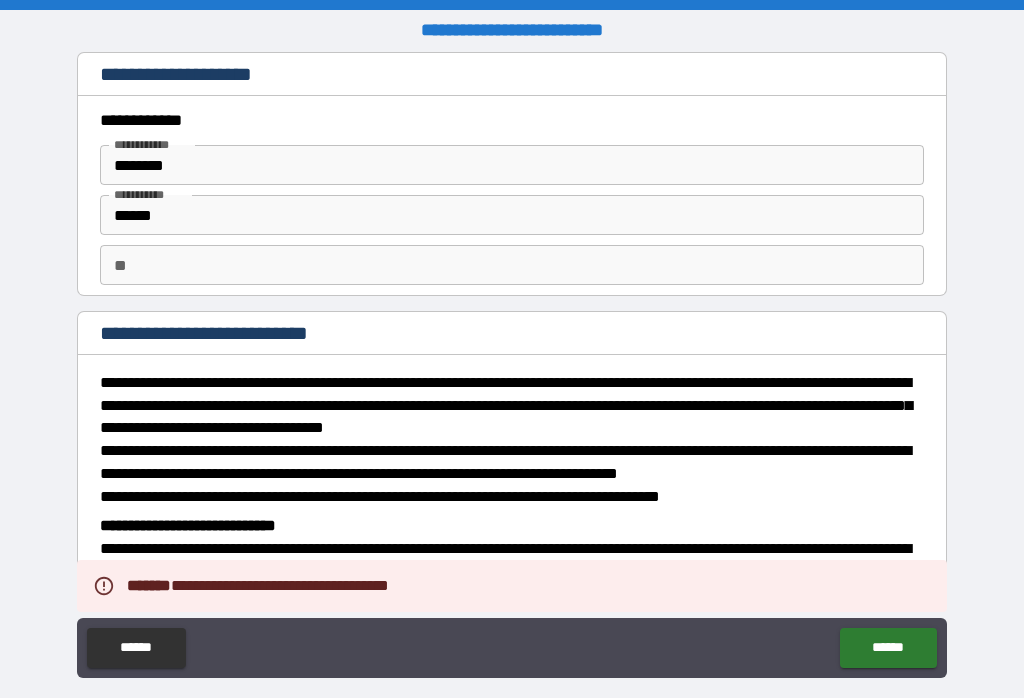 click on "**" at bounding box center (512, 265) 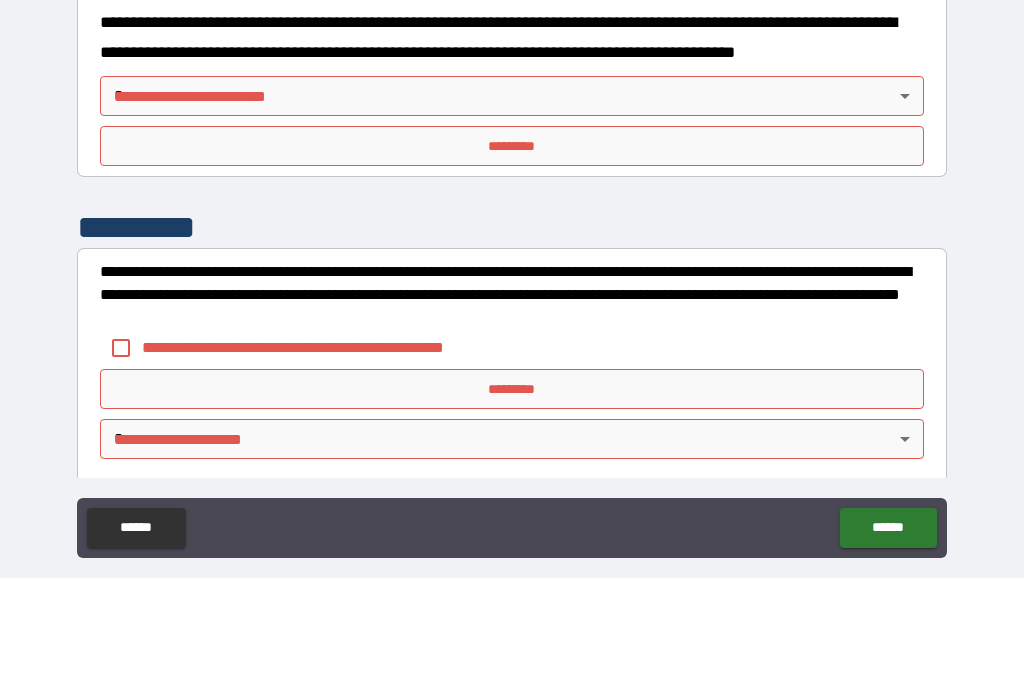 scroll, scrollTop: 717, scrollLeft: 0, axis: vertical 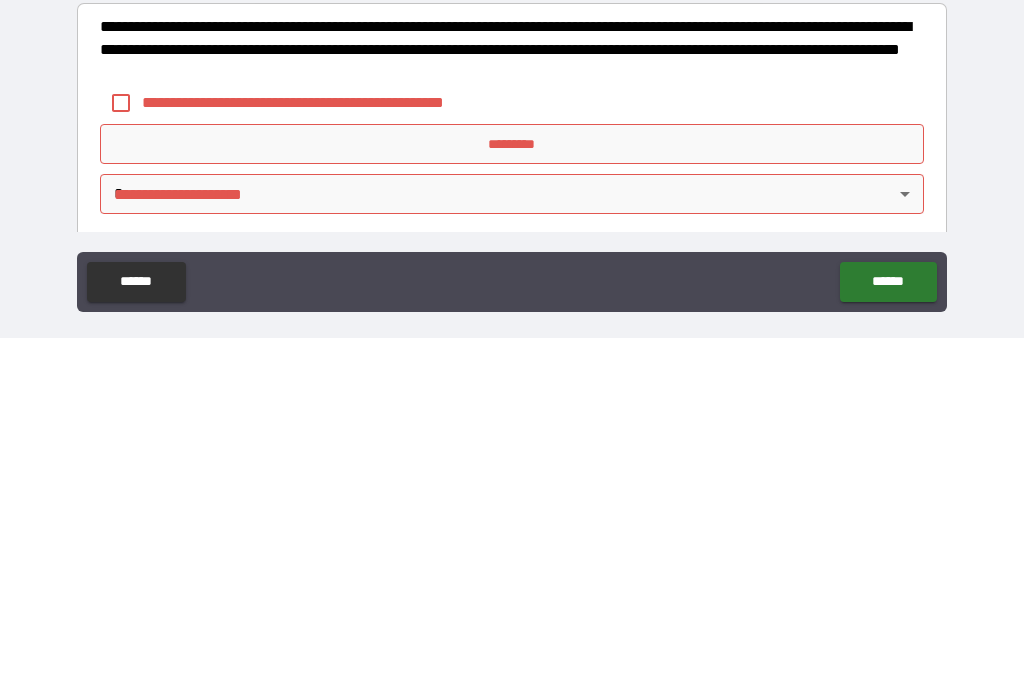 type on "*" 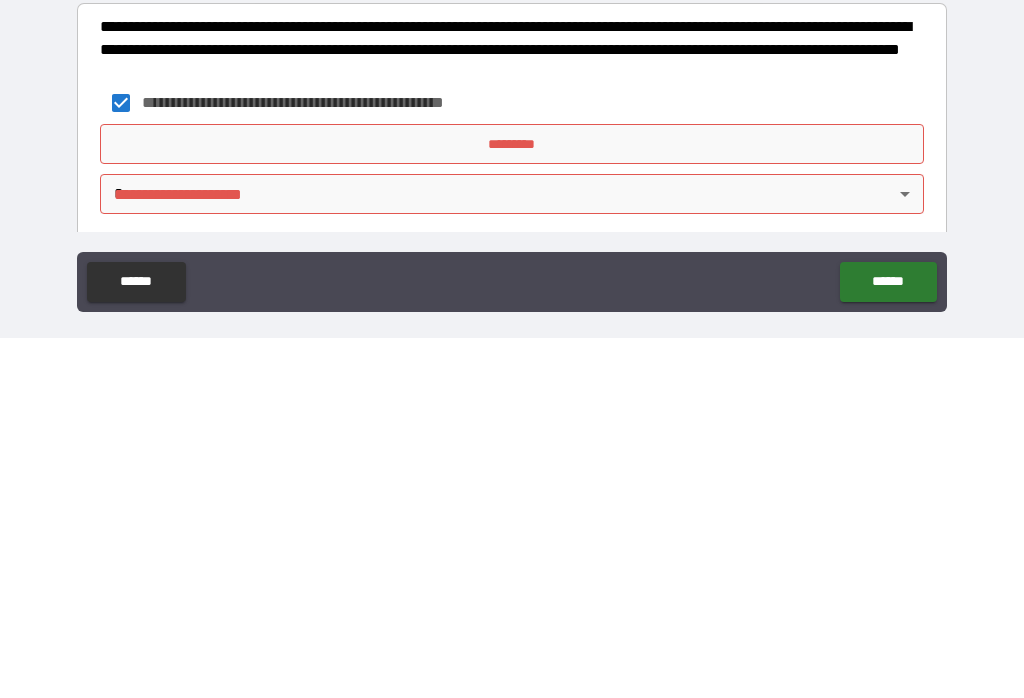 scroll, scrollTop: 31, scrollLeft: 0, axis: vertical 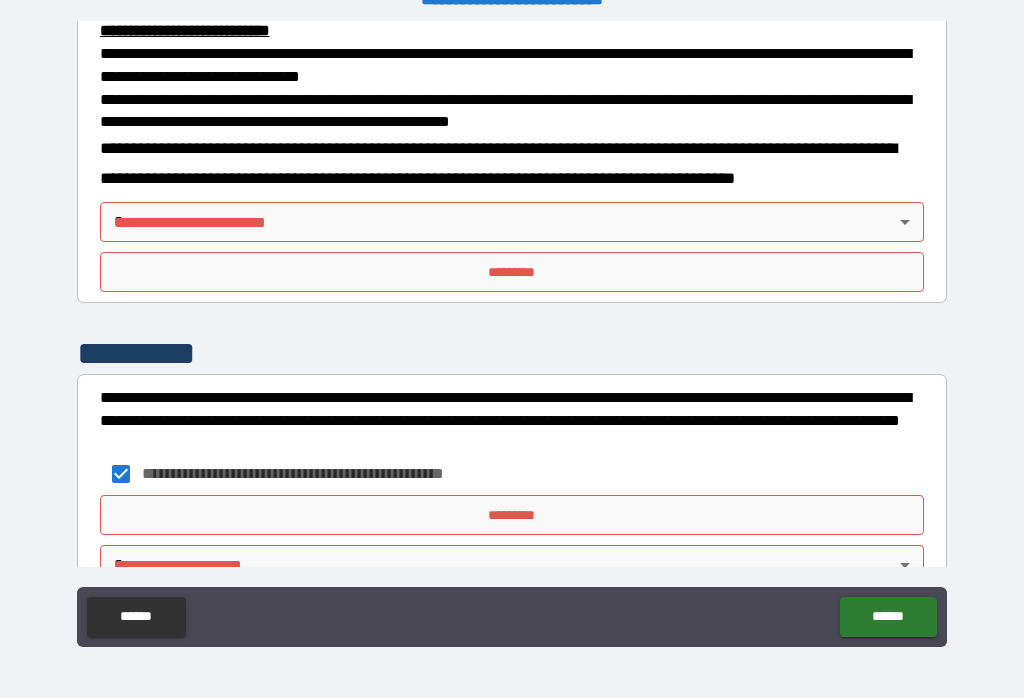 click on "******" at bounding box center (888, 617) 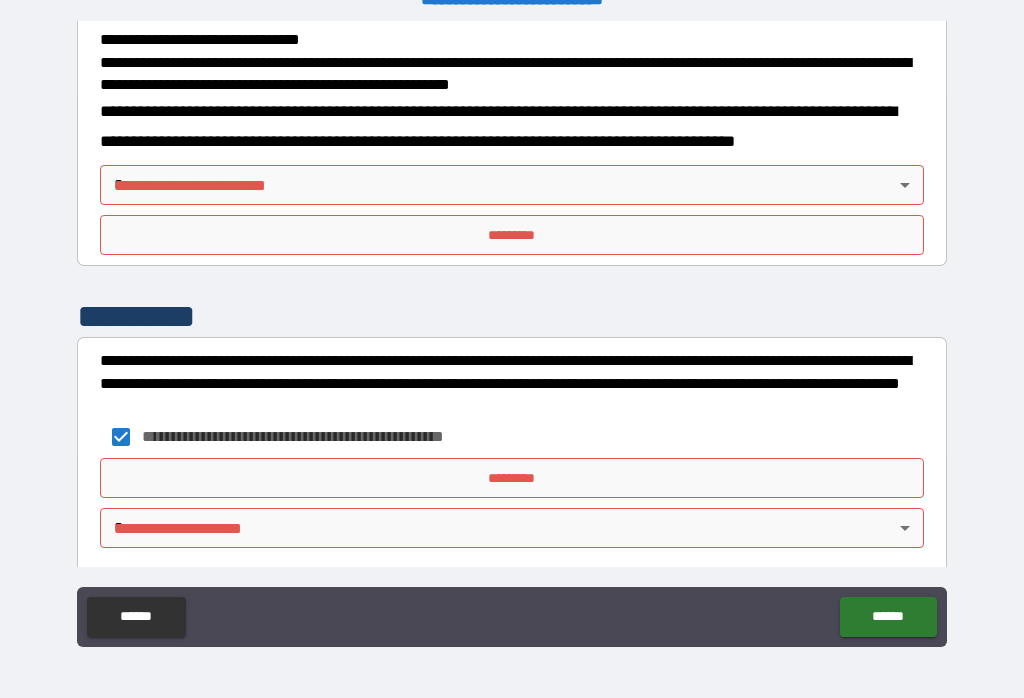 scroll, scrollTop: 717, scrollLeft: 0, axis: vertical 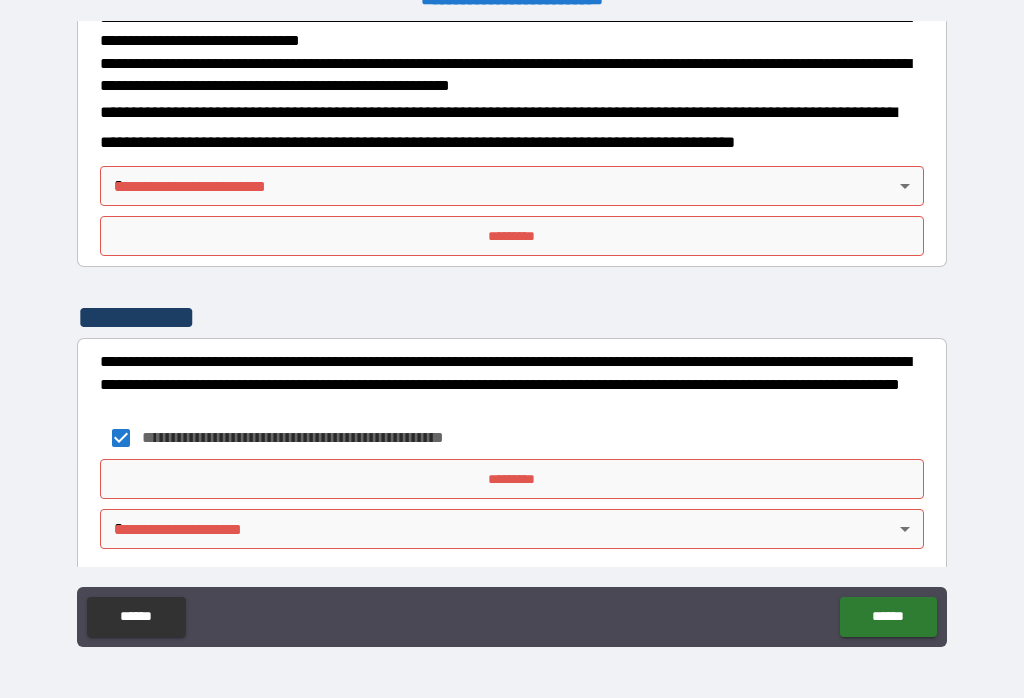 click on "*********" at bounding box center [512, 479] 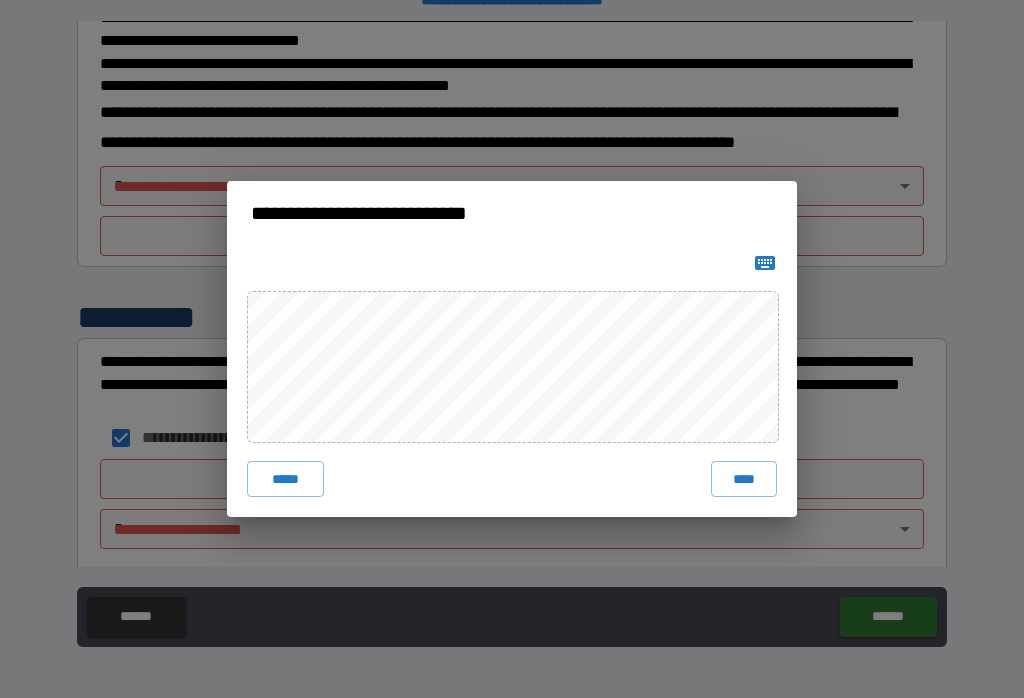 click on "****" at bounding box center [744, 479] 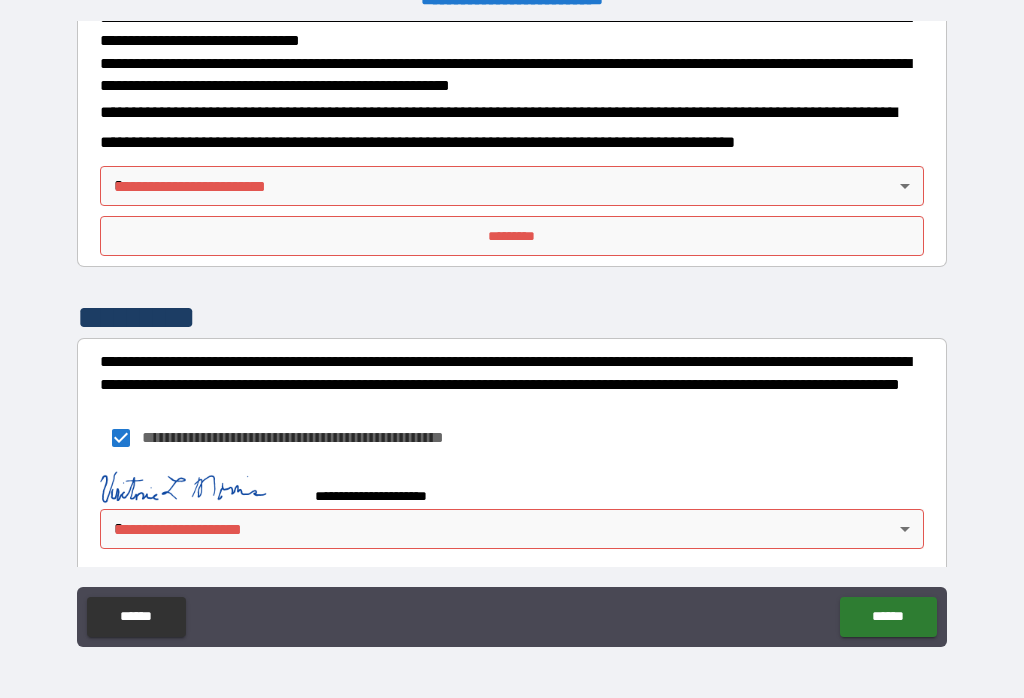 scroll, scrollTop: 707, scrollLeft: 0, axis: vertical 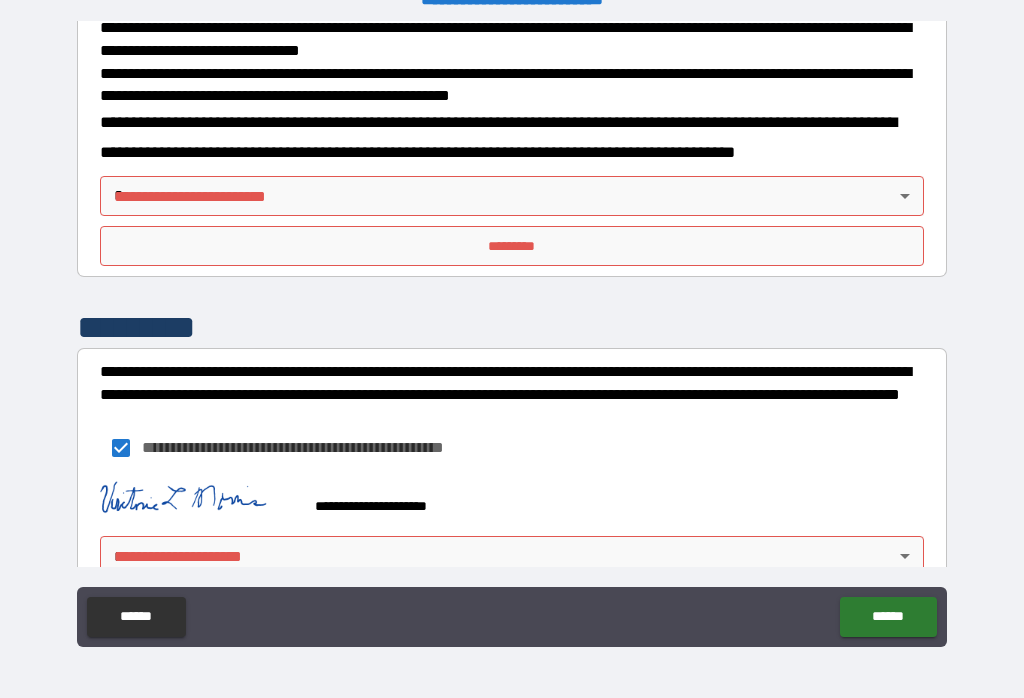 click on "******" at bounding box center [888, 617] 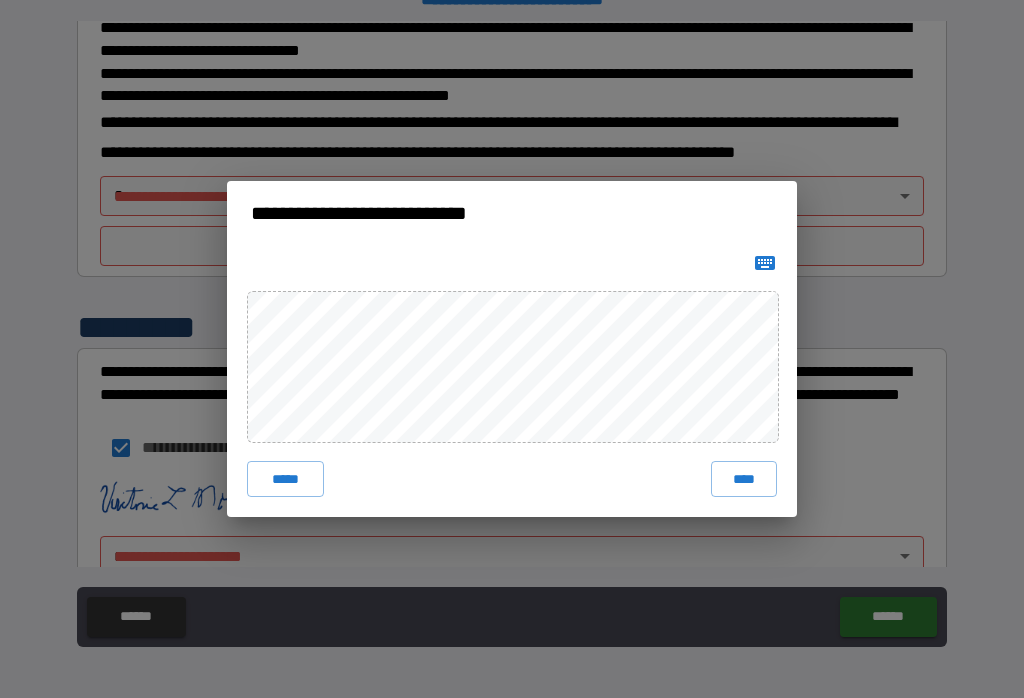 click on "*****" at bounding box center (285, 479) 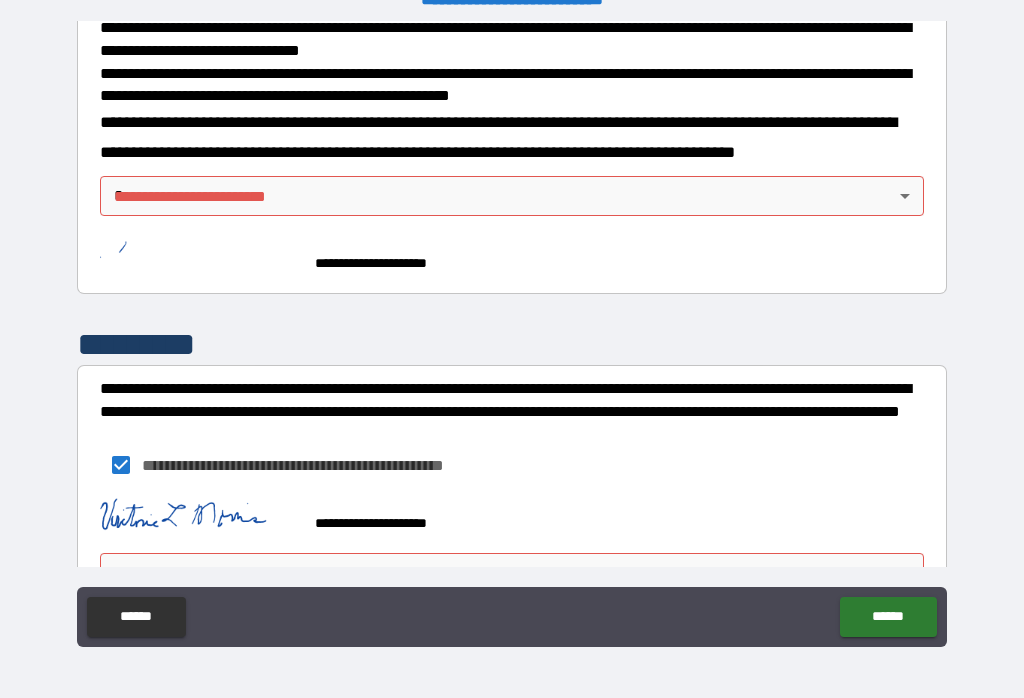 click on "**********" at bounding box center (512, 333) 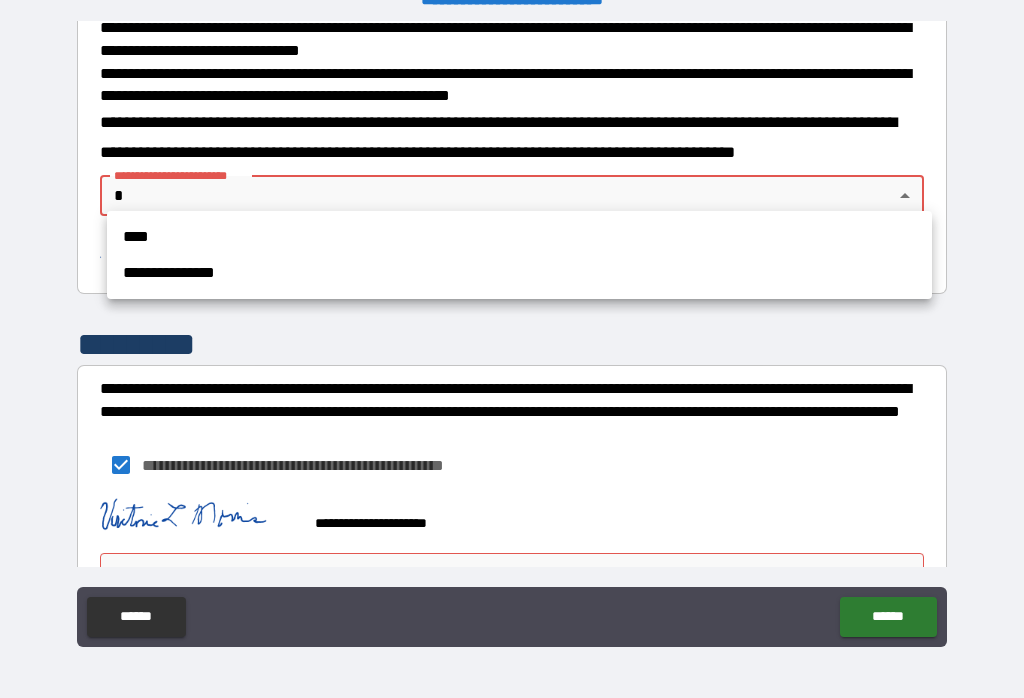 click on "****" at bounding box center (519, 237) 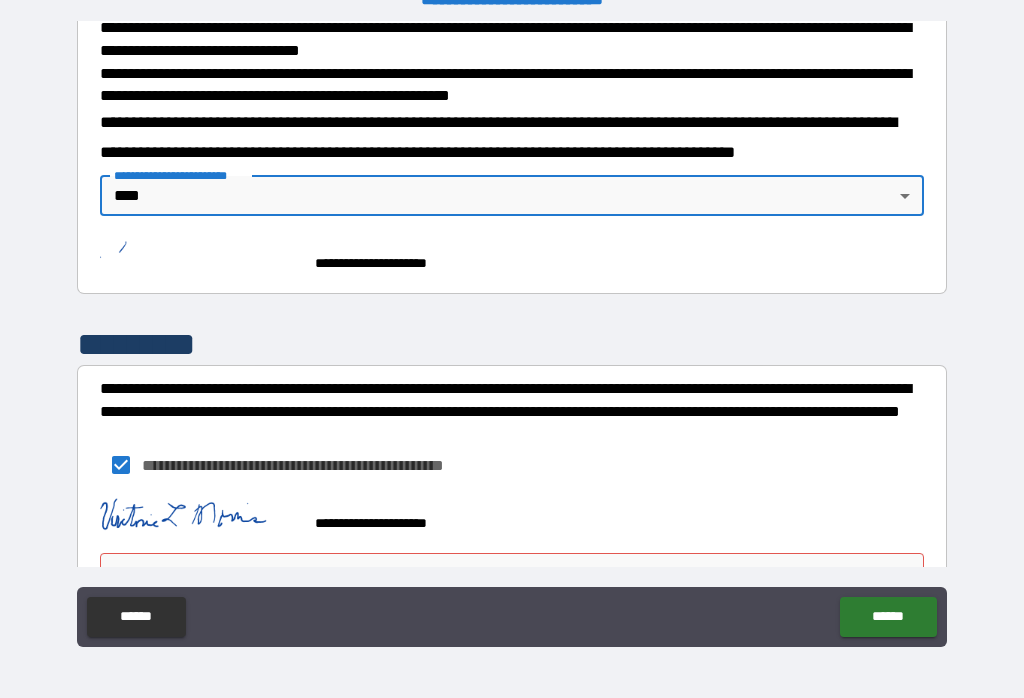 click on "******" at bounding box center (888, 617) 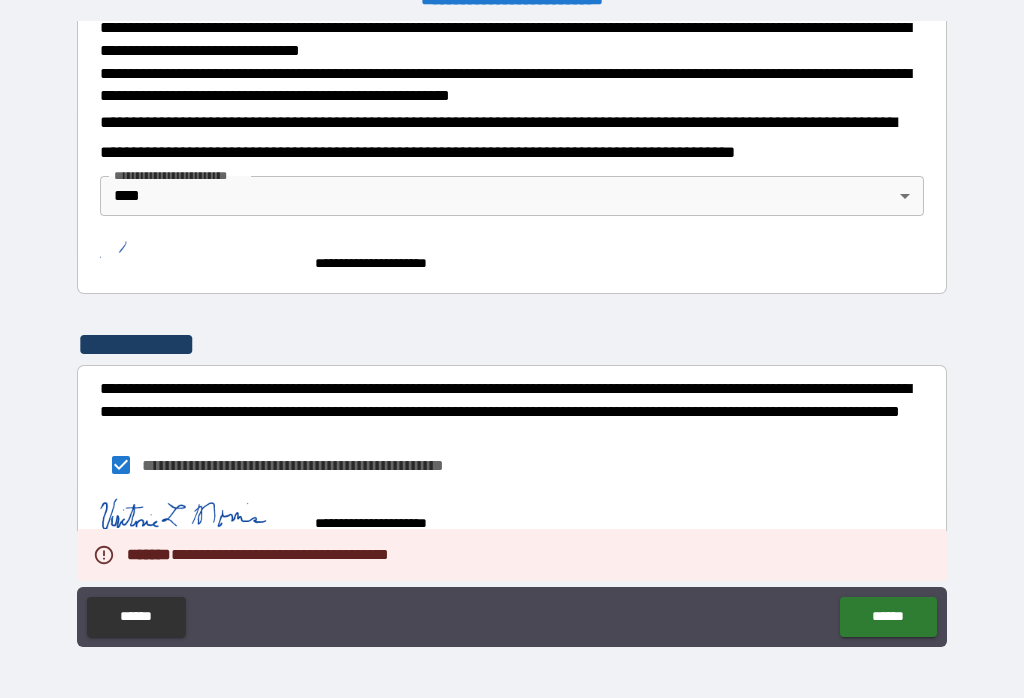 click at bounding box center (200, 254) 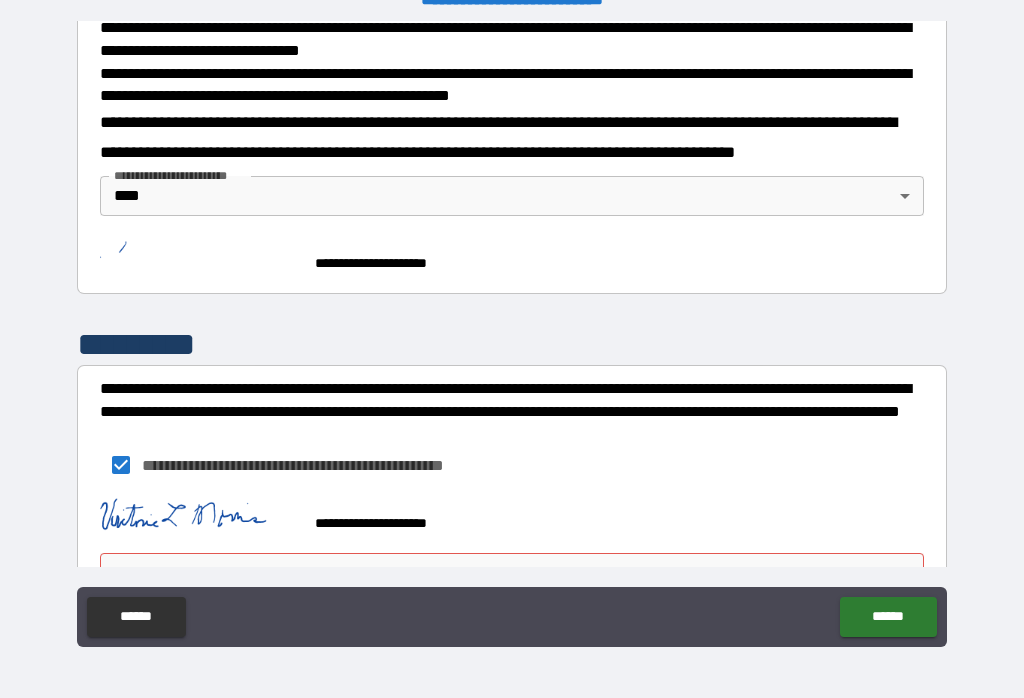 click on "**********" at bounding box center (392, 263) 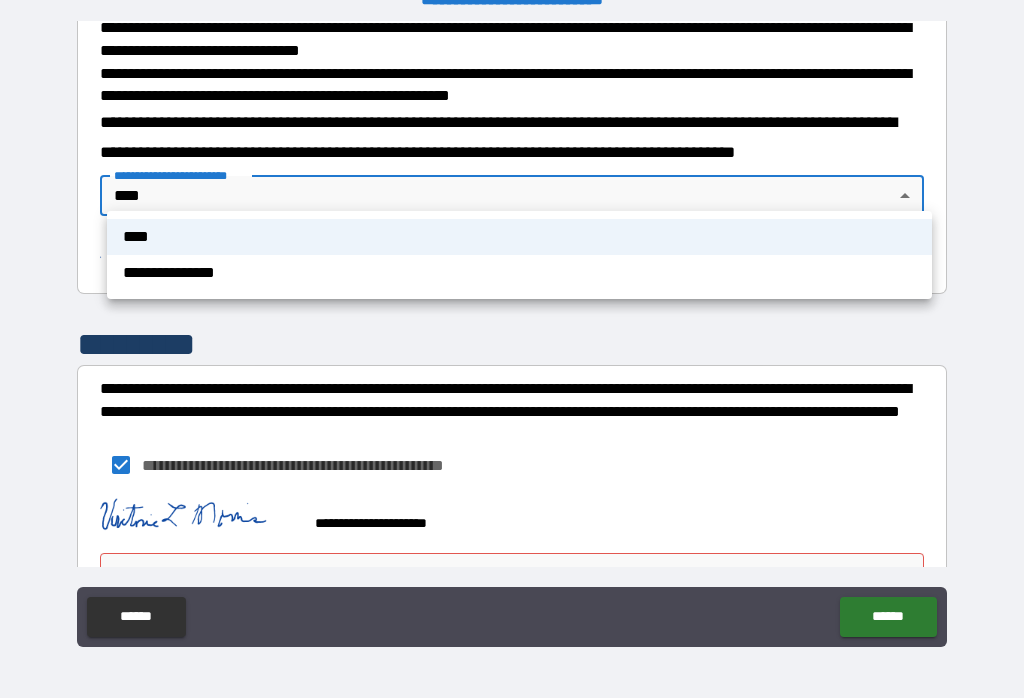 click on "****" at bounding box center (519, 237) 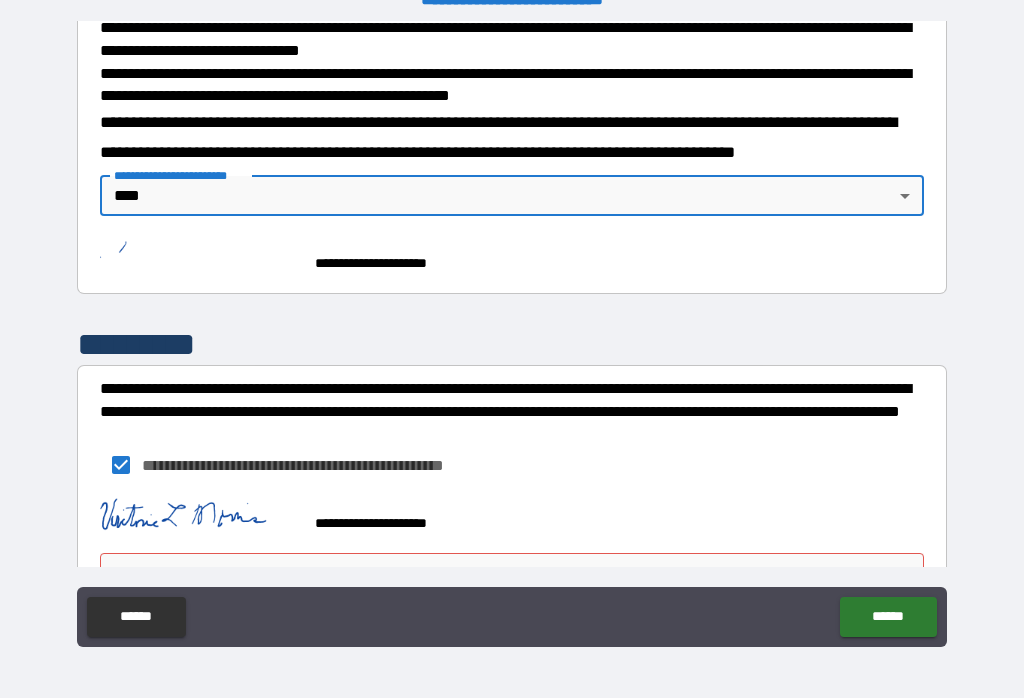 click on "******" at bounding box center [888, 617] 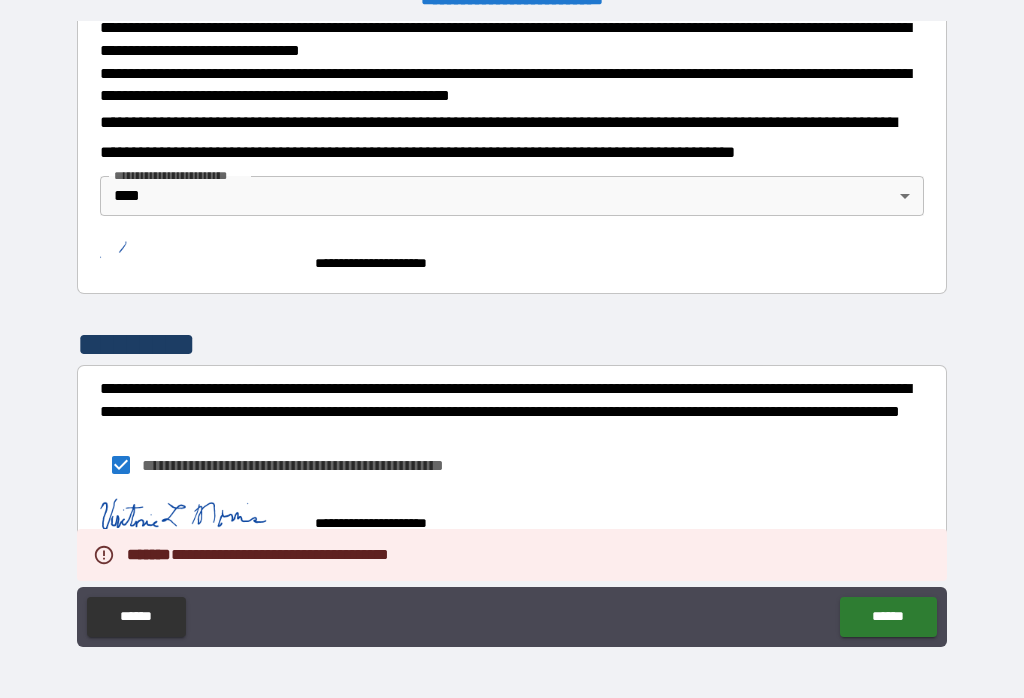 click on "******" at bounding box center [888, 617] 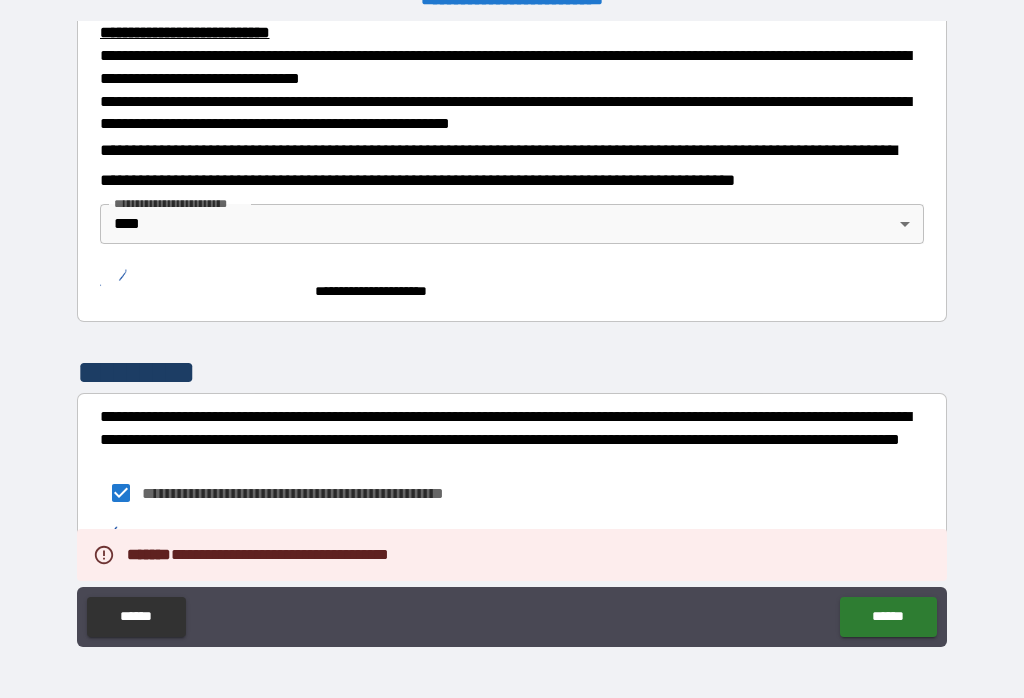 scroll, scrollTop: 680, scrollLeft: 0, axis: vertical 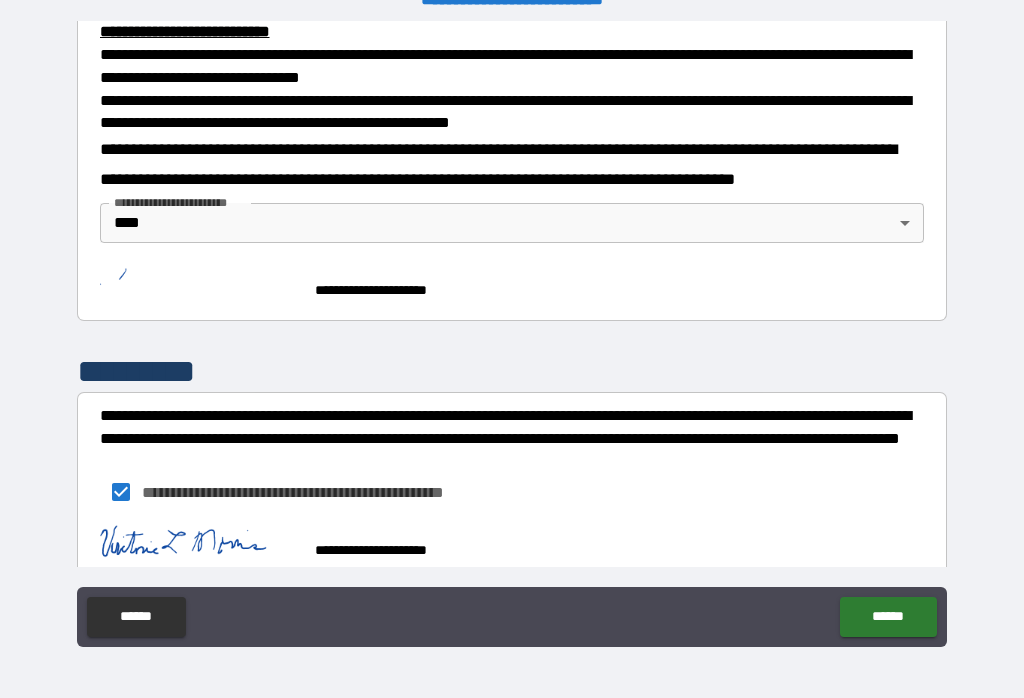 click at bounding box center [200, 281] 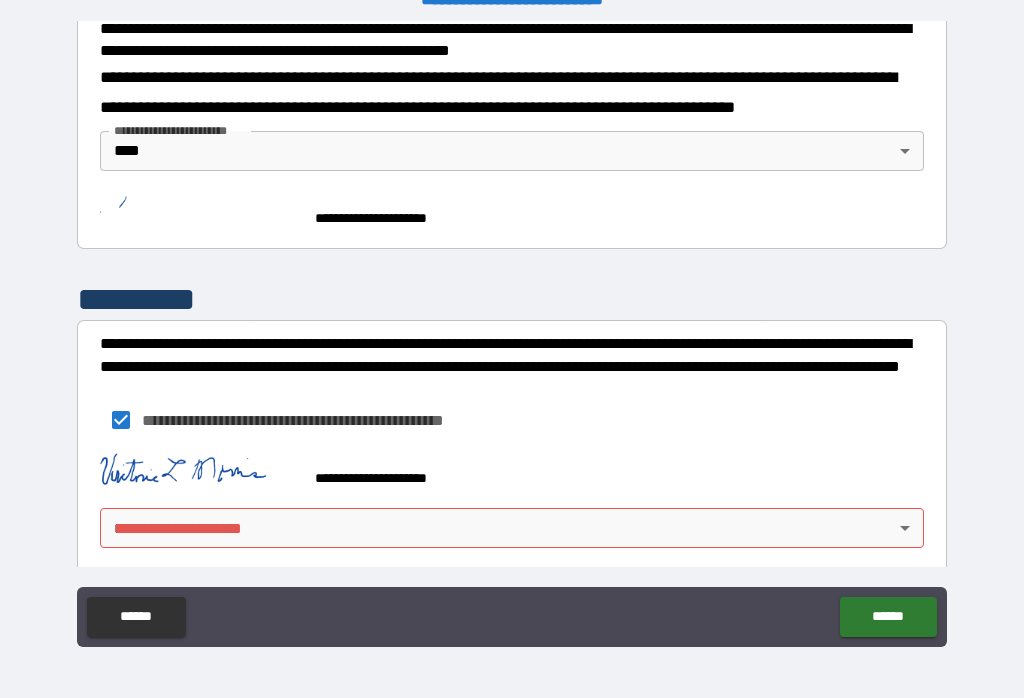 scroll, scrollTop: 751, scrollLeft: 0, axis: vertical 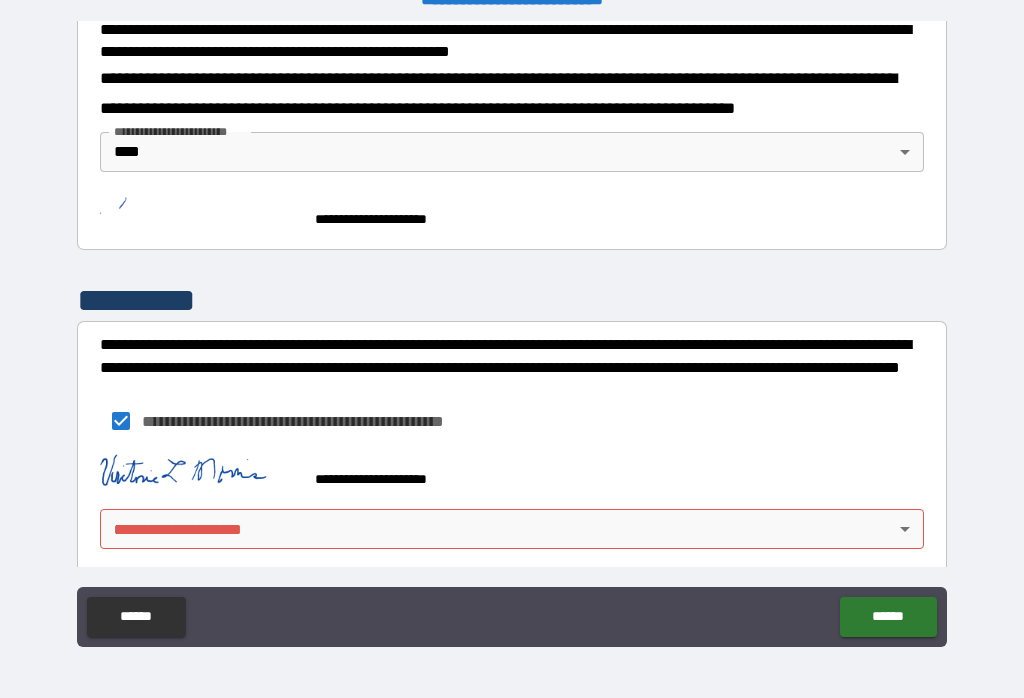 click on "**********" at bounding box center (512, 333) 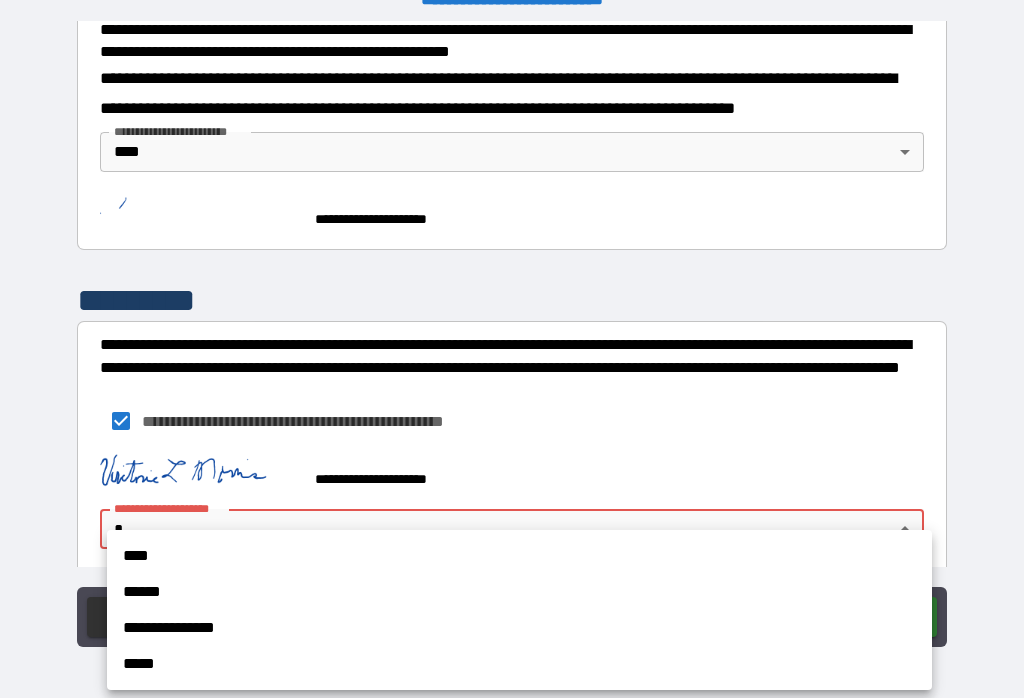 click at bounding box center (512, 349) 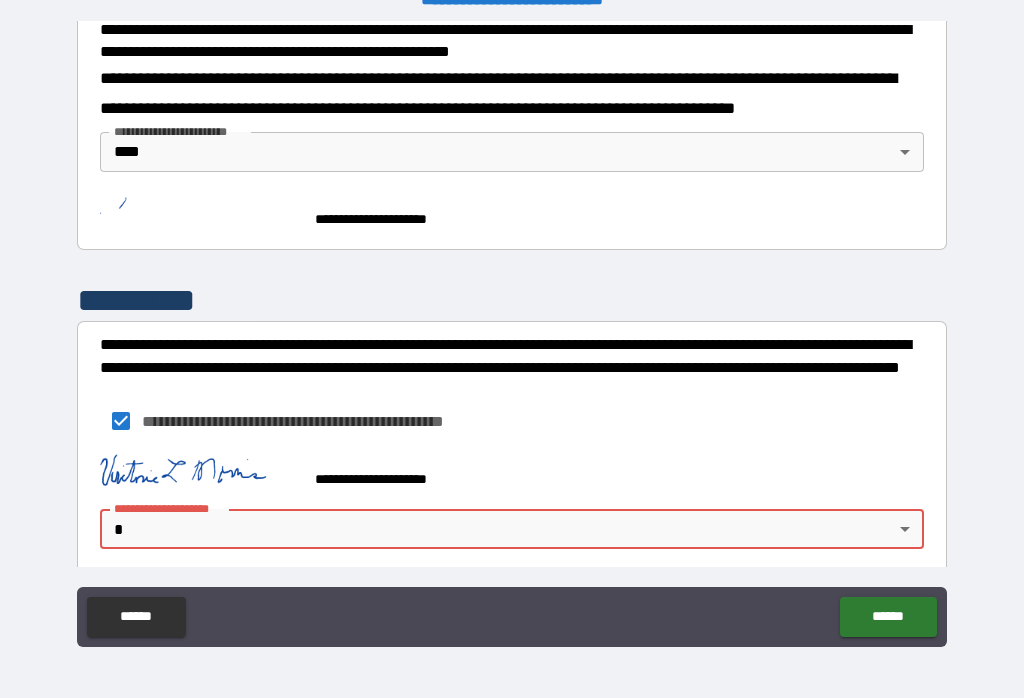 click on "**********" at bounding box center [512, 333] 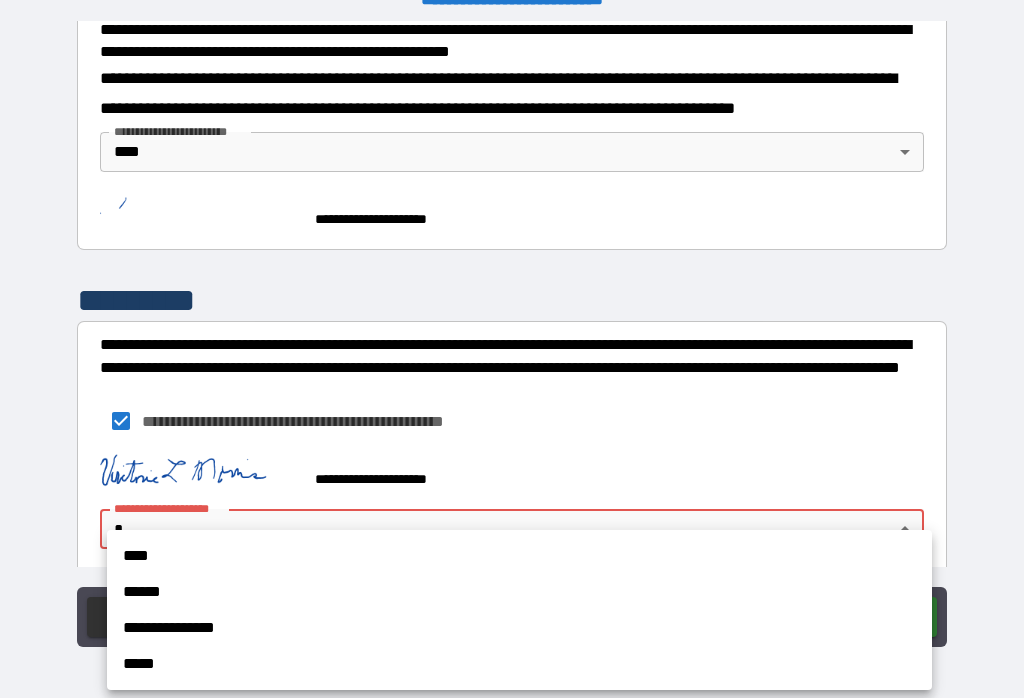 click on "****" at bounding box center [519, 556] 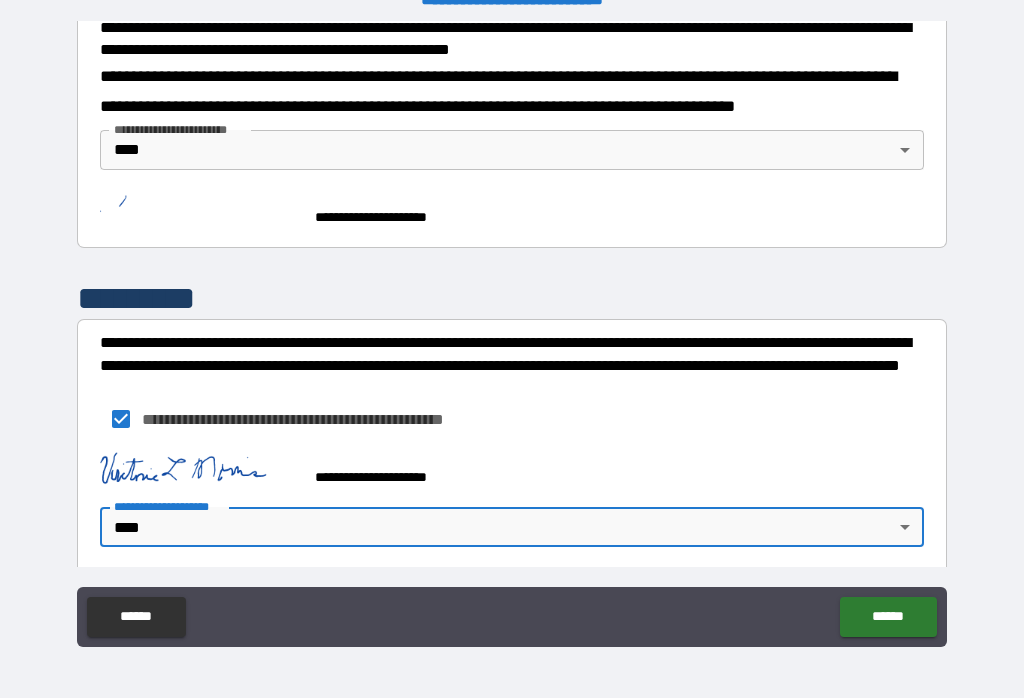 scroll, scrollTop: 751, scrollLeft: 0, axis: vertical 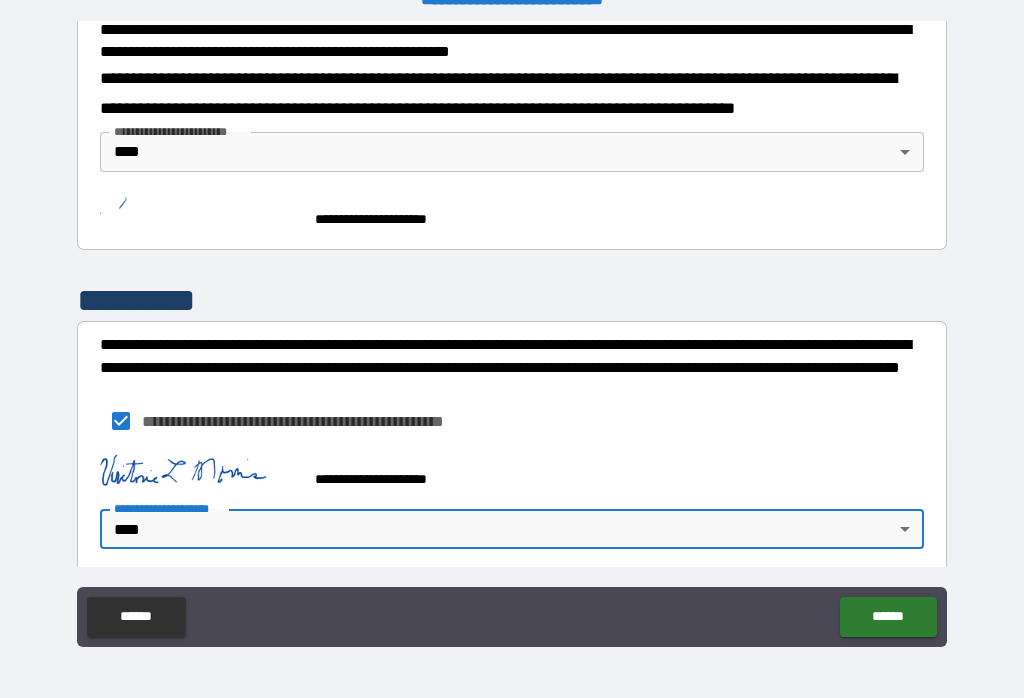 click on "******" at bounding box center [888, 617] 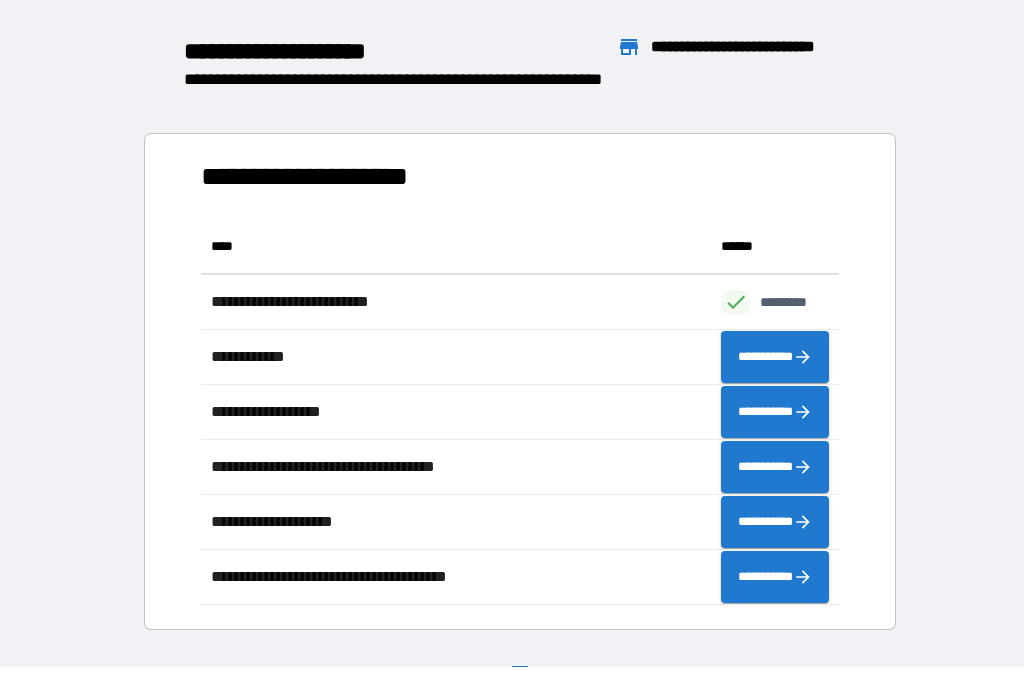 scroll, scrollTop: 1, scrollLeft: 1, axis: both 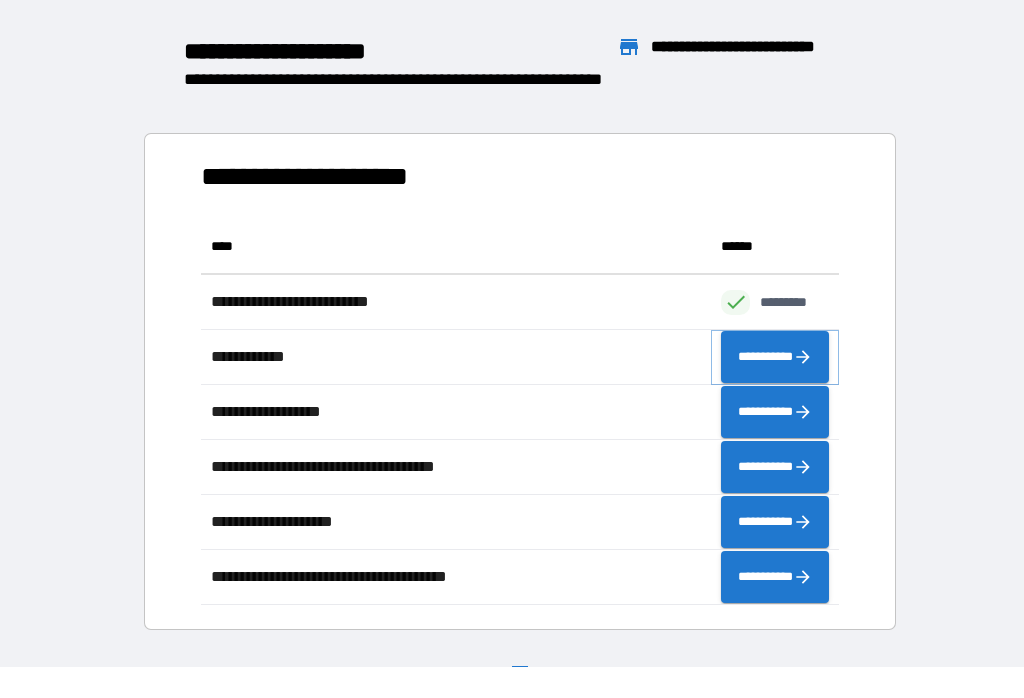 click on "**********" at bounding box center [775, 357] 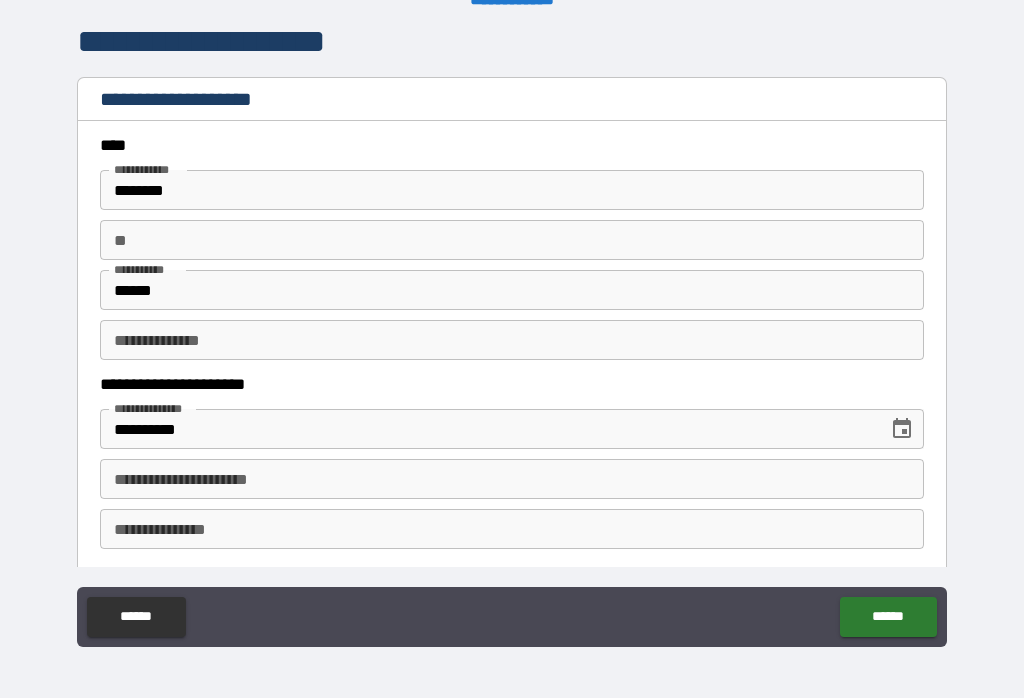 click on "**********" at bounding box center (512, 479) 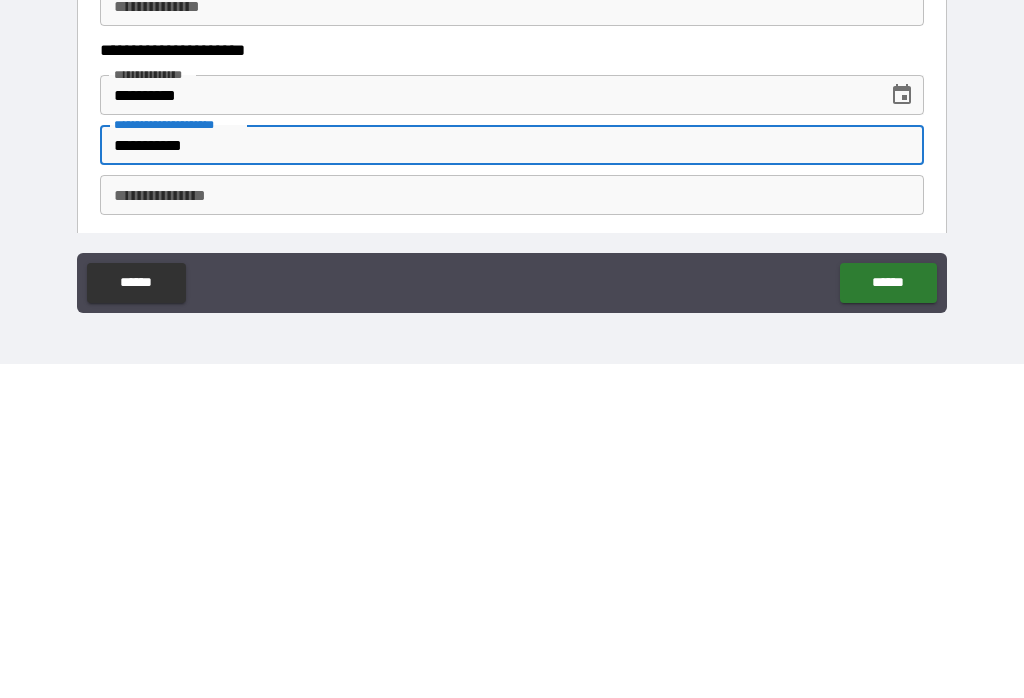 type on "**********" 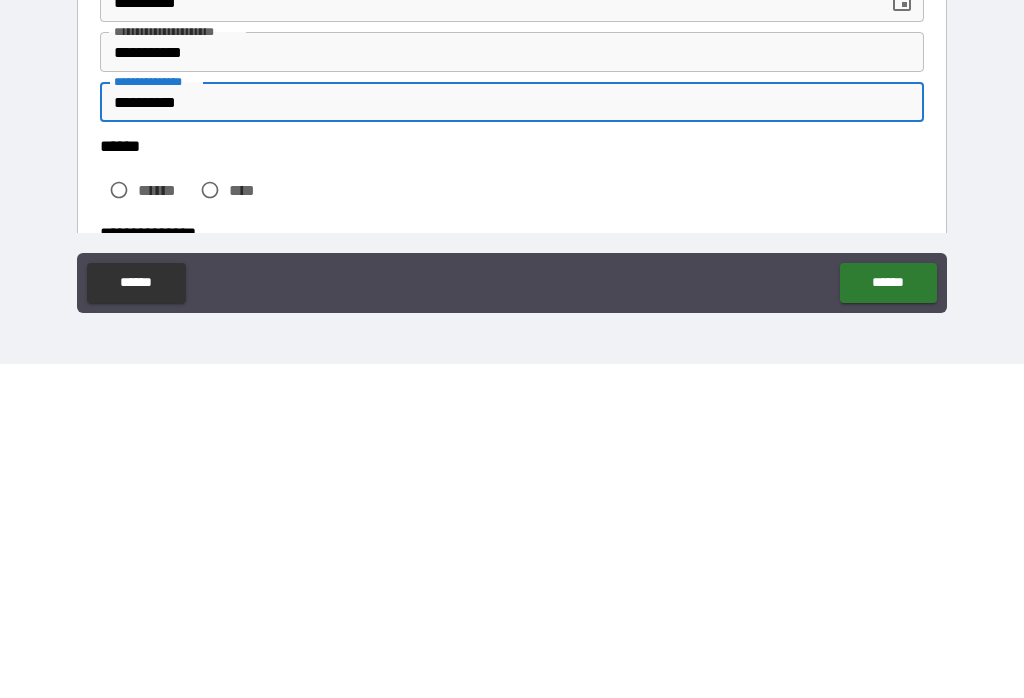 scroll, scrollTop: 99, scrollLeft: 0, axis: vertical 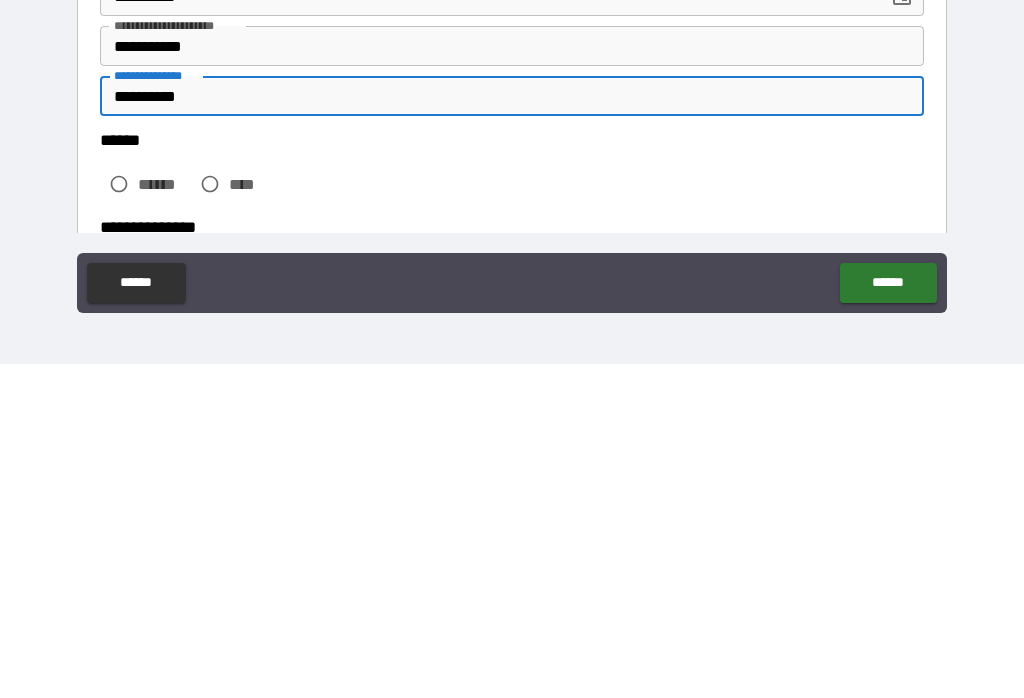 type on "**********" 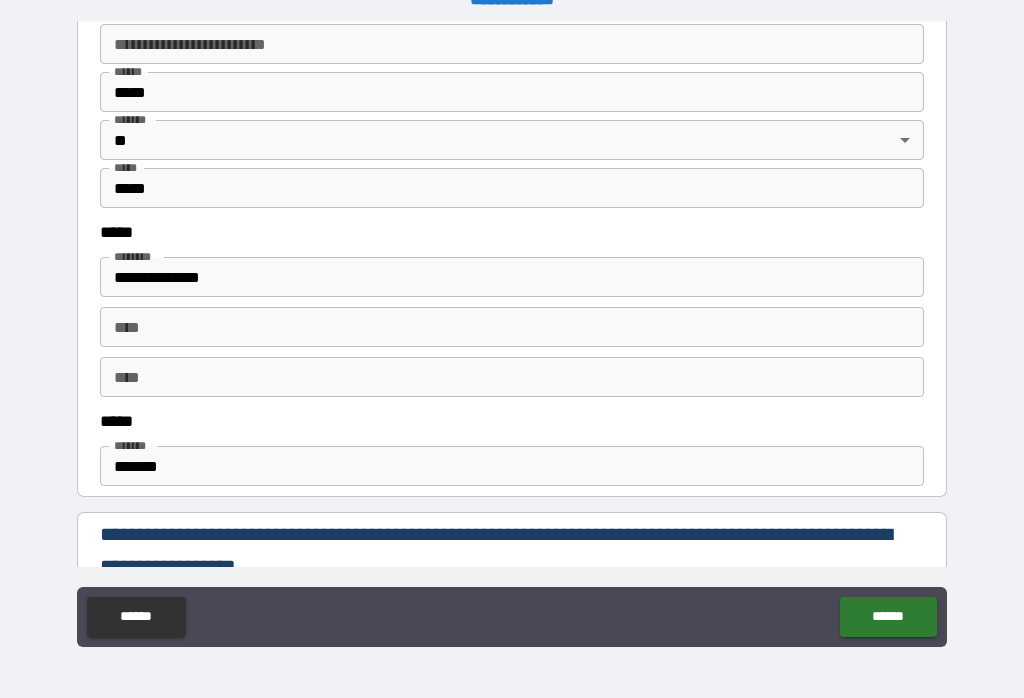 scroll, scrollTop: 898, scrollLeft: 0, axis: vertical 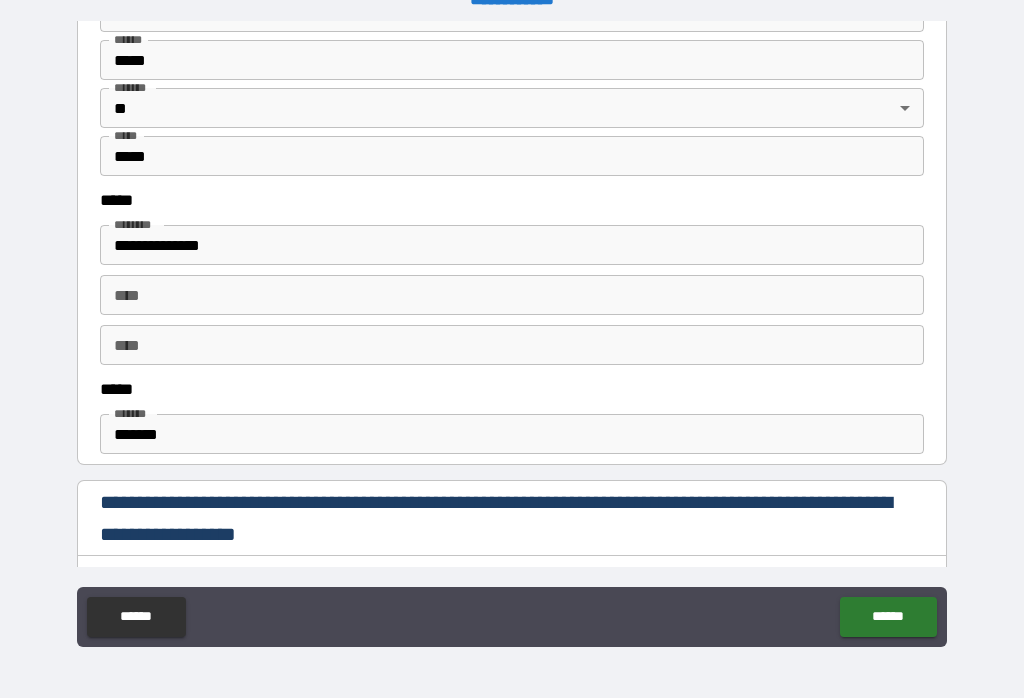click on "*******" at bounding box center (512, 434) 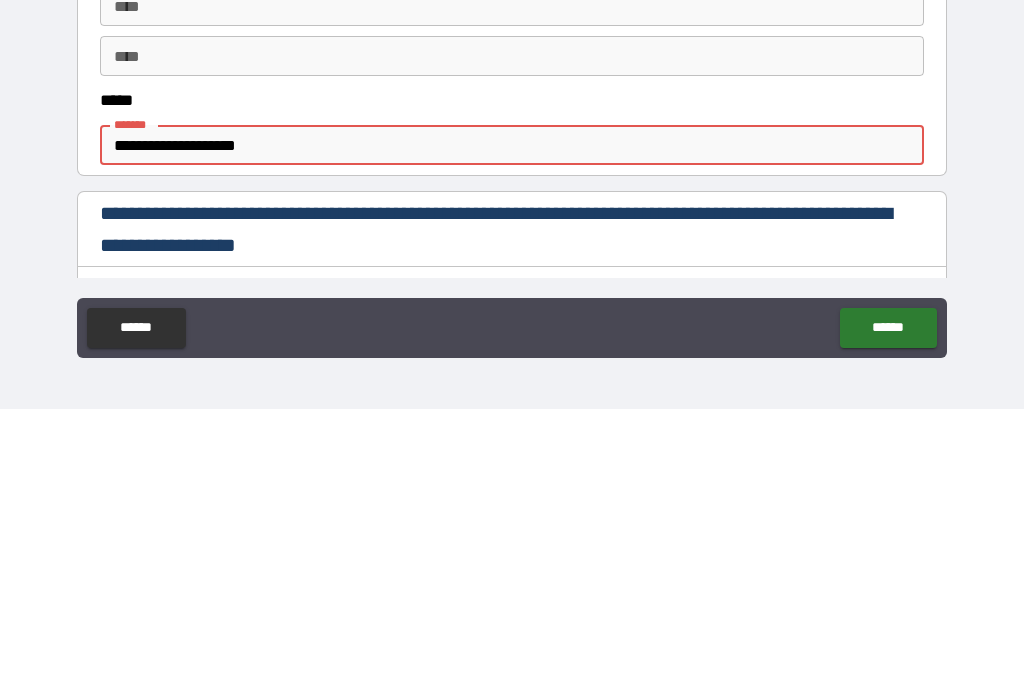 click on "**********" at bounding box center (512, 434) 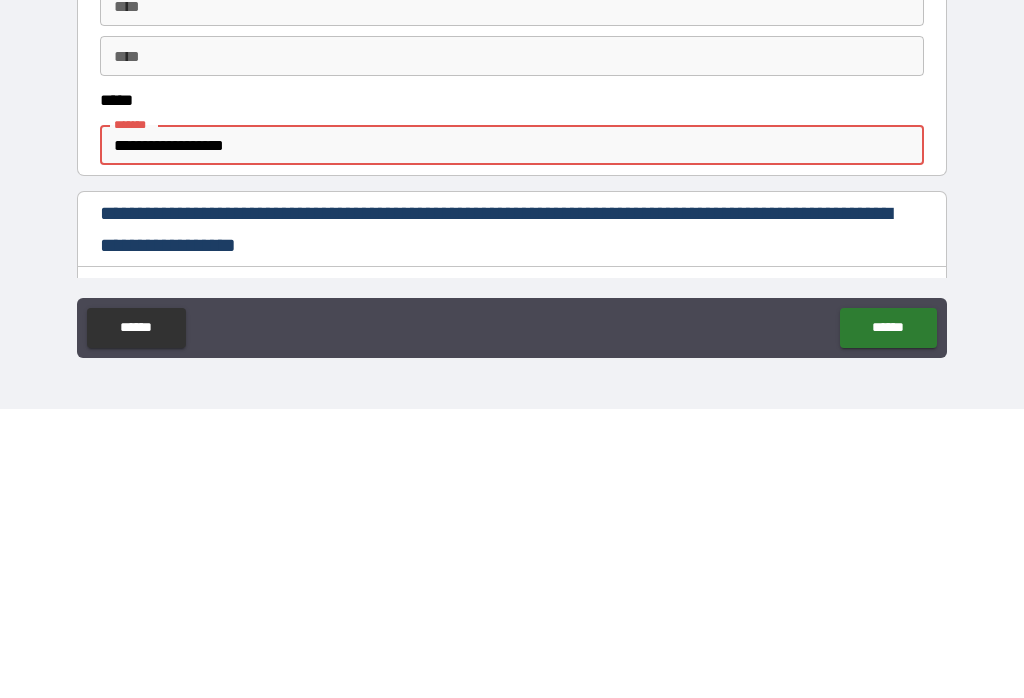 click on "**********" at bounding box center [512, 434] 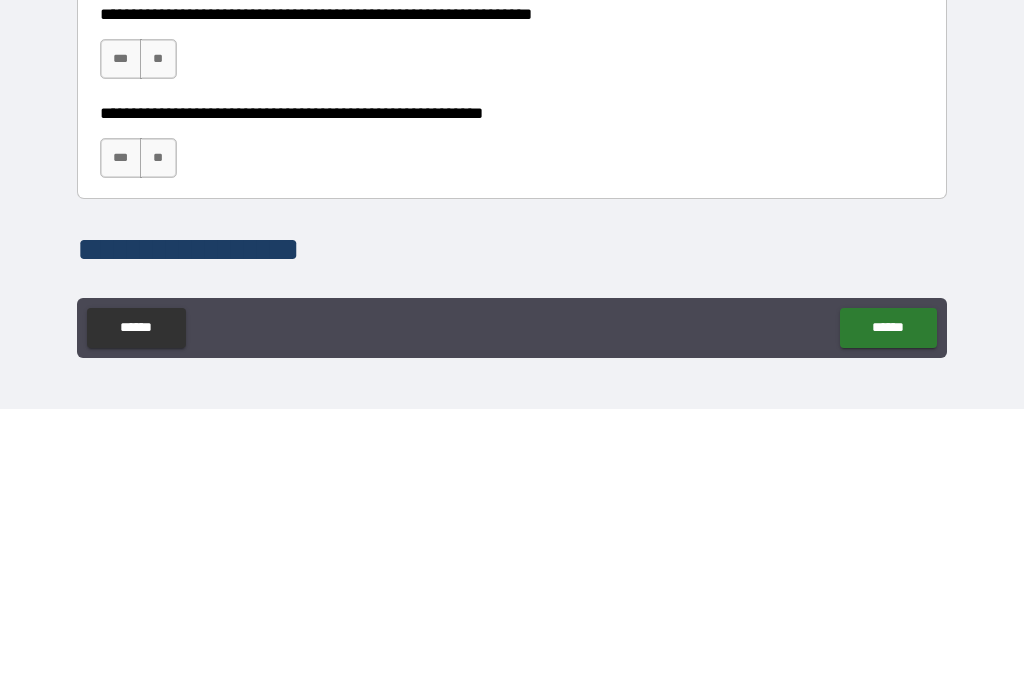scroll, scrollTop: 1175, scrollLeft: 0, axis: vertical 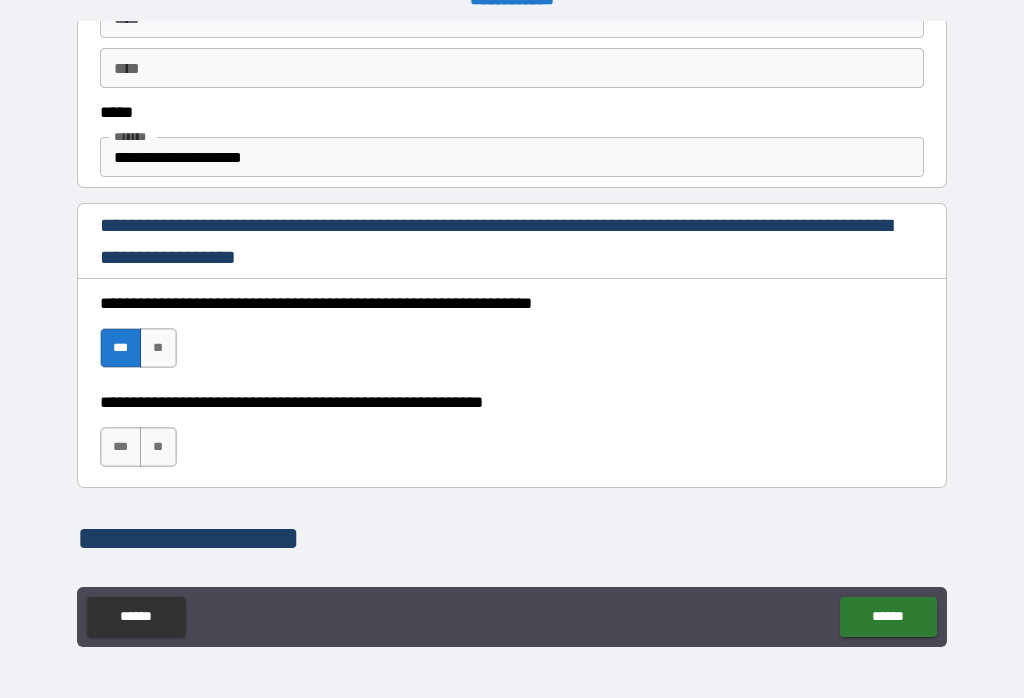 click on "***" at bounding box center [121, 447] 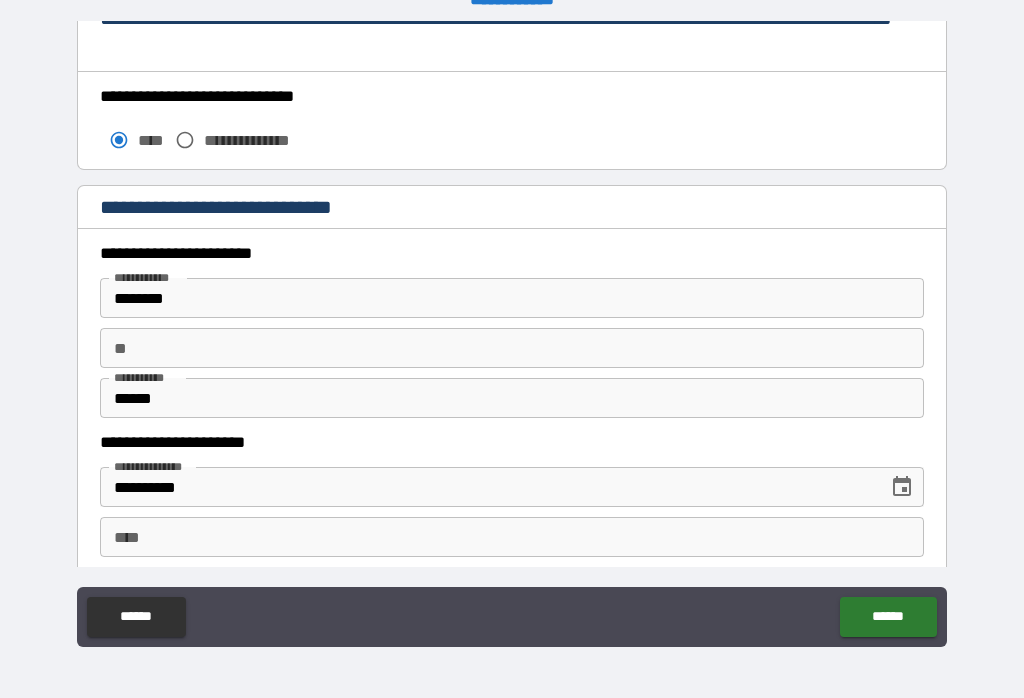 scroll, scrollTop: 1754, scrollLeft: 0, axis: vertical 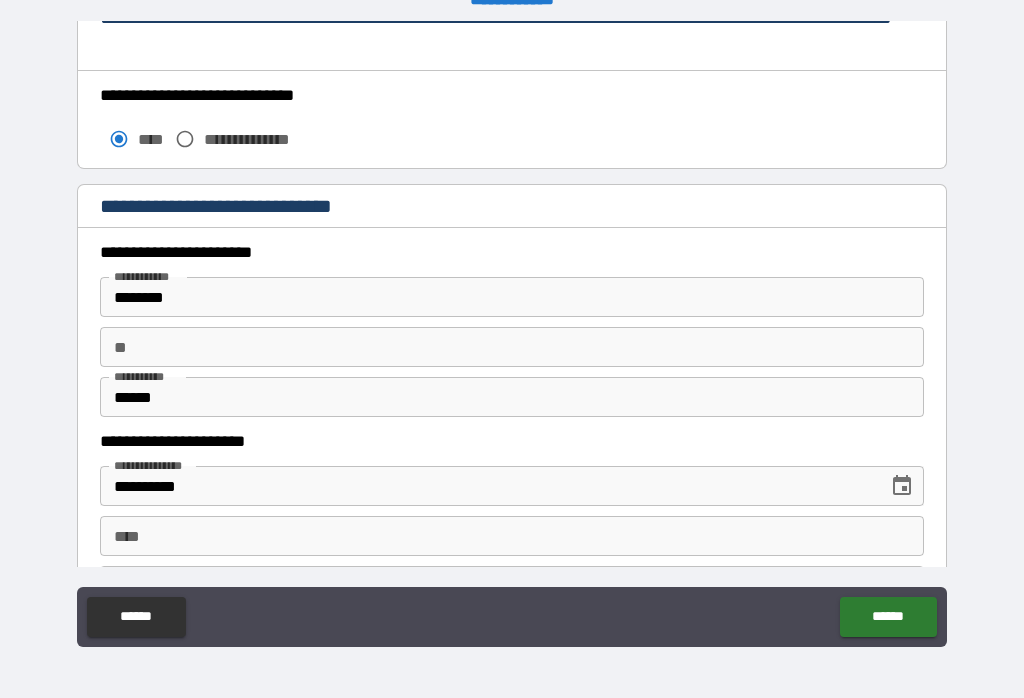 click on "****" at bounding box center [512, 536] 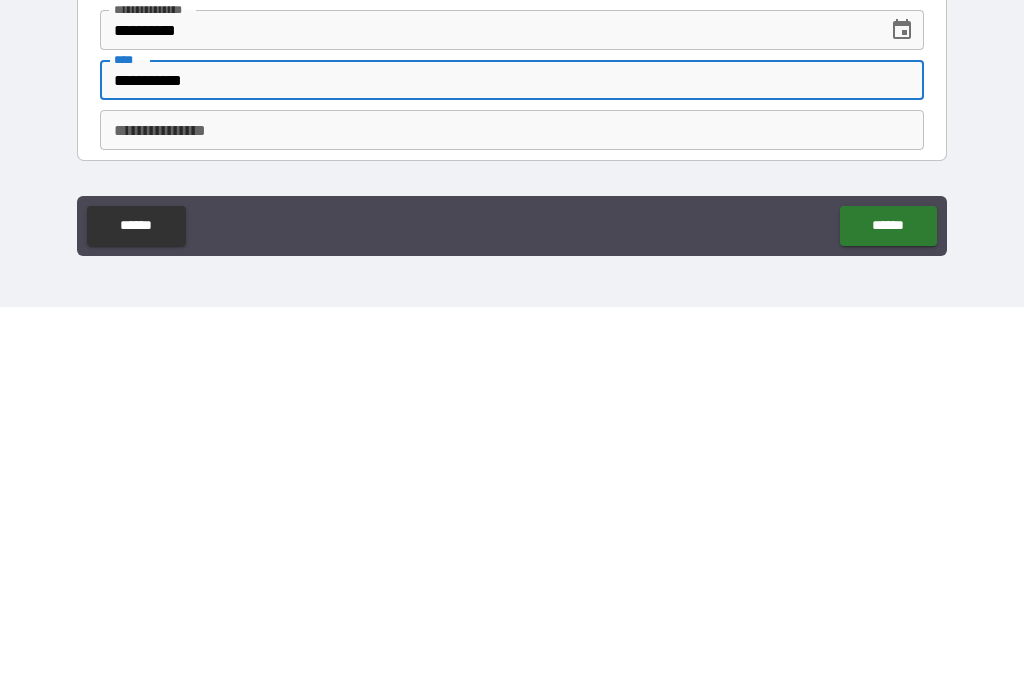 scroll, scrollTop: 1828, scrollLeft: 0, axis: vertical 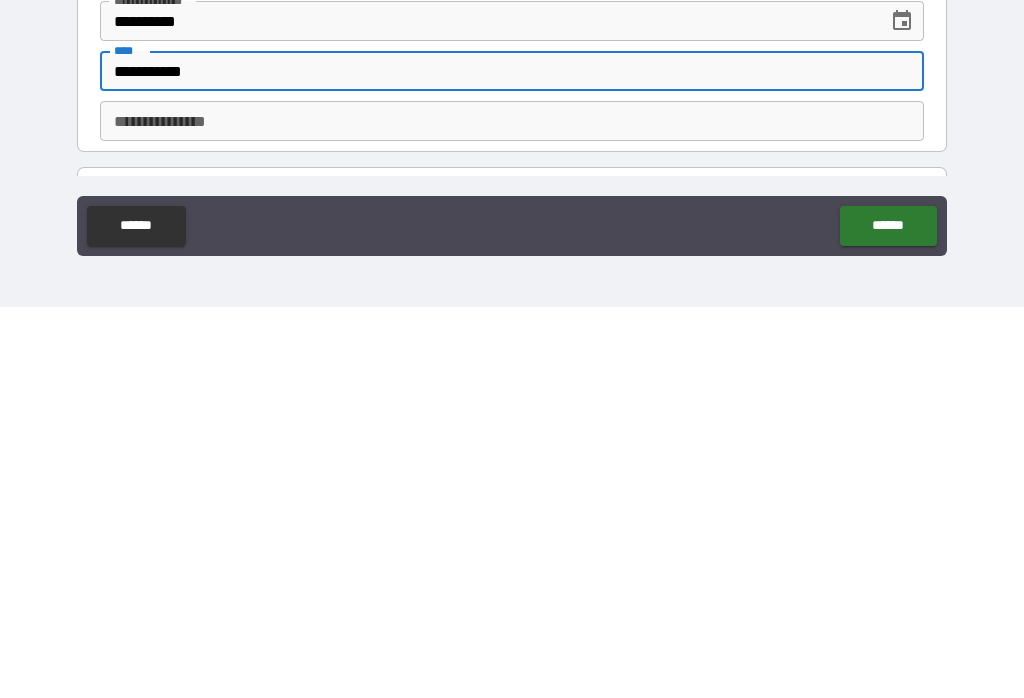 type on "**********" 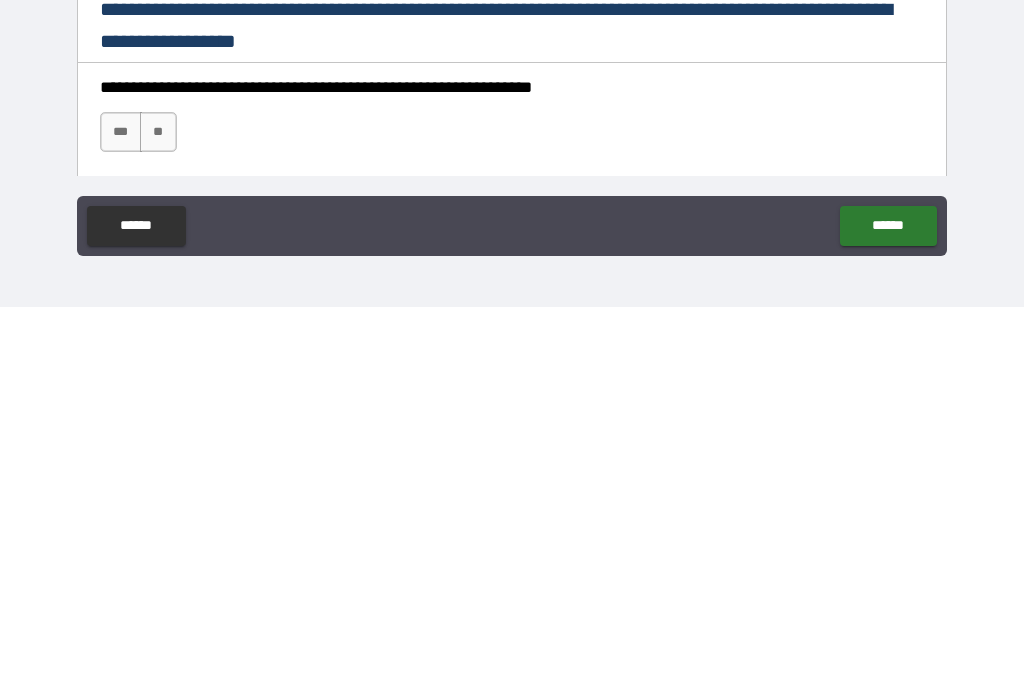 scroll, scrollTop: 2638, scrollLeft: 0, axis: vertical 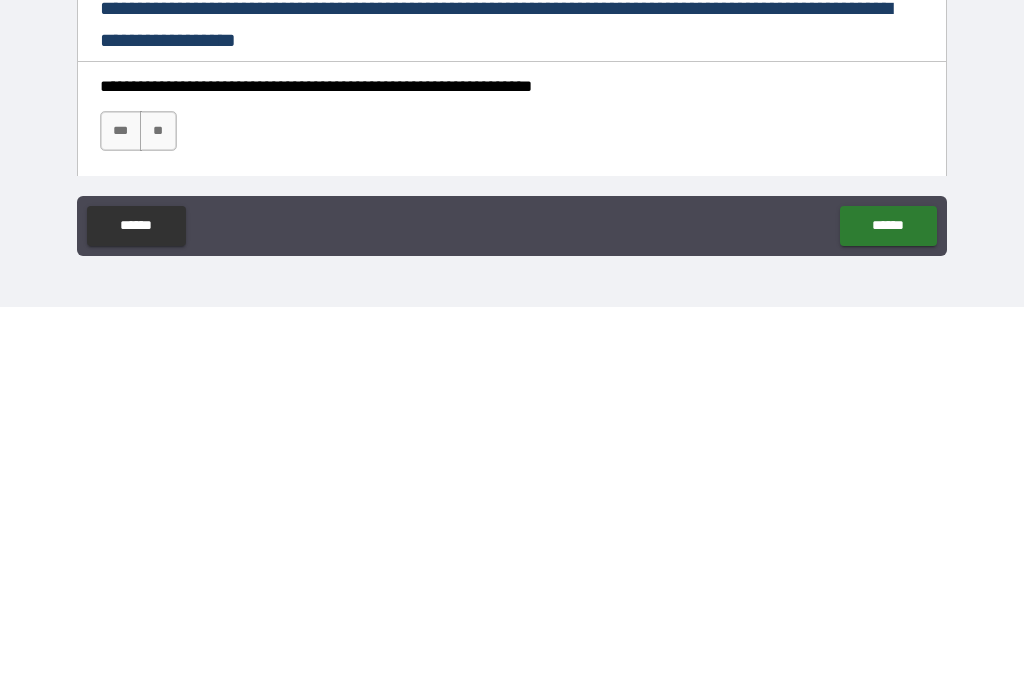 type on "**********" 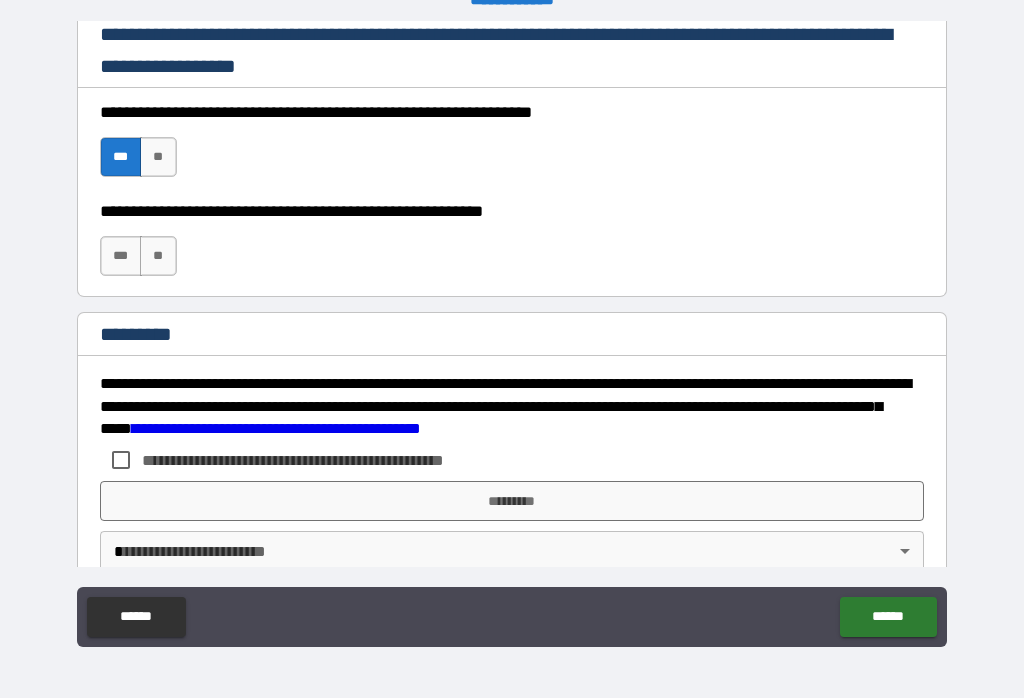 scroll, scrollTop: 3018, scrollLeft: 0, axis: vertical 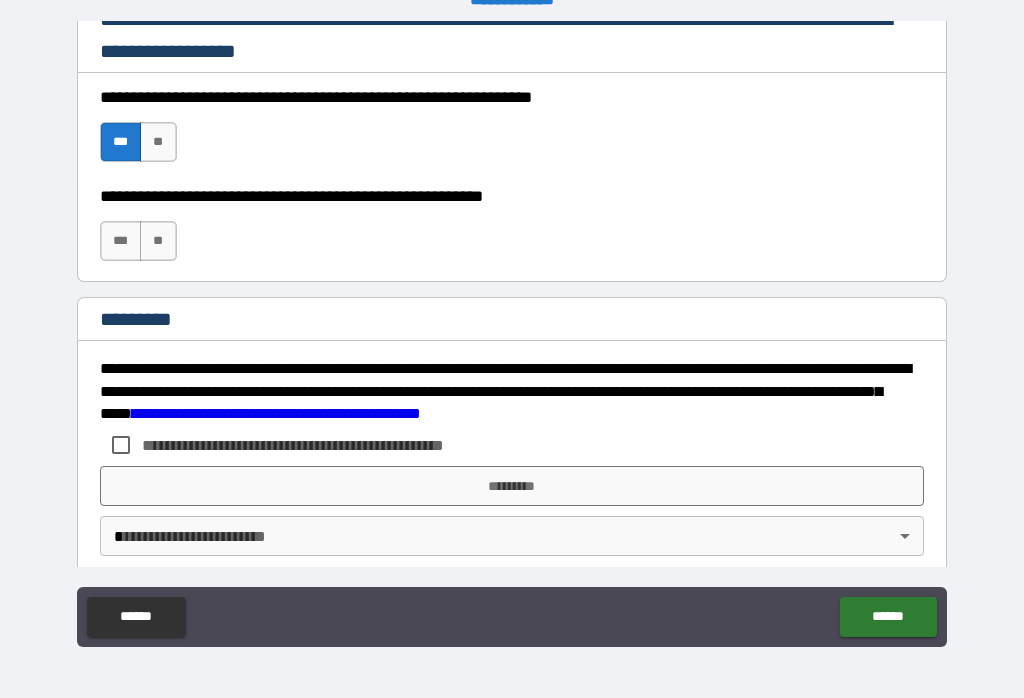 click on "***" at bounding box center [121, 241] 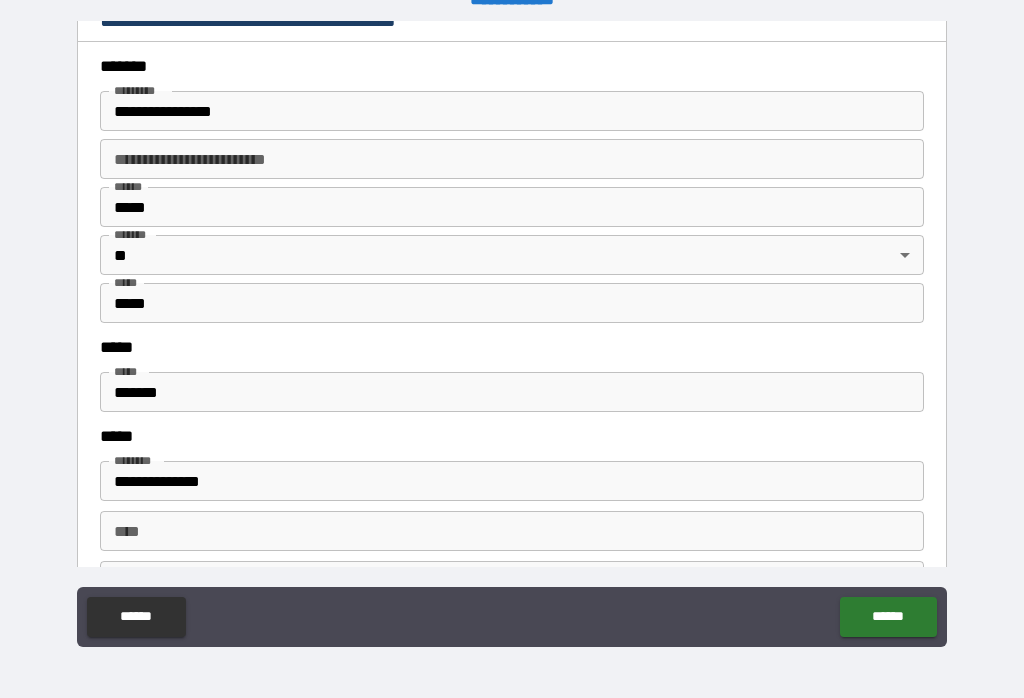 scroll, scrollTop: 2387, scrollLeft: 0, axis: vertical 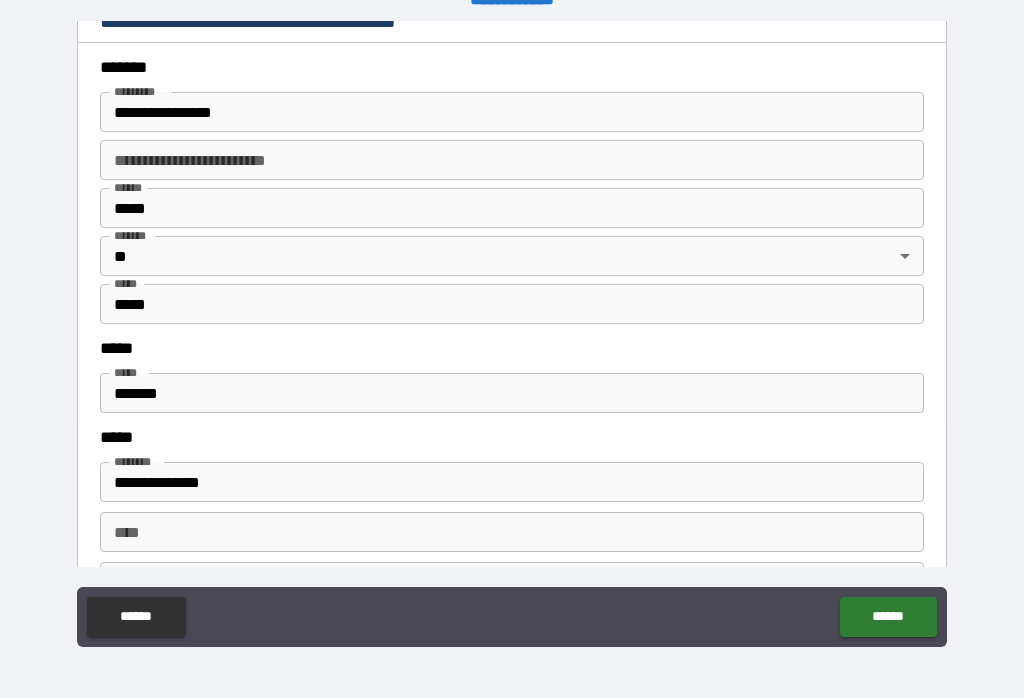 click on "*******" at bounding box center (512, 393) 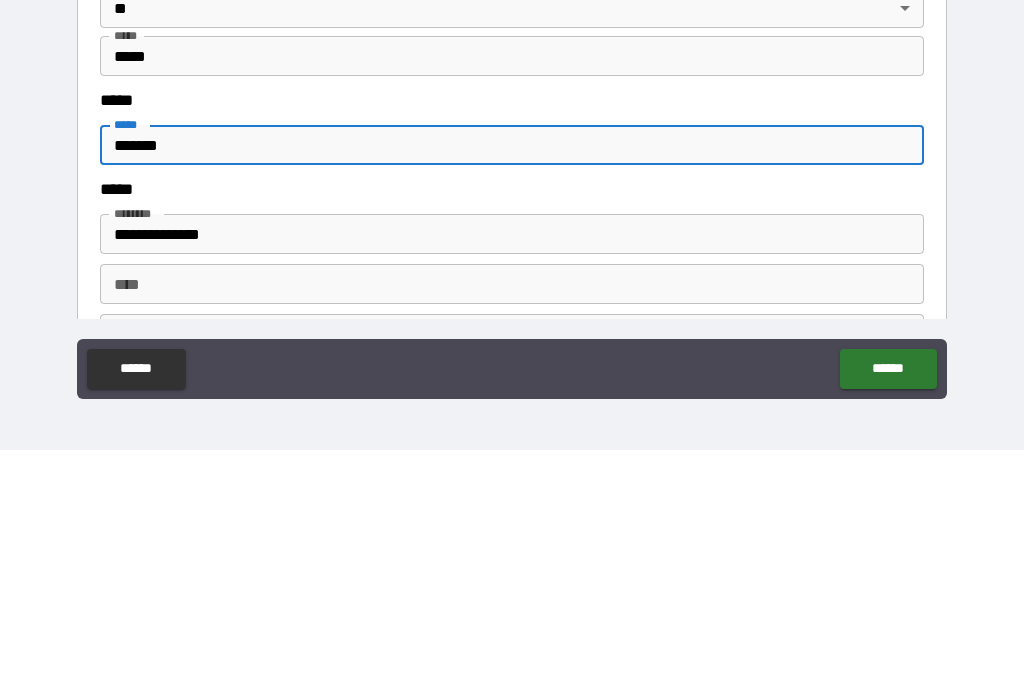 click on "*******" at bounding box center (512, 393) 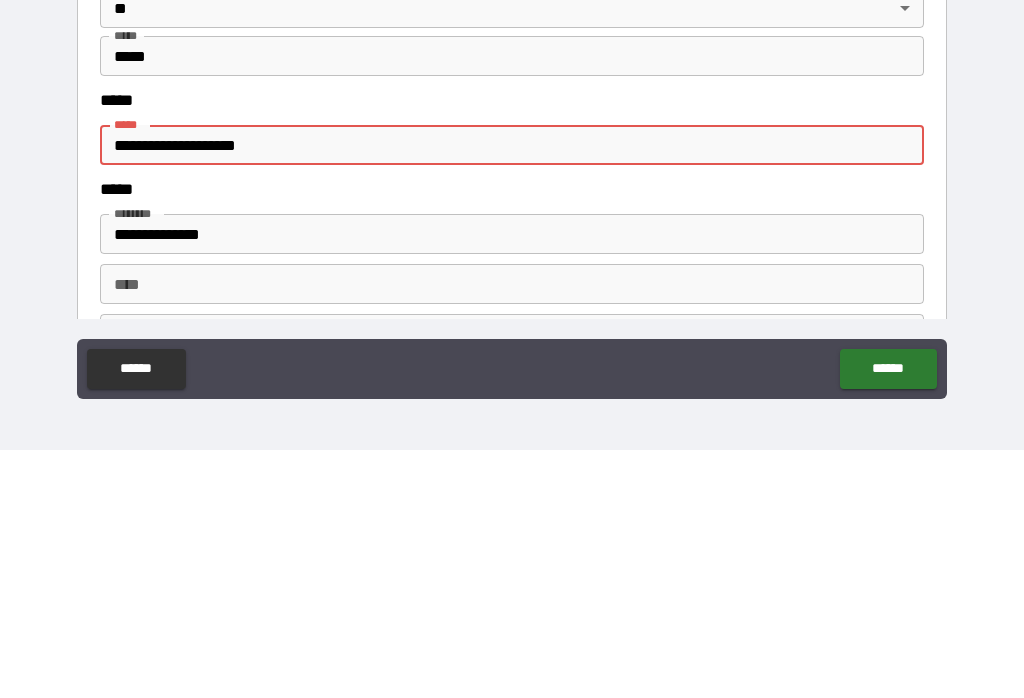 click on "**********" at bounding box center (512, 393) 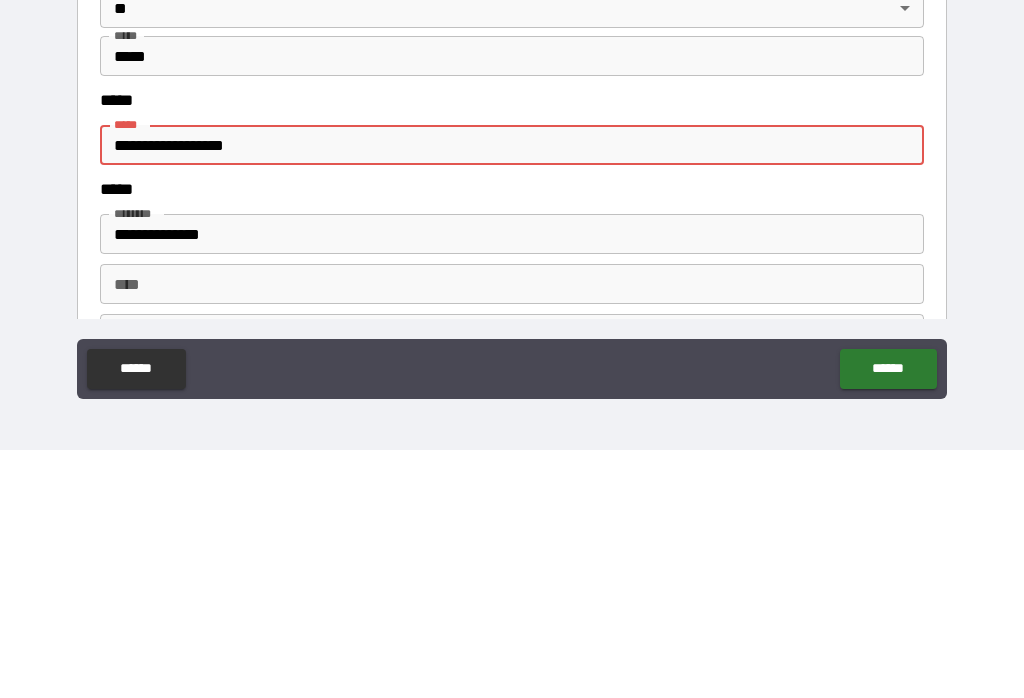 click on "**********" at bounding box center [512, 393] 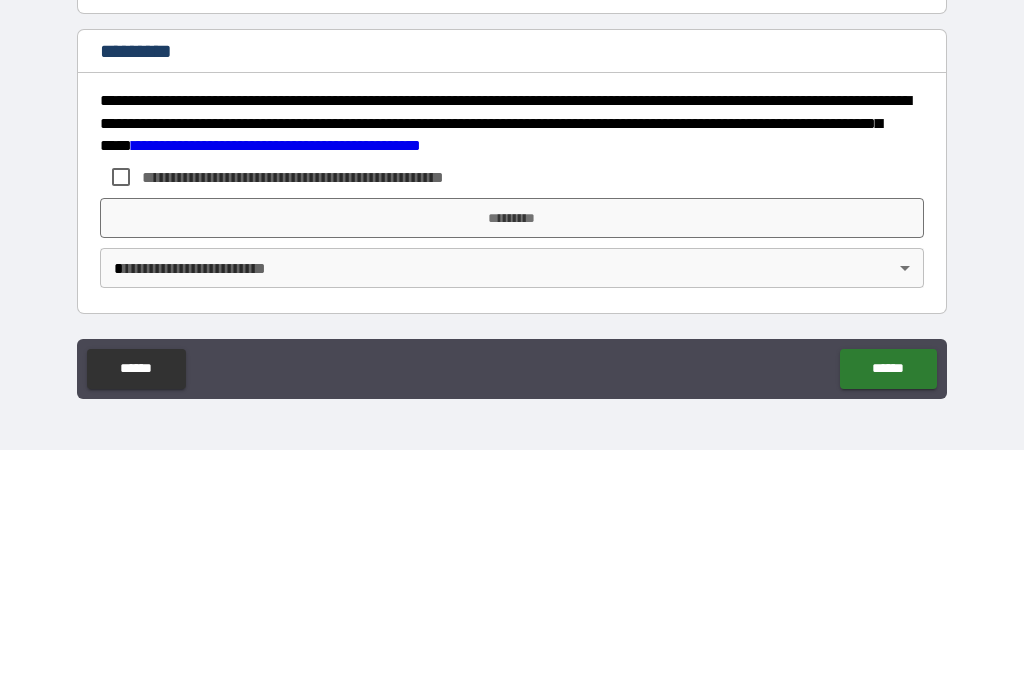 scroll, scrollTop: 3038, scrollLeft: 0, axis: vertical 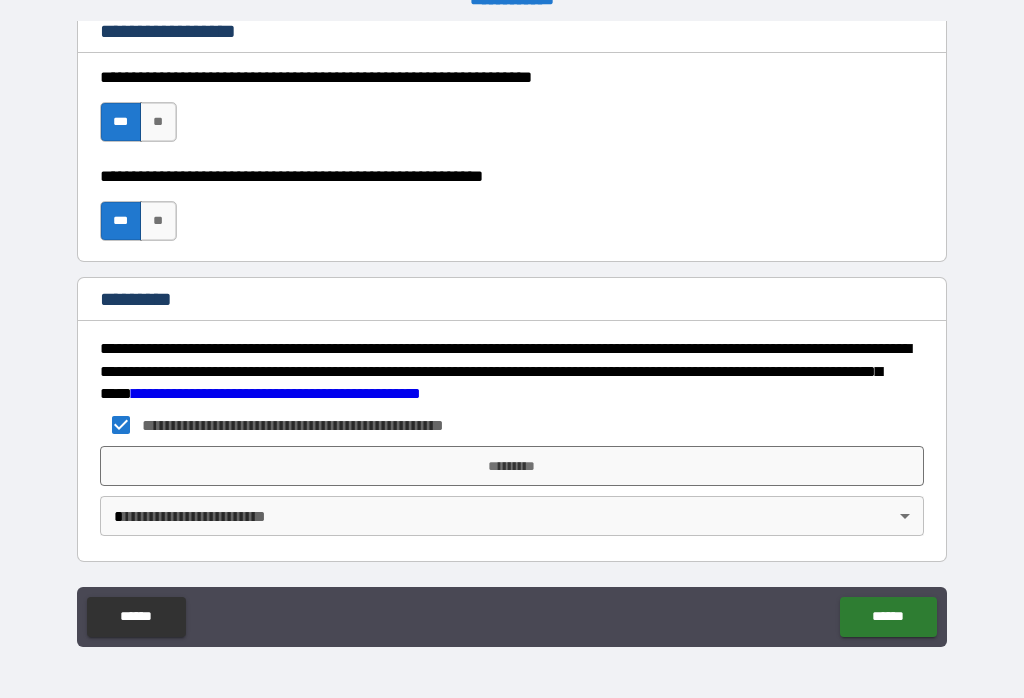 click on "*********" at bounding box center [512, 466] 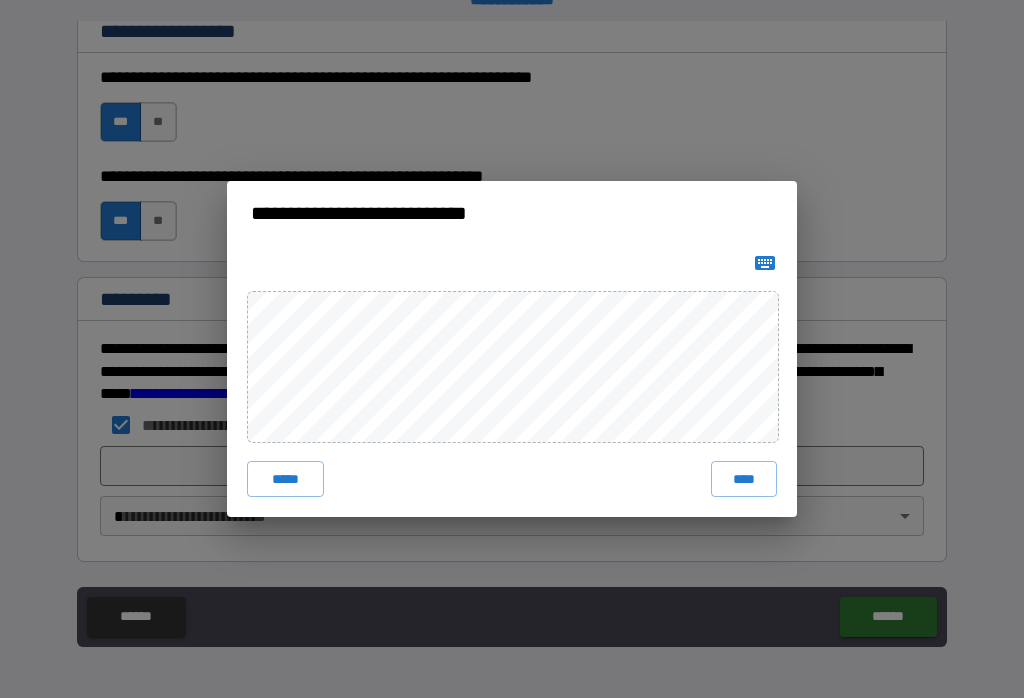 click on "****" at bounding box center [744, 479] 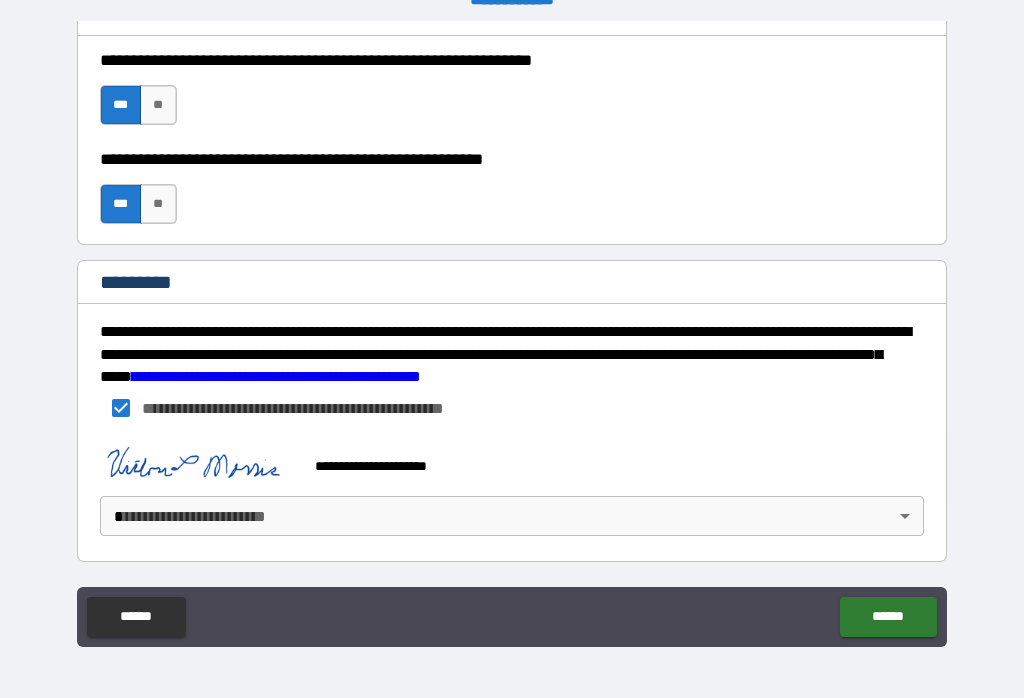 scroll, scrollTop: 3055, scrollLeft: 0, axis: vertical 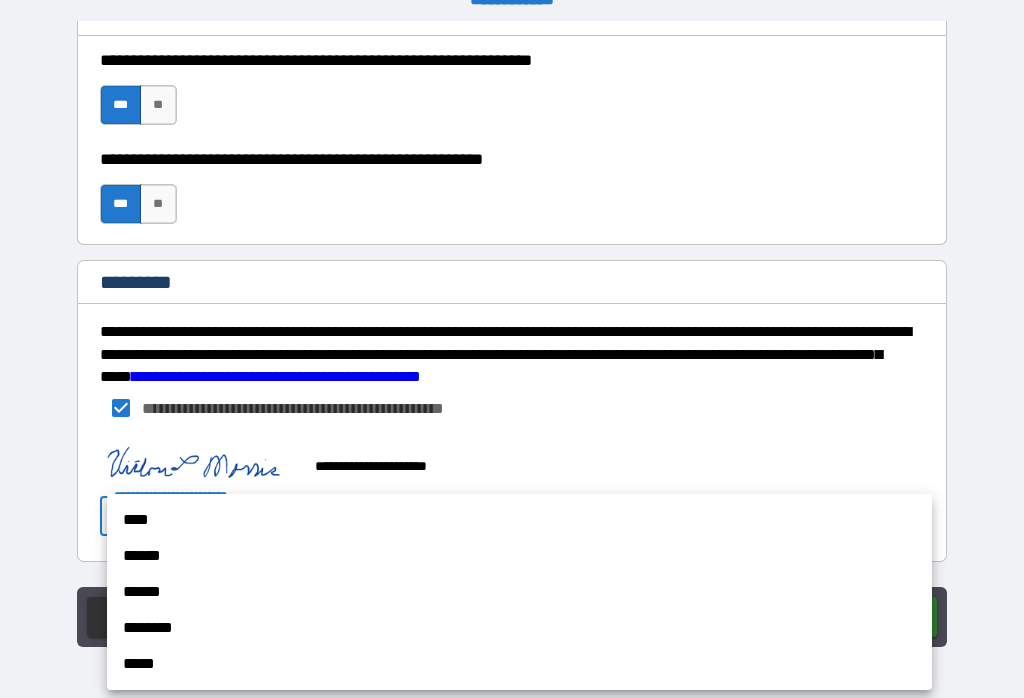 click on "****" at bounding box center (519, 520) 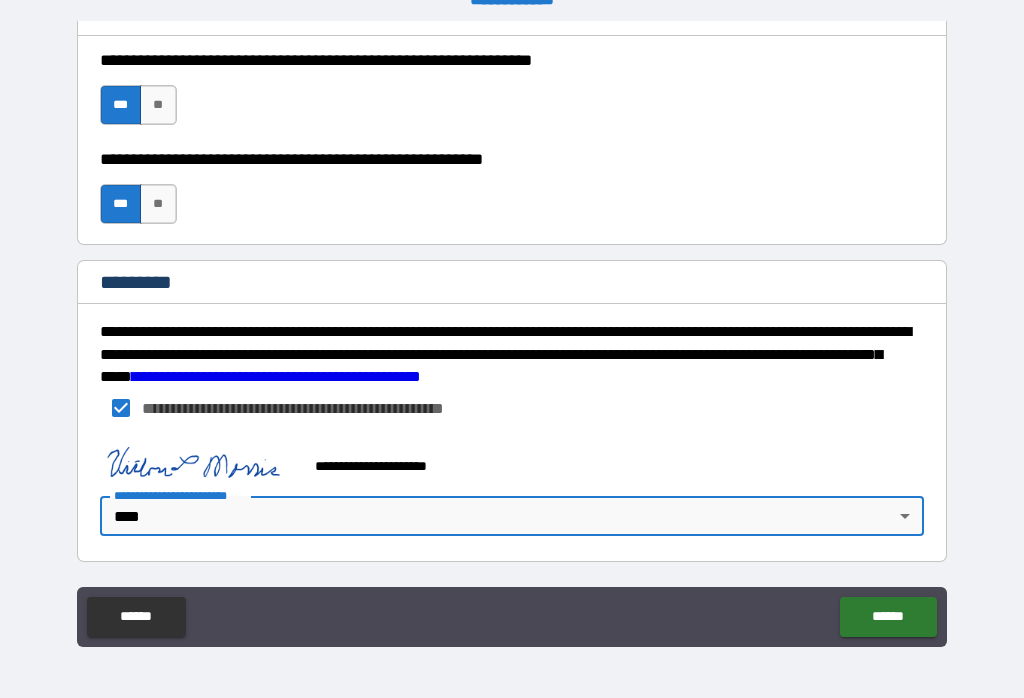scroll, scrollTop: 3055, scrollLeft: 0, axis: vertical 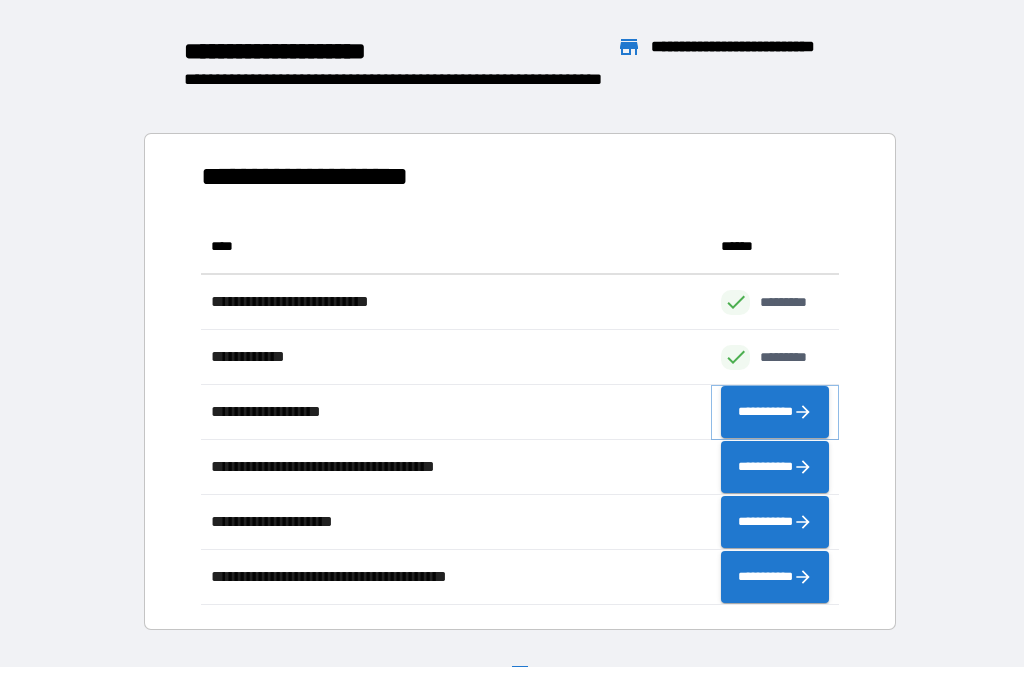 click on "**********" at bounding box center (775, 412) 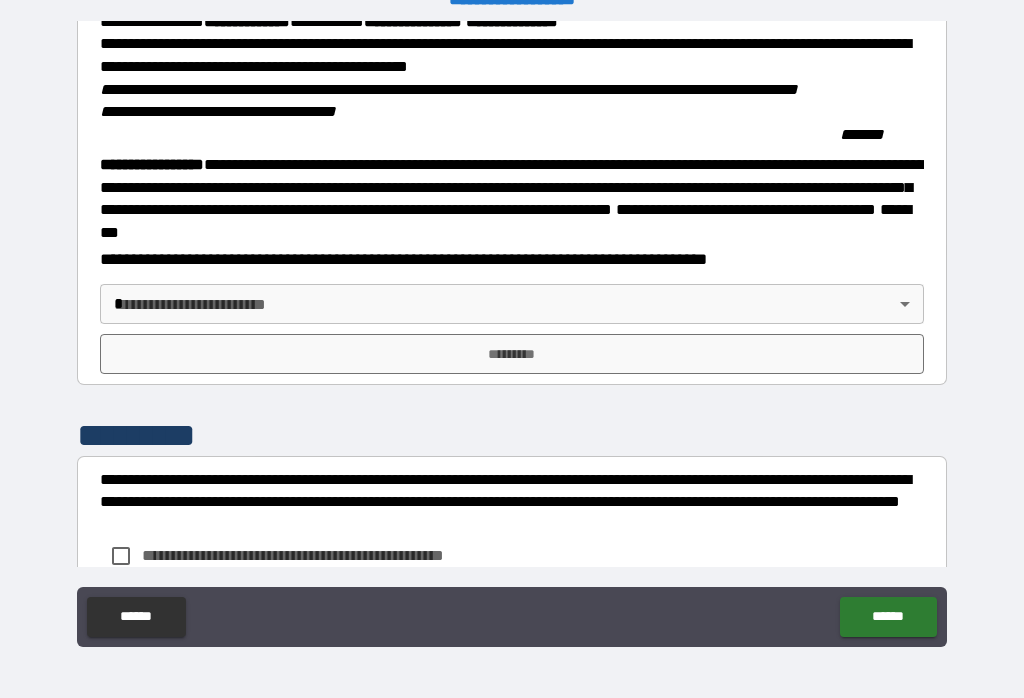 scroll, scrollTop: 2045, scrollLeft: 0, axis: vertical 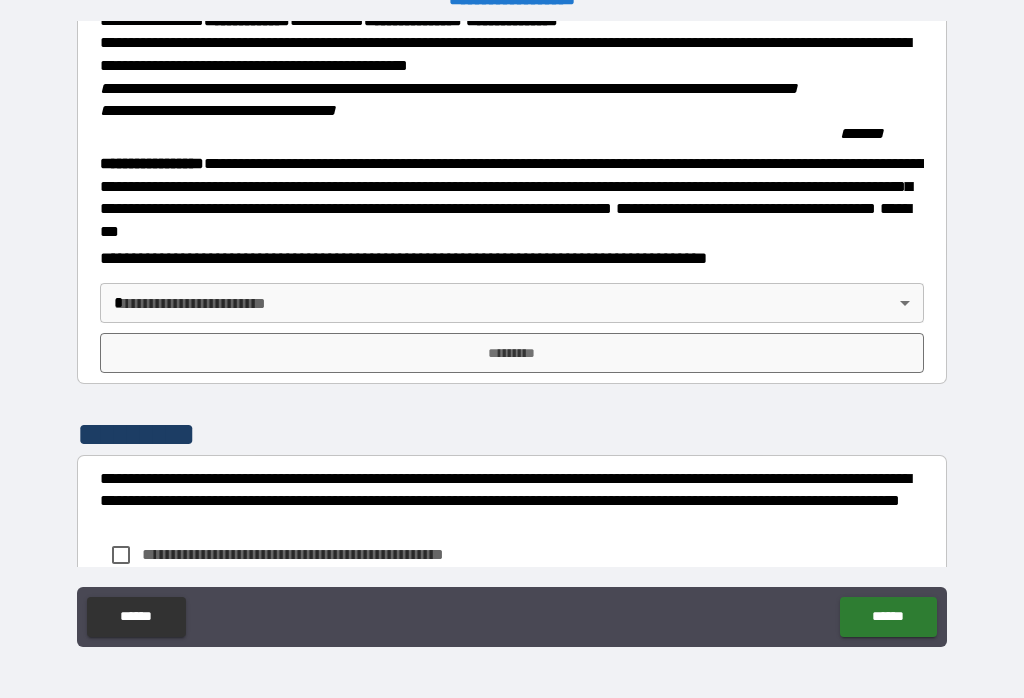 click on "**********" at bounding box center (512, 333) 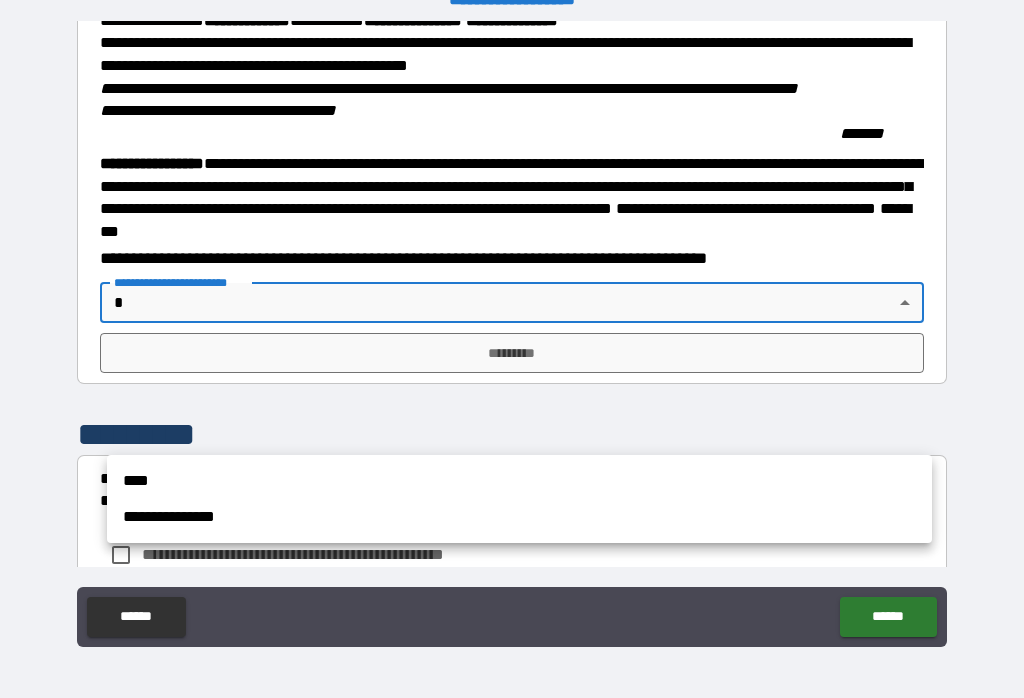 click on "****" at bounding box center (519, 481) 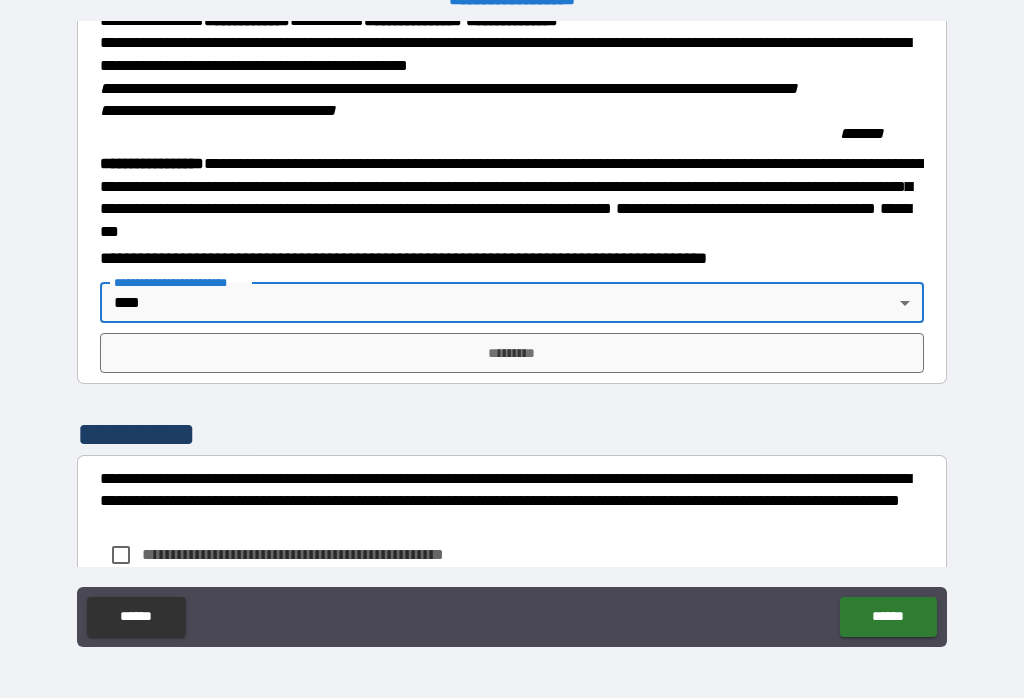 click on "*********" at bounding box center [512, 353] 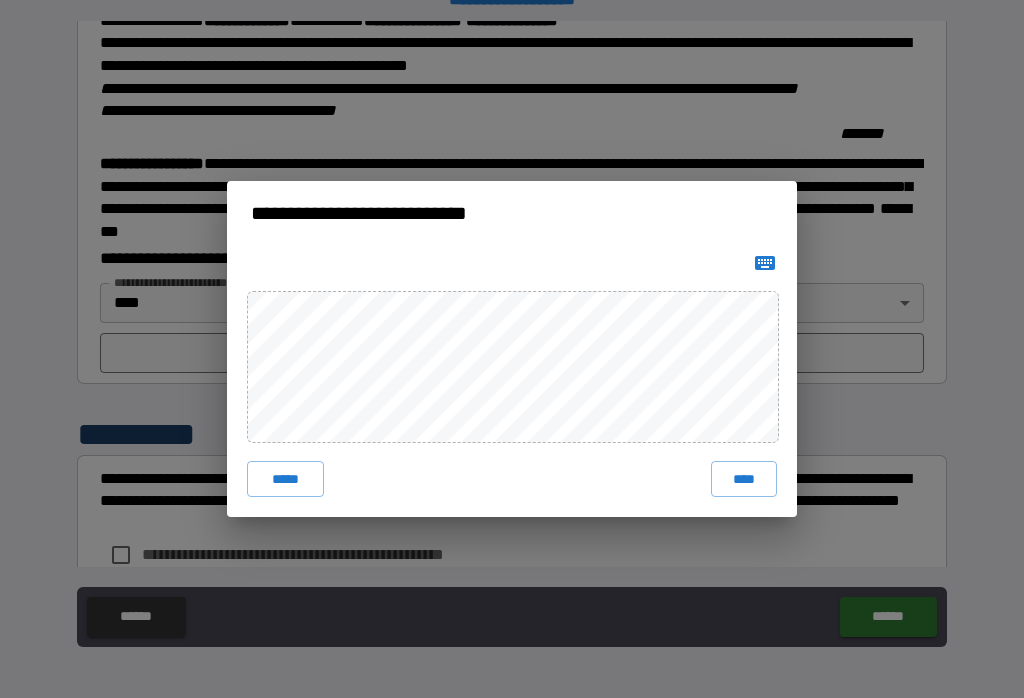 click on "****" at bounding box center [744, 479] 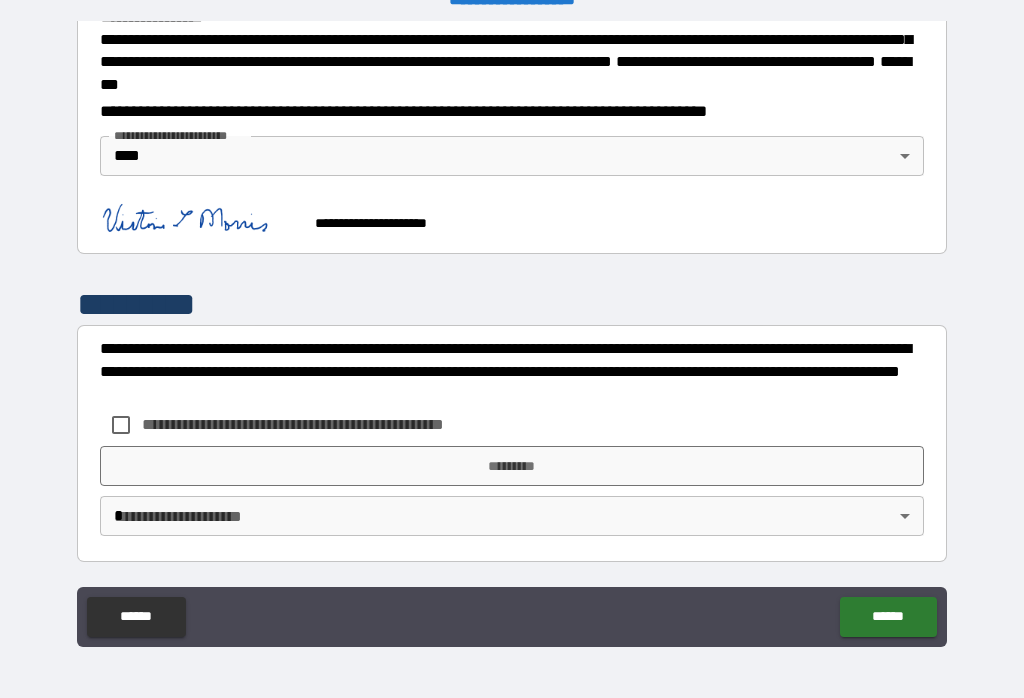 scroll, scrollTop: 2316, scrollLeft: 0, axis: vertical 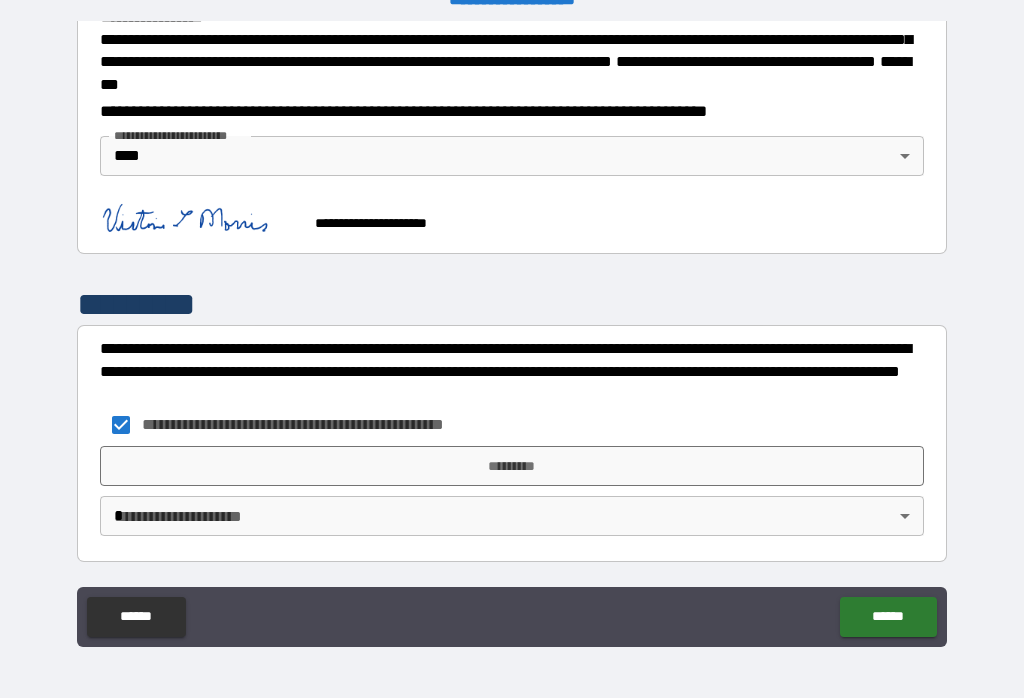 click on "*********" at bounding box center (512, 466) 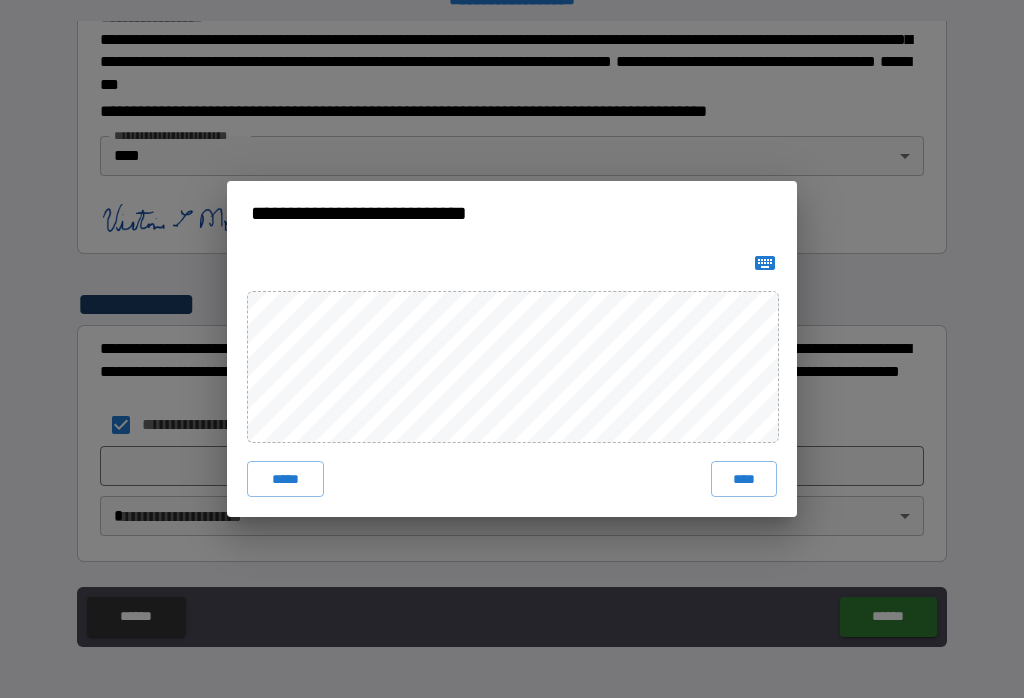 click on "****" at bounding box center (744, 479) 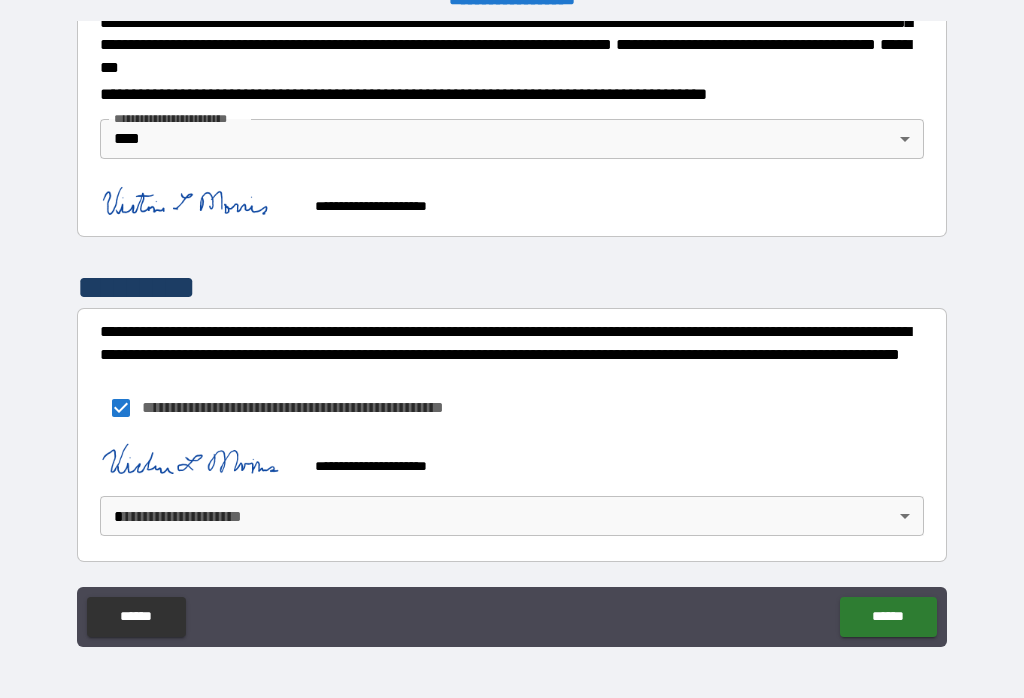 click on "**********" at bounding box center (512, 333) 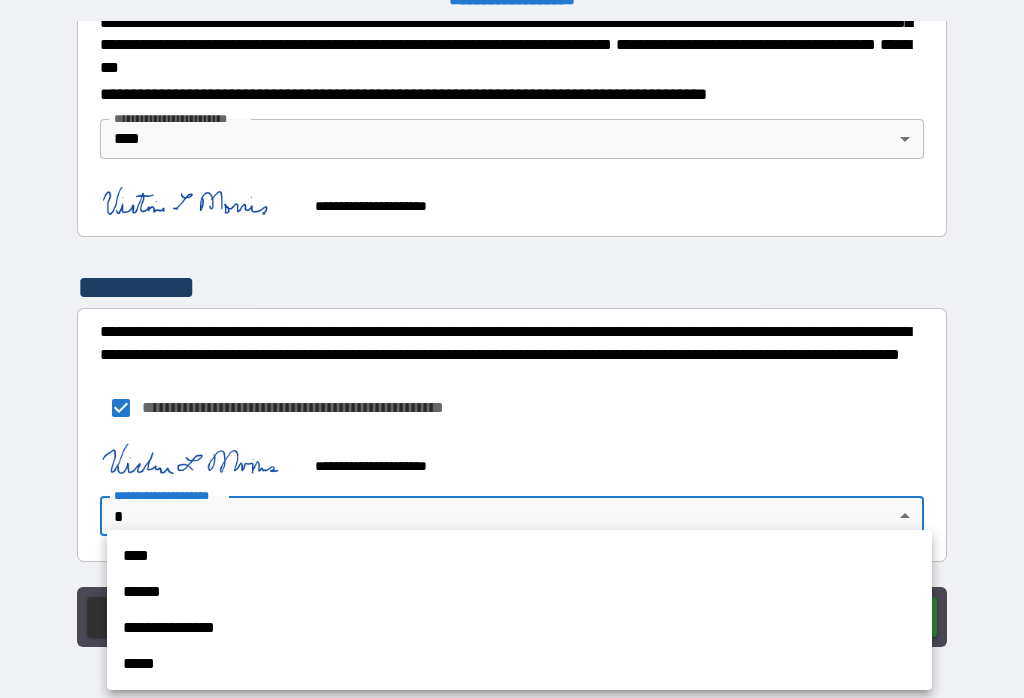 click on "****" at bounding box center [519, 556] 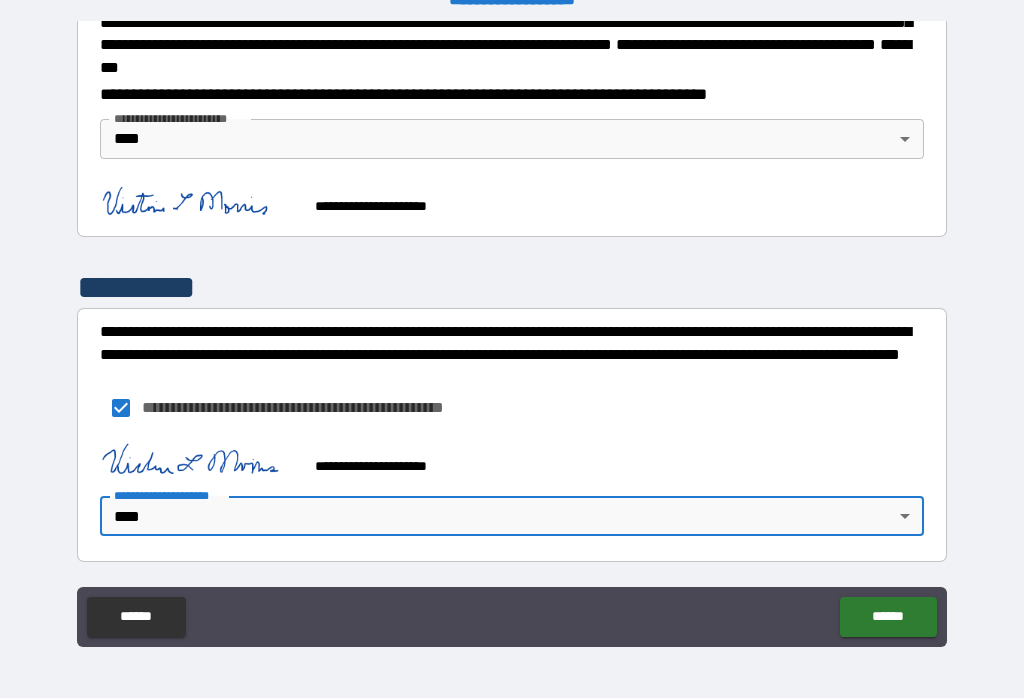 scroll, scrollTop: 2333, scrollLeft: 0, axis: vertical 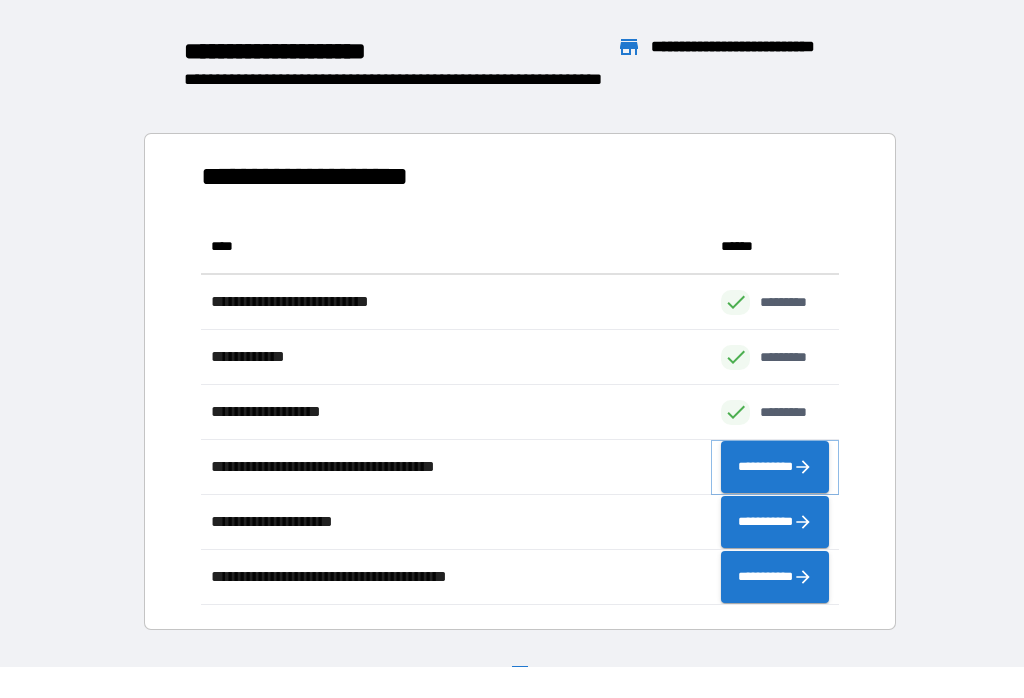 click on "**********" at bounding box center [775, 467] 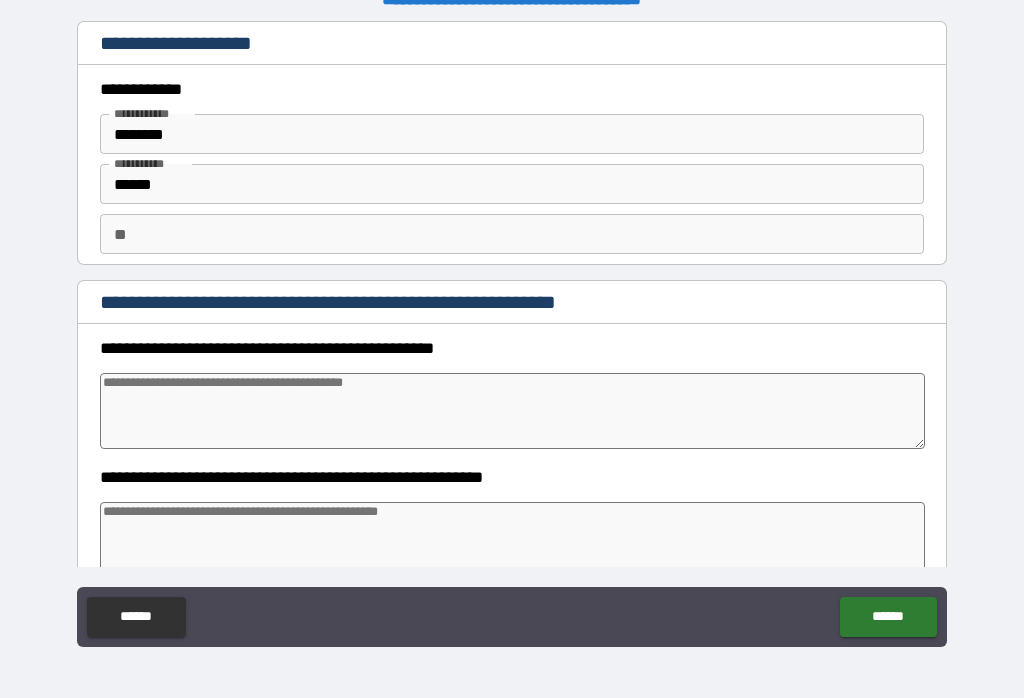 type on "*" 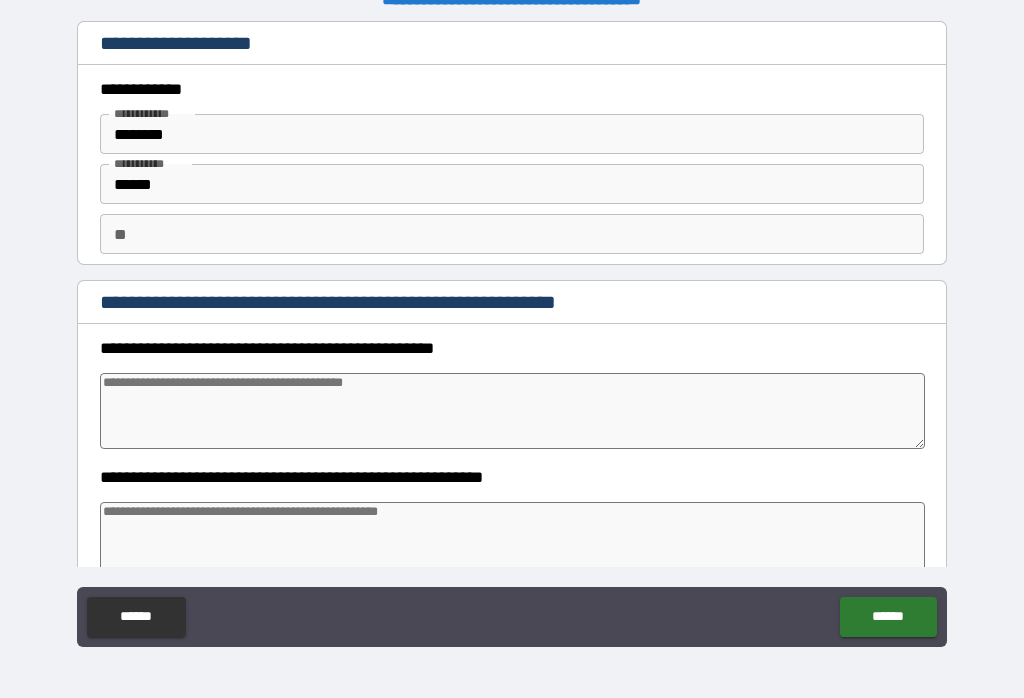 type on "*" 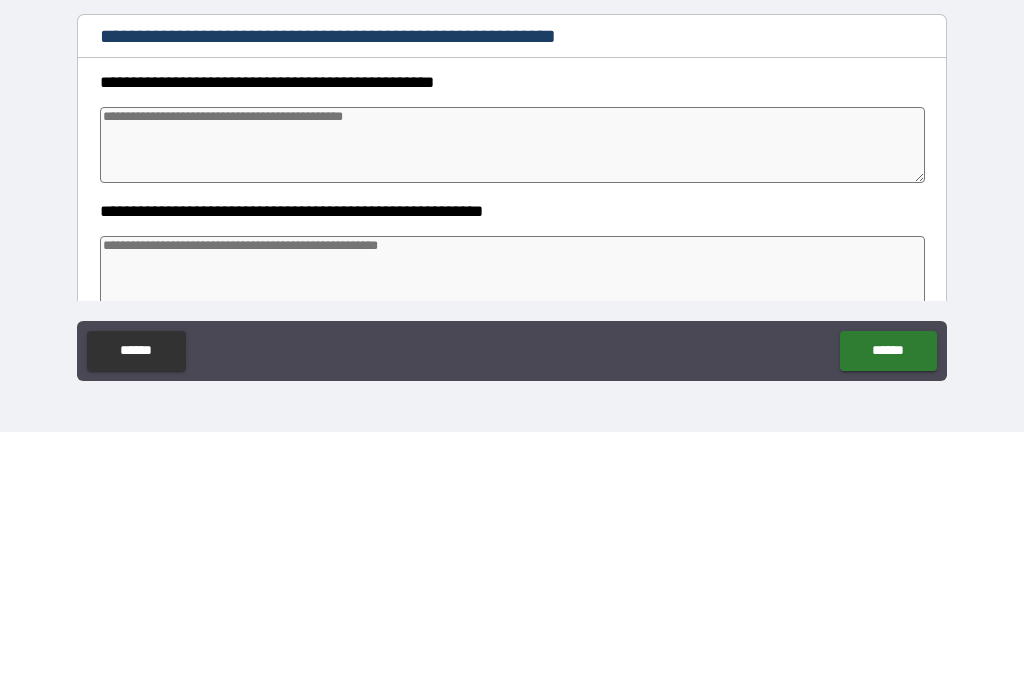 type on "*" 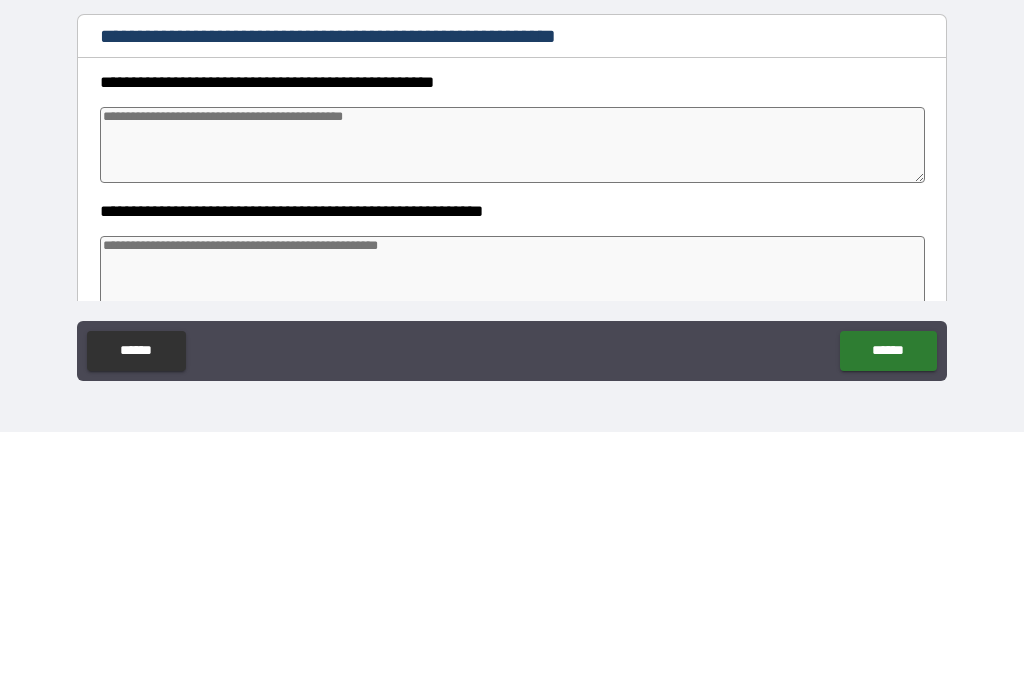 type on "*" 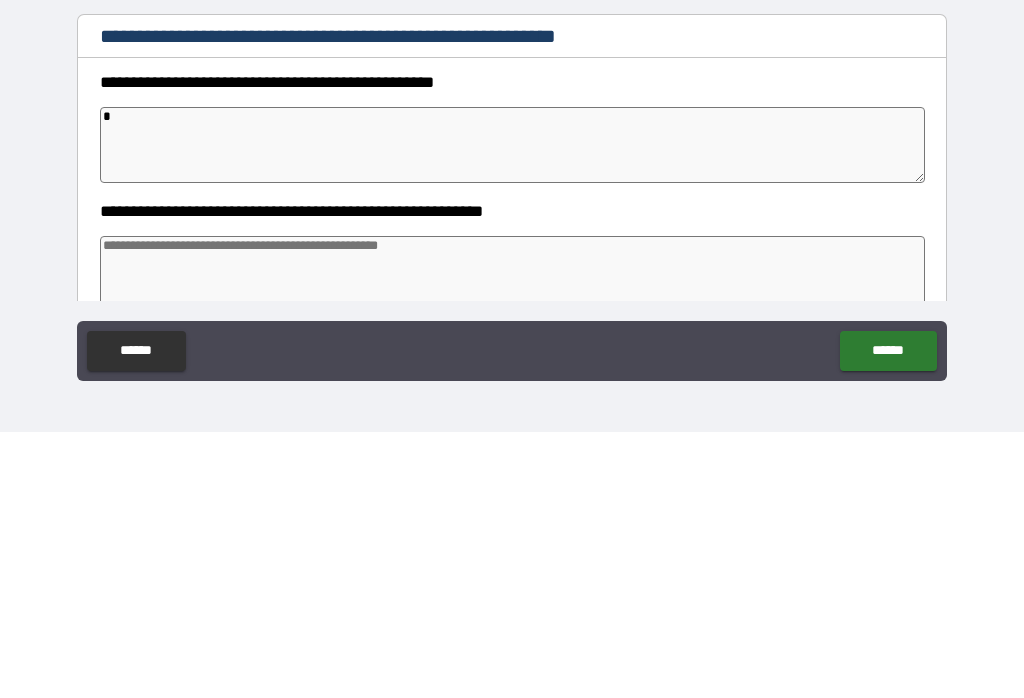 type on "*" 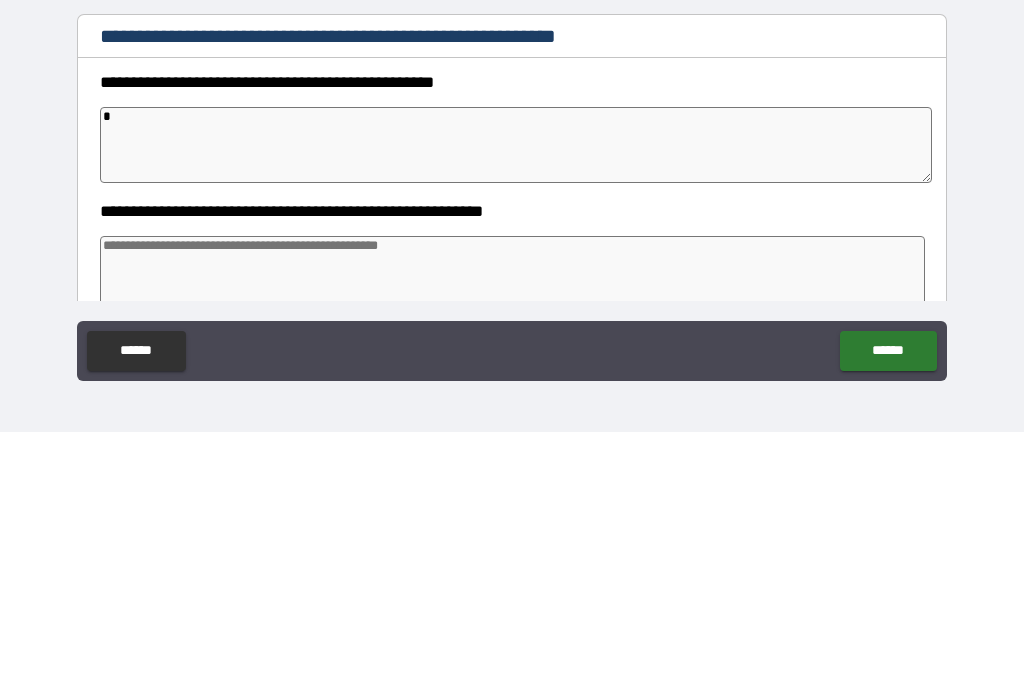 type on "**" 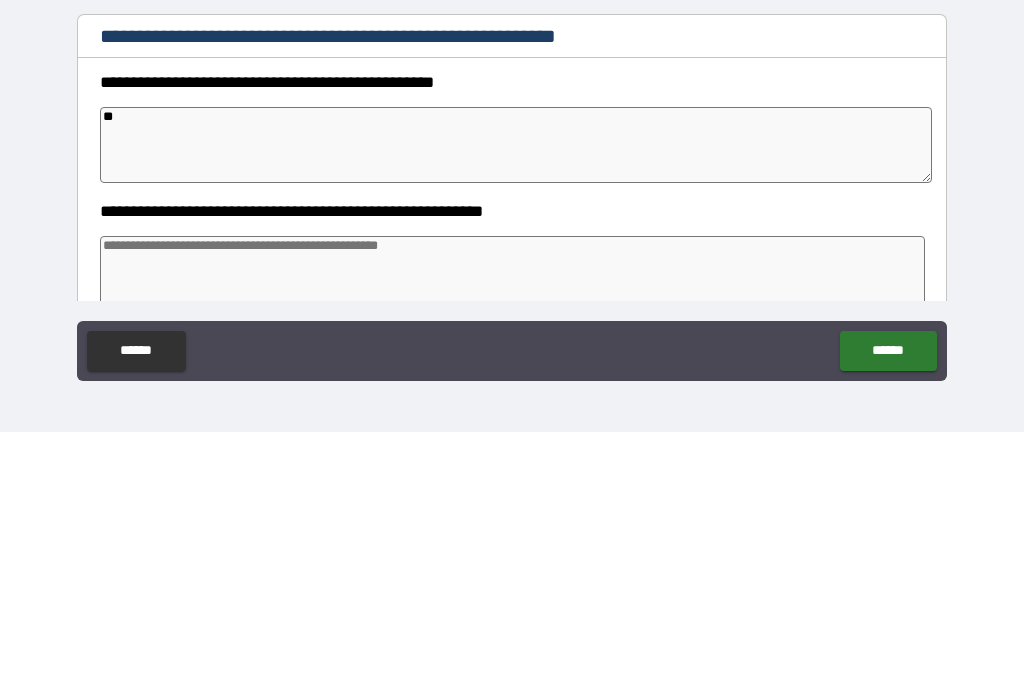 type on "*" 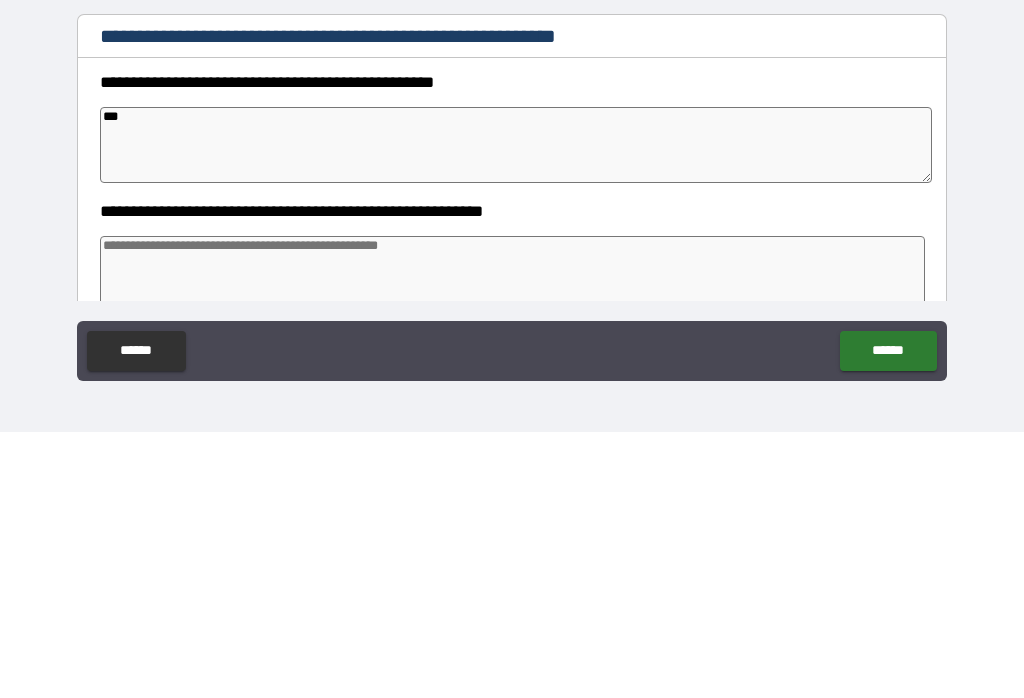 type on "*" 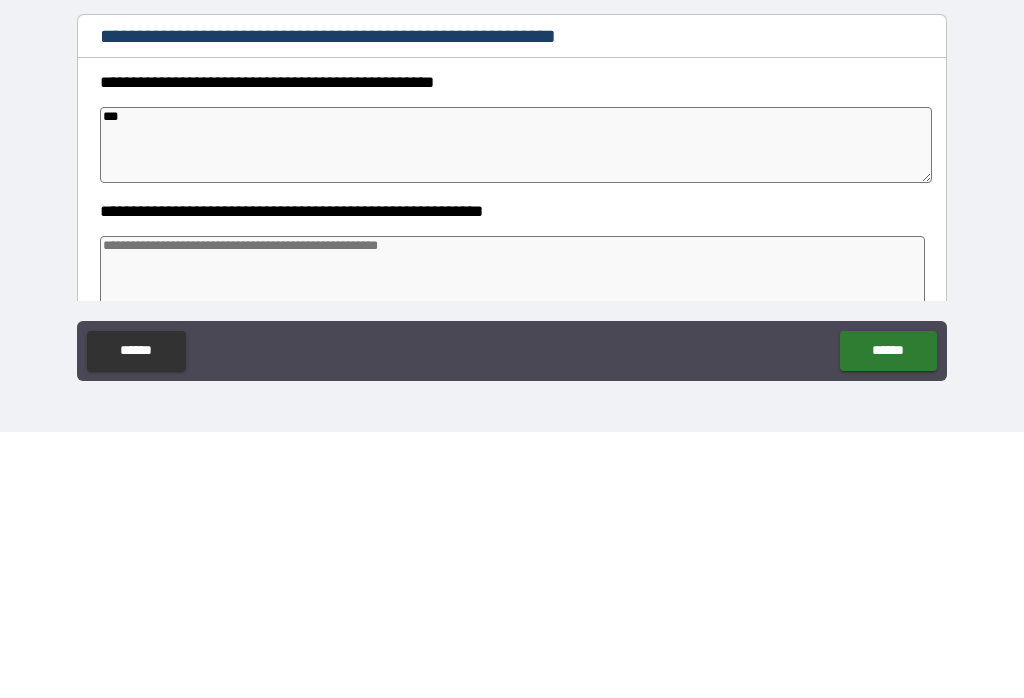 type on "***" 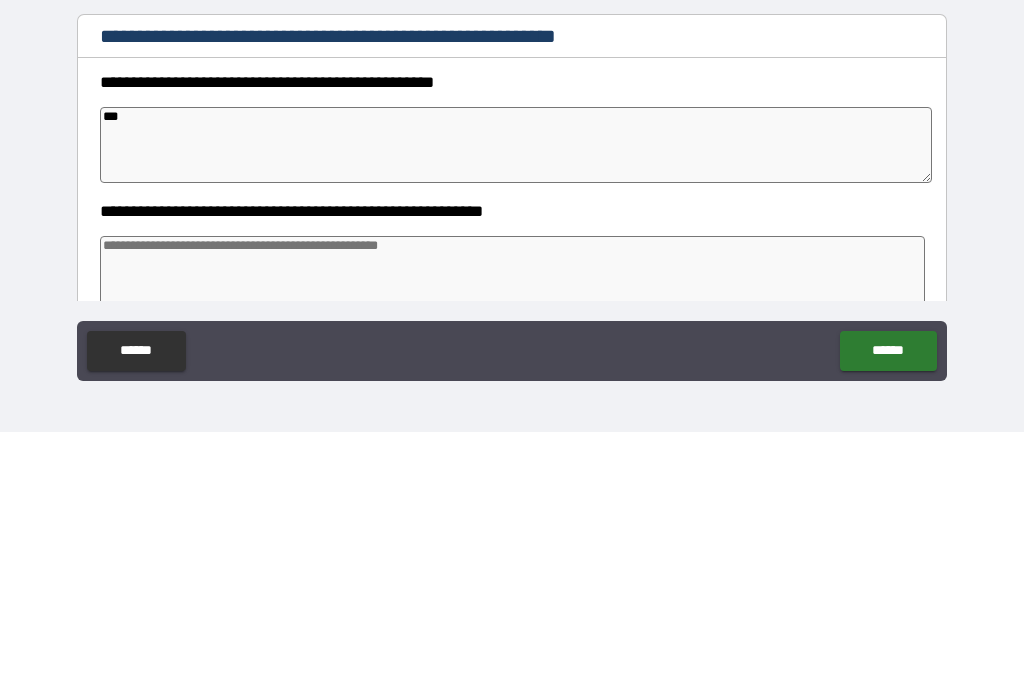 type on "*" 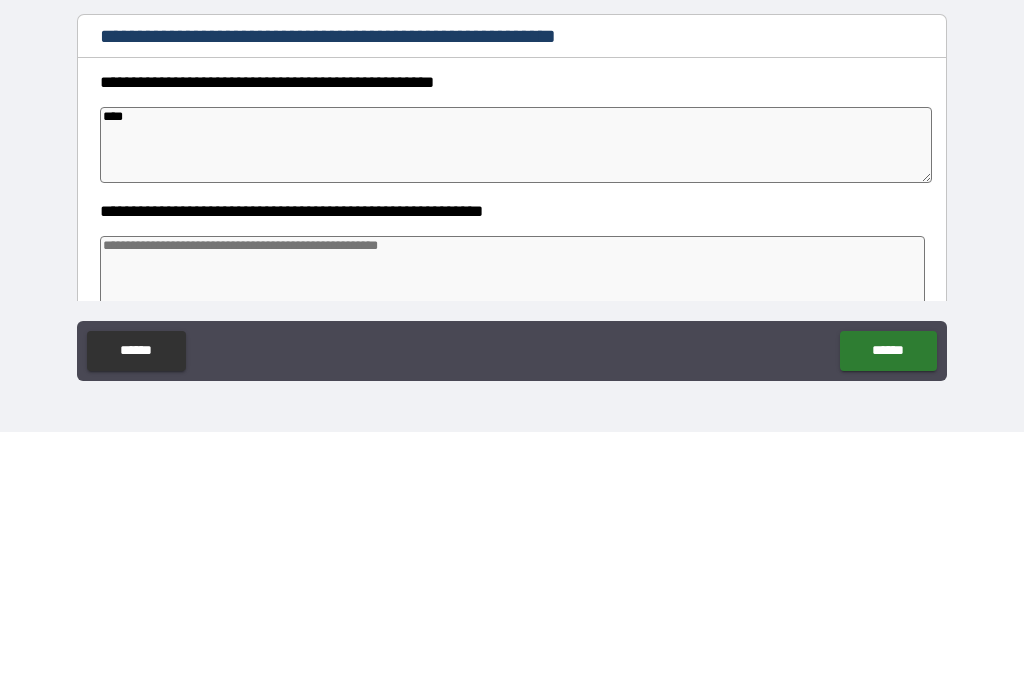 type on "*" 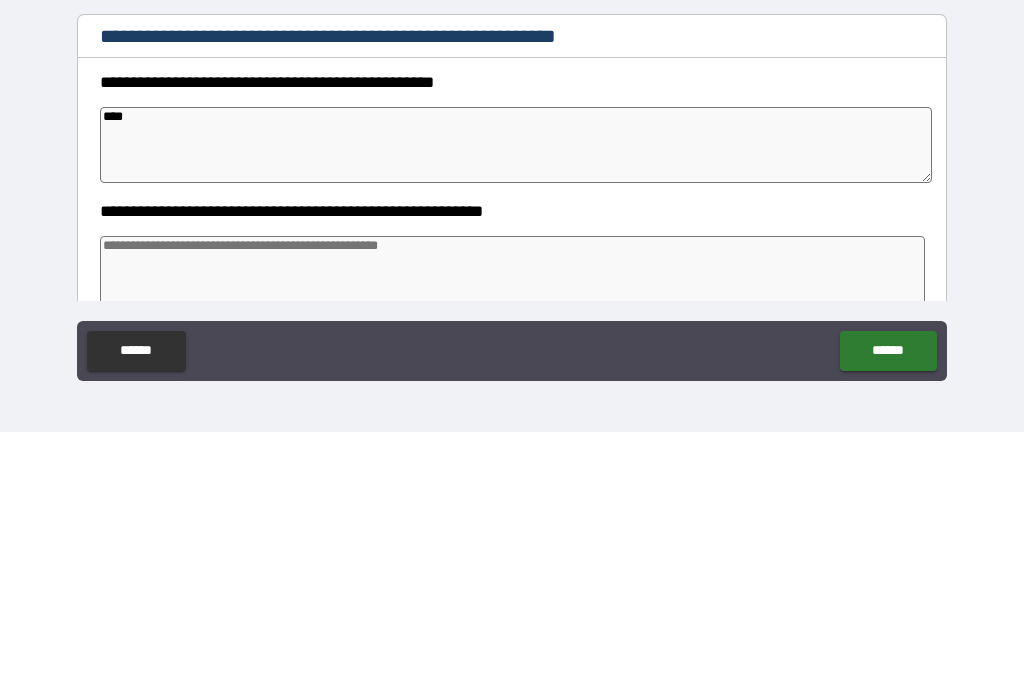 type on "*****" 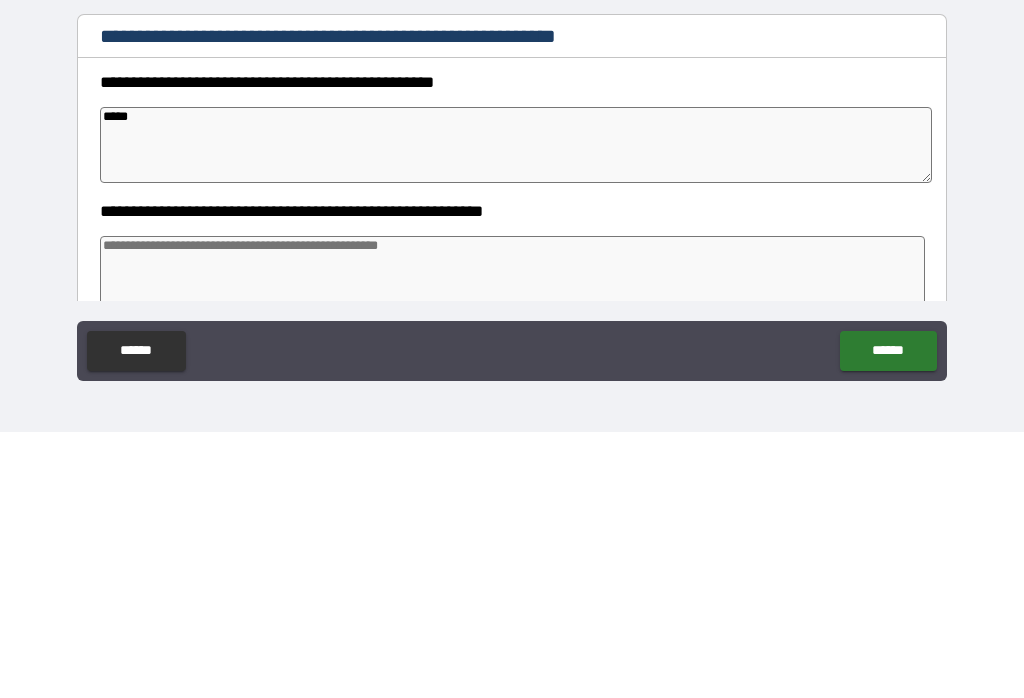 type on "*" 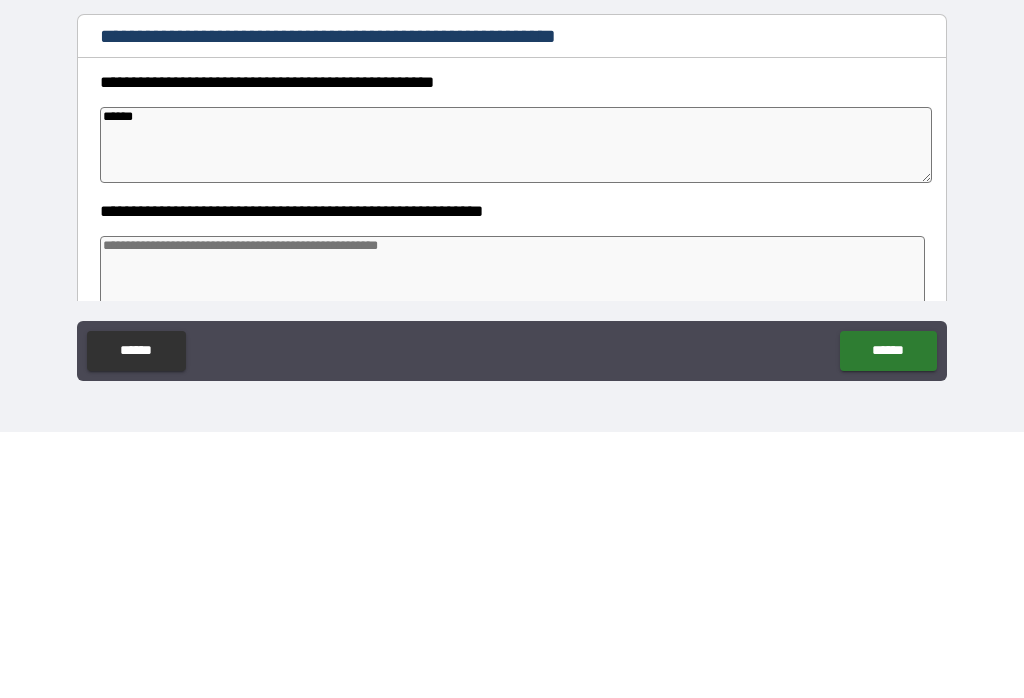 type on "*" 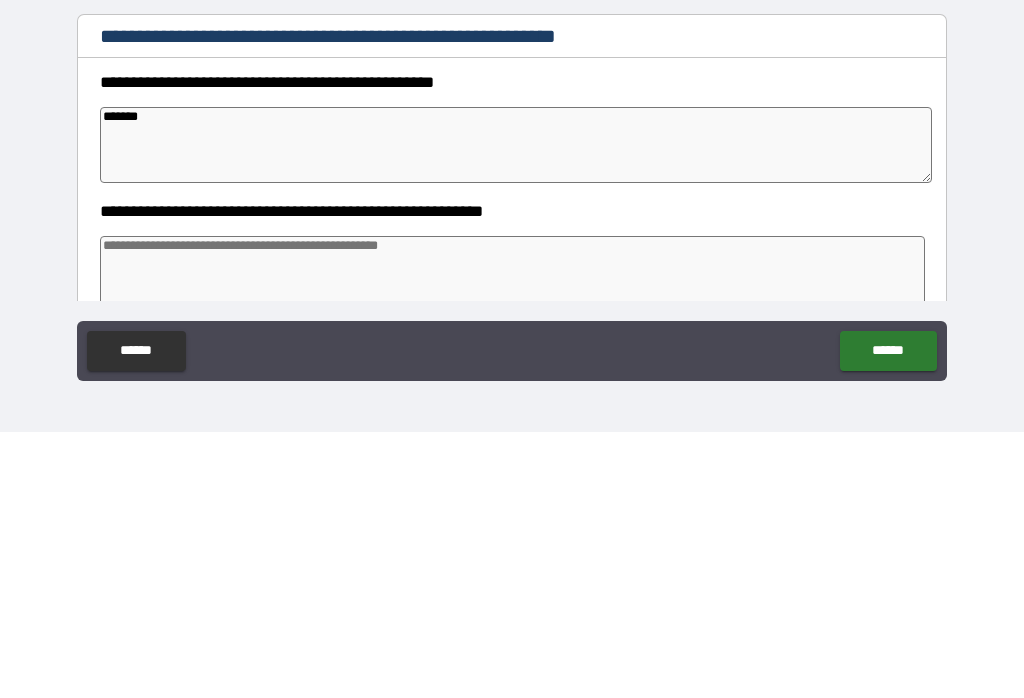 type on "*" 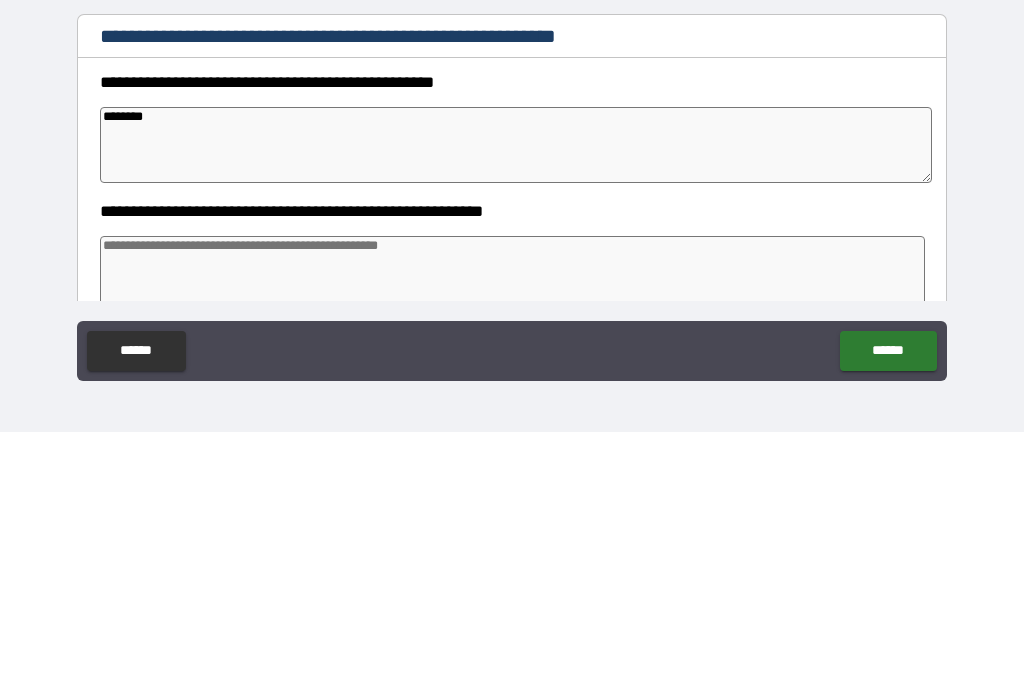type on "*" 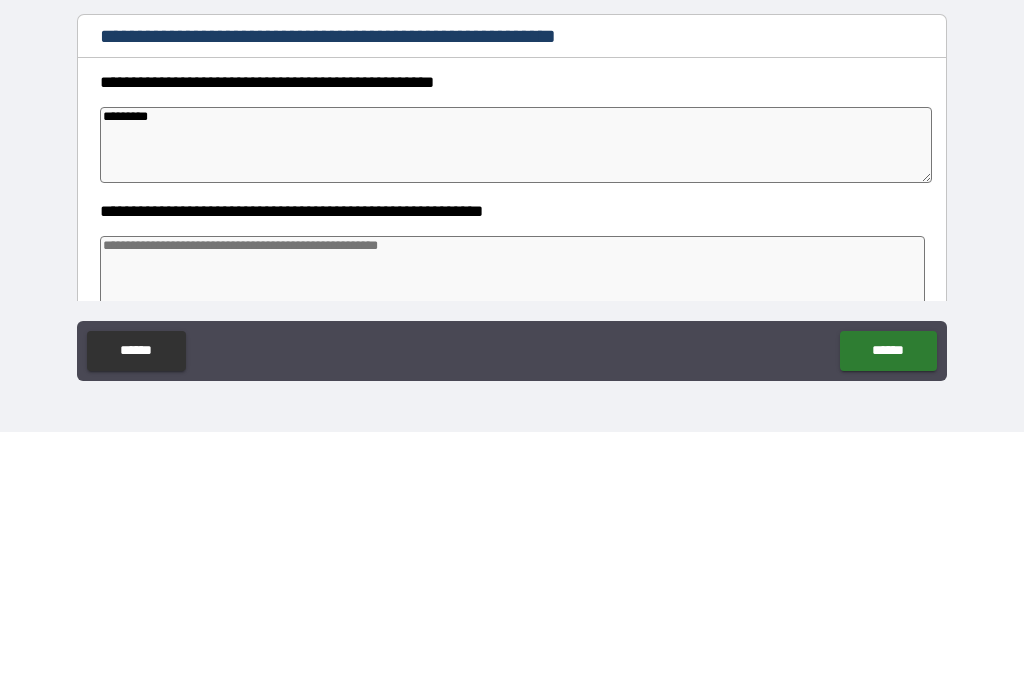 type on "*" 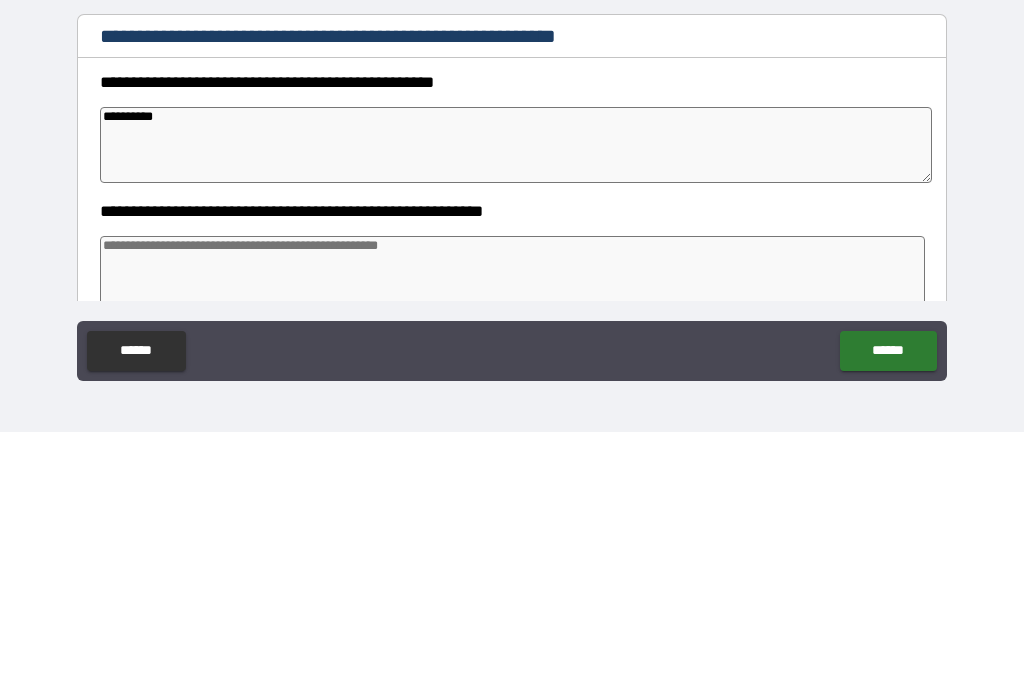 type on "*" 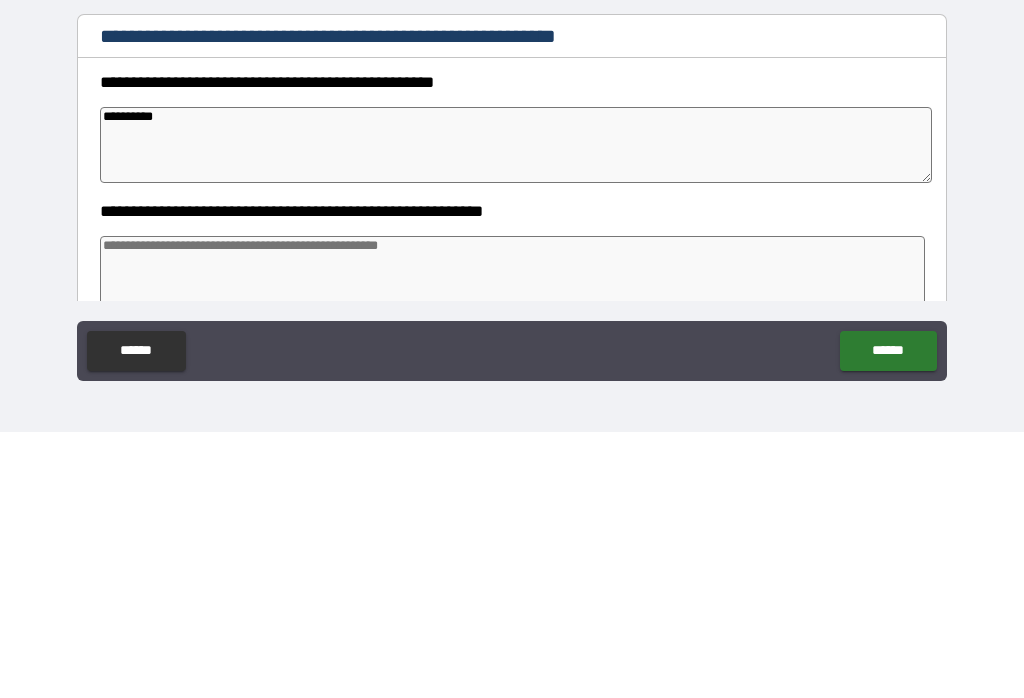 type on "**********" 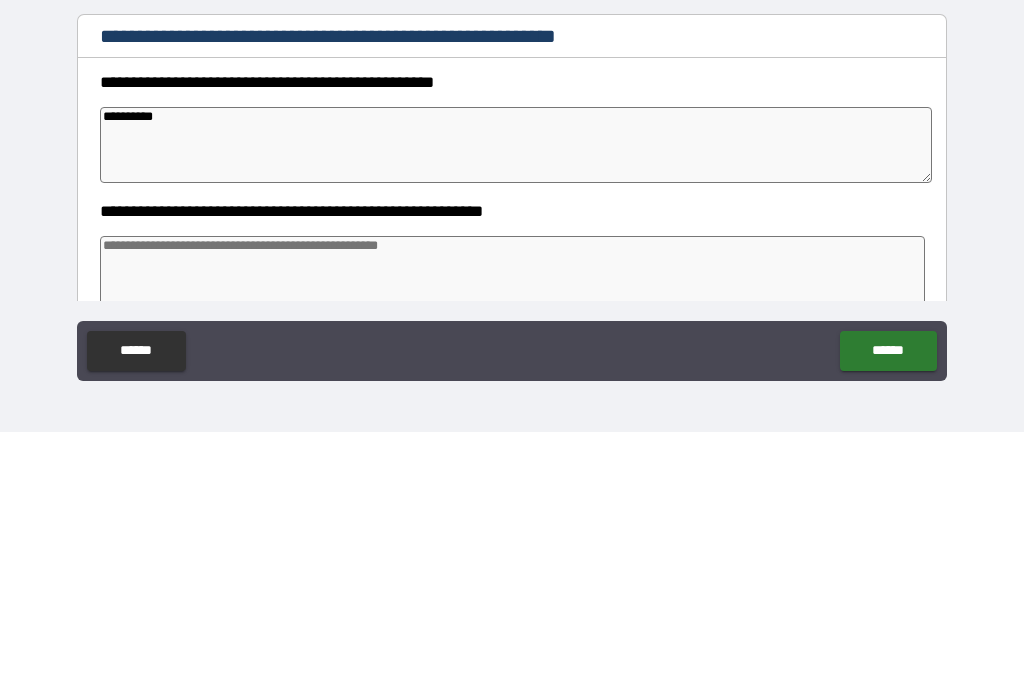type on "*" 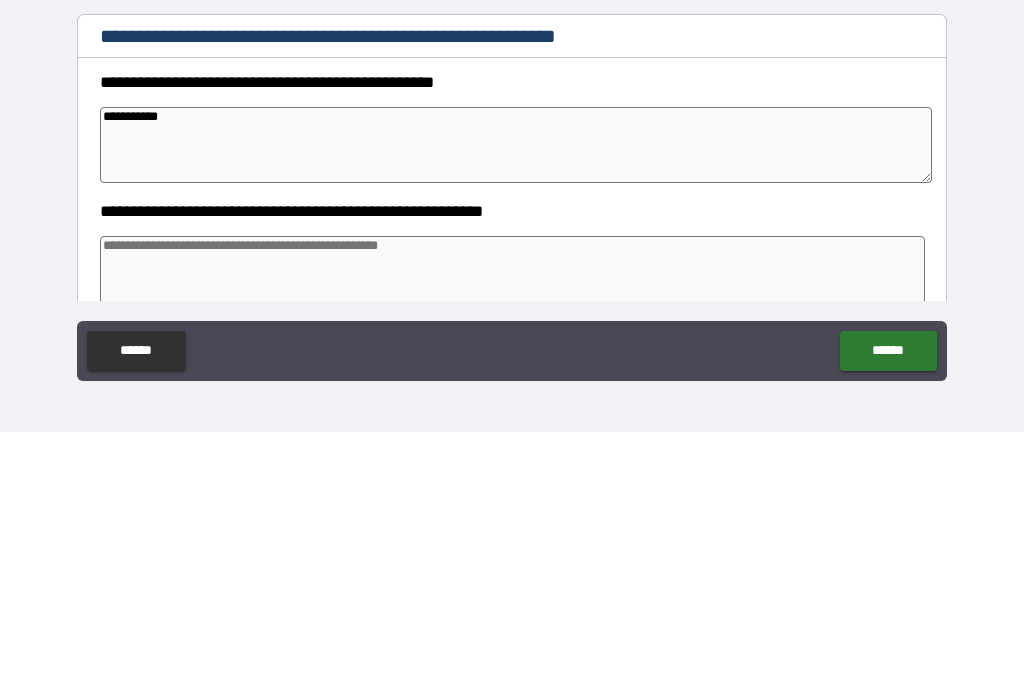 type on "*" 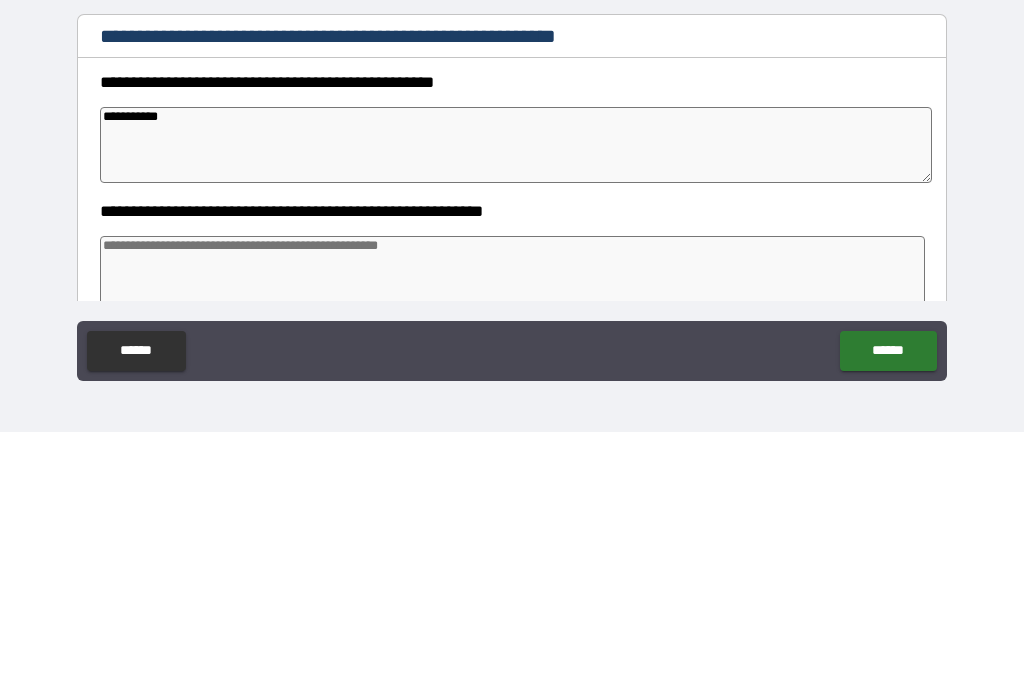 type on "**********" 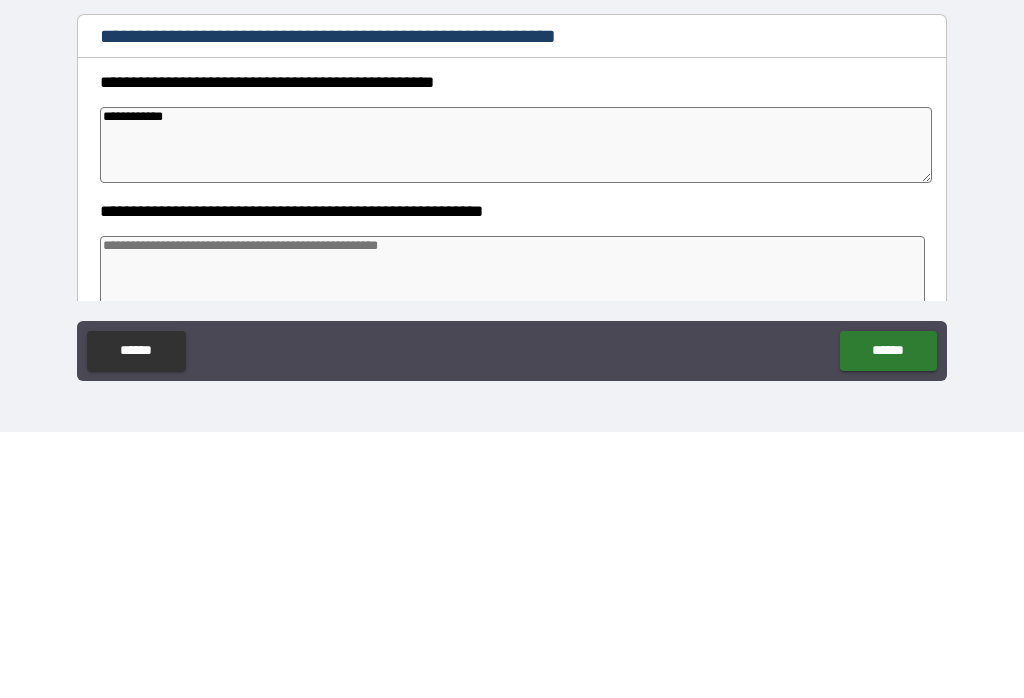 type on "*" 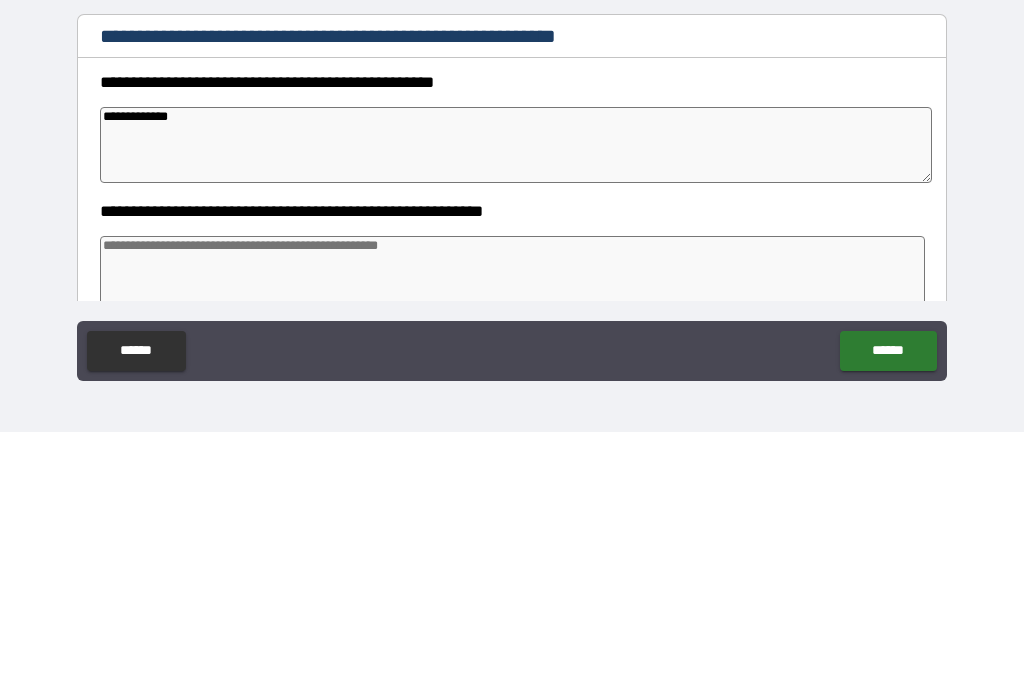type on "*" 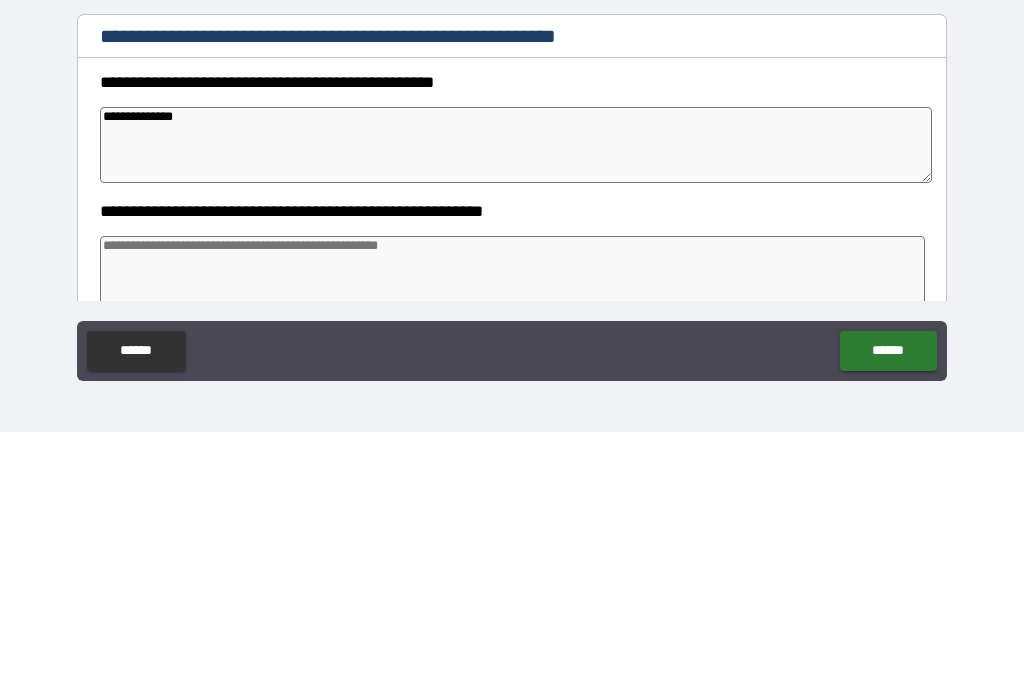 type on "*" 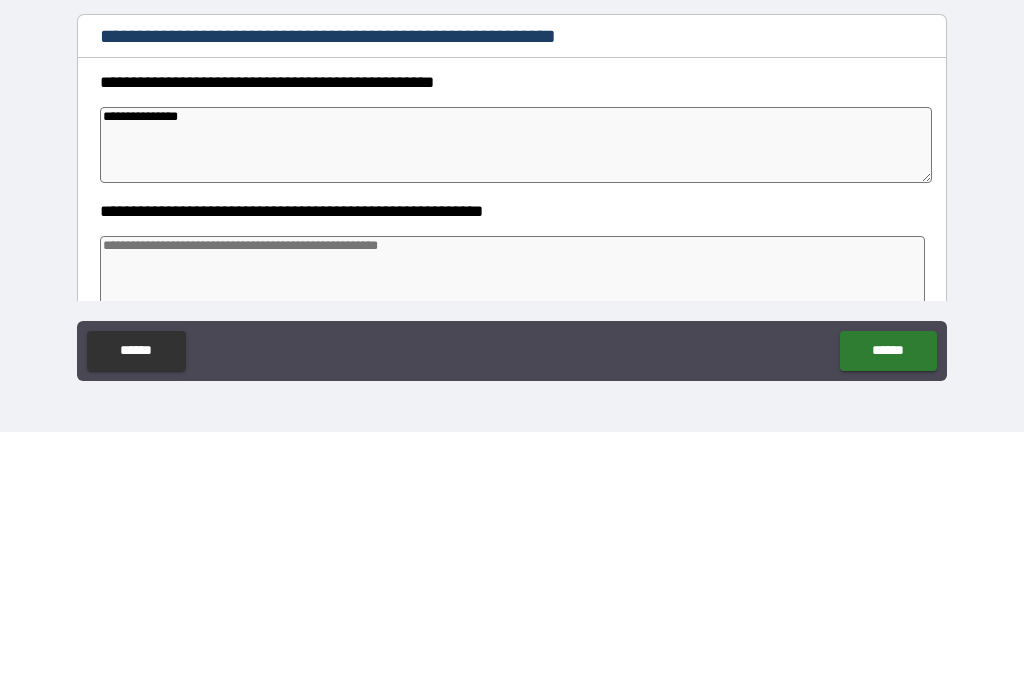 type on "*" 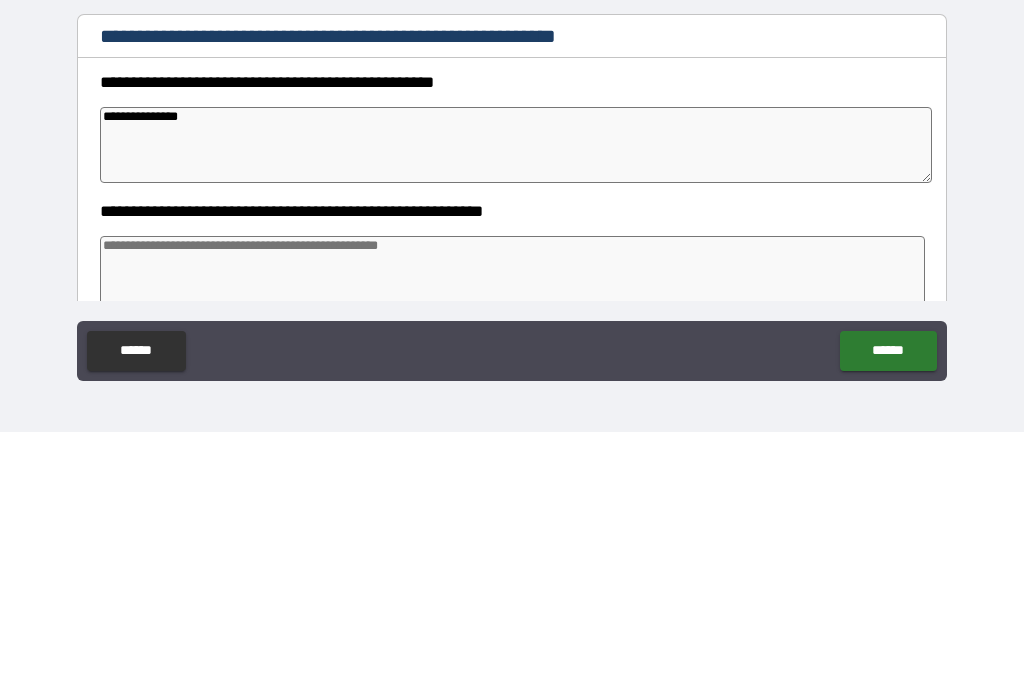 type on "*" 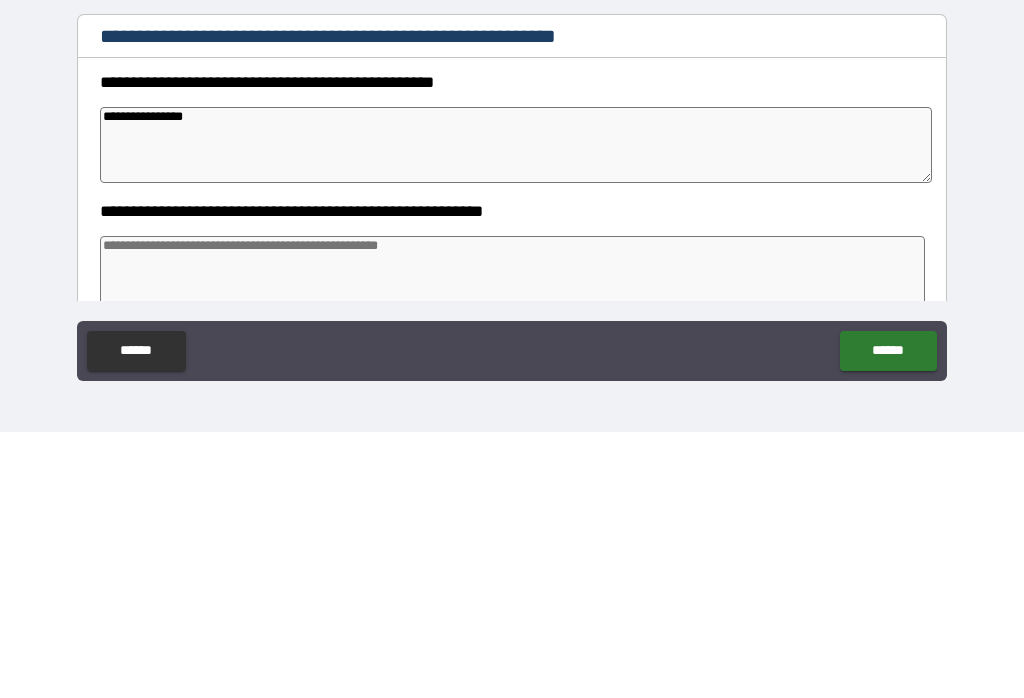 type on "*" 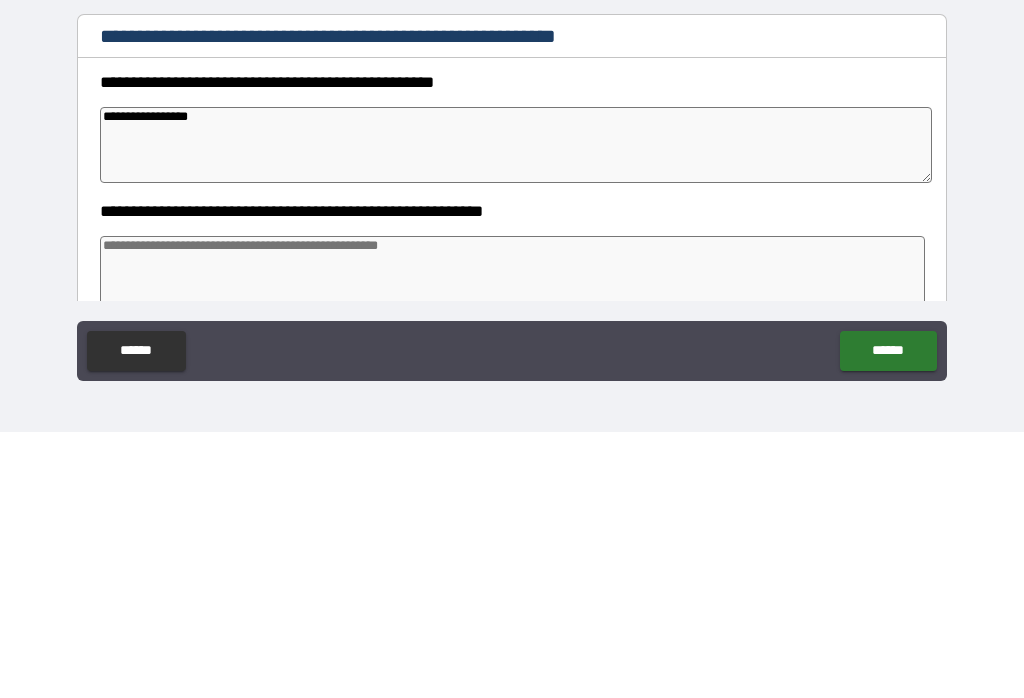 type on "*" 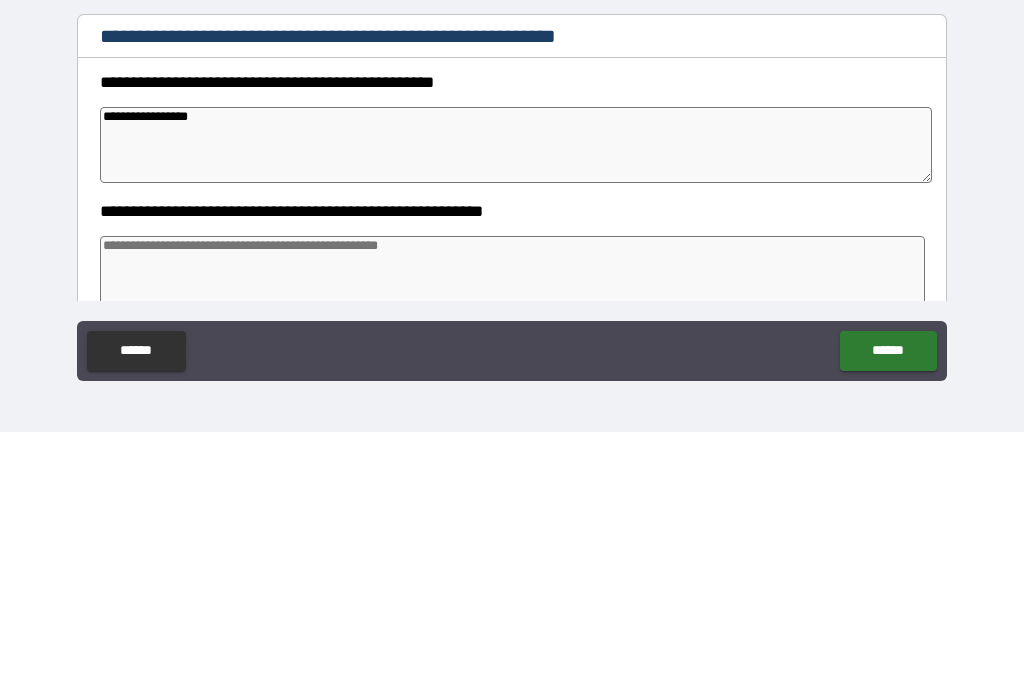 type on "**********" 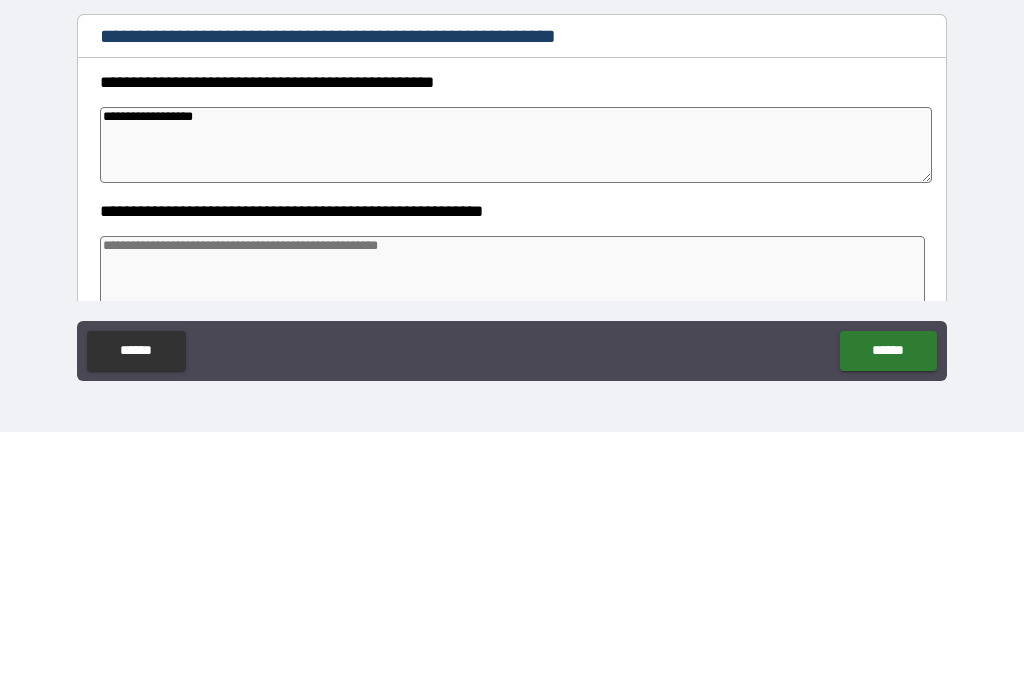 type on "*" 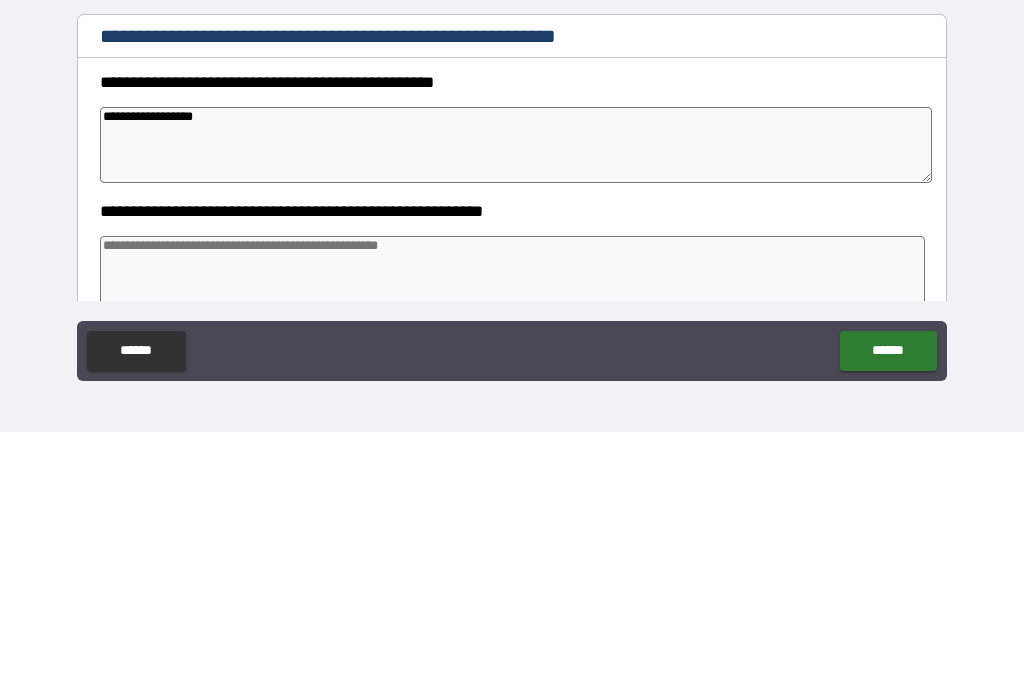 type on "**********" 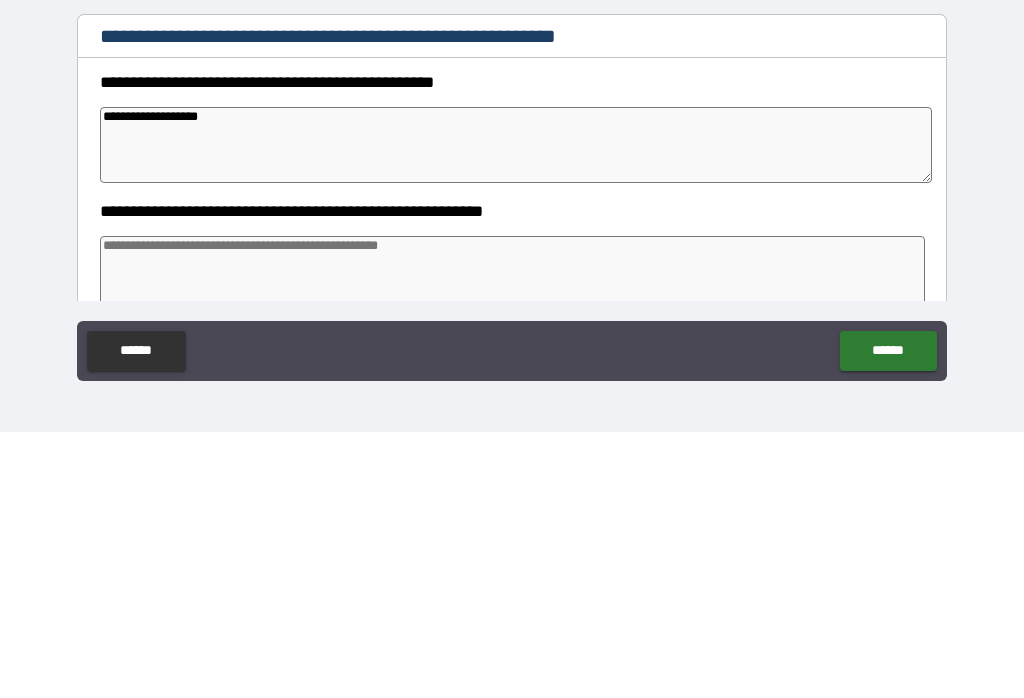 type on "*" 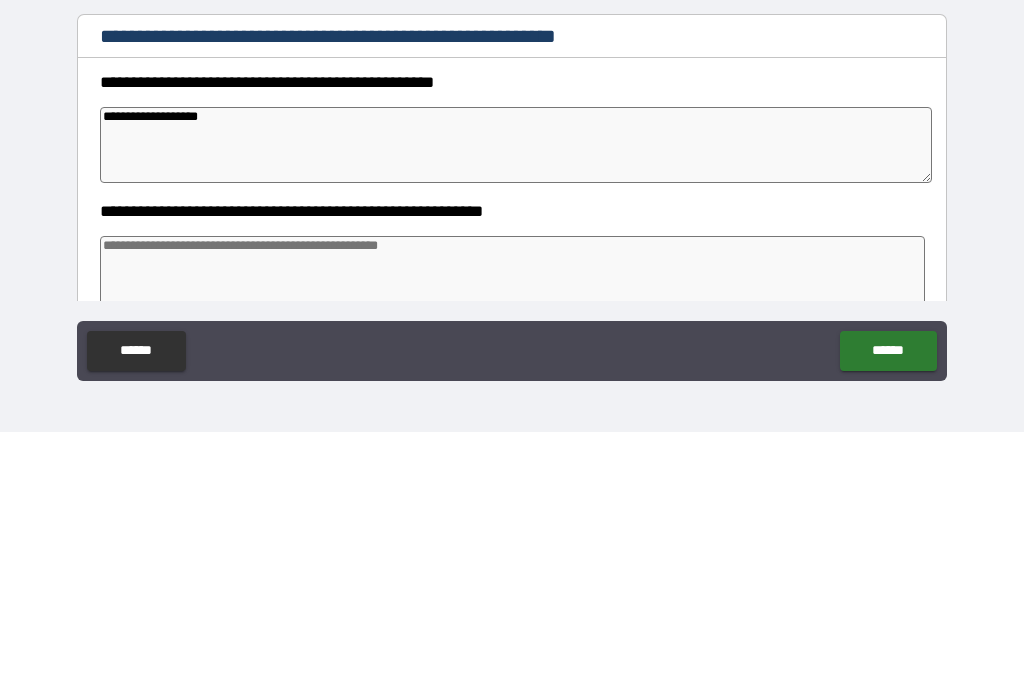 type on "**********" 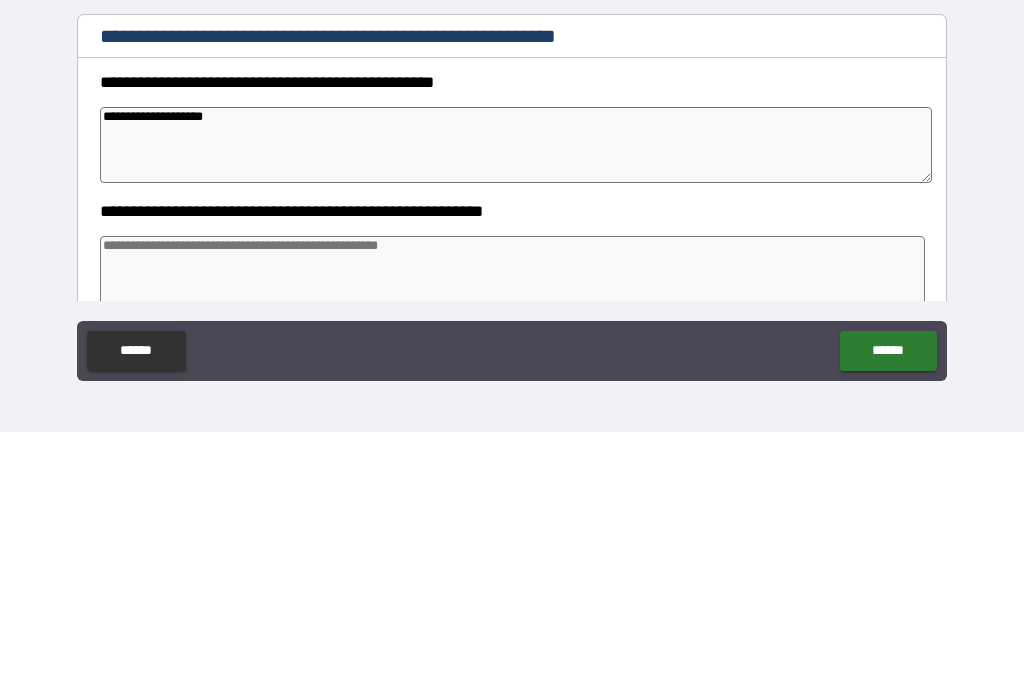 type on "*" 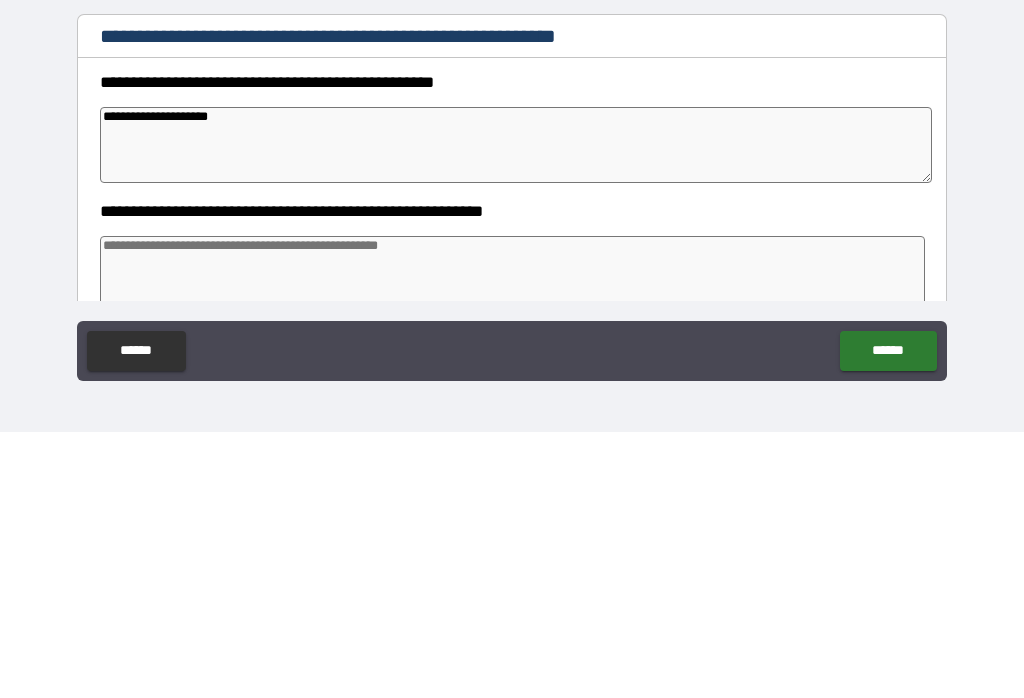 type on "*" 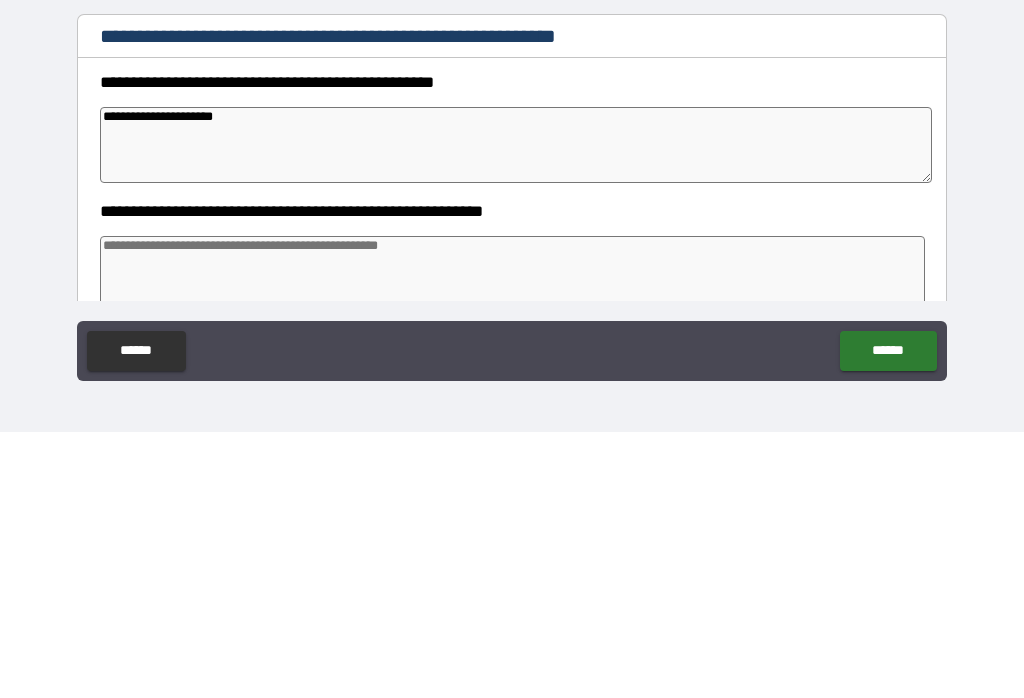 type on "*" 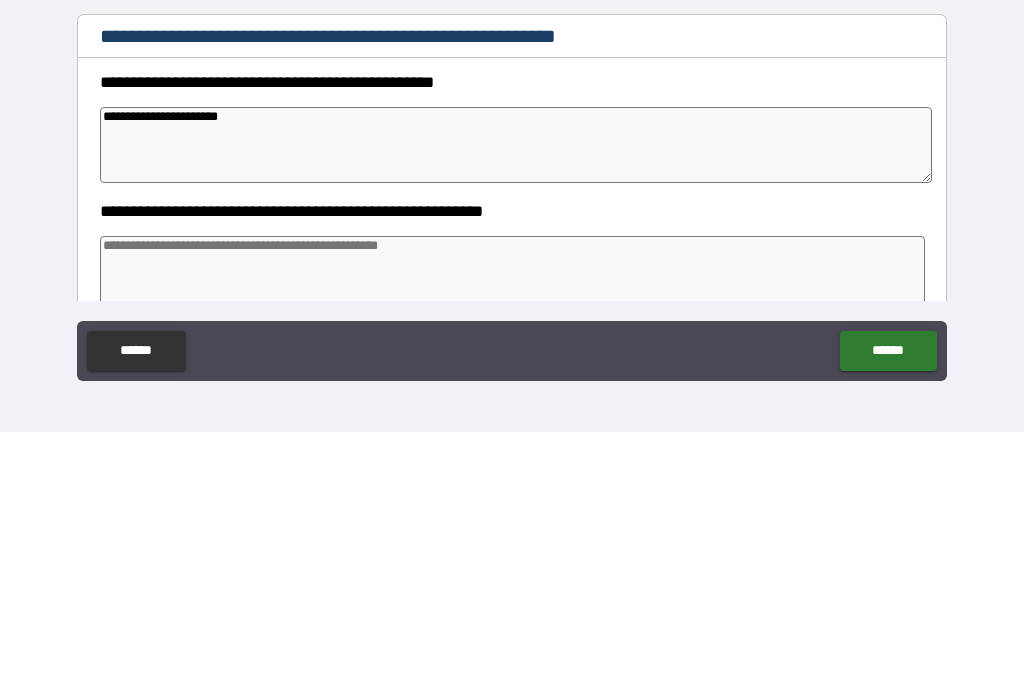 type on "*" 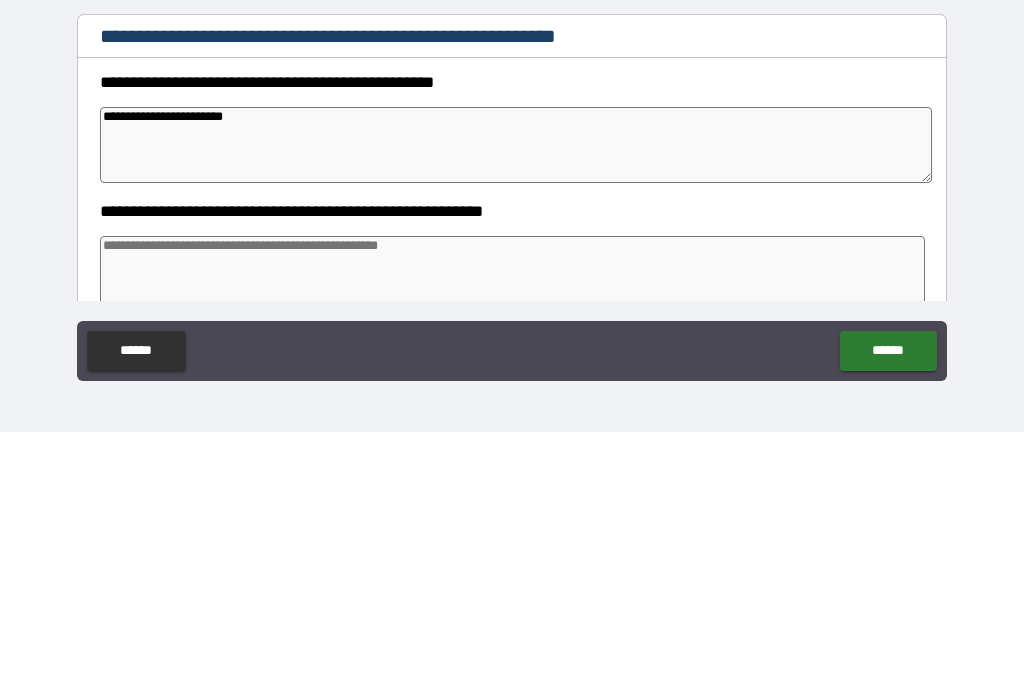 type on "*" 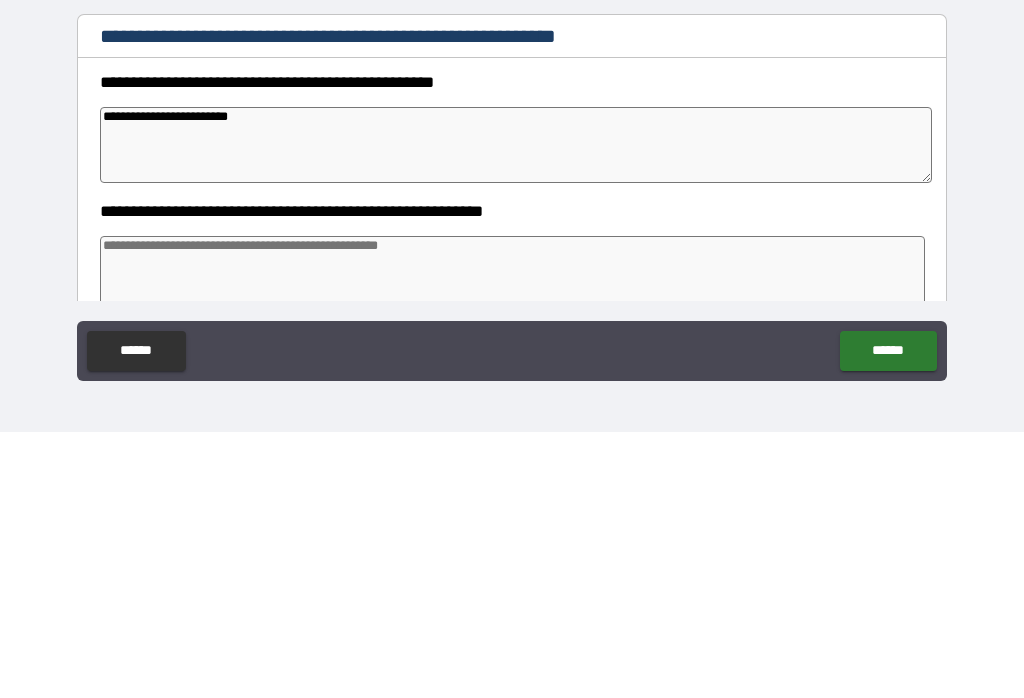 type on "*" 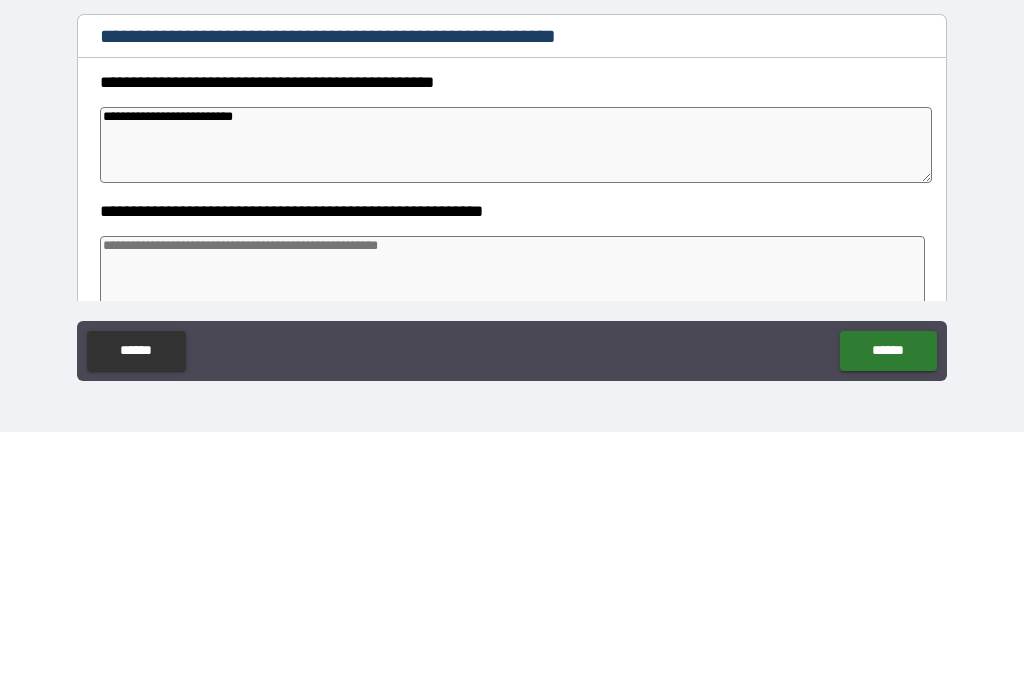 type on "*" 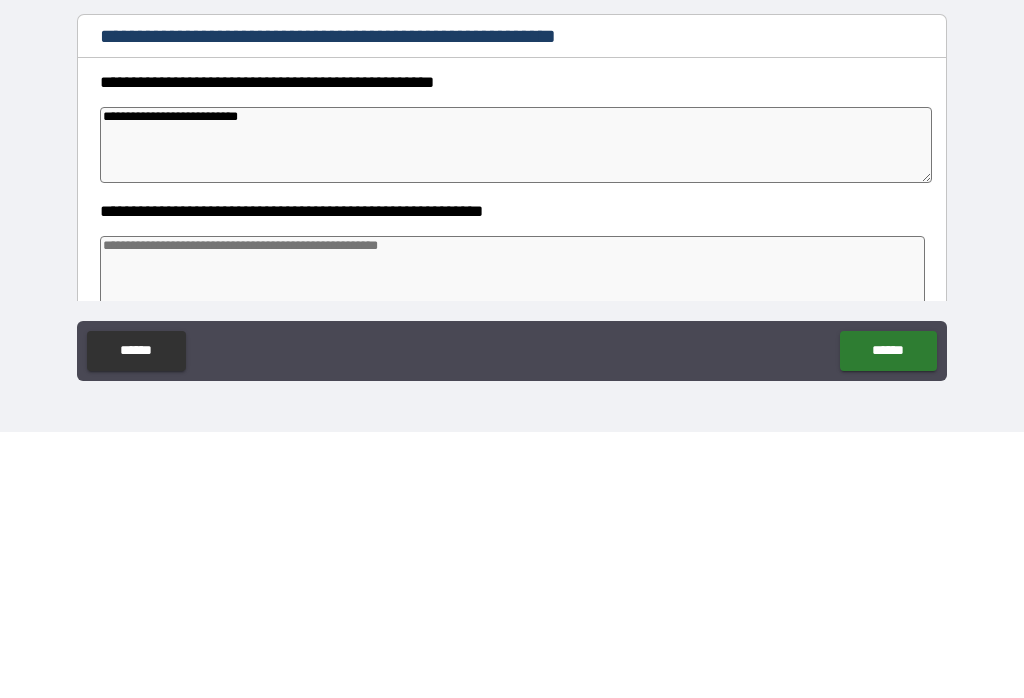 type on "*" 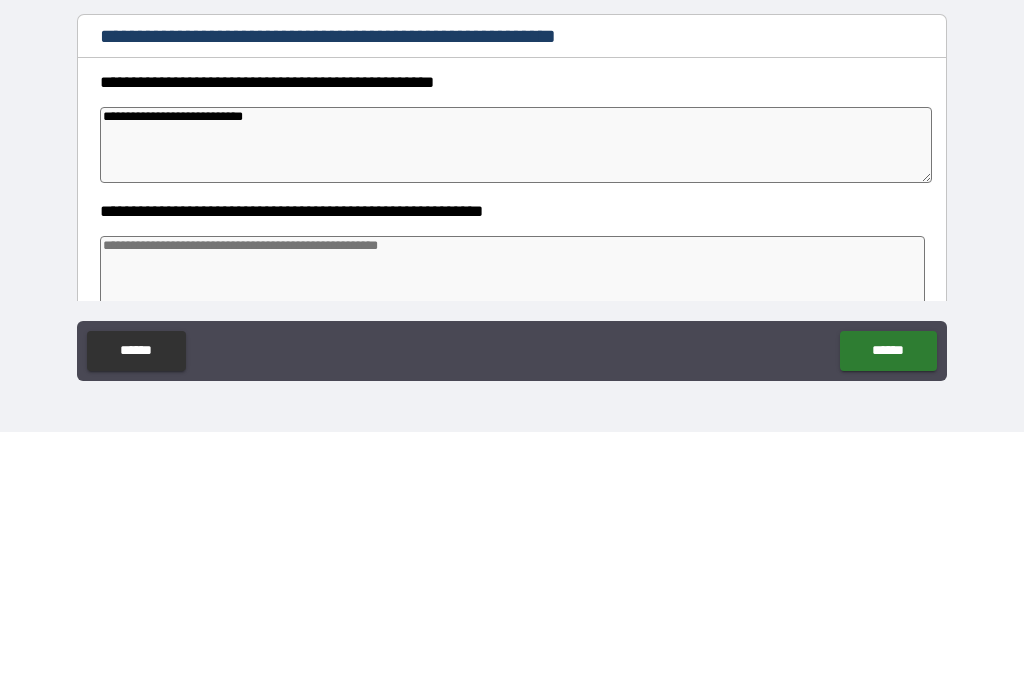 type on "*" 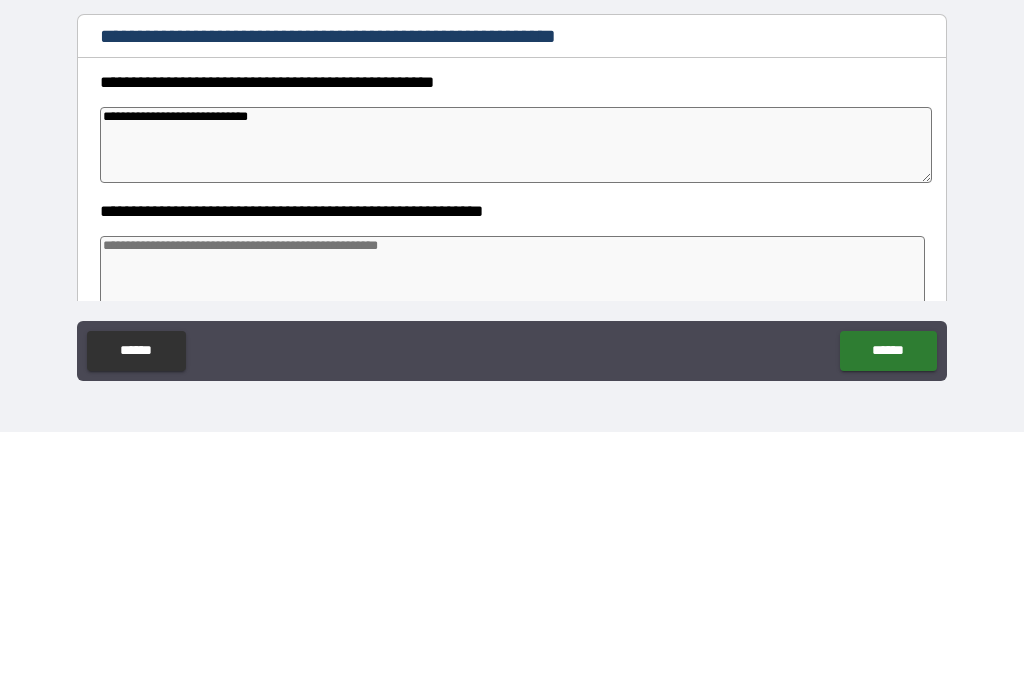 type on "*" 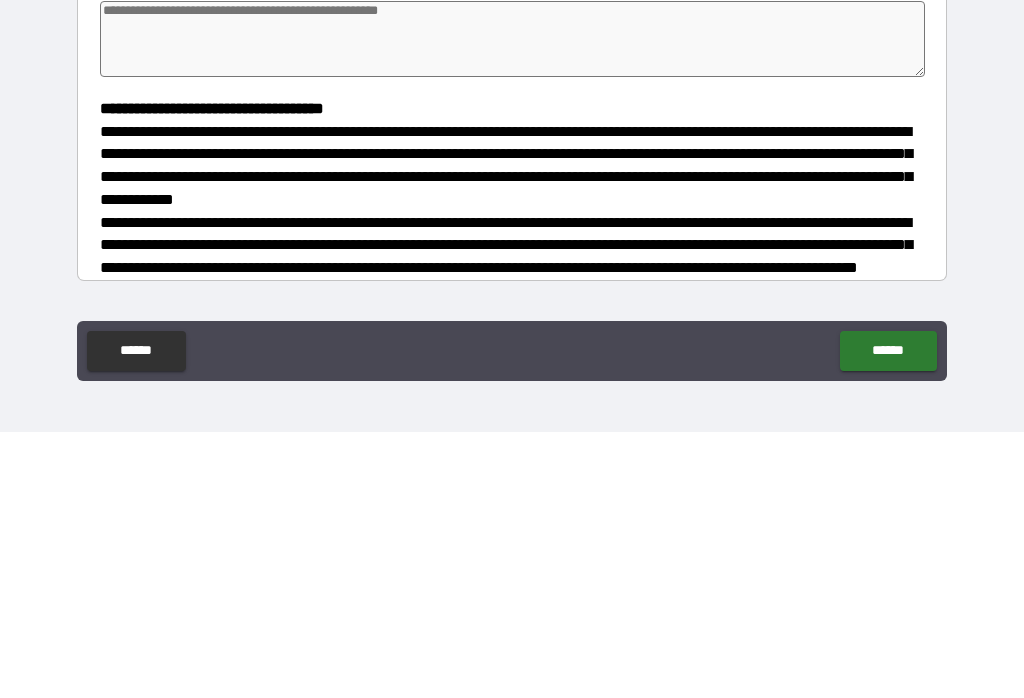 scroll, scrollTop: 242, scrollLeft: 0, axis: vertical 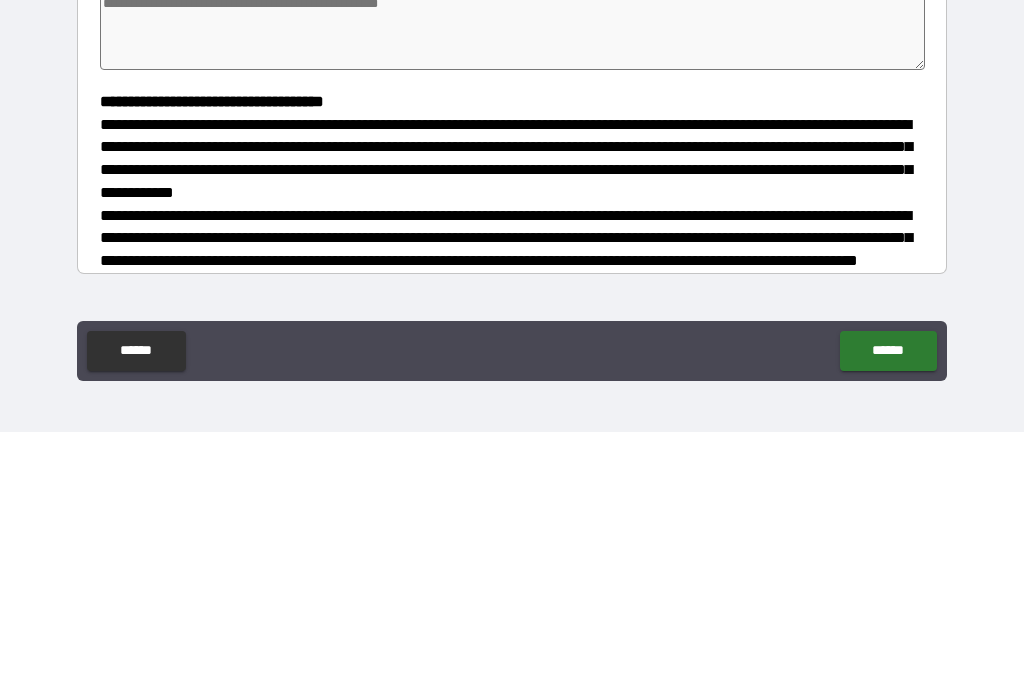 type on "**********" 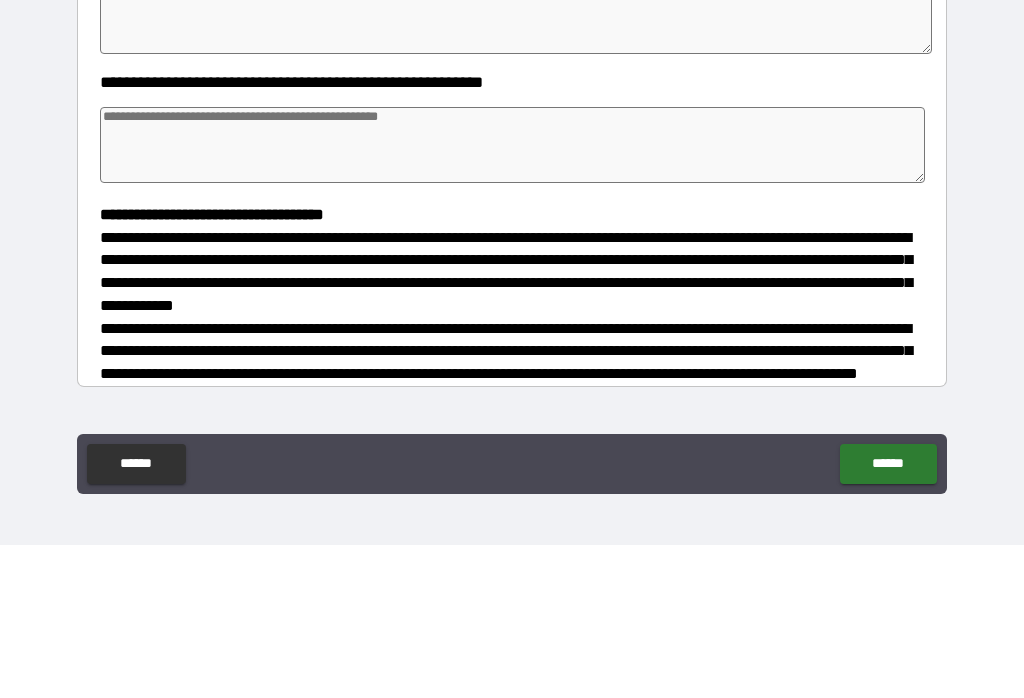type on "*" 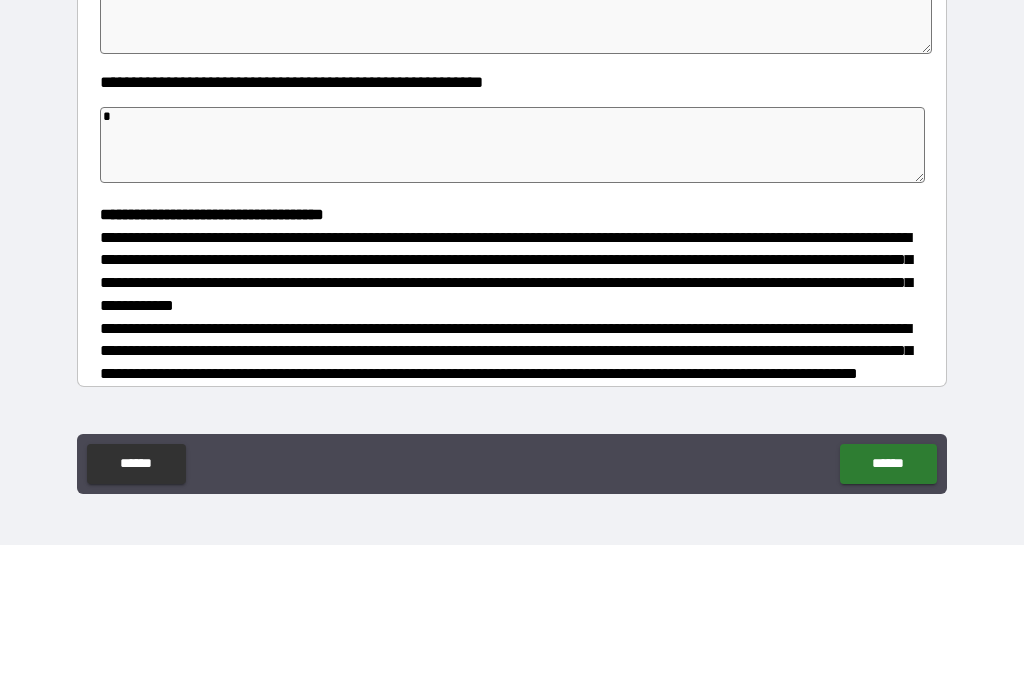 type on "*" 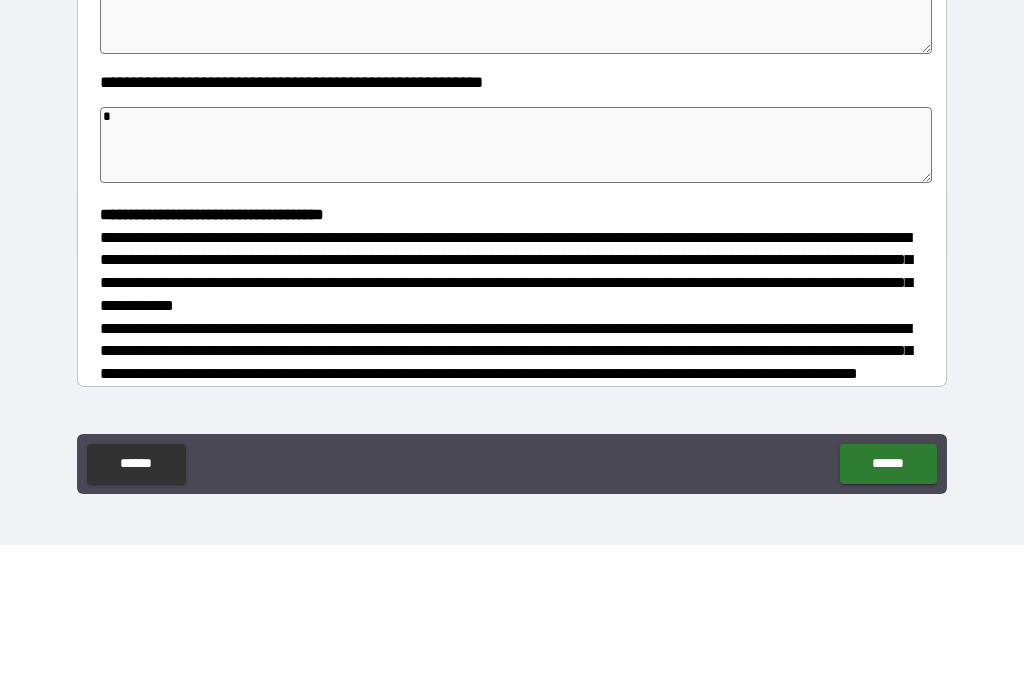 type on "*" 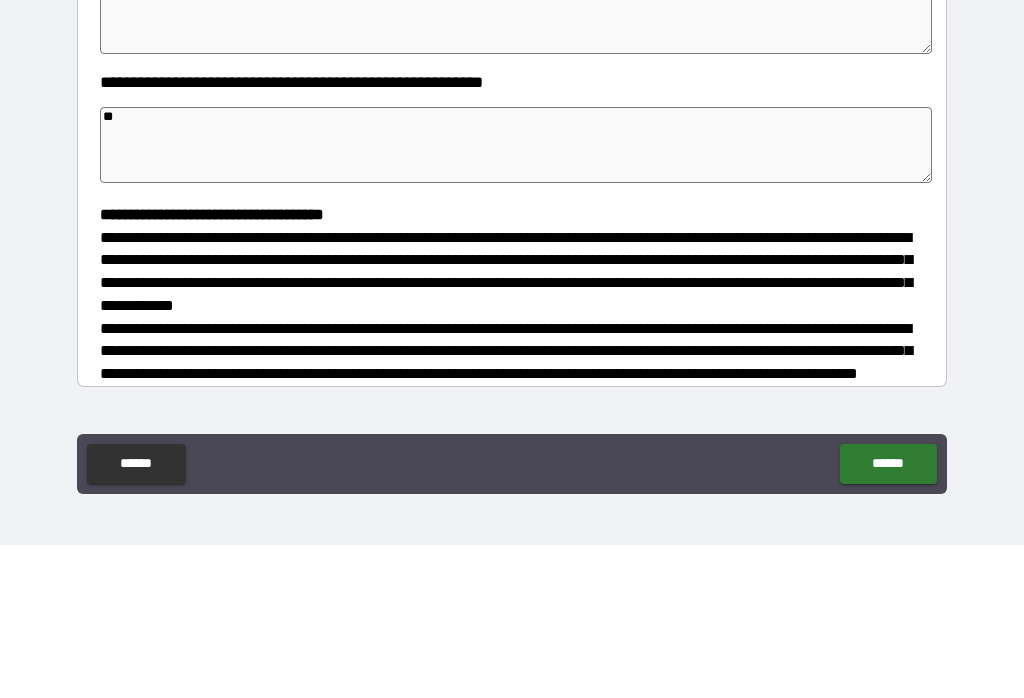 type on "*" 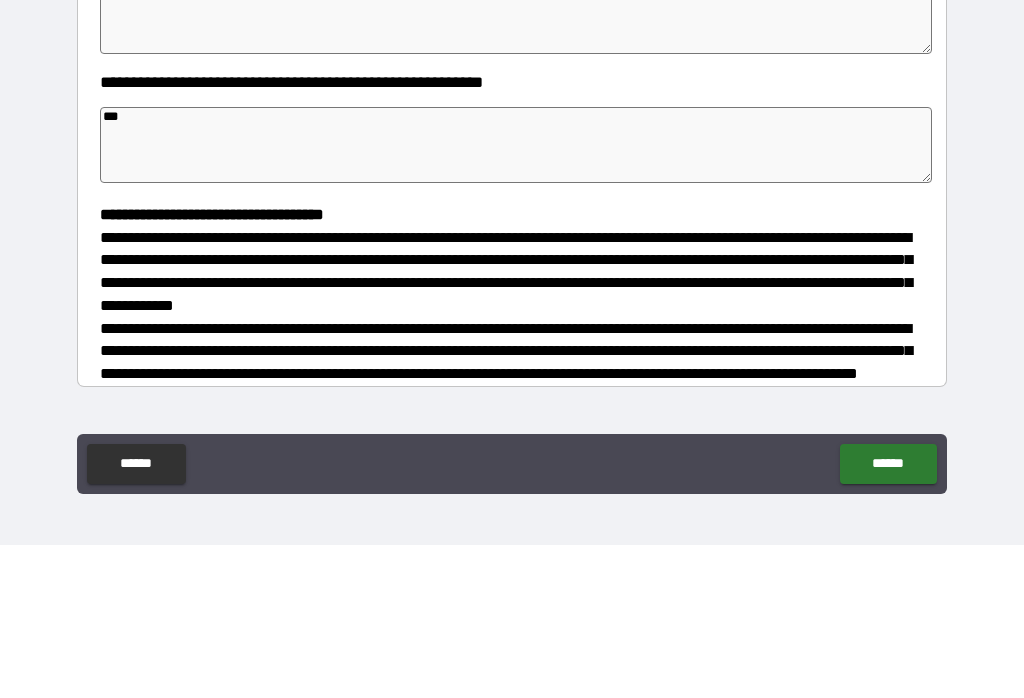 type on "*" 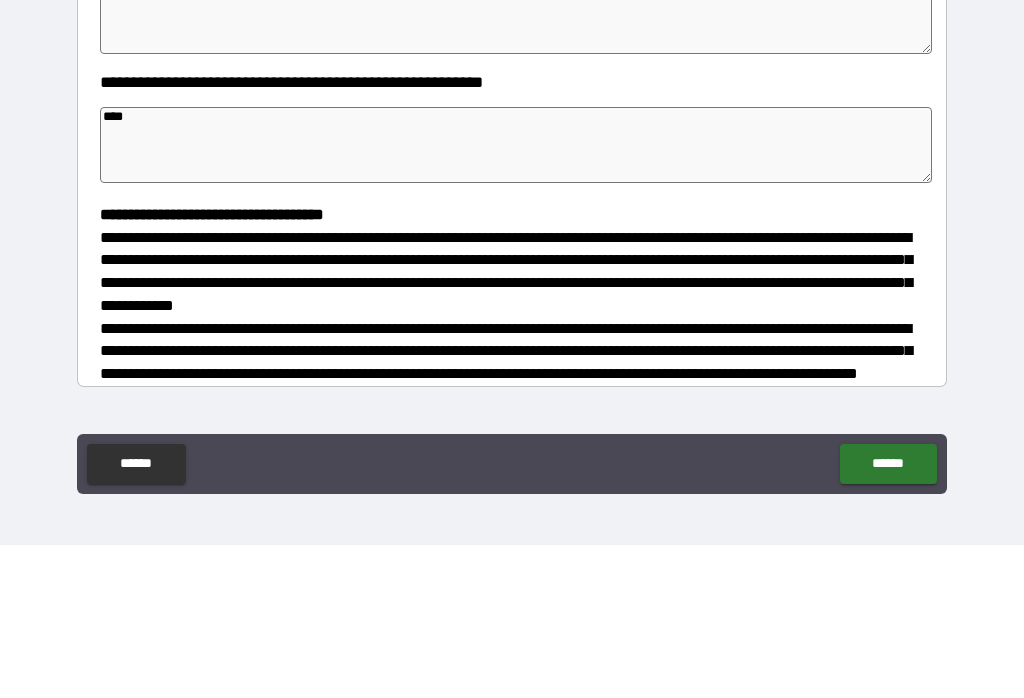 type on "*" 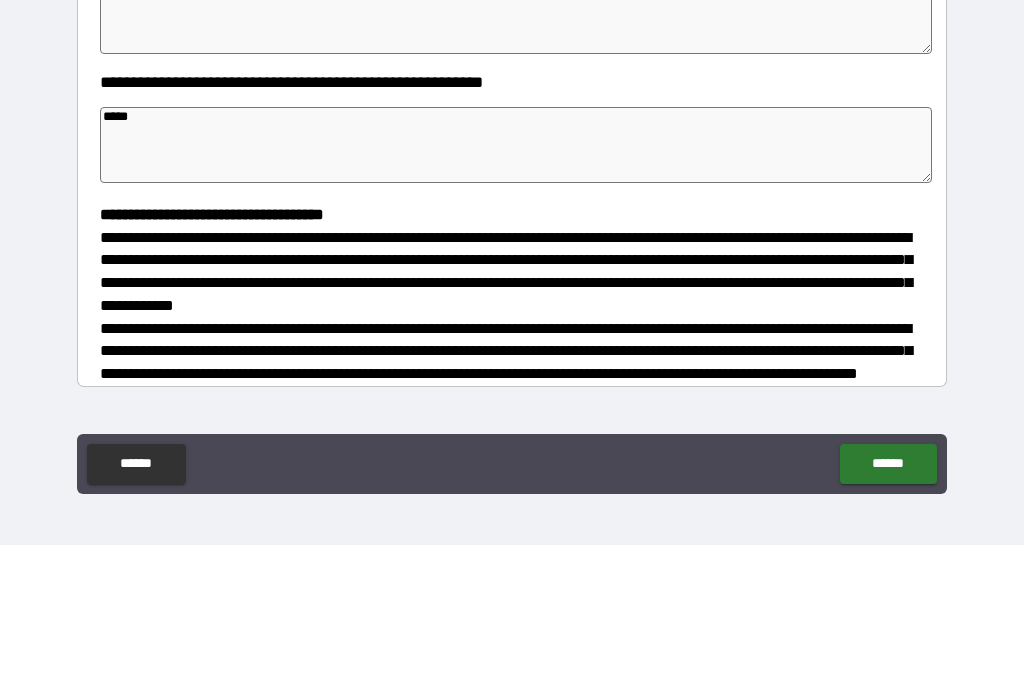 type on "*" 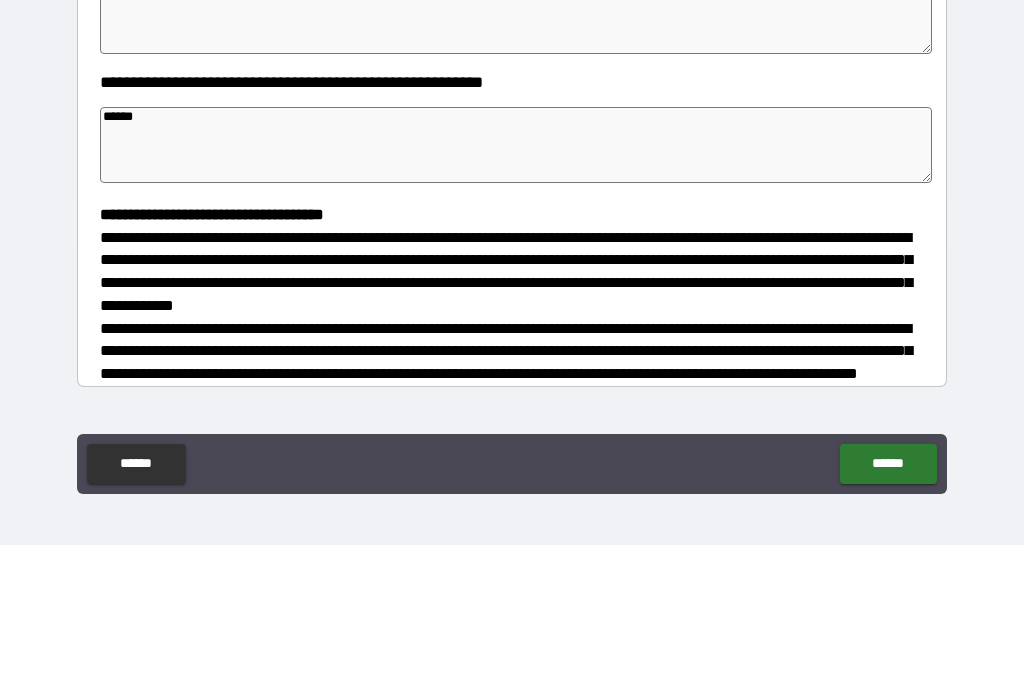 type on "*" 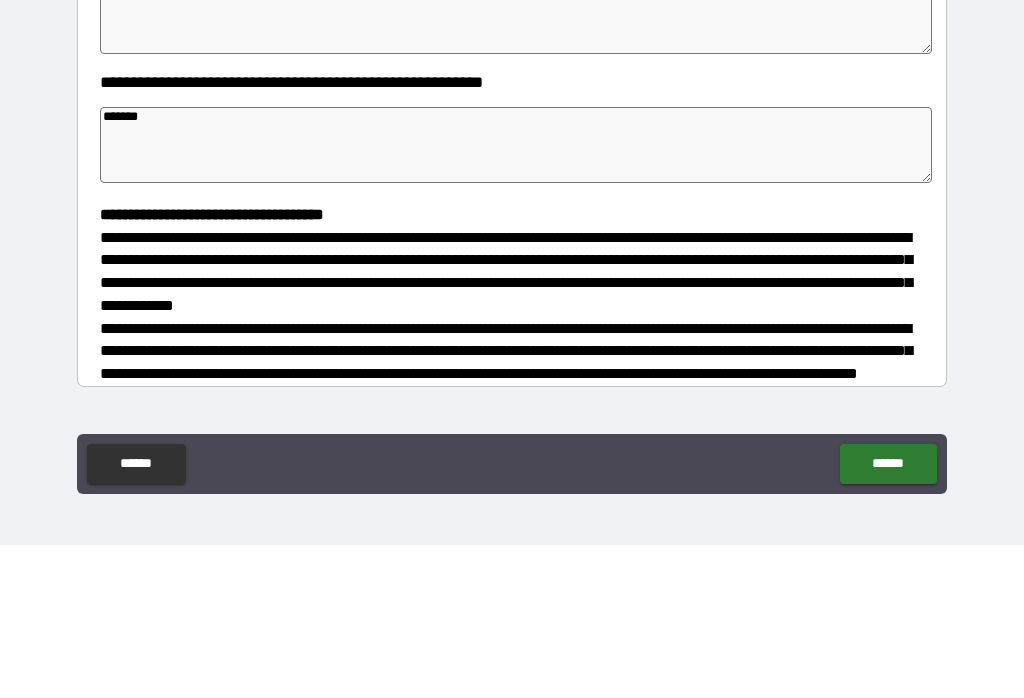 type on "*" 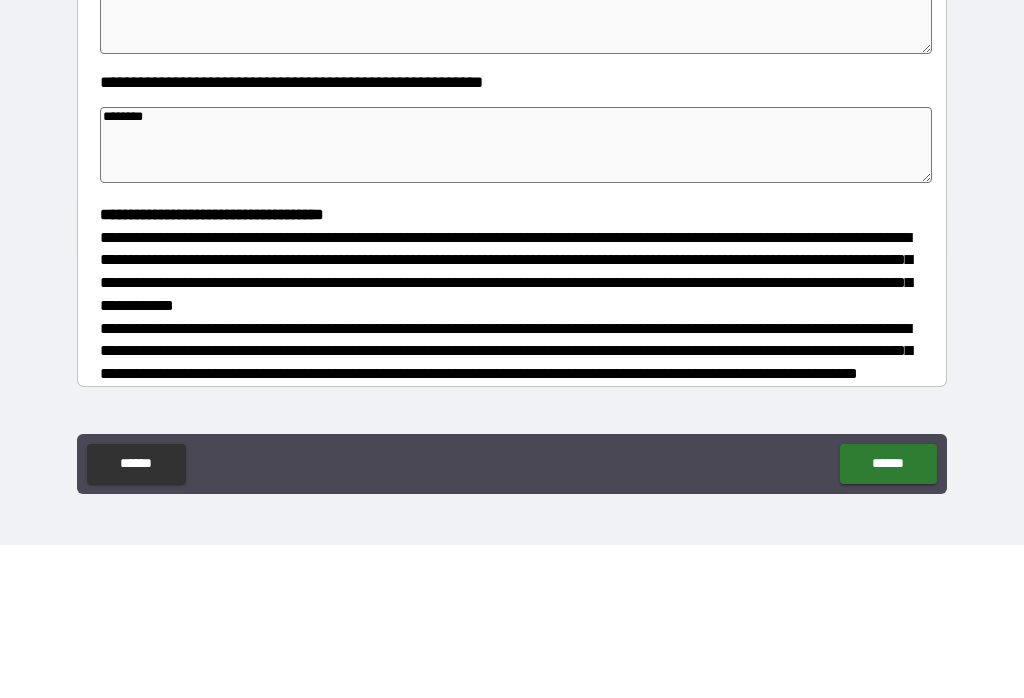 type on "*" 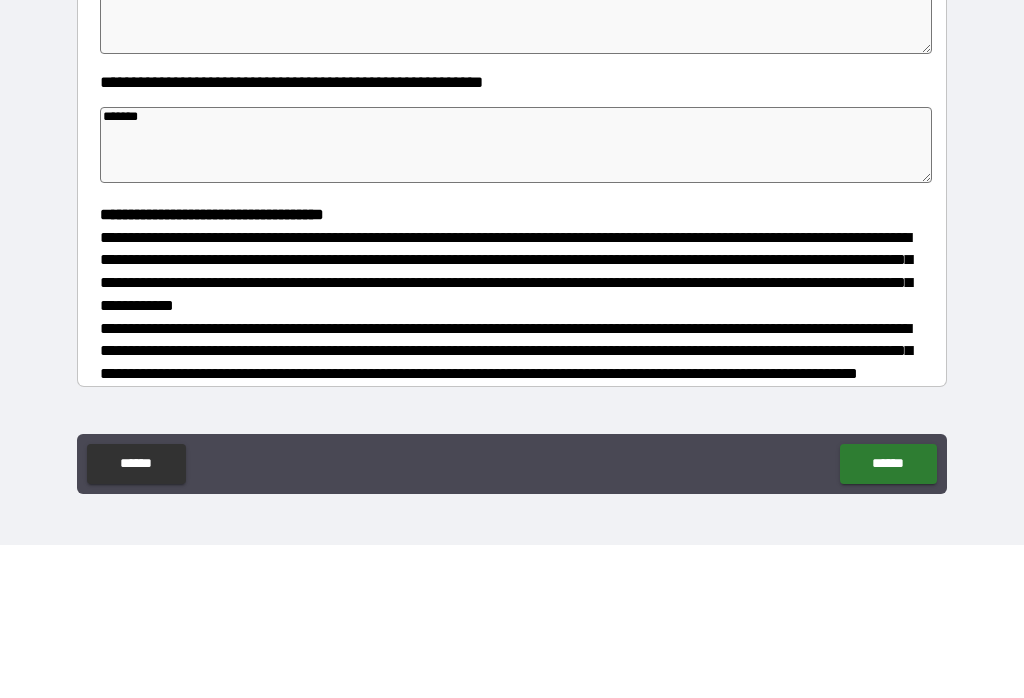 type on "*" 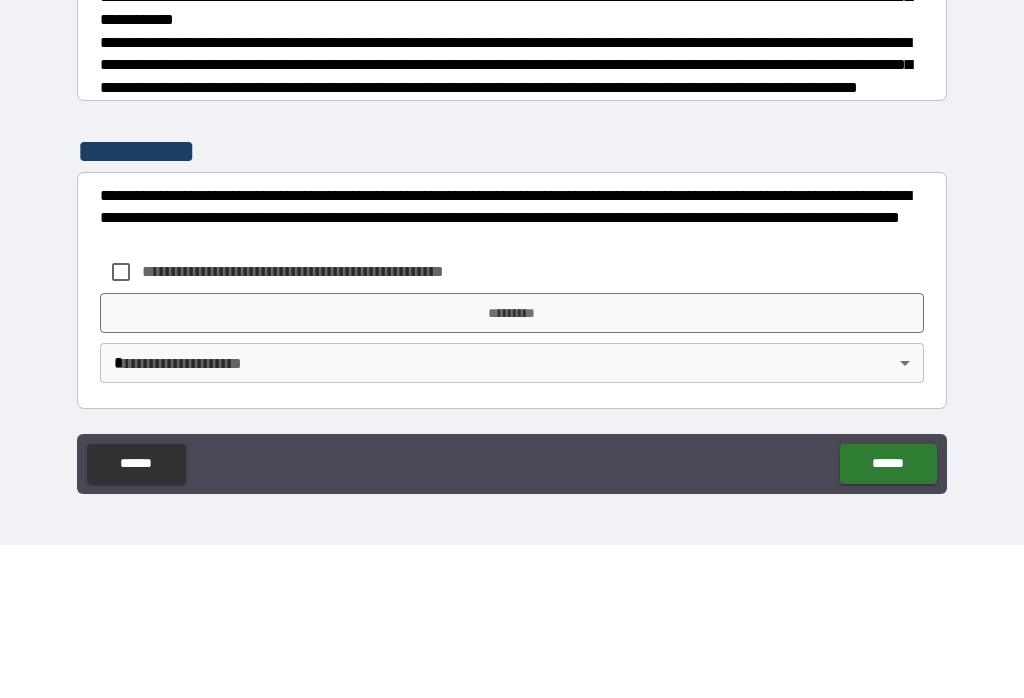 scroll, scrollTop: 544, scrollLeft: 0, axis: vertical 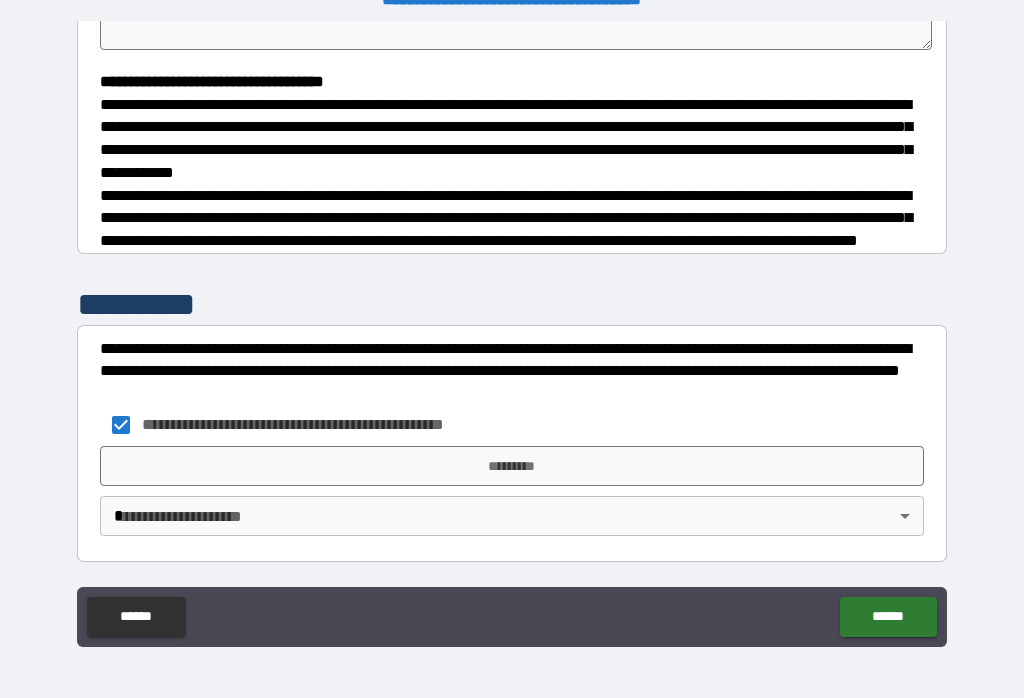 click on "*********" at bounding box center [512, 466] 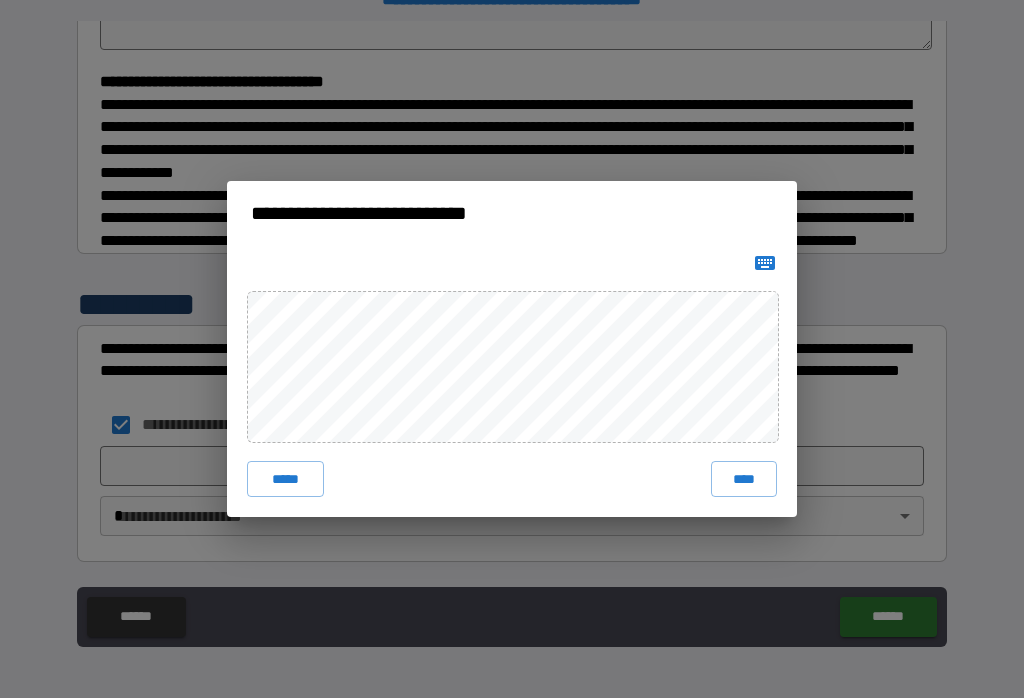 click on "****" at bounding box center [744, 479] 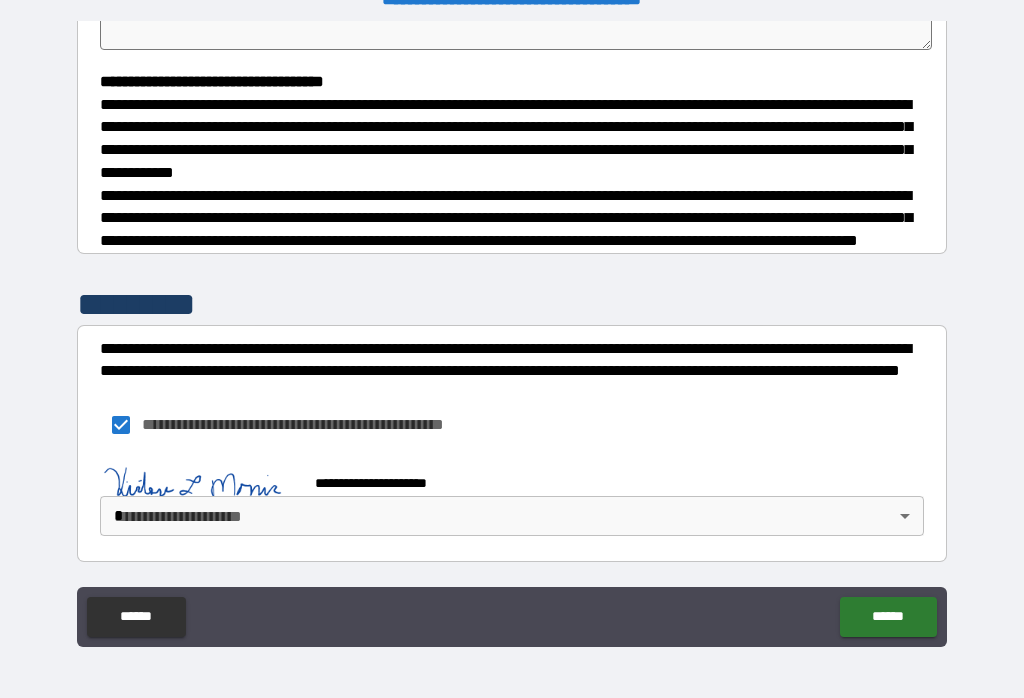 scroll, scrollTop: 534, scrollLeft: 0, axis: vertical 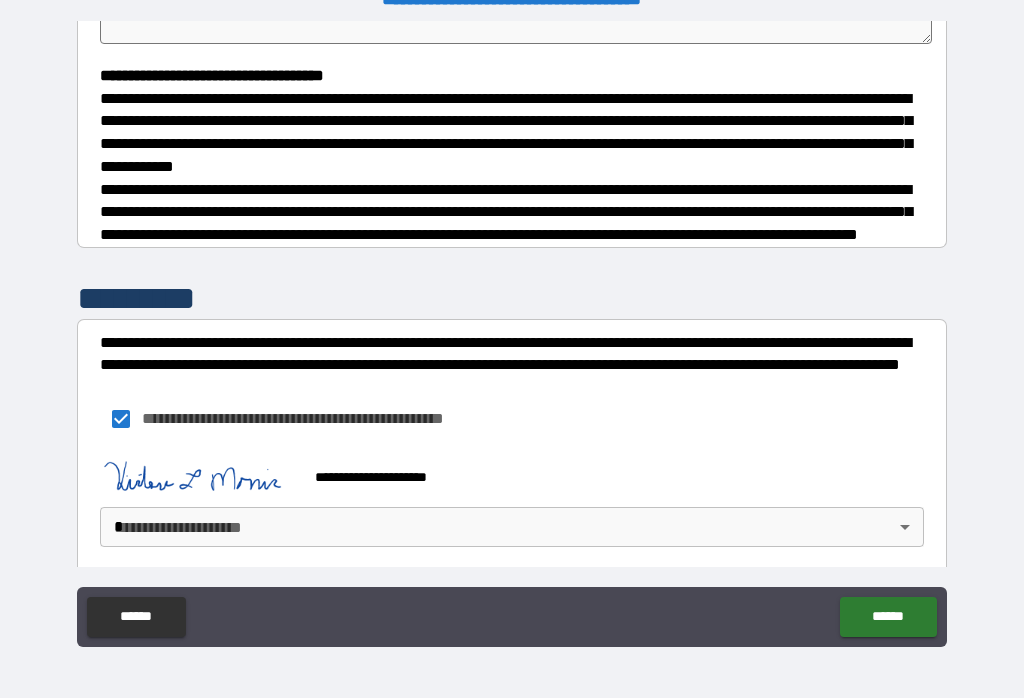 click on "**********" at bounding box center (512, 333) 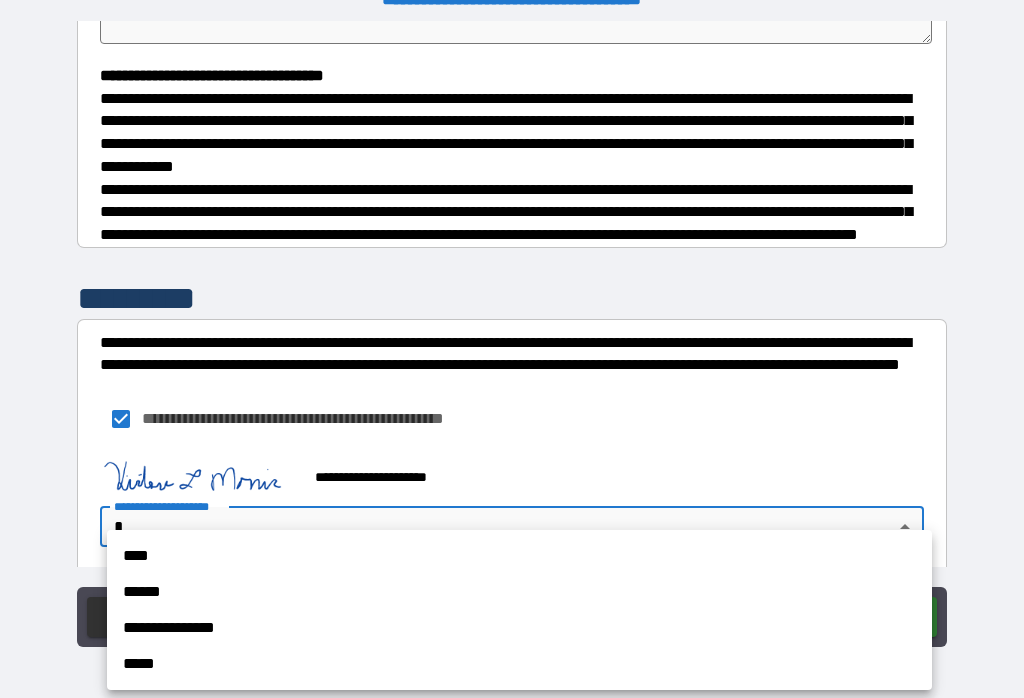 click on "****" at bounding box center [519, 556] 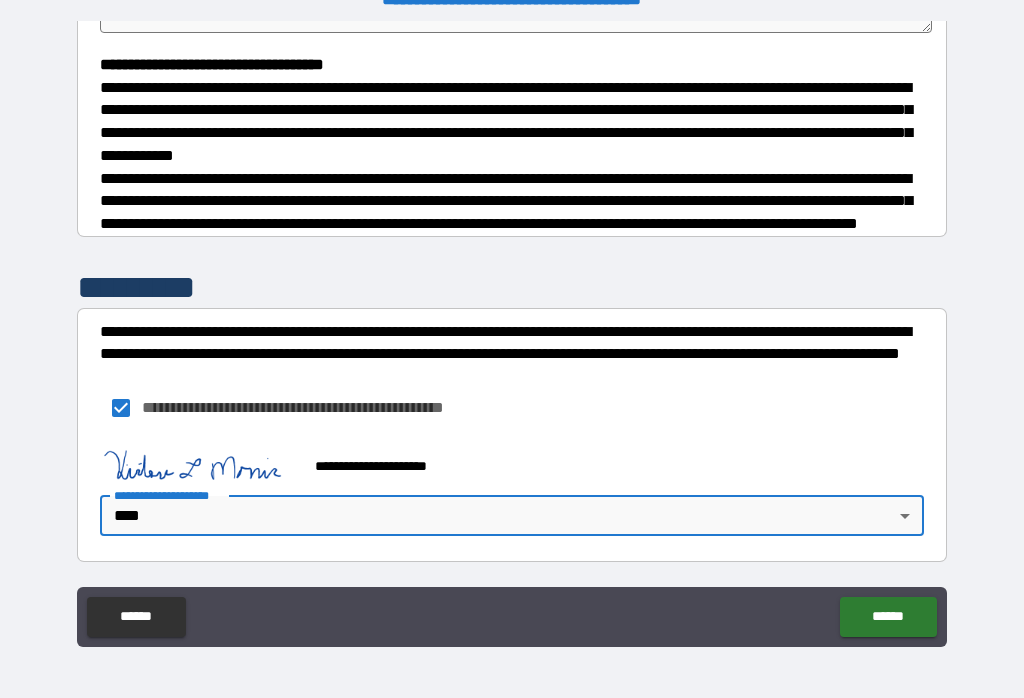 scroll, scrollTop: 561, scrollLeft: 0, axis: vertical 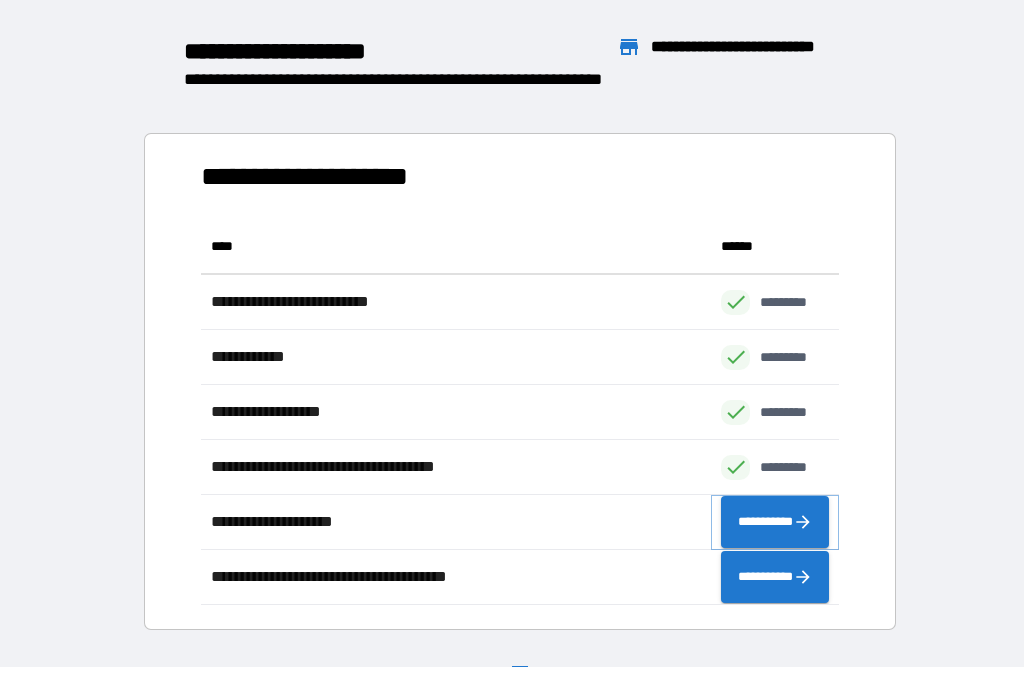 click on "**********" at bounding box center [775, 522] 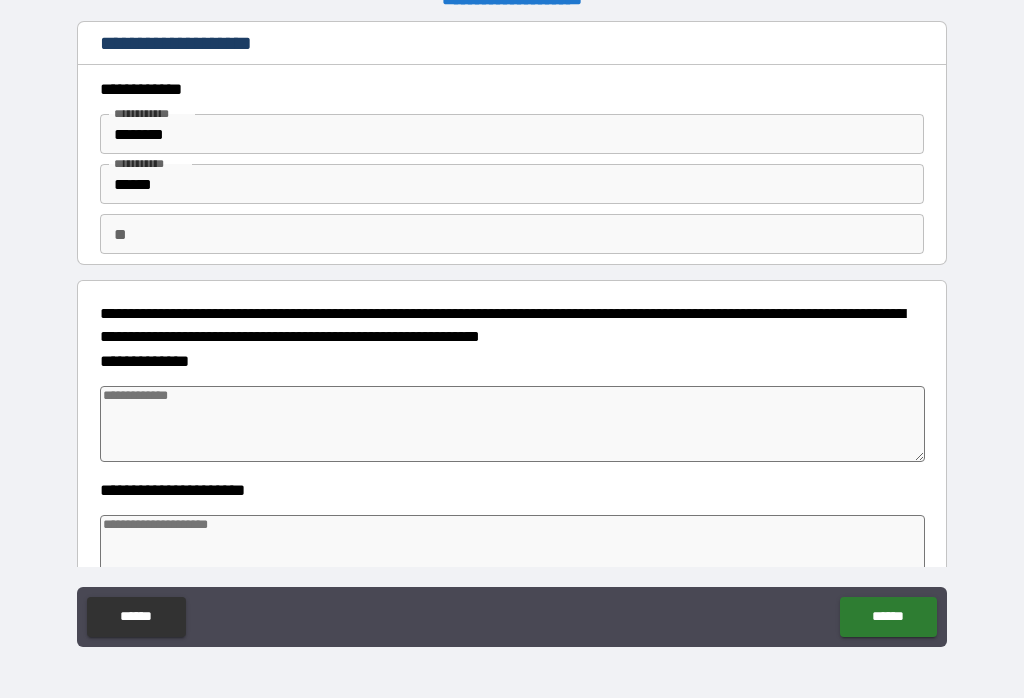 click at bounding box center (513, 424) 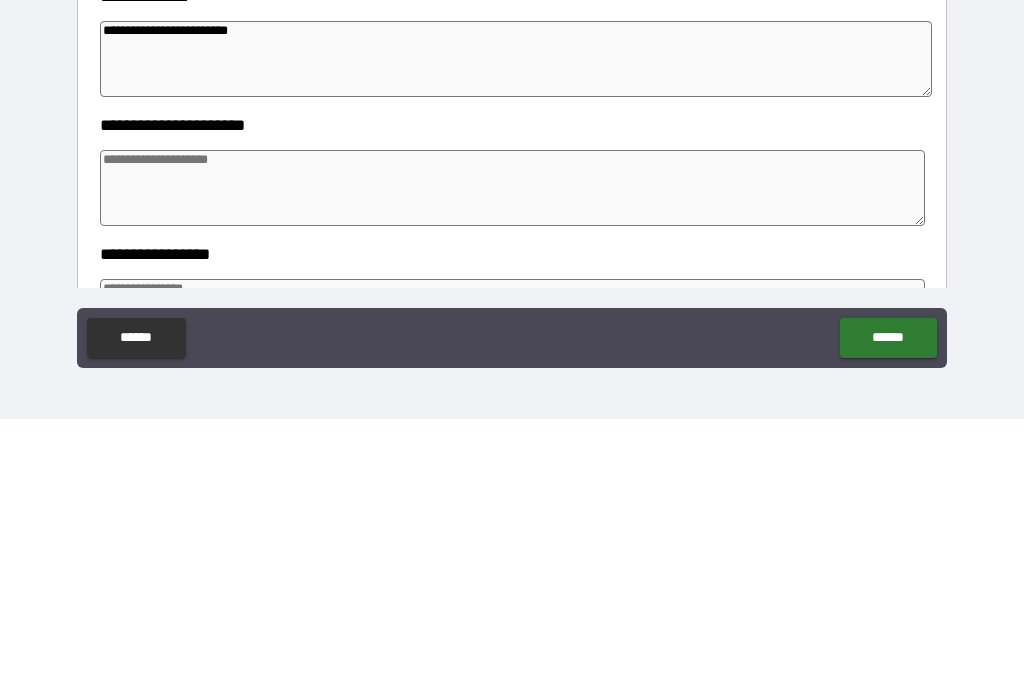scroll, scrollTop: 87, scrollLeft: 0, axis: vertical 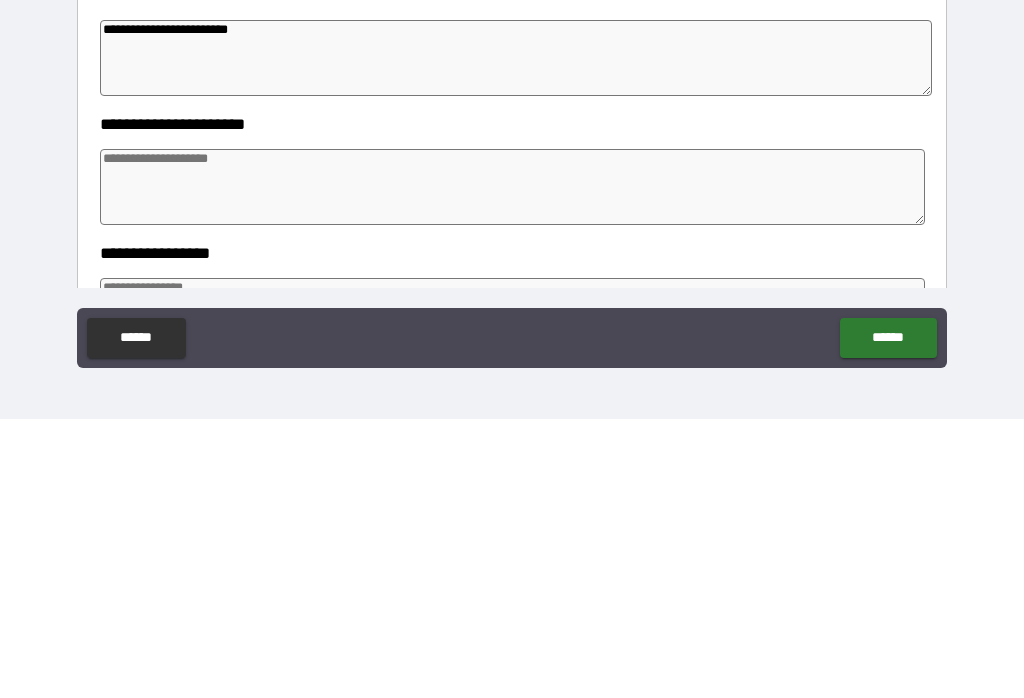 click at bounding box center (513, 466) 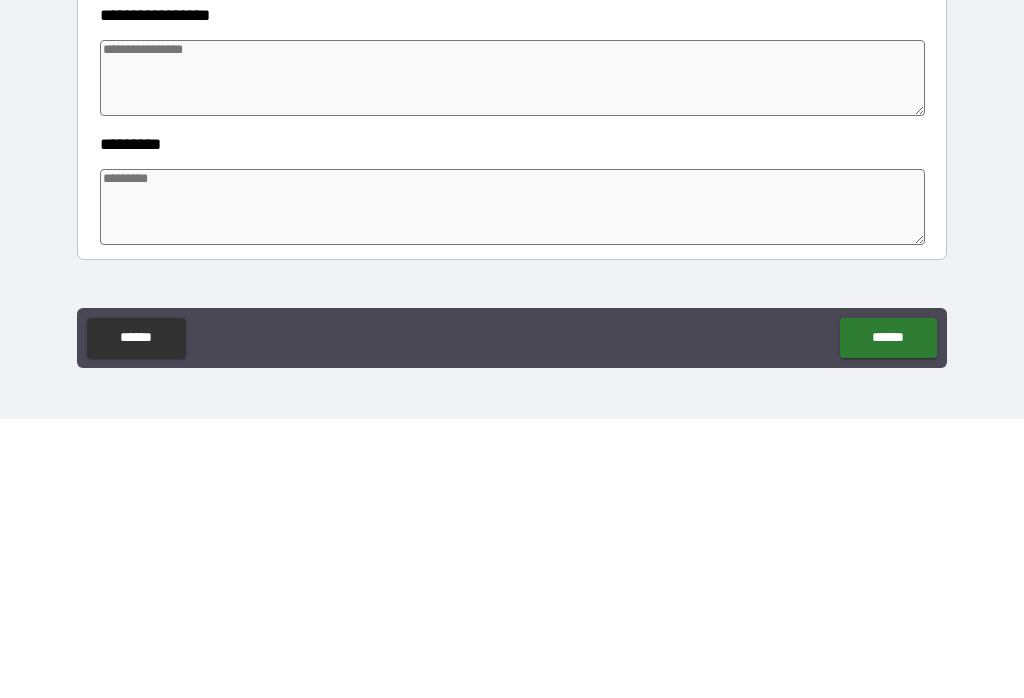 scroll, scrollTop: 326, scrollLeft: 0, axis: vertical 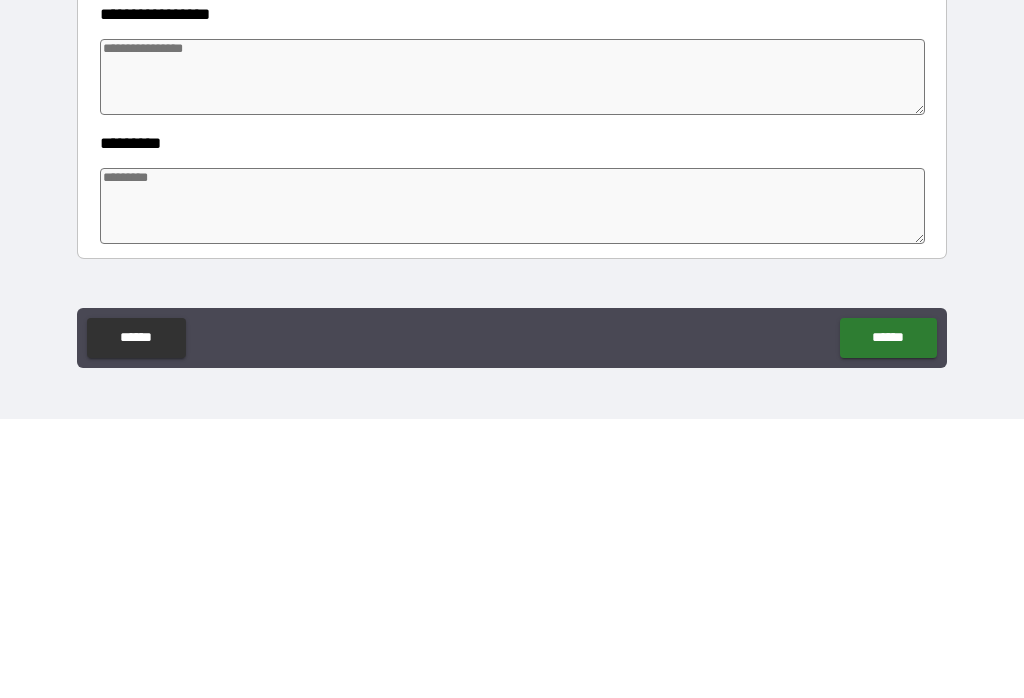 click at bounding box center (513, 356) 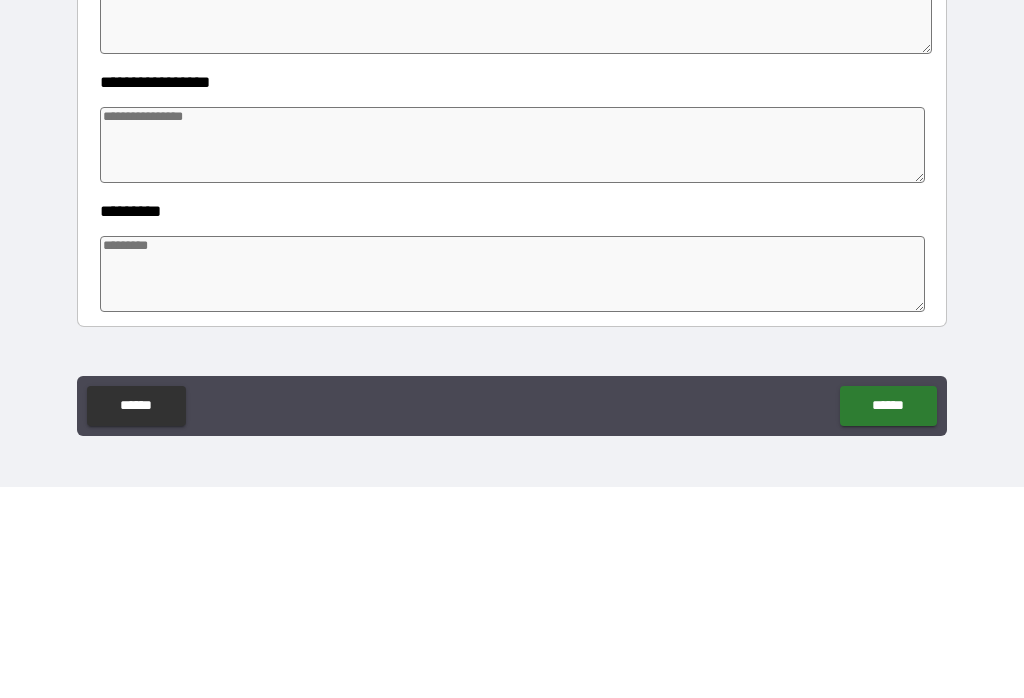 click at bounding box center [513, 356] 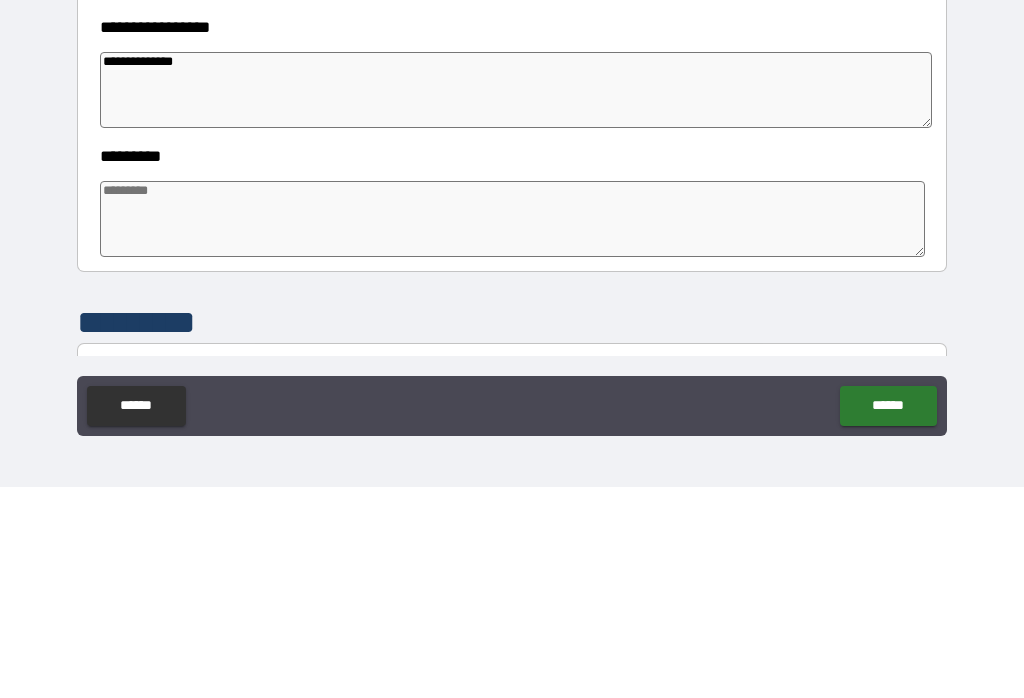 scroll, scrollTop: 393, scrollLeft: 0, axis: vertical 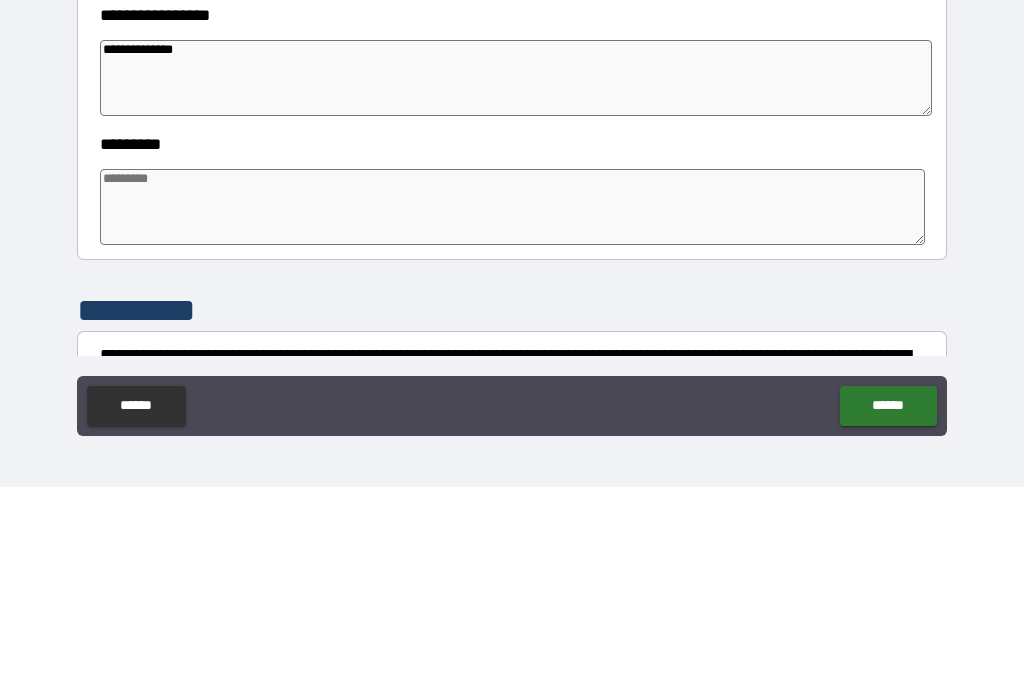click at bounding box center (513, 418) 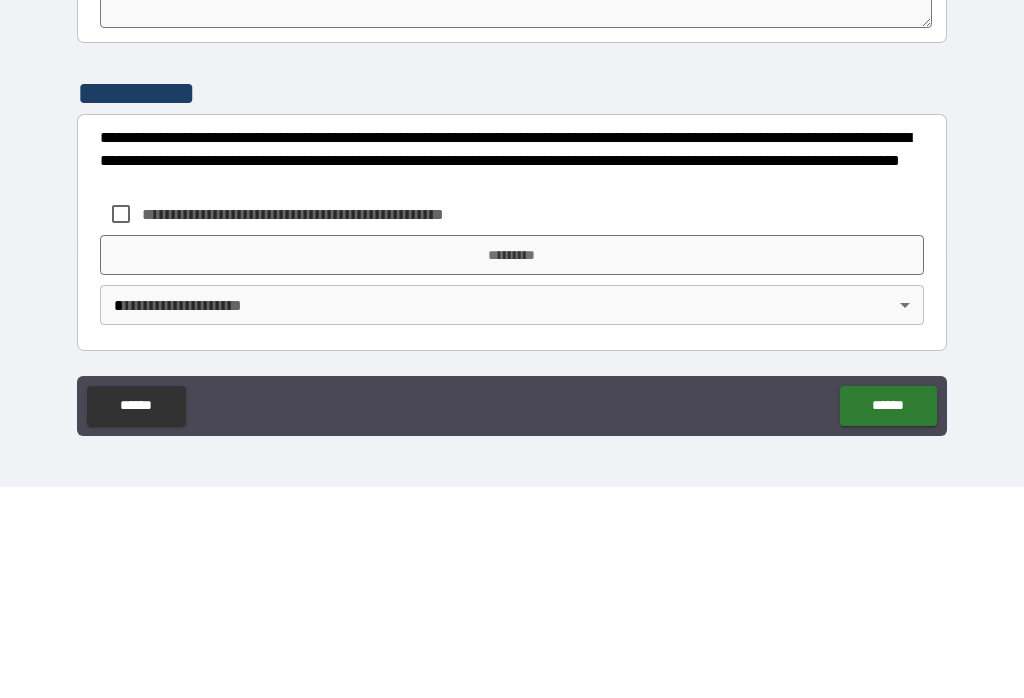 scroll, scrollTop: 610, scrollLeft: 0, axis: vertical 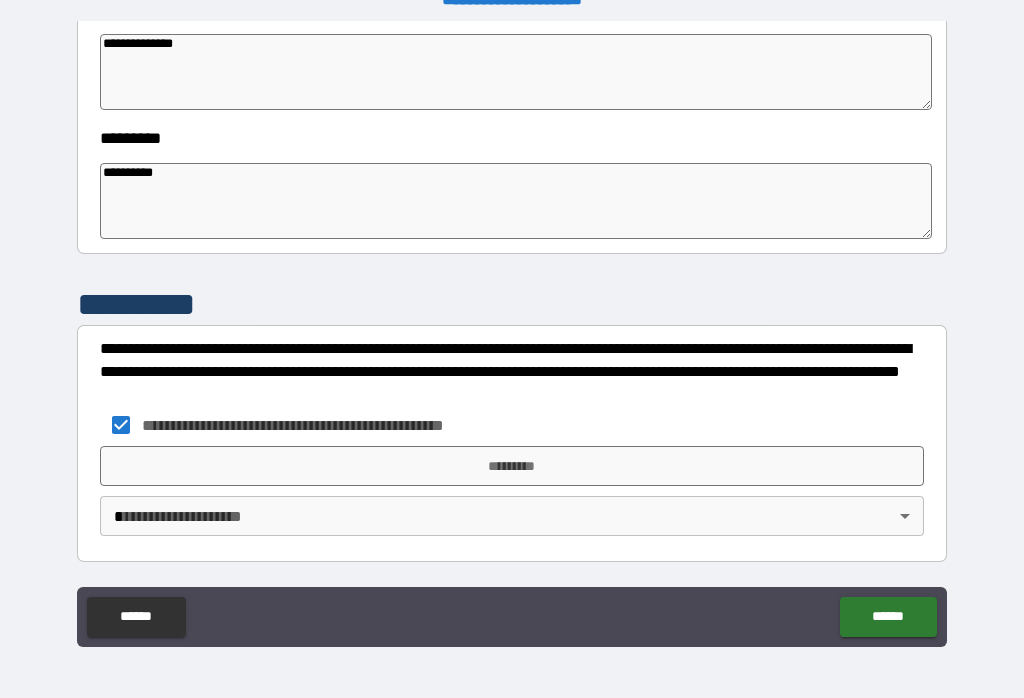 click on "*********" at bounding box center [512, 466] 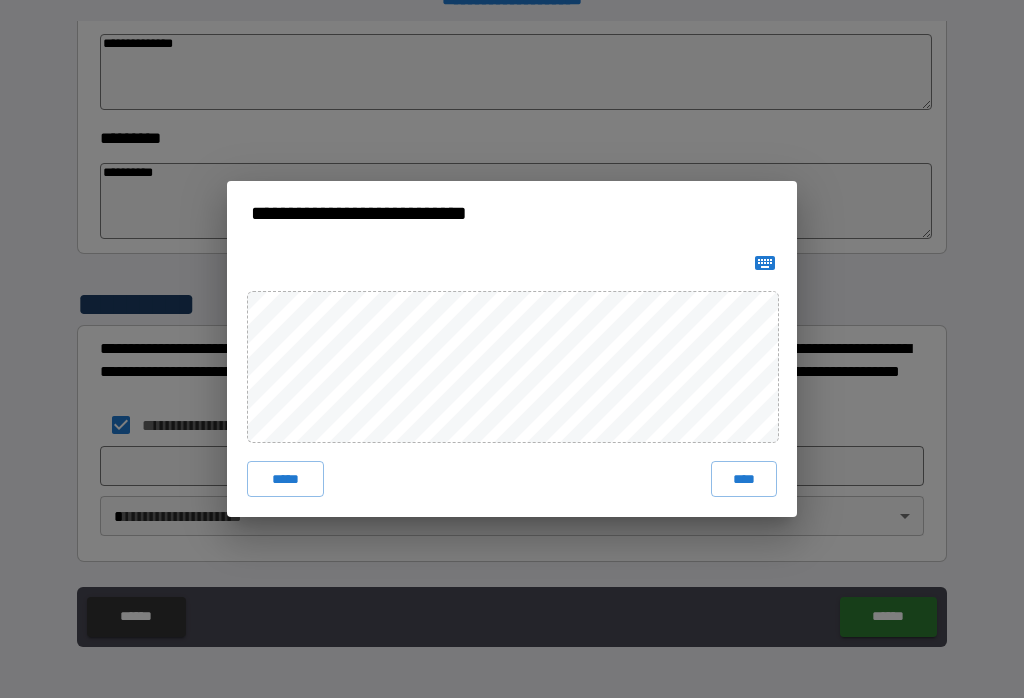 click on "****" at bounding box center (744, 479) 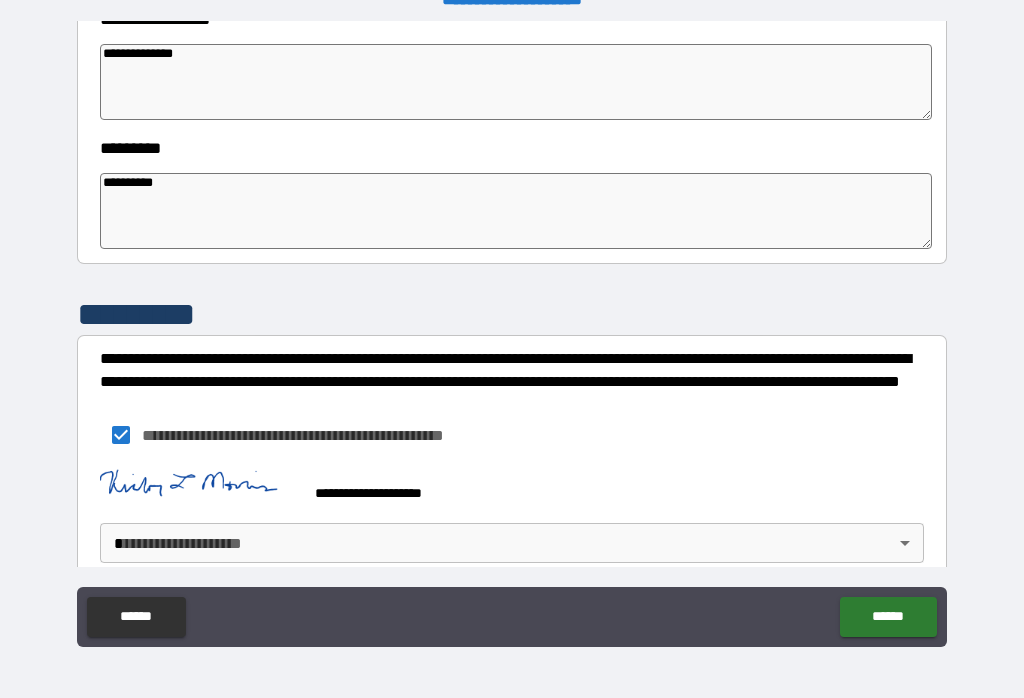 click on "**********" at bounding box center (512, 333) 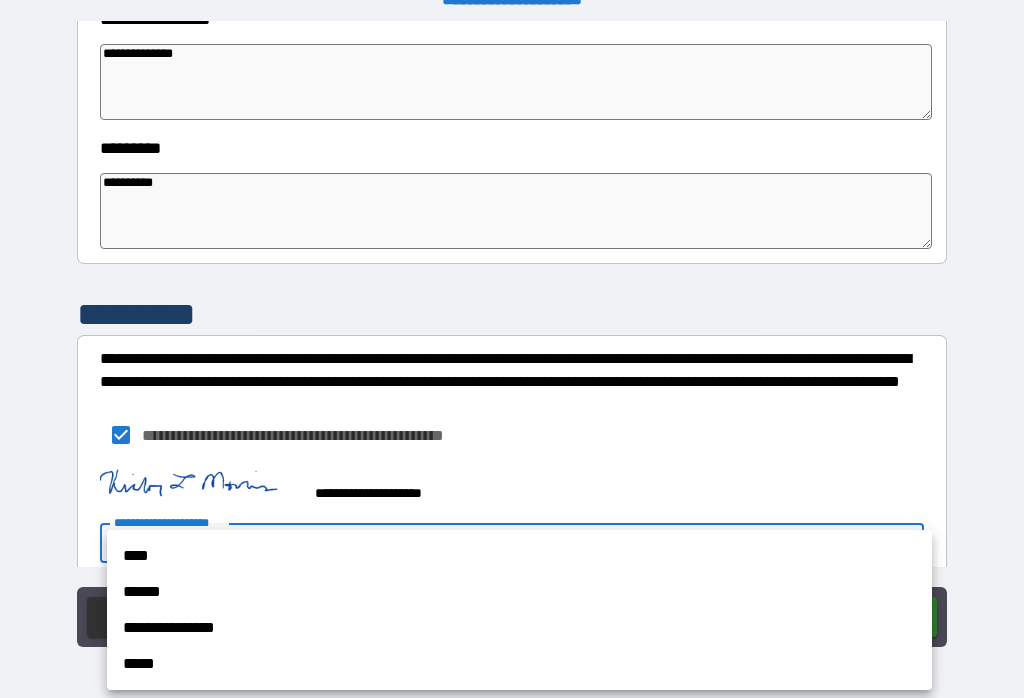 click on "****" at bounding box center [519, 556] 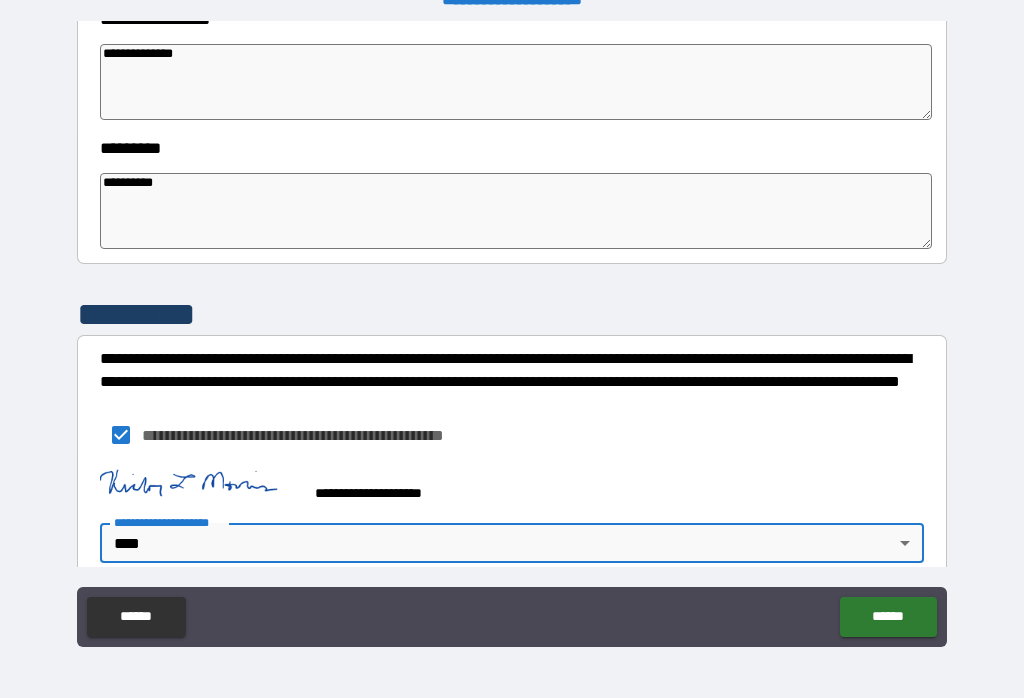 click on "******" at bounding box center [888, 617] 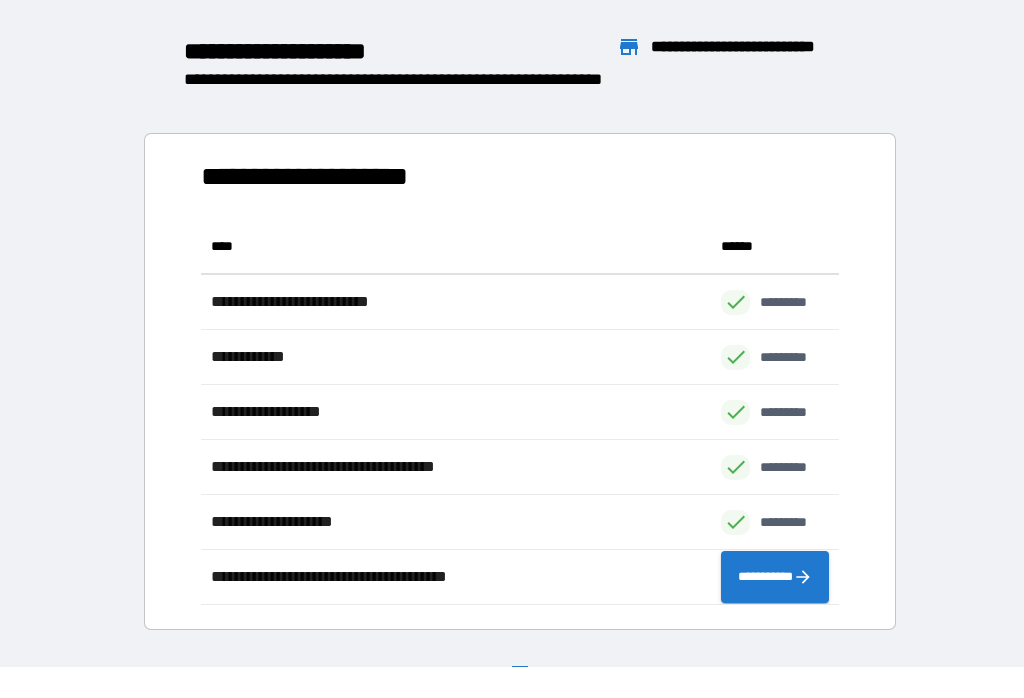 scroll, scrollTop: 386, scrollLeft: 638, axis: both 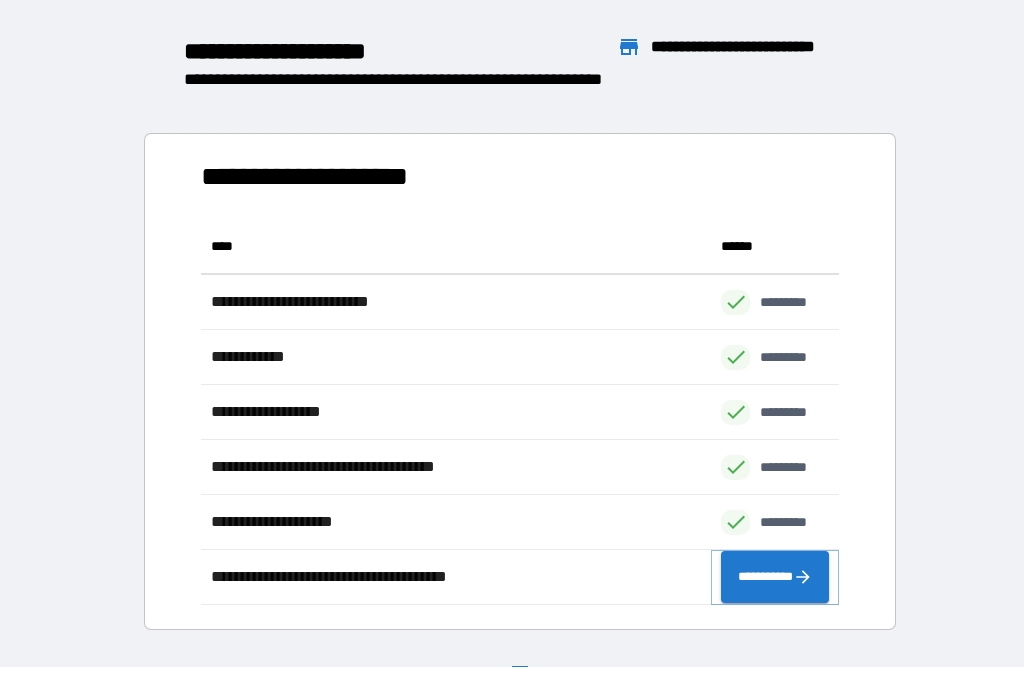 click on "**********" at bounding box center (775, 577) 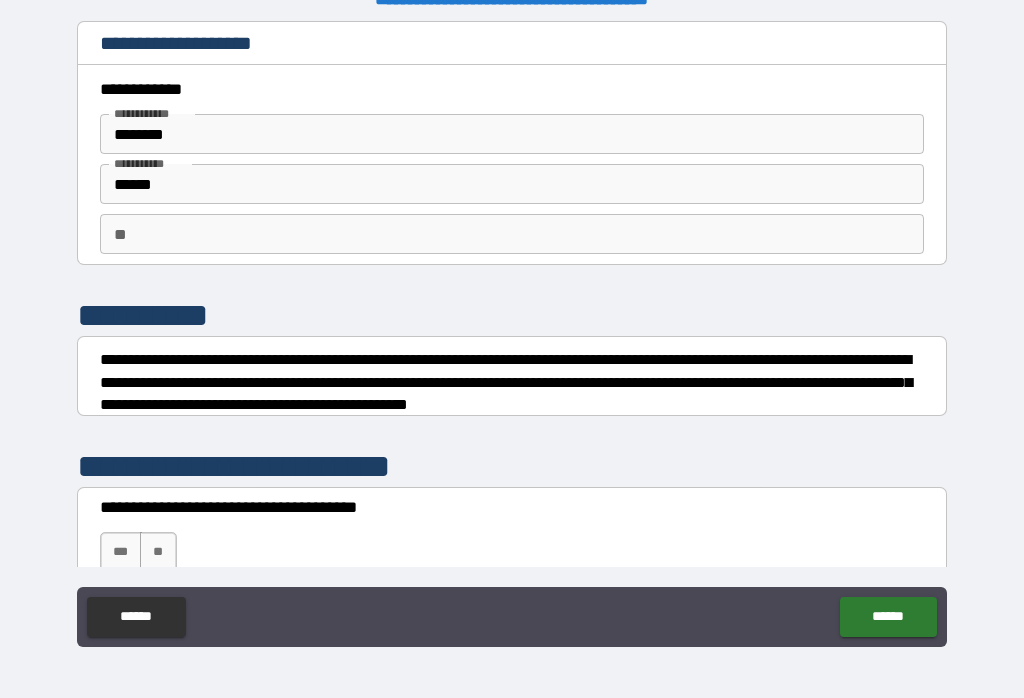 click on "***" at bounding box center [121, 552] 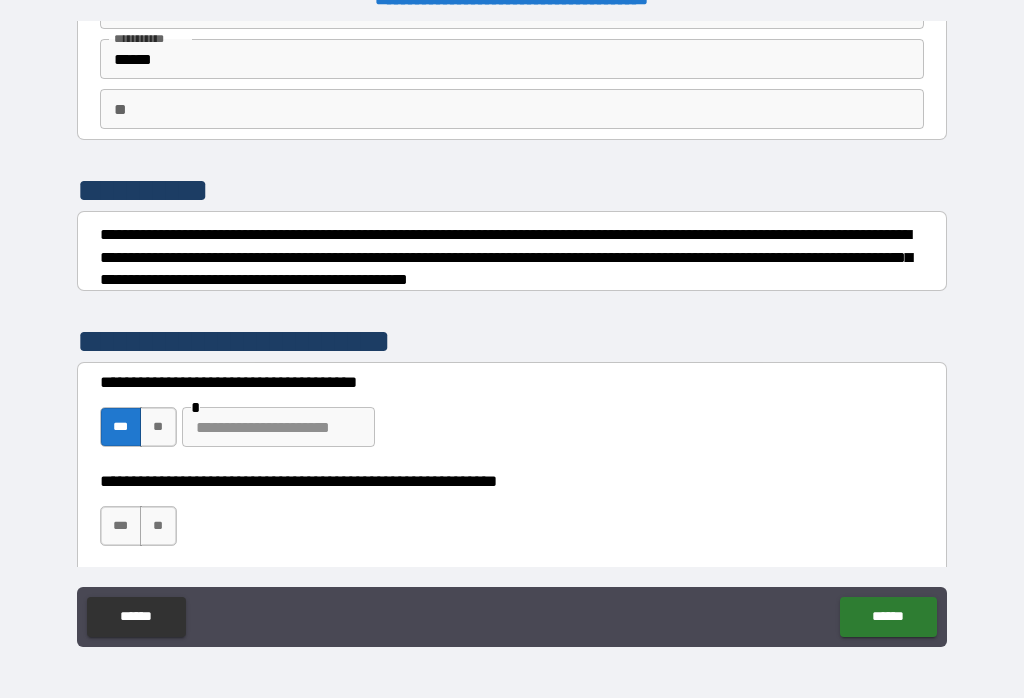 scroll, scrollTop: 132, scrollLeft: 0, axis: vertical 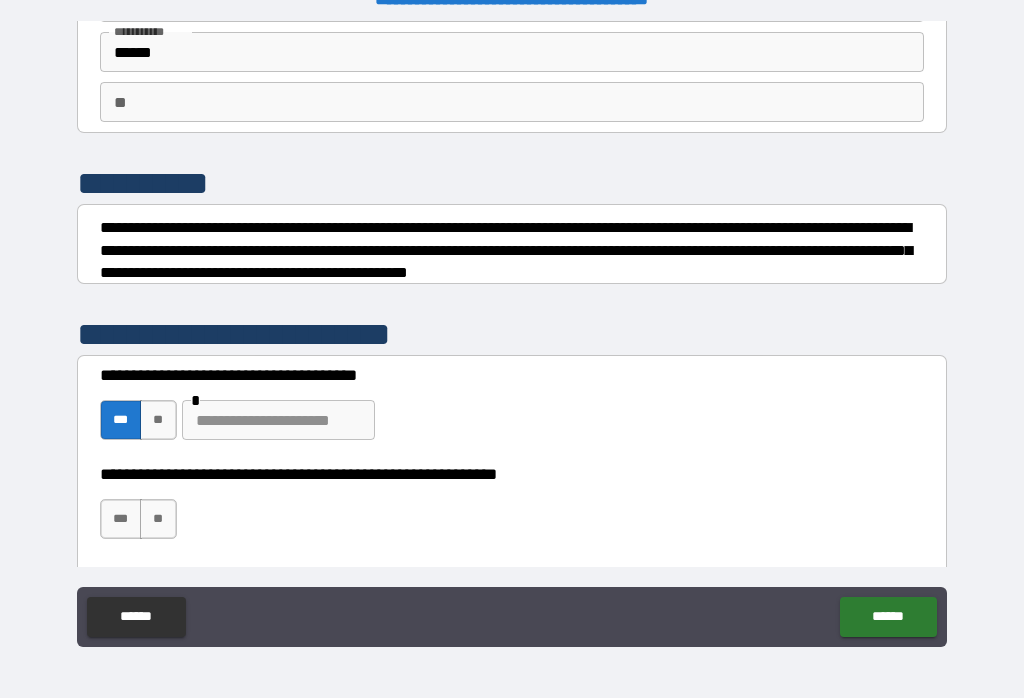 click at bounding box center (278, 420) 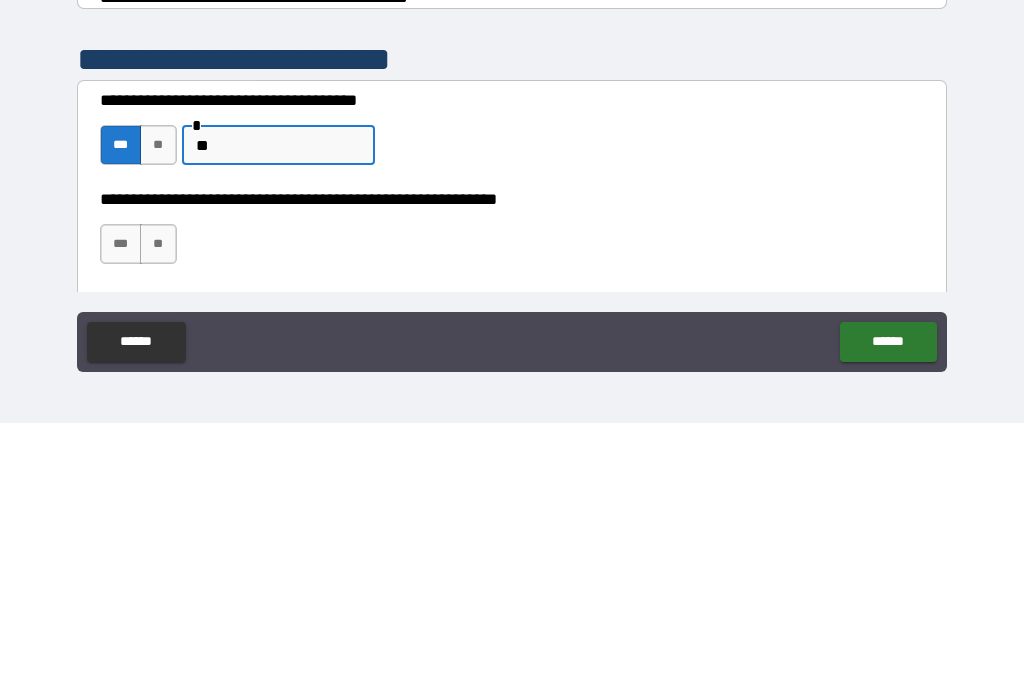 click on "***" at bounding box center (121, 519) 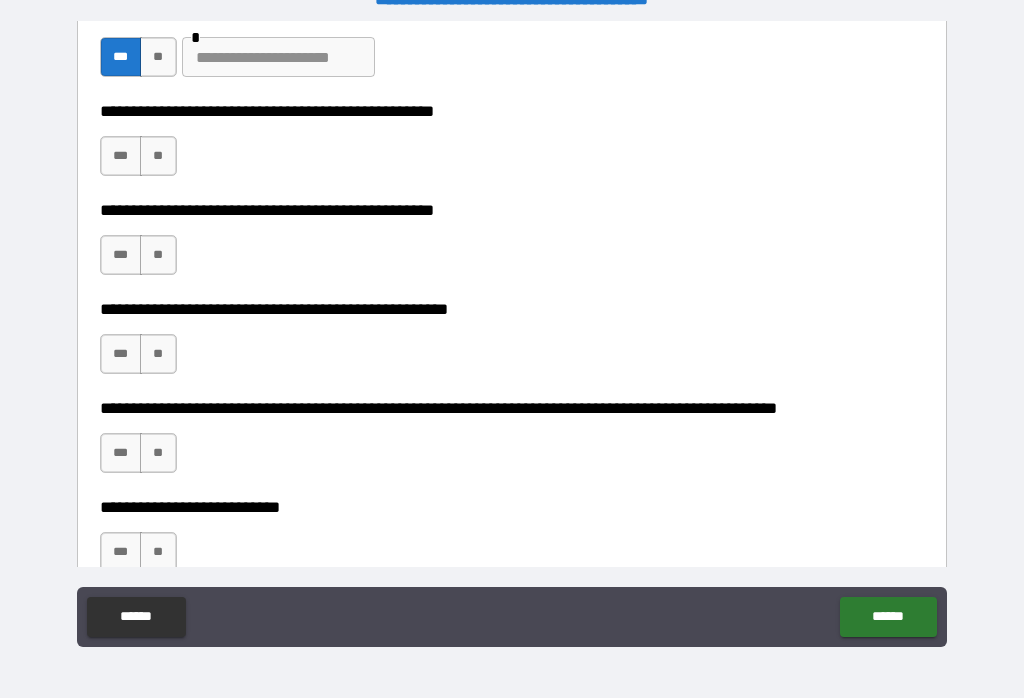 scroll, scrollTop: 595, scrollLeft: 0, axis: vertical 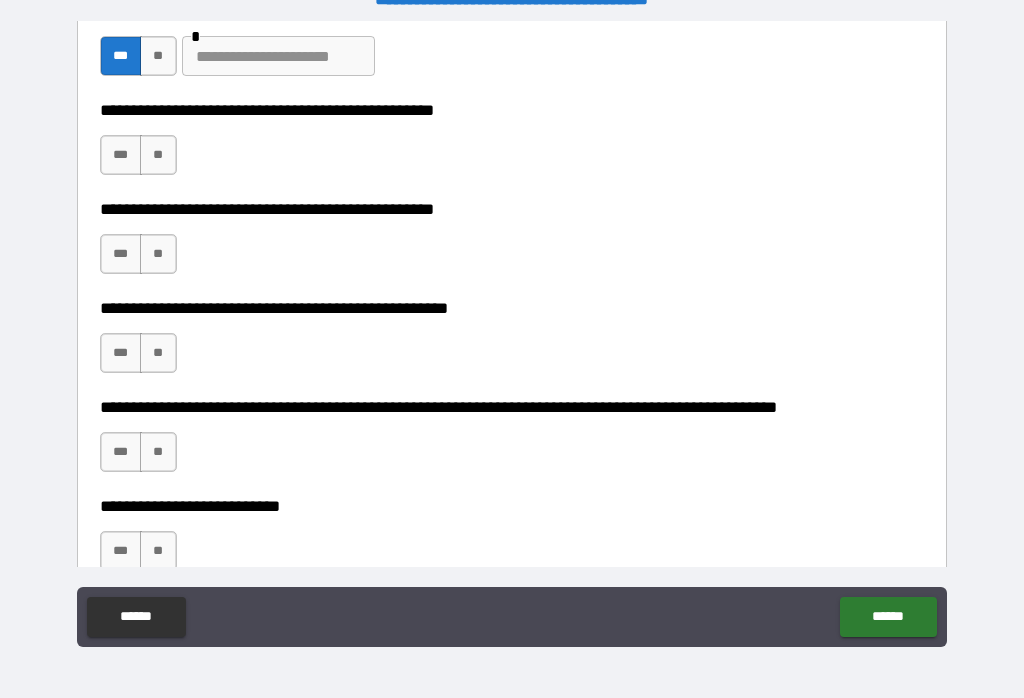 click on "***" at bounding box center (121, 254) 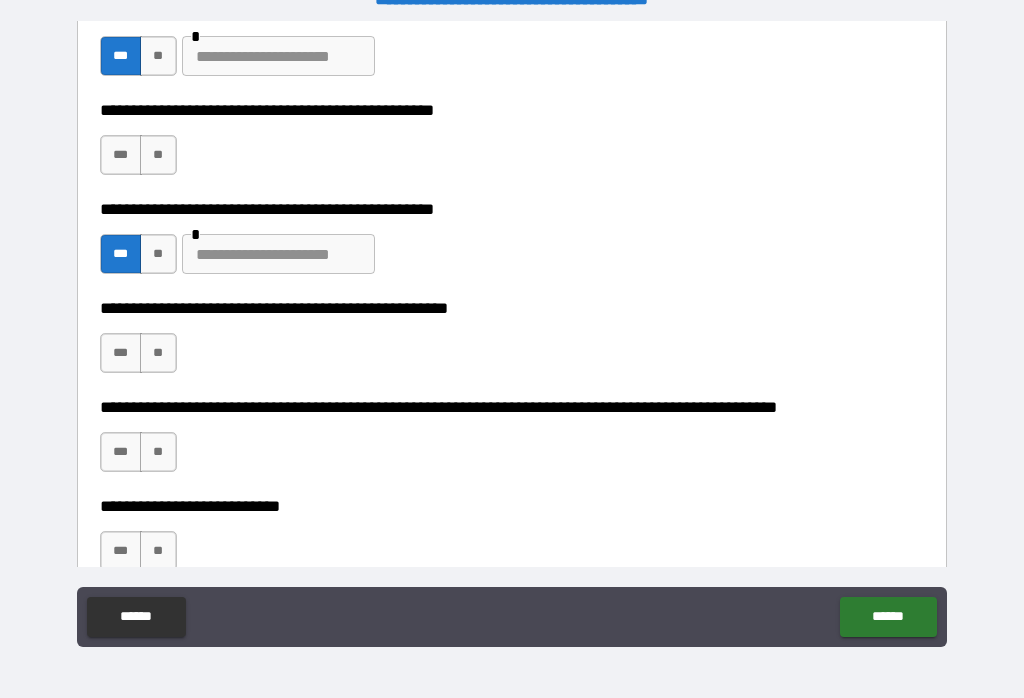click on "**" at bounding box center (158, 353) 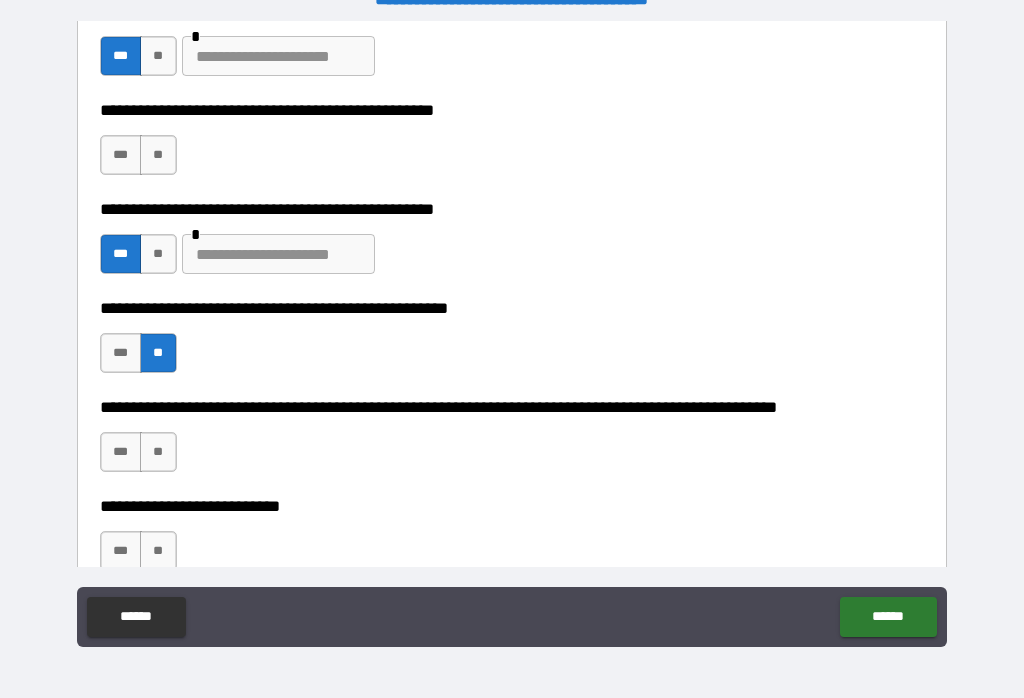 click on "**" at bounding box center [158, 452] 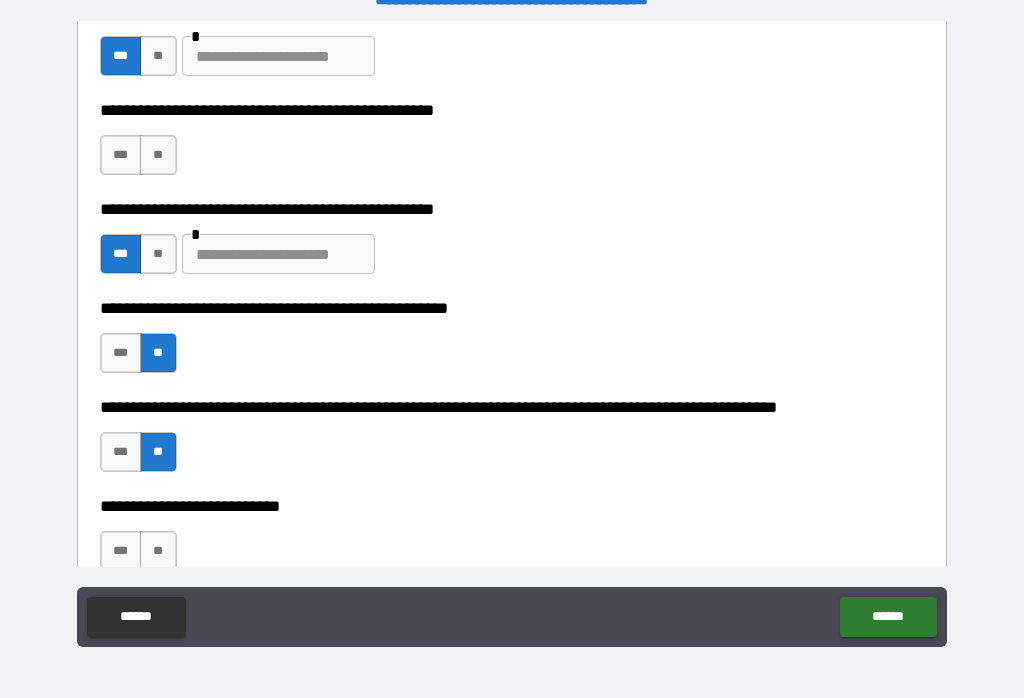 click on "**" at bounding box center [158, 551] 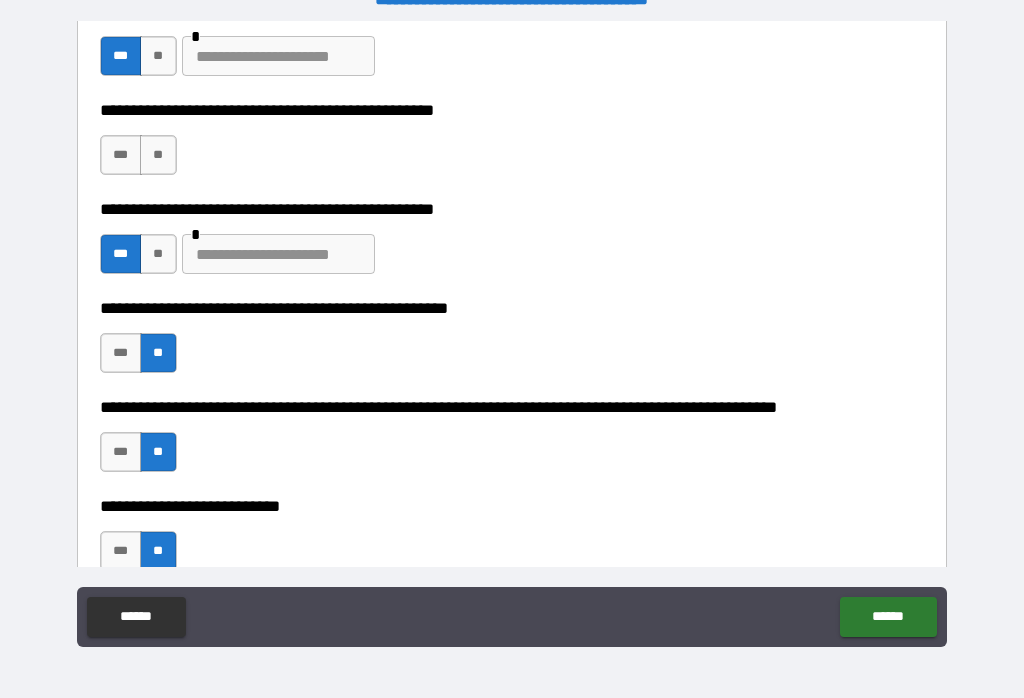 click on "**********" at bounding box center (512, 145) 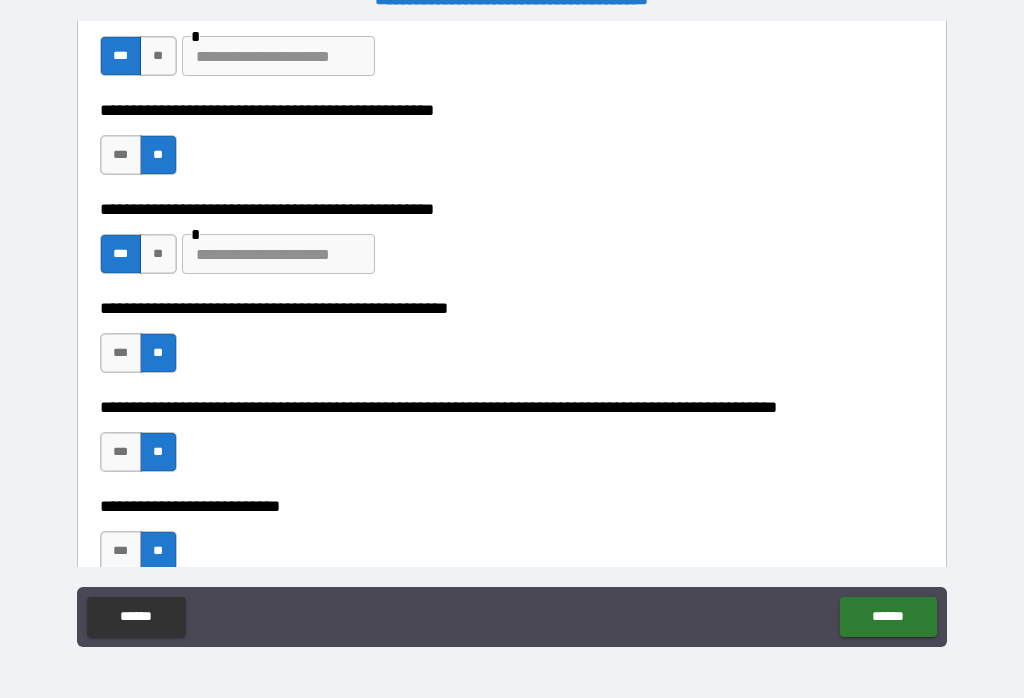 click on "**********" at bounding box center (512, 336) 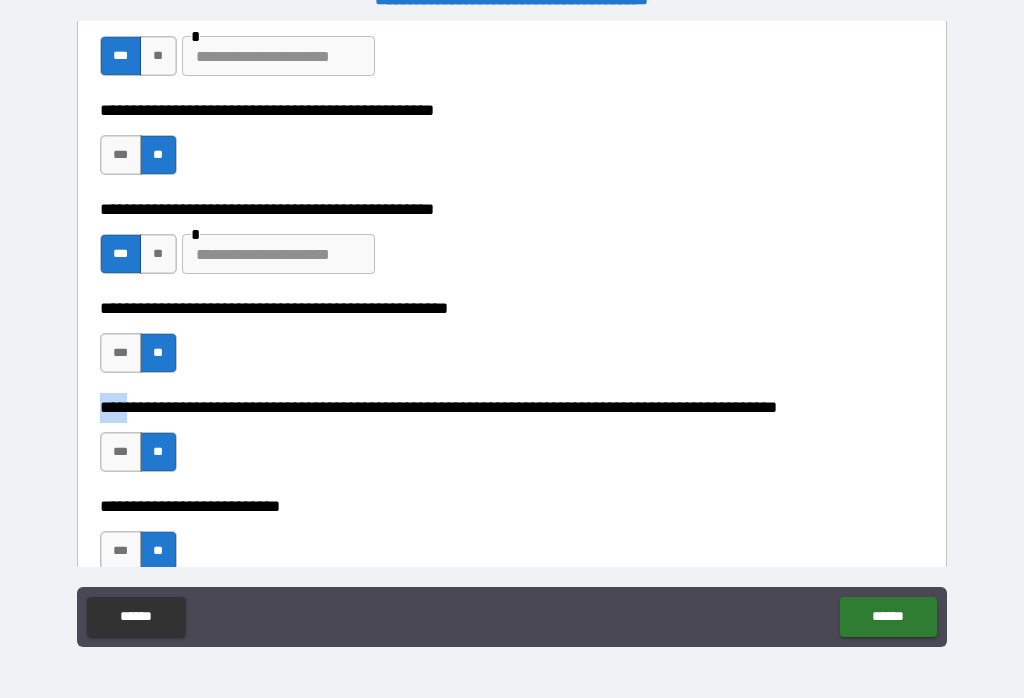 click on "**********" at bounding box center [512, 244] 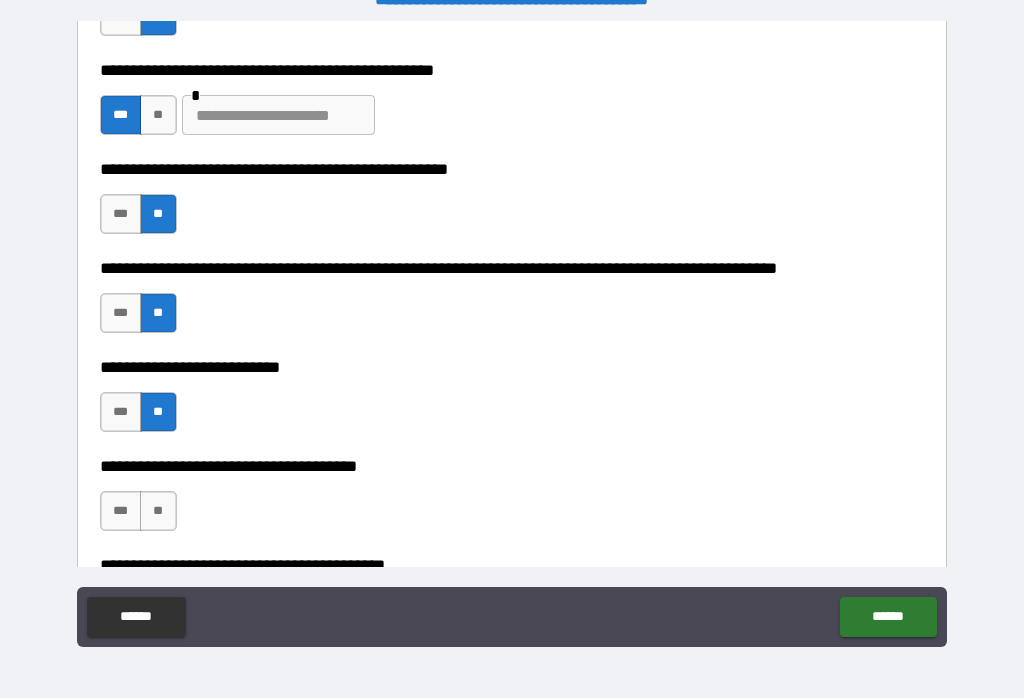 scroll, scrollTop: 752, scrollLeft: 0, axis: vertical 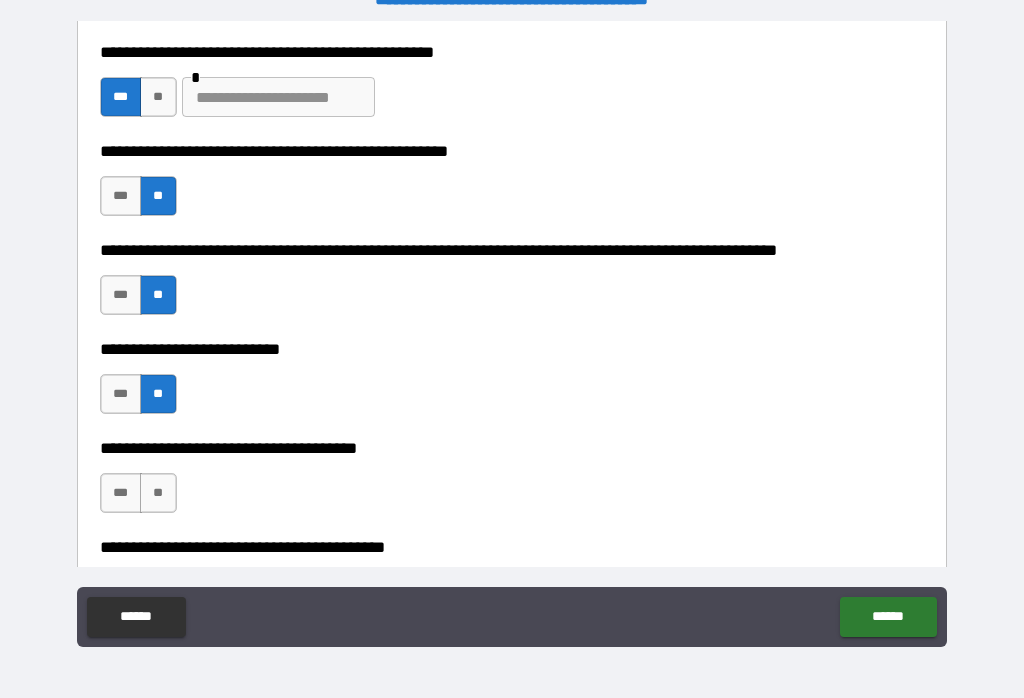 click on "**" at bounding box center (158, 493) 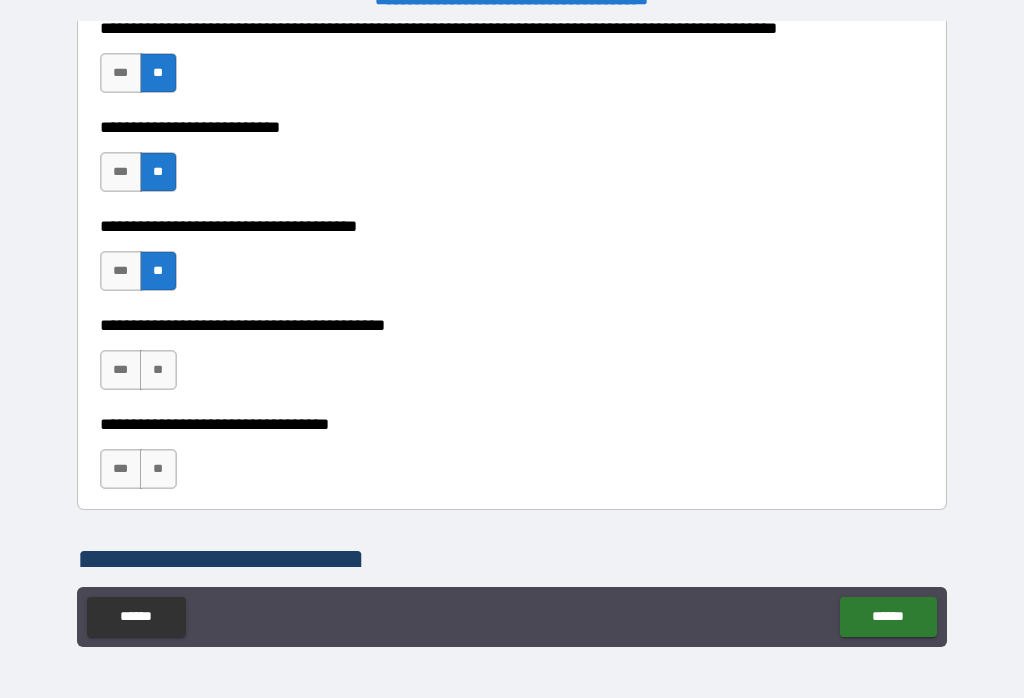 scroll, scrollTop: 976, scrollLeft: 0, axis: vertical 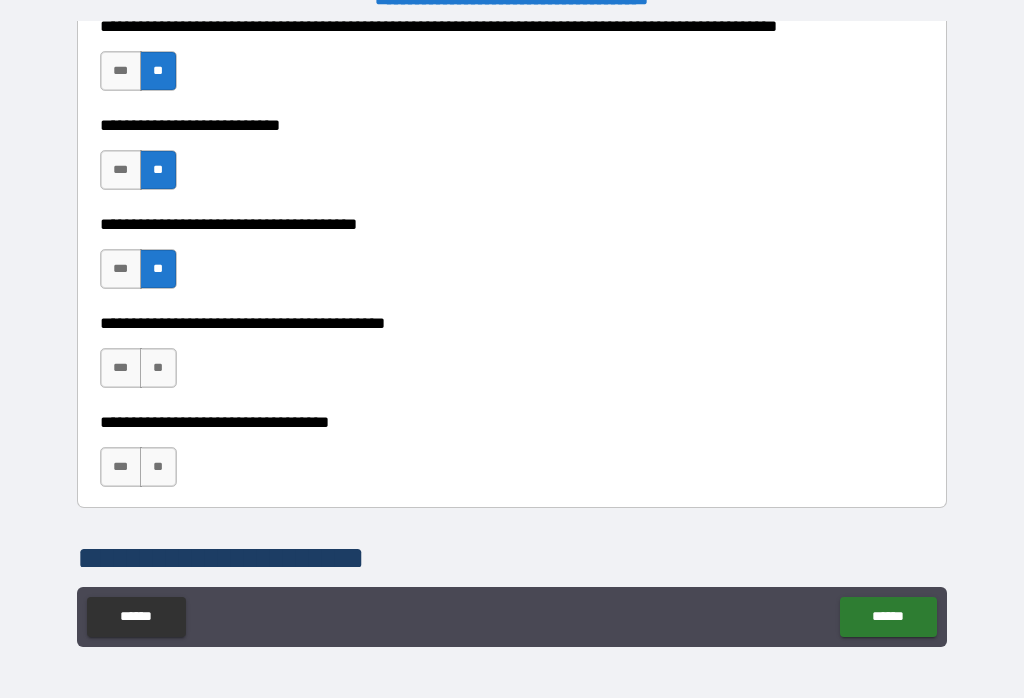 click on "**" at bounding box center (158, 368) 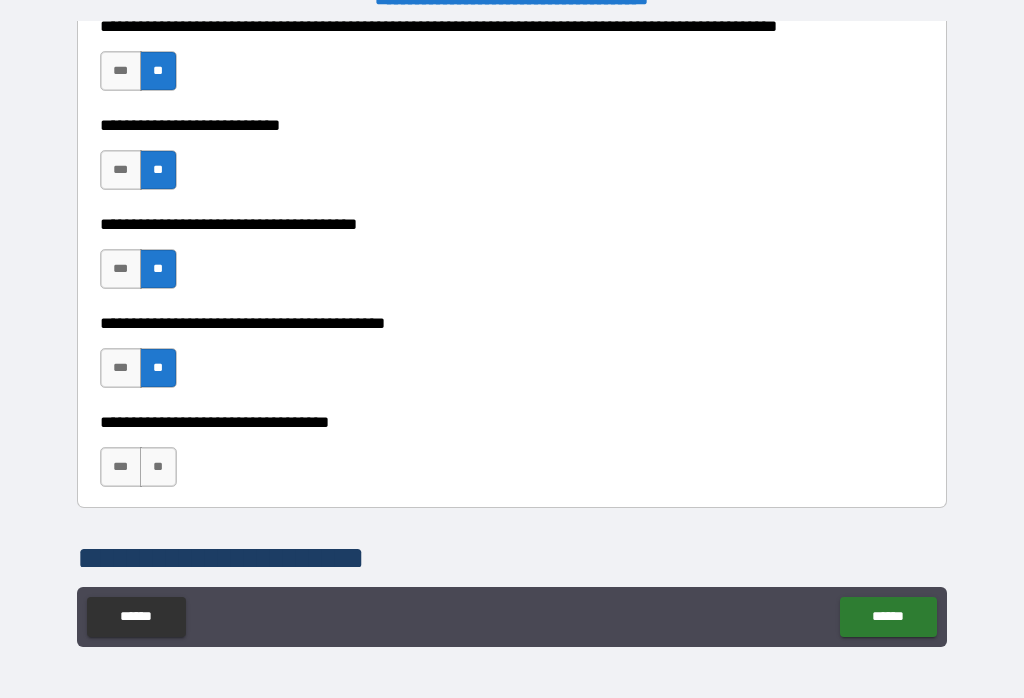 click on "**" at bounding box center [158, 467] 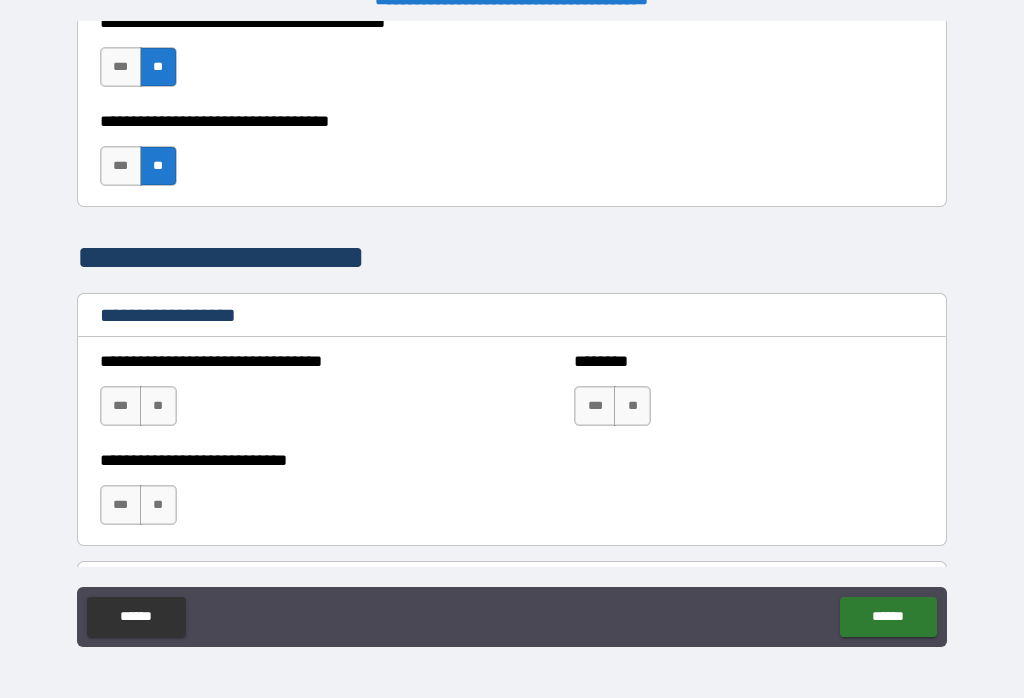 scroll, scrollTop: 1278, scrollLeft: 0, axis: vertical 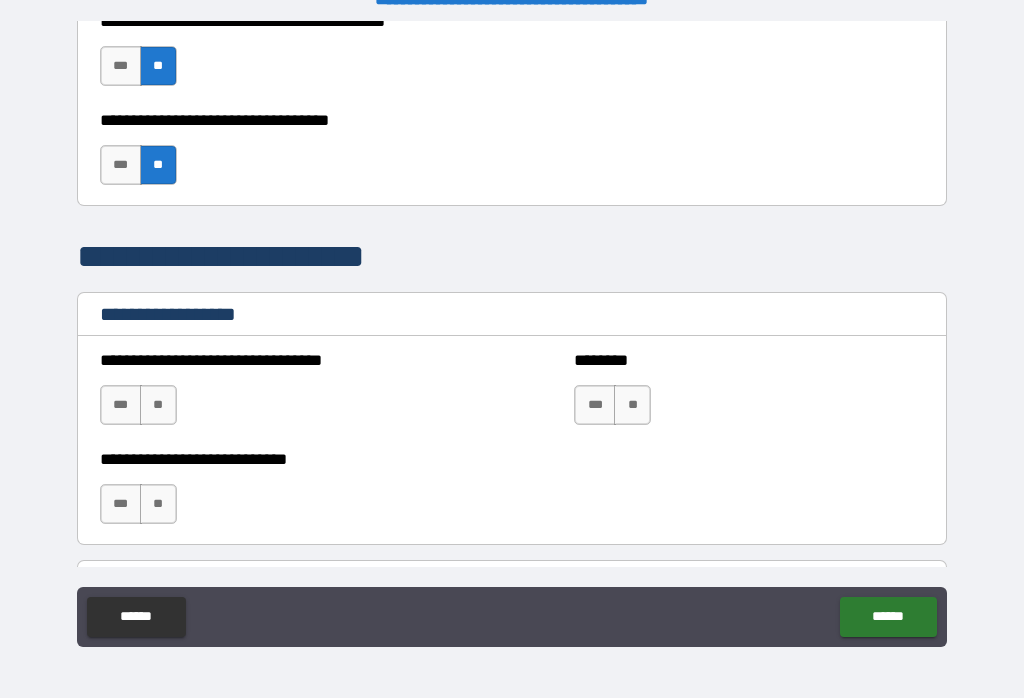 click on "***" at bounding box center [121, 165] 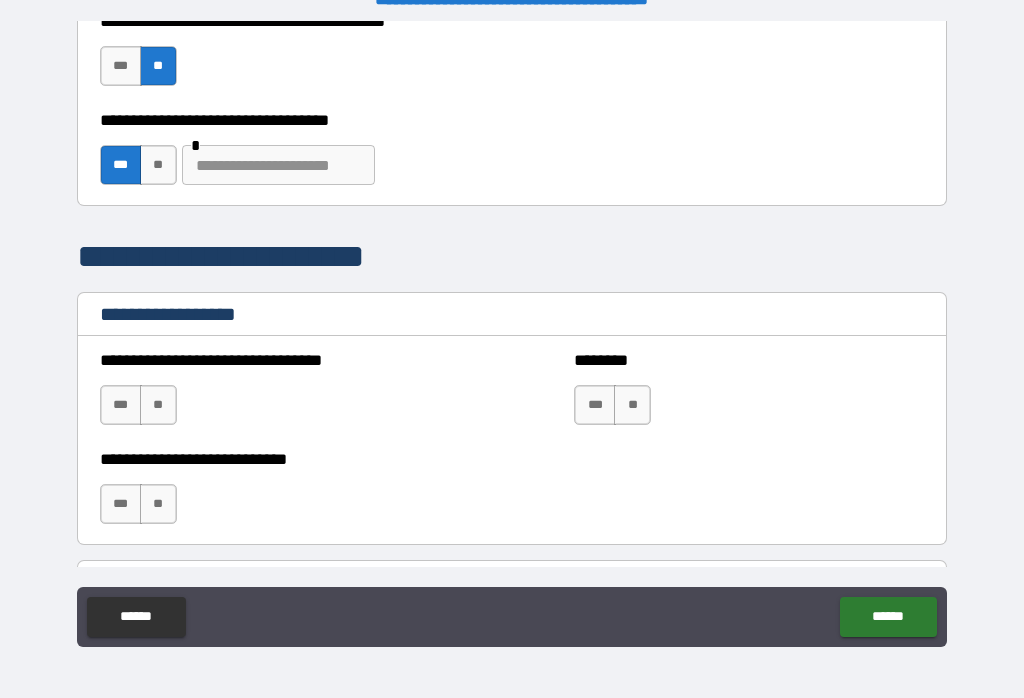 click at bounding box center [278, 165] 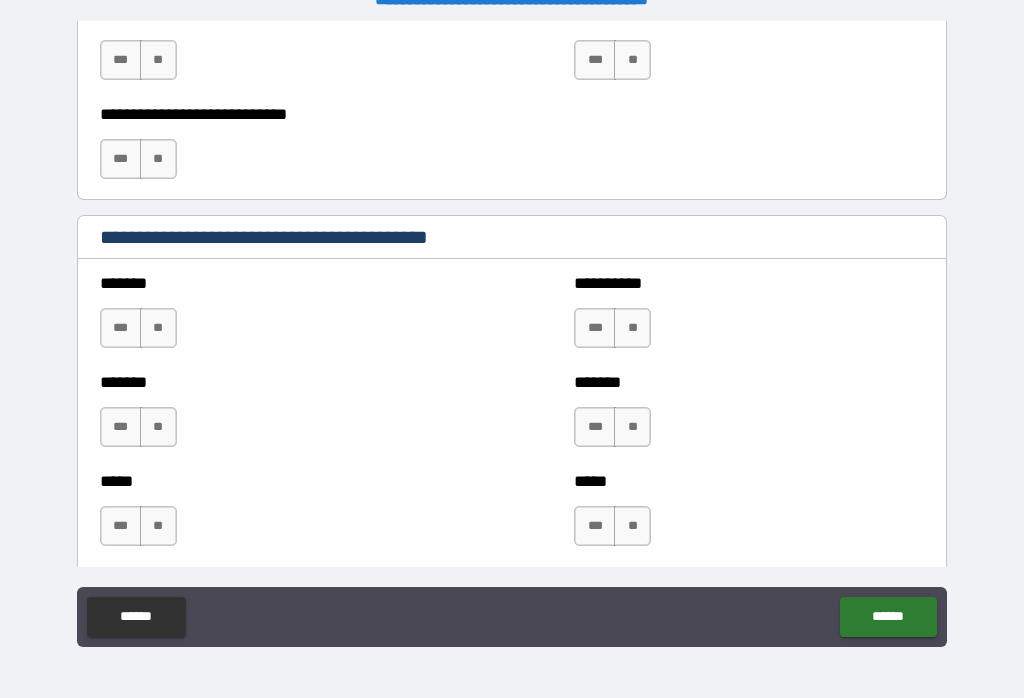 scroll, scrollTop: 1624, scrollLeft: 0, axis: vertical 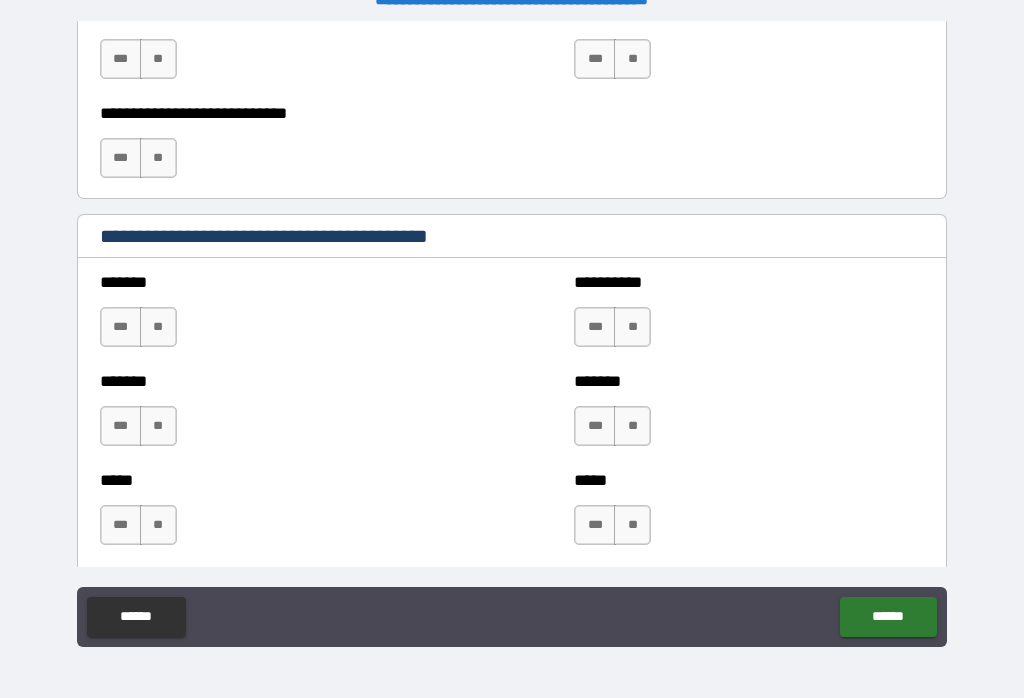 click on "**" at bounding box center [158, 59] 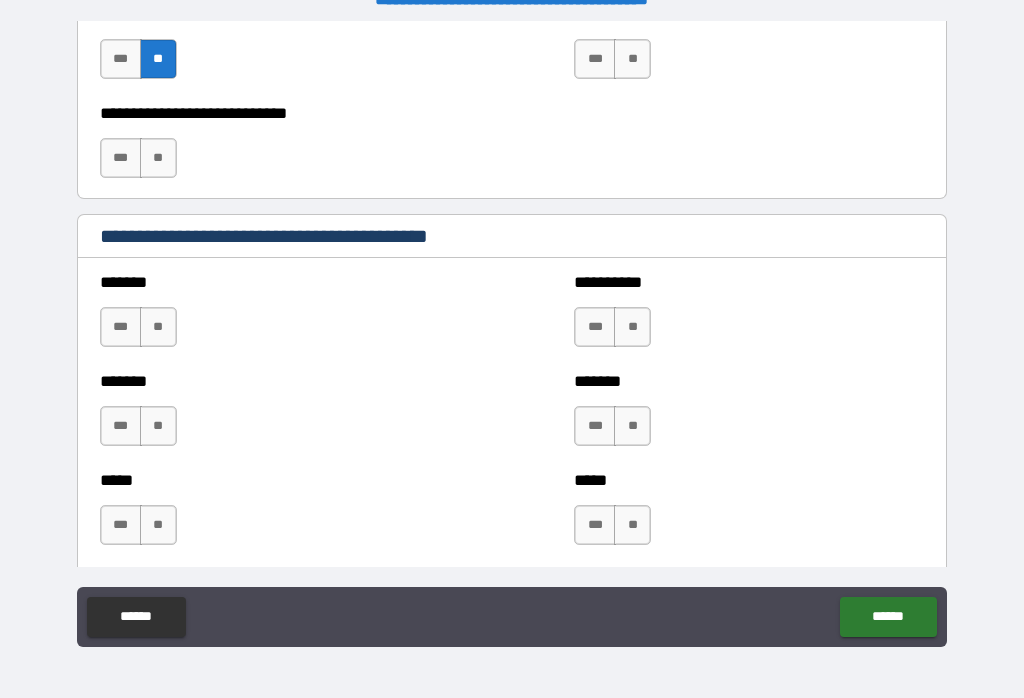 click on "**" at bounding box center (158, 158) 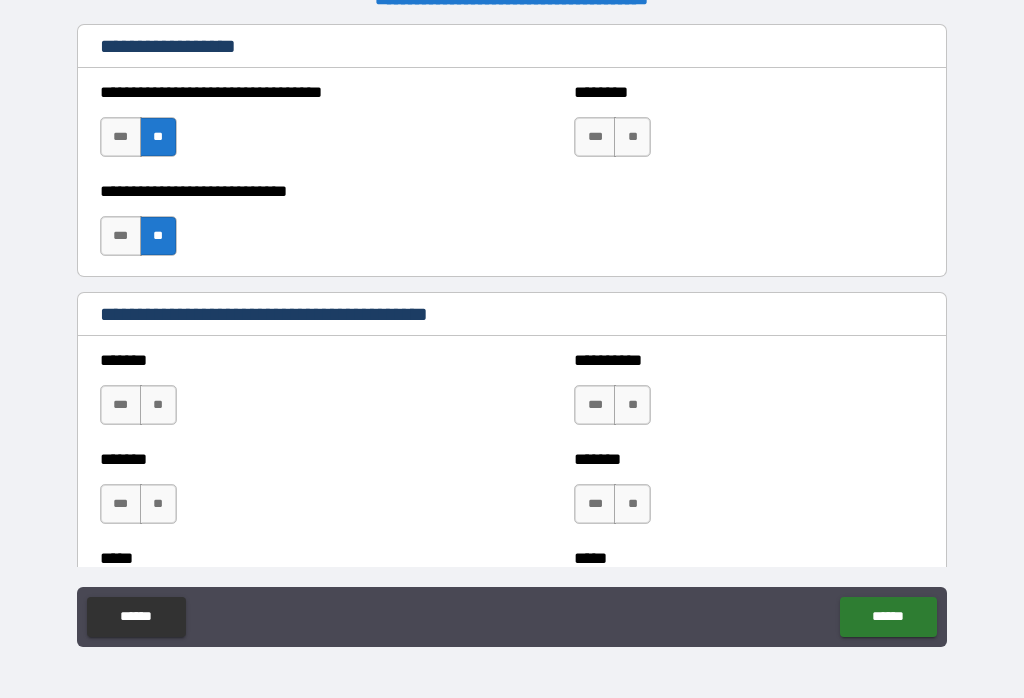 scroll, scrollTop: 1538, scrollLeft: 0, axis: vertical 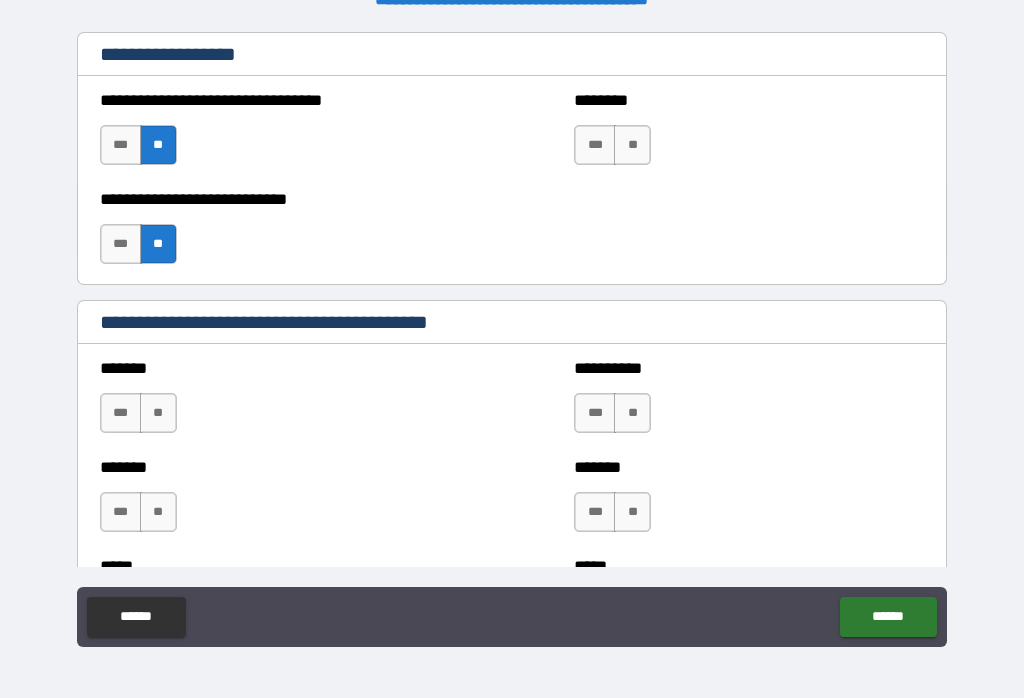 click on "**" at bounding box center (632, 145) 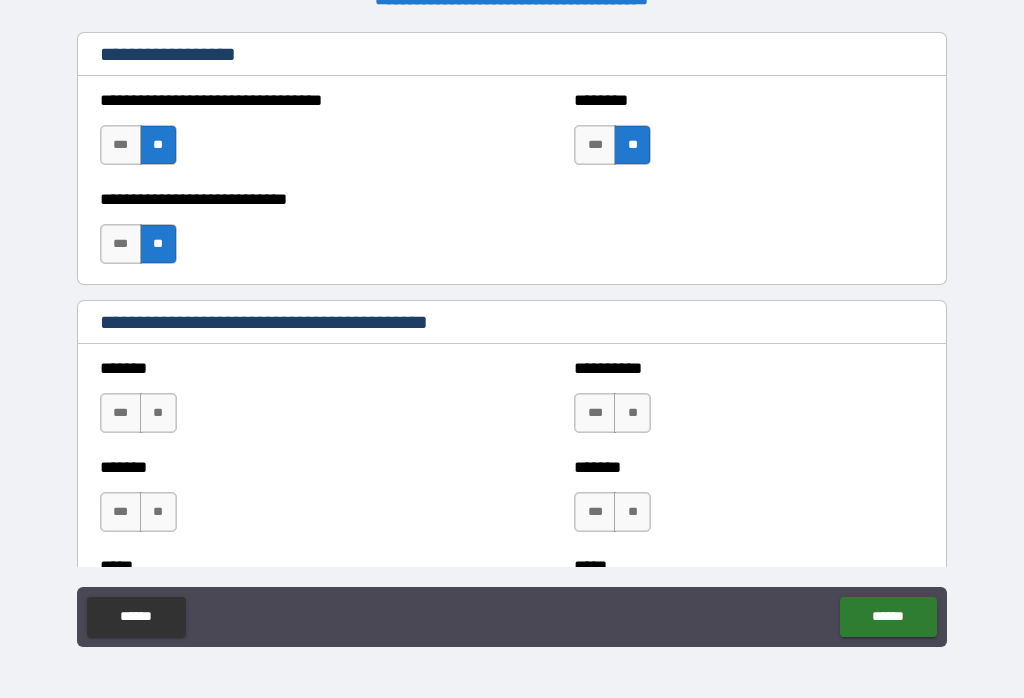 click on "**" at bounding box center [632, 145] 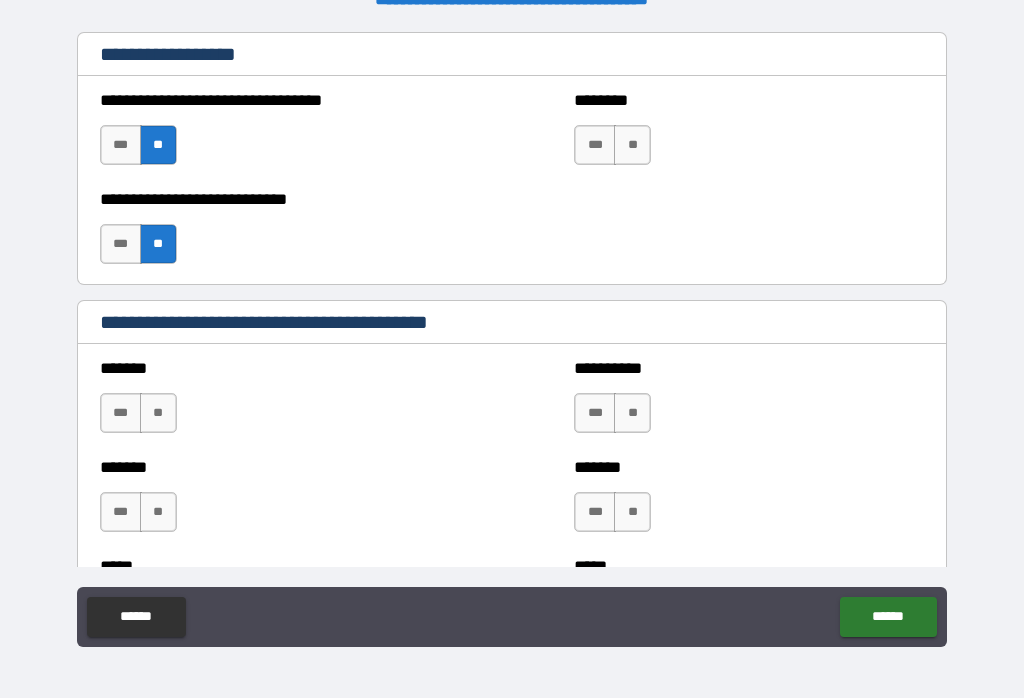 click on "**" at bounding box center [632, 145] 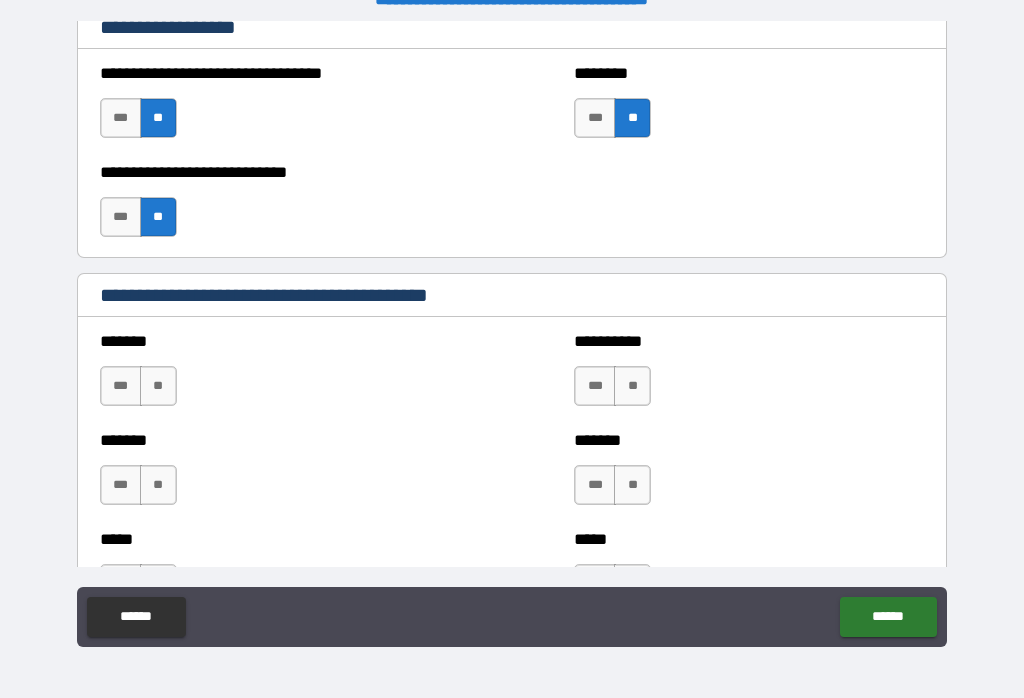 scroll, scrollTop: 1569, scrollLeft: 0, axis: vertical 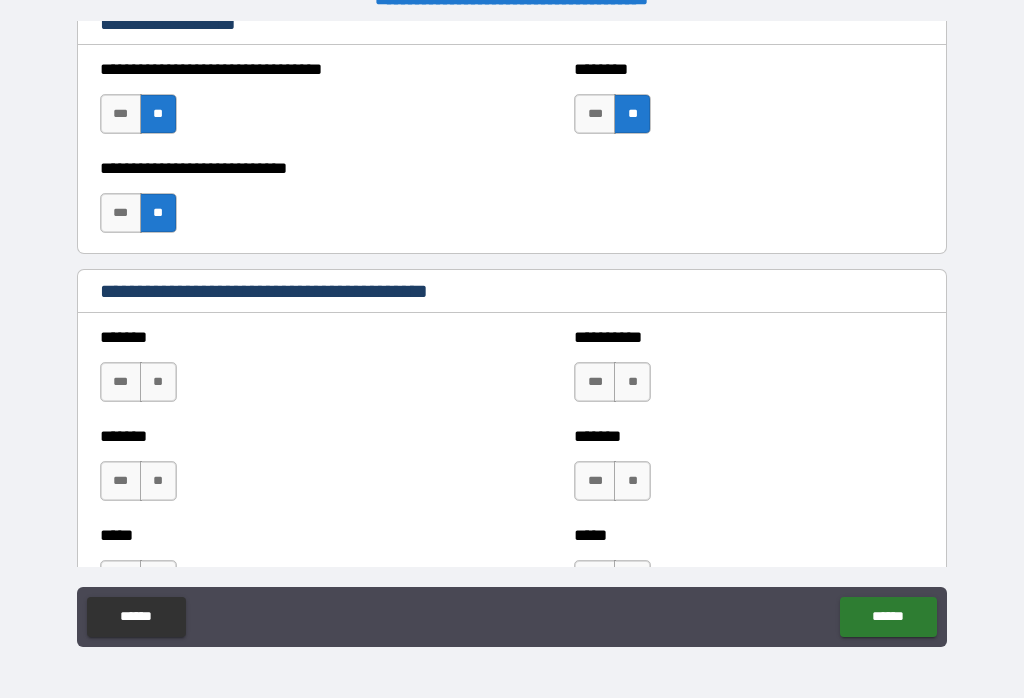 click on "**" at bounding box center (158, 382) 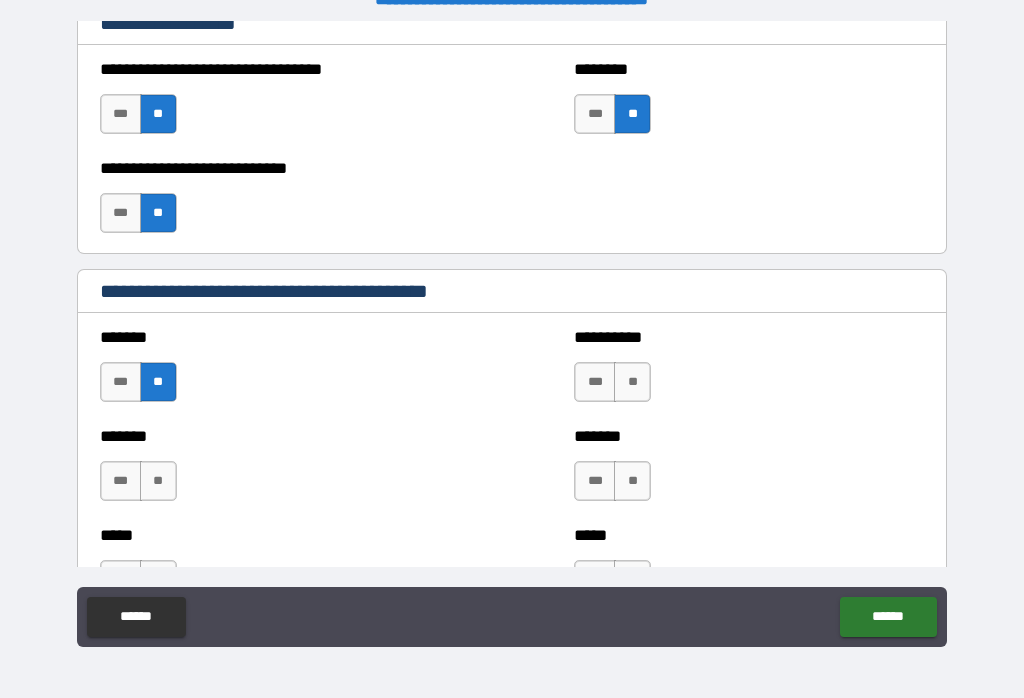 click on "**" at bounding box center [158, 481] 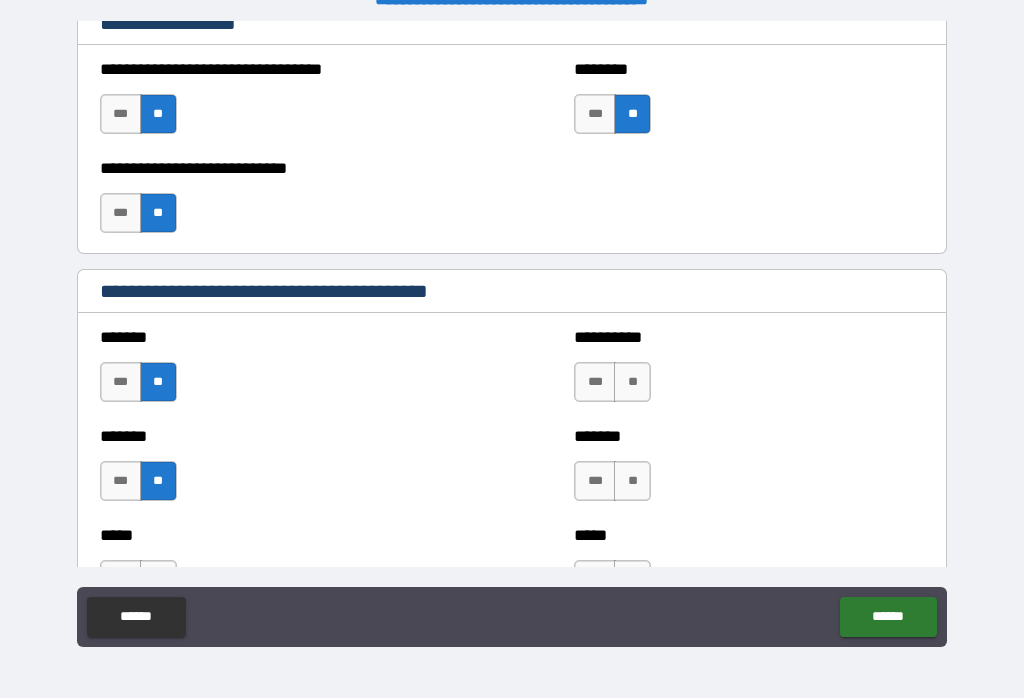click on "**" at bounding box center [632, 382] 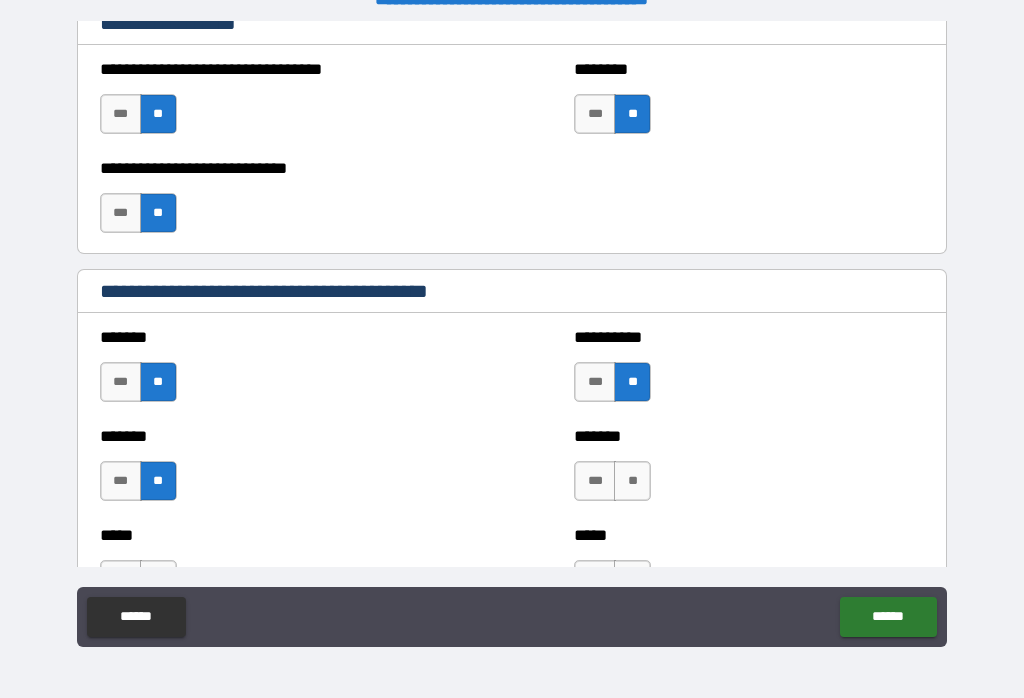 click on "**" at bounding box center [632, 481] 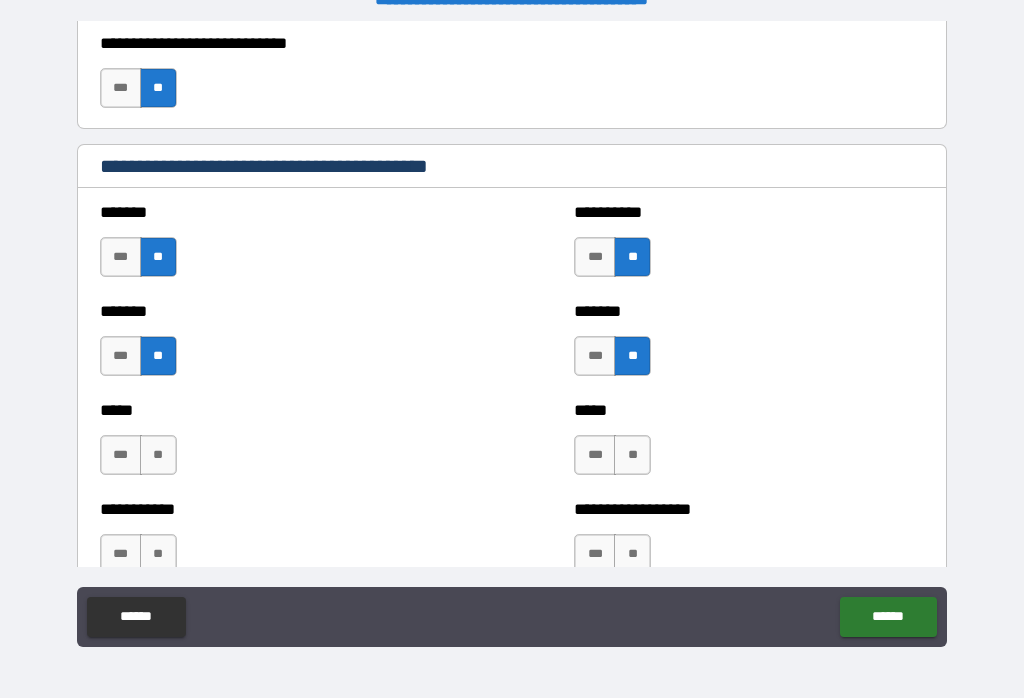 scroll, scrollTop: 1698, scrollLeft: 0, axis: vertical 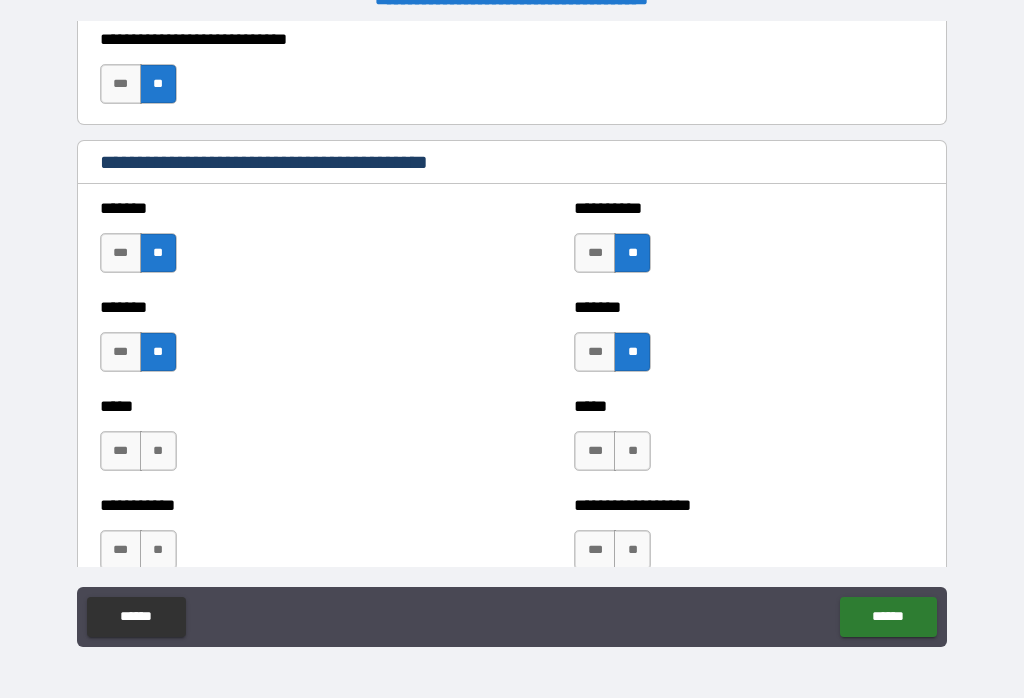 click on "**" at bounding box center [632, 451] 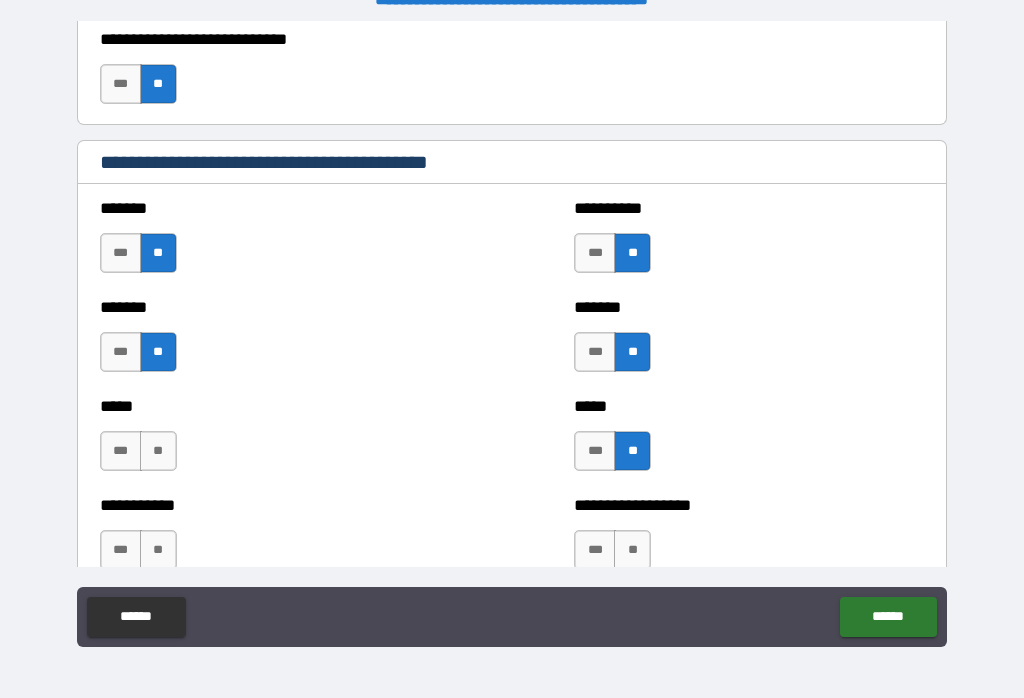 click on "**" at bounding box center [158, 451] 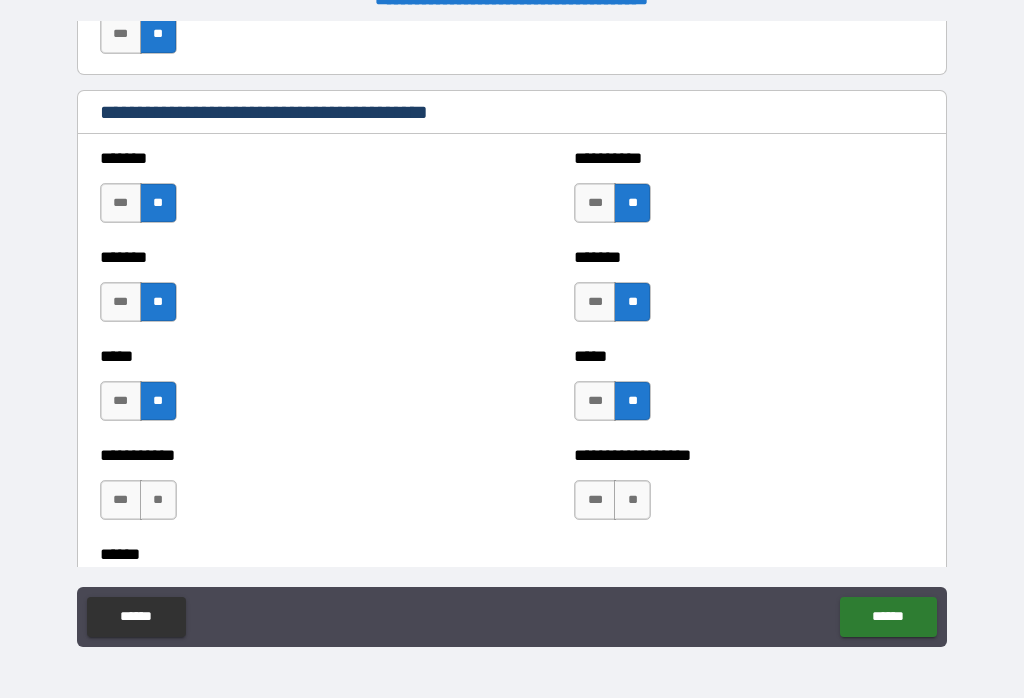 scroll, scrollTop: 1767, scrollLeft: 0, axis: vertical 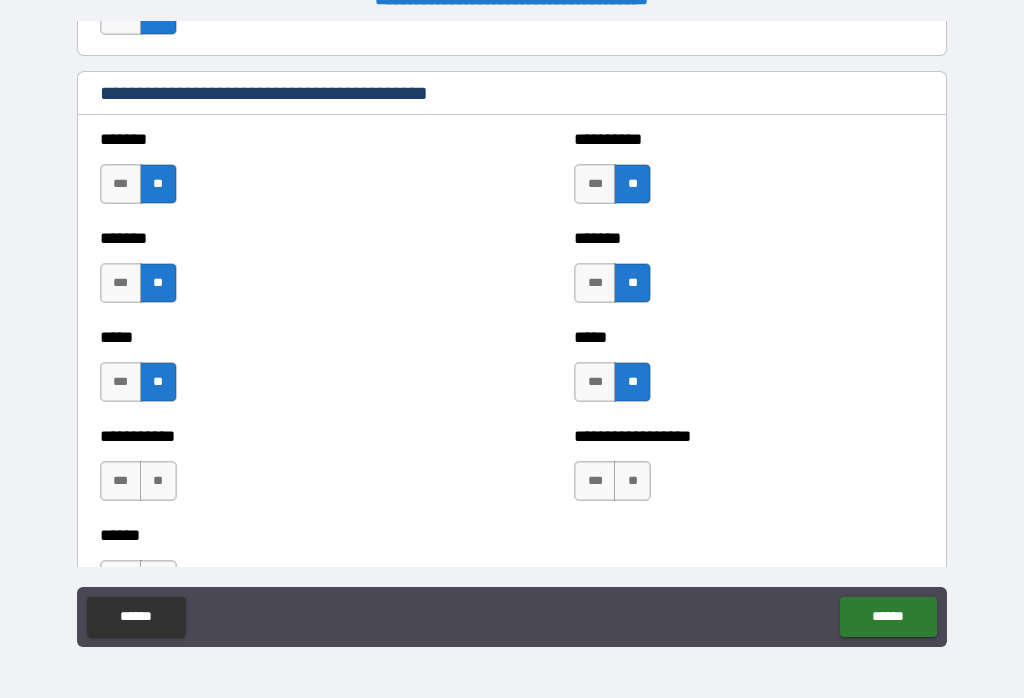click on "**" at bounding box center [632, 481] 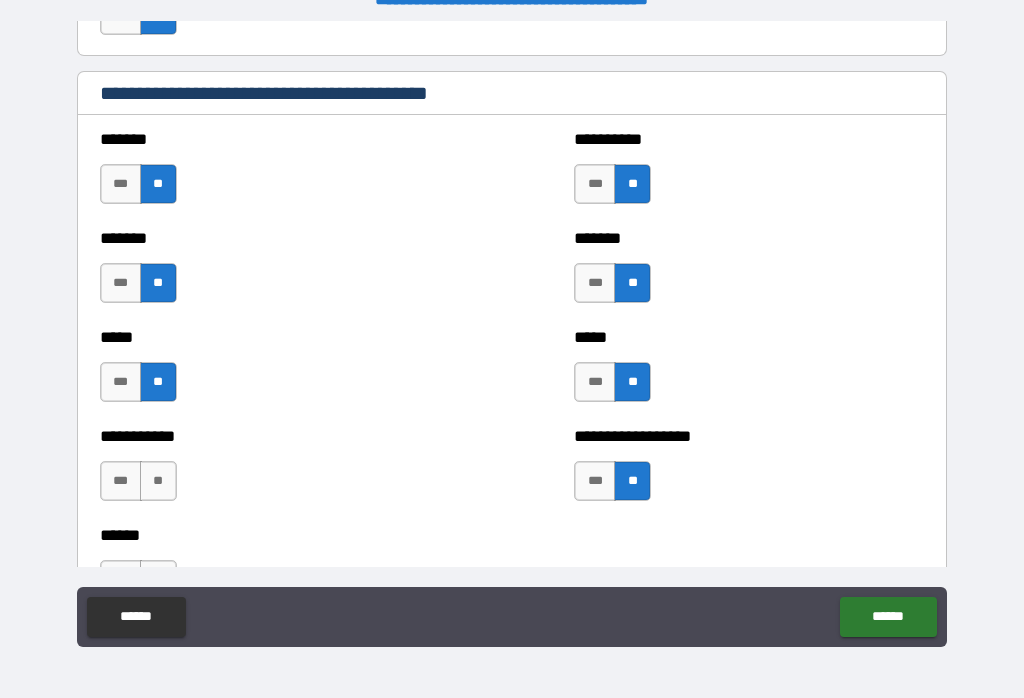 click on "**" at bounding box center (158, 481) 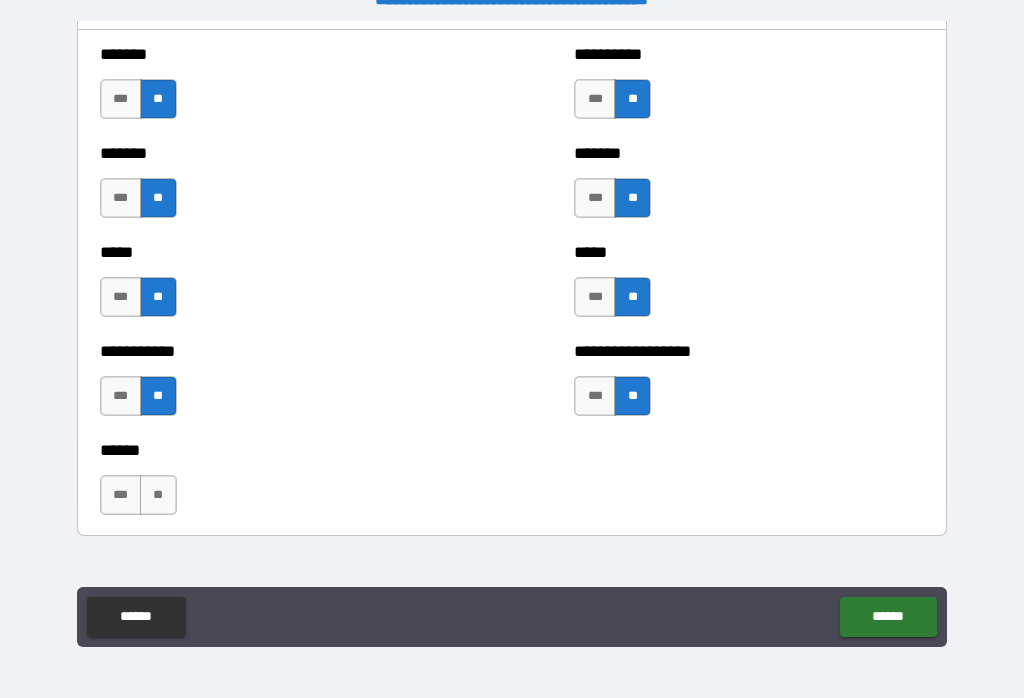 scroll, scrollTop: 1851, scrollLeft: 0, axis: vertical 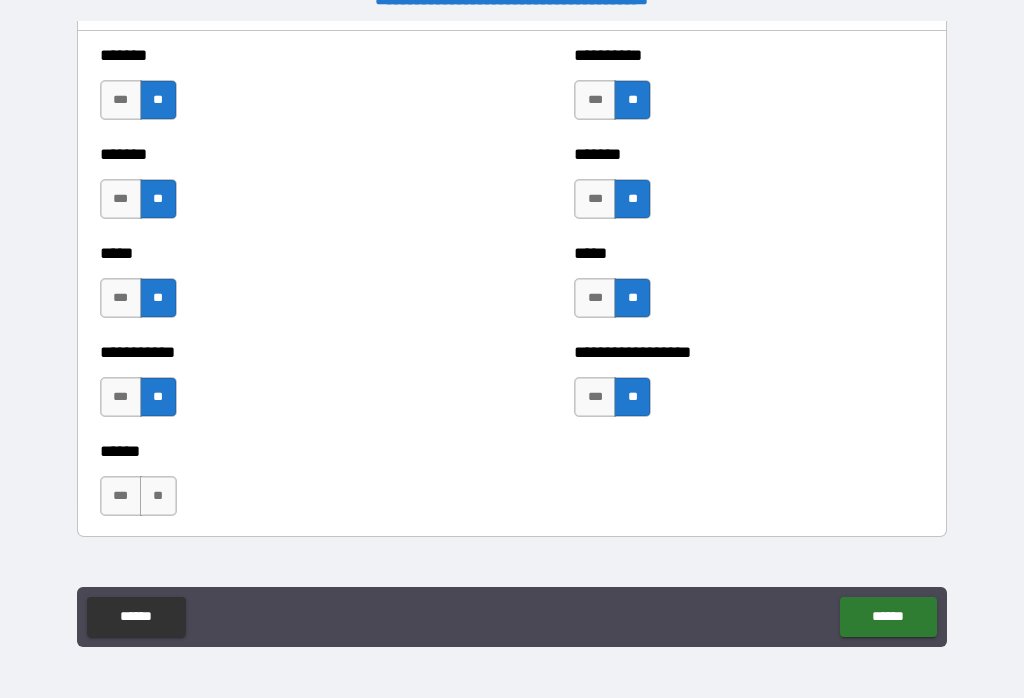 click on "**" at bounding box center [158, 496] 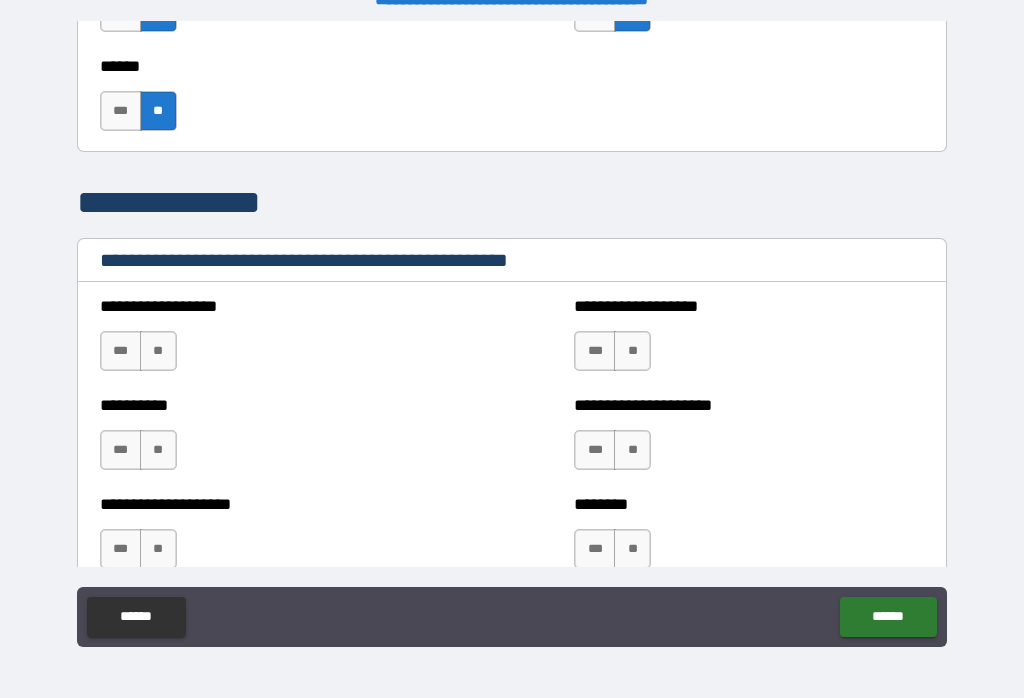 scroll, scrollTop: 2238, scrollLeft: 0, axis: vertical 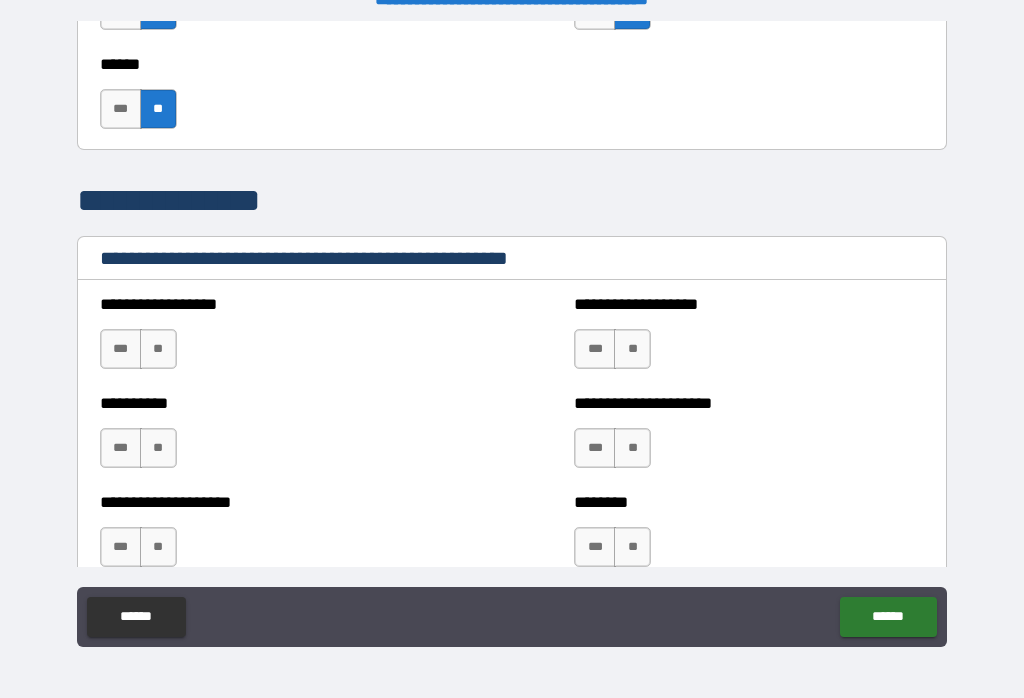 click on "***" at bounding box center (121, 109) 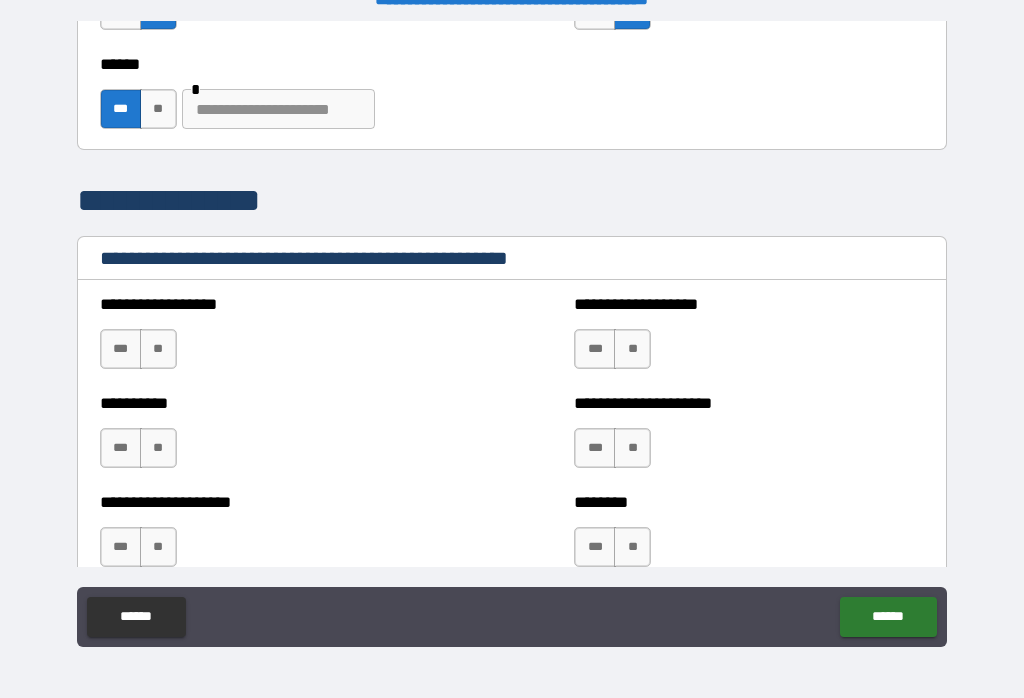 click at bounding box center [278, 109] 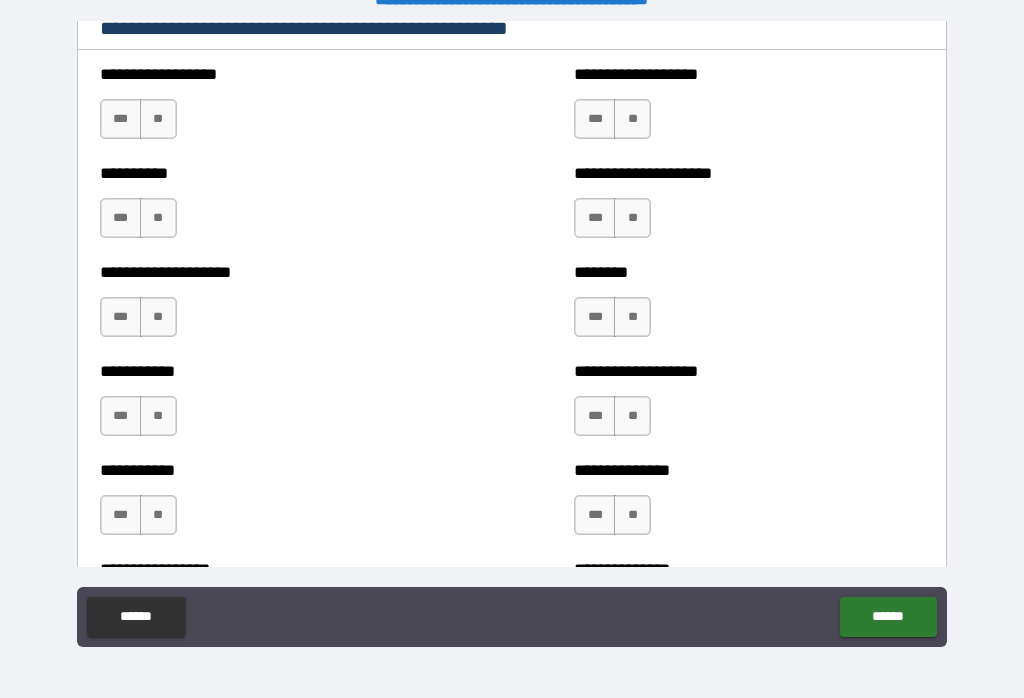 scroll, scrollTop: 2468, scrollLeft: 0, axis: vertical 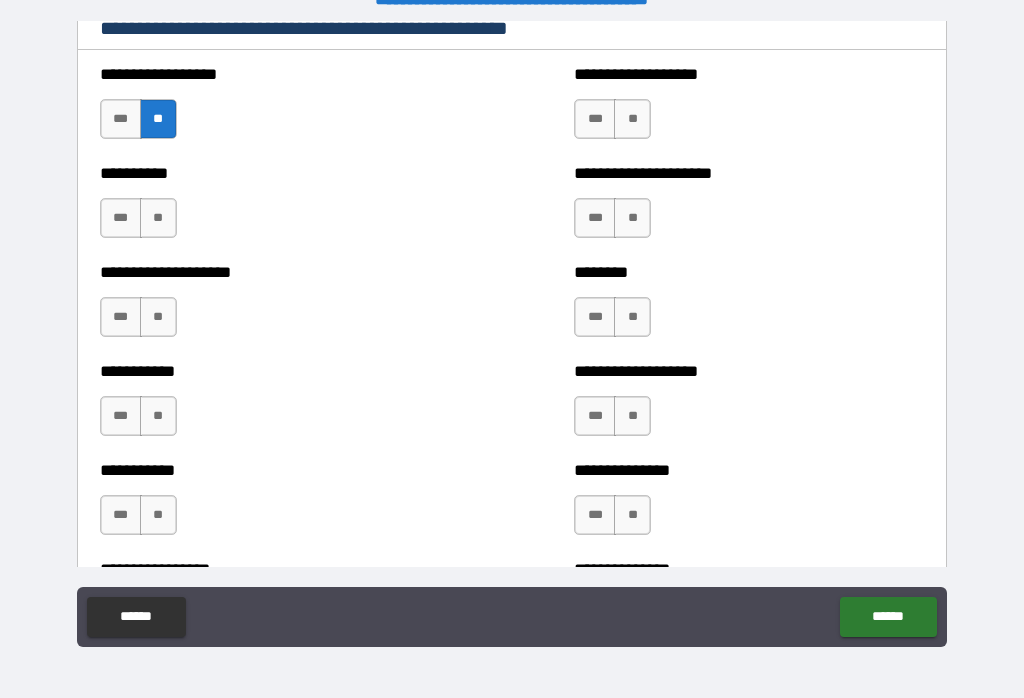 click on "**" at bounding box center [158, 218] 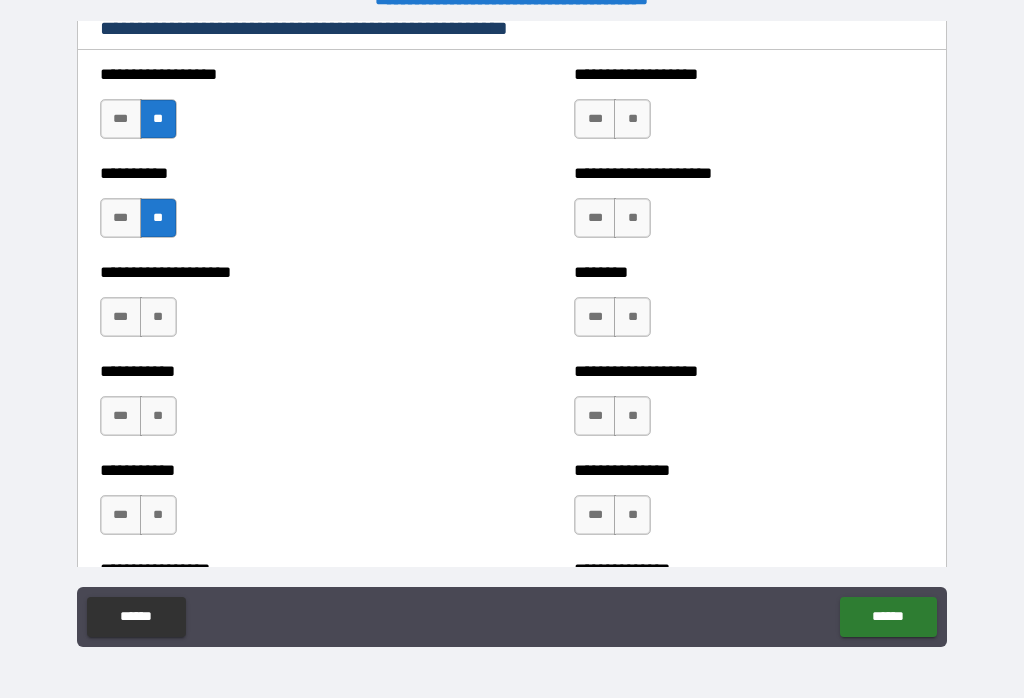 click on "**" at bounding box center [158, 317] 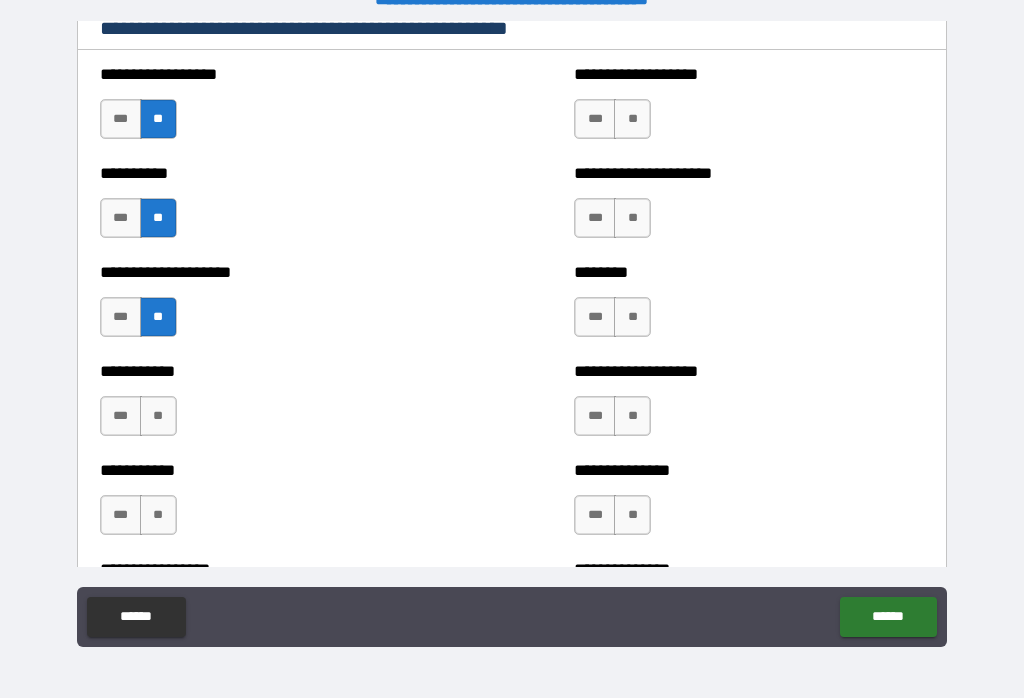 click on "**" at bounding box center (158, 416) 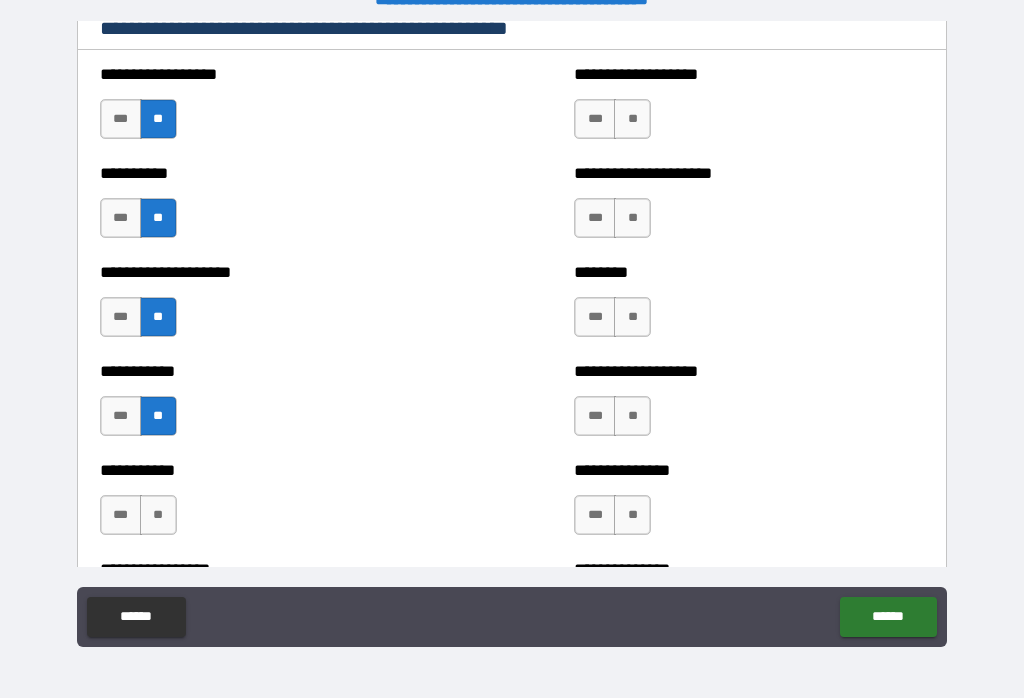 click on "**" at bounding box center (158, 515) 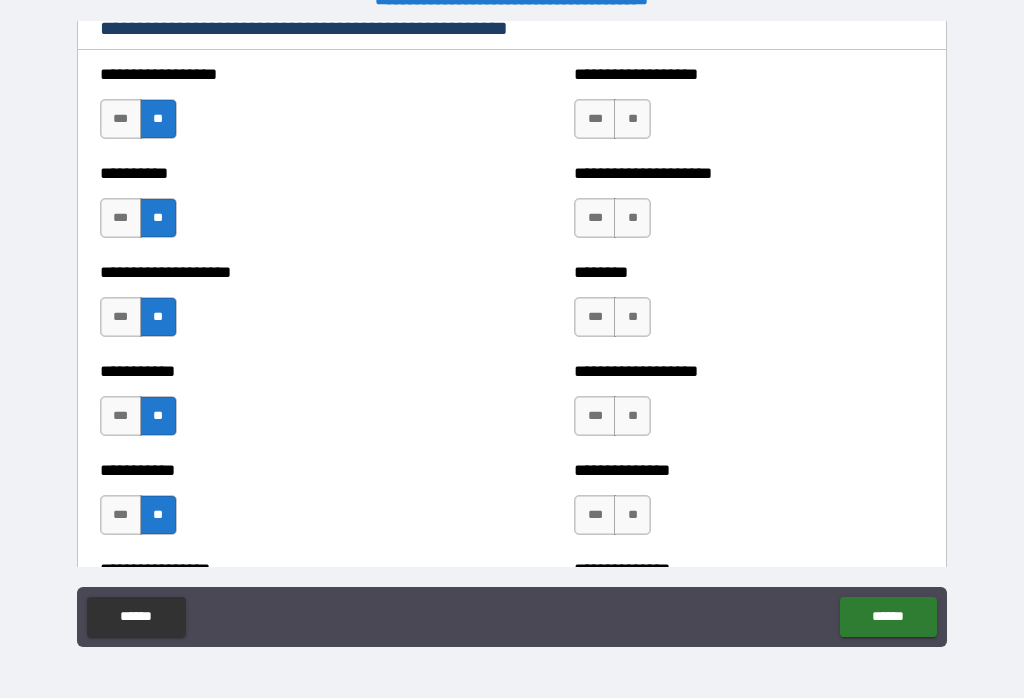 click on "**" at bounding box center (632, 119) 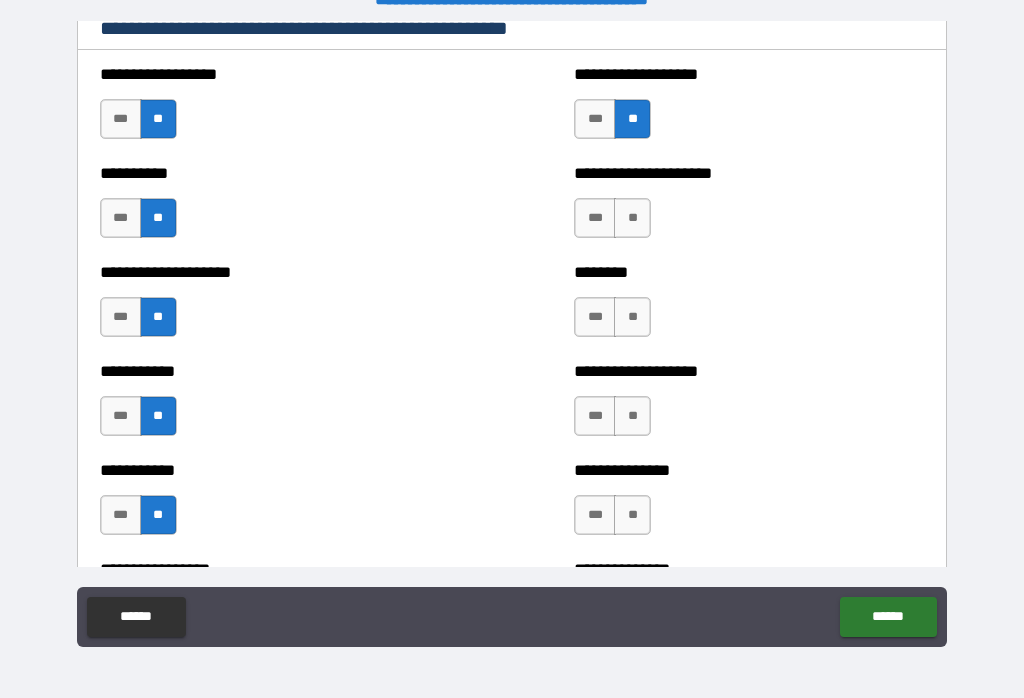 click on "**" at bounding box center (632, 218) 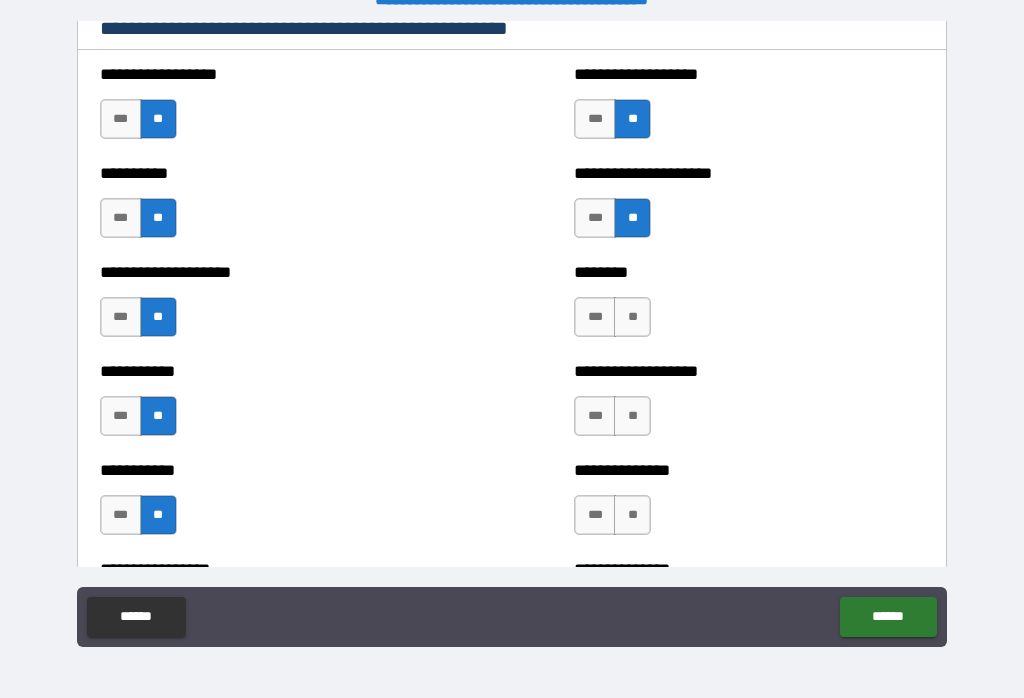 click on "**" at bounding box center [632, 317] 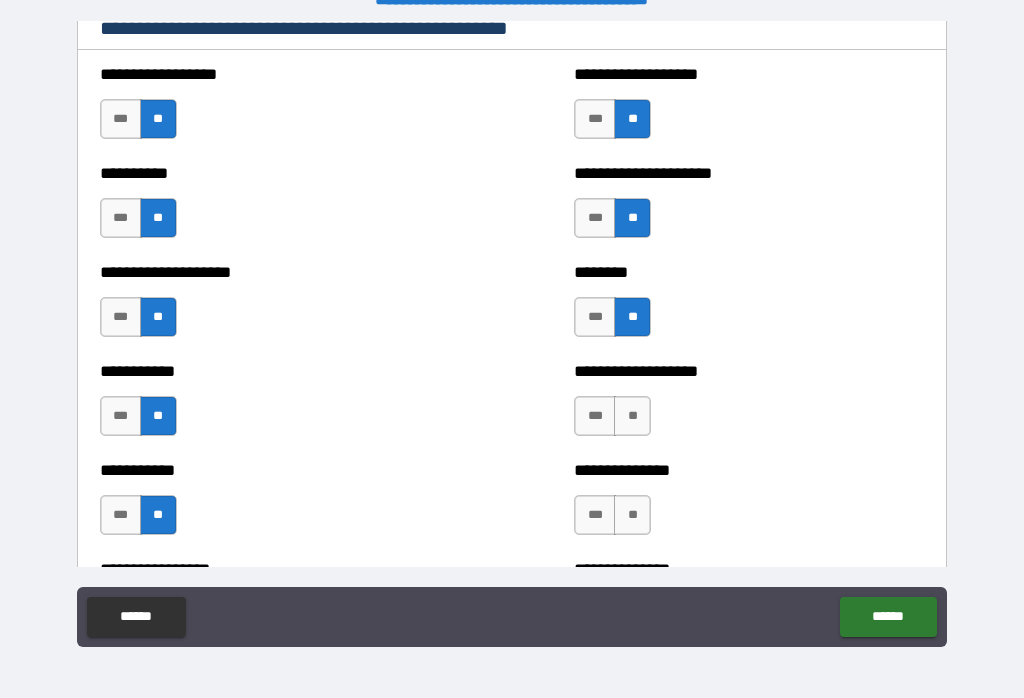 click on "**" at bounding box center [632, 416] 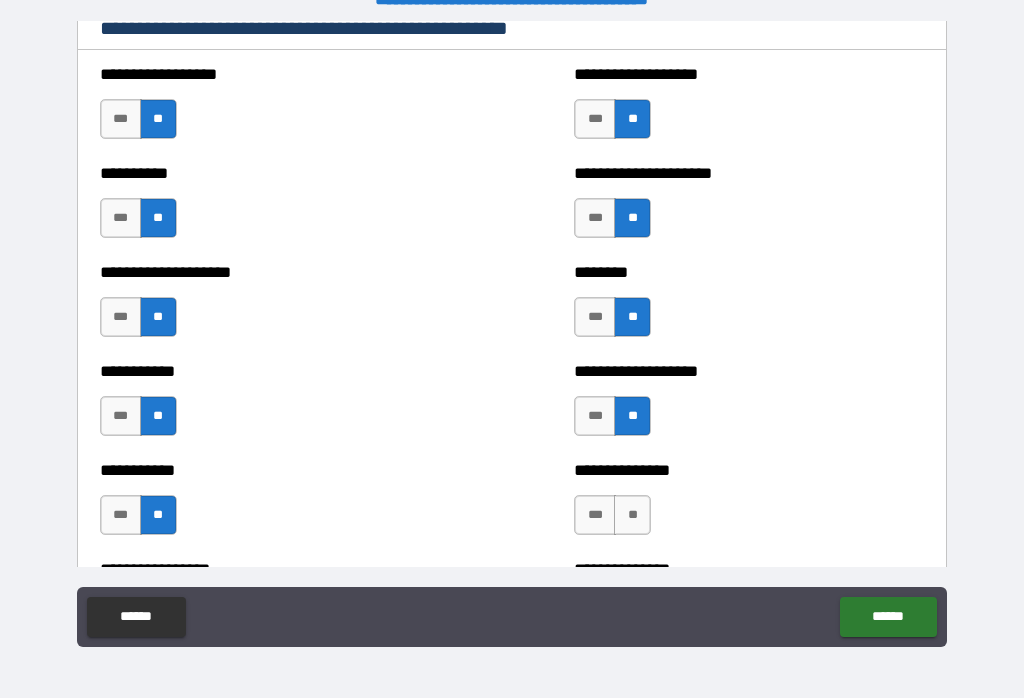 click on "**" at bounding box center (632, 515) 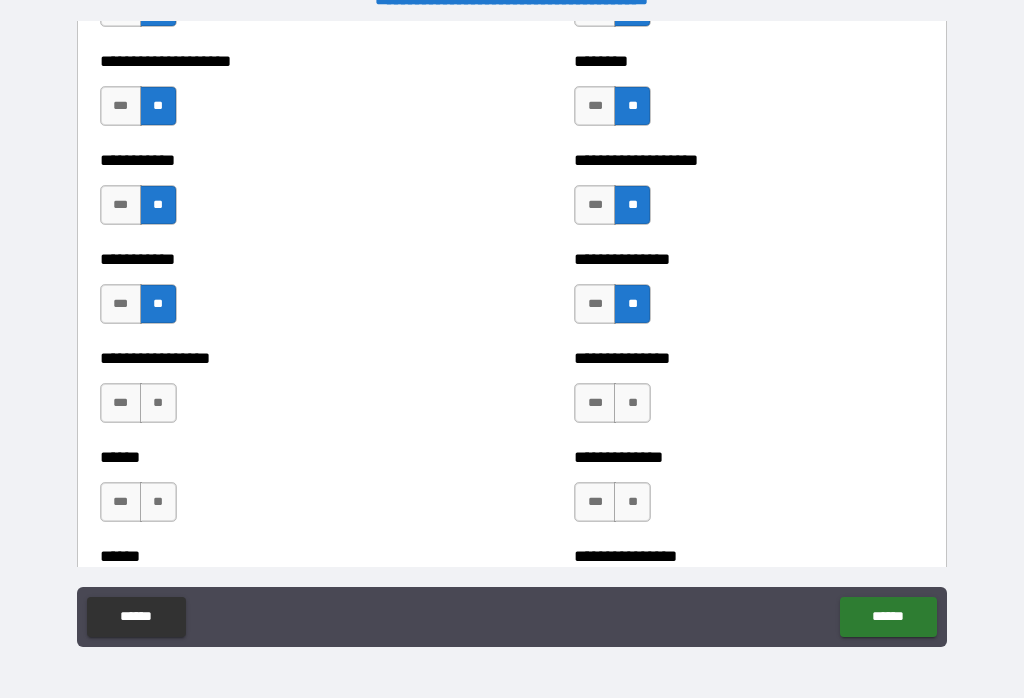 scroll, scrollTop: 2679, scrollLeft: 0, axis: vertical 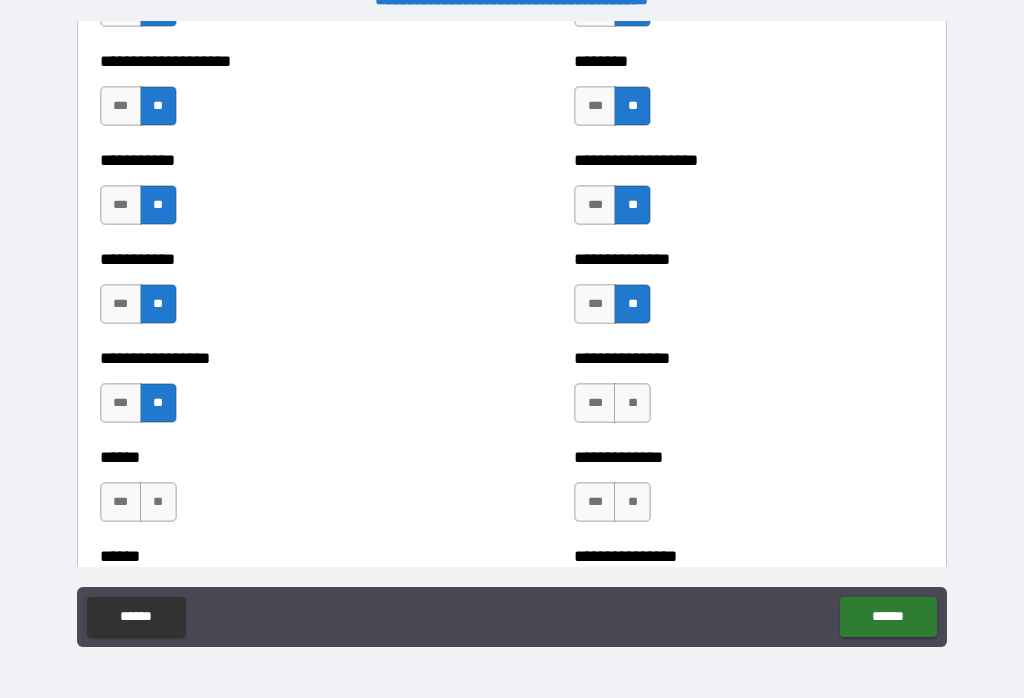 click on "***" at bounding box center (121, 502) 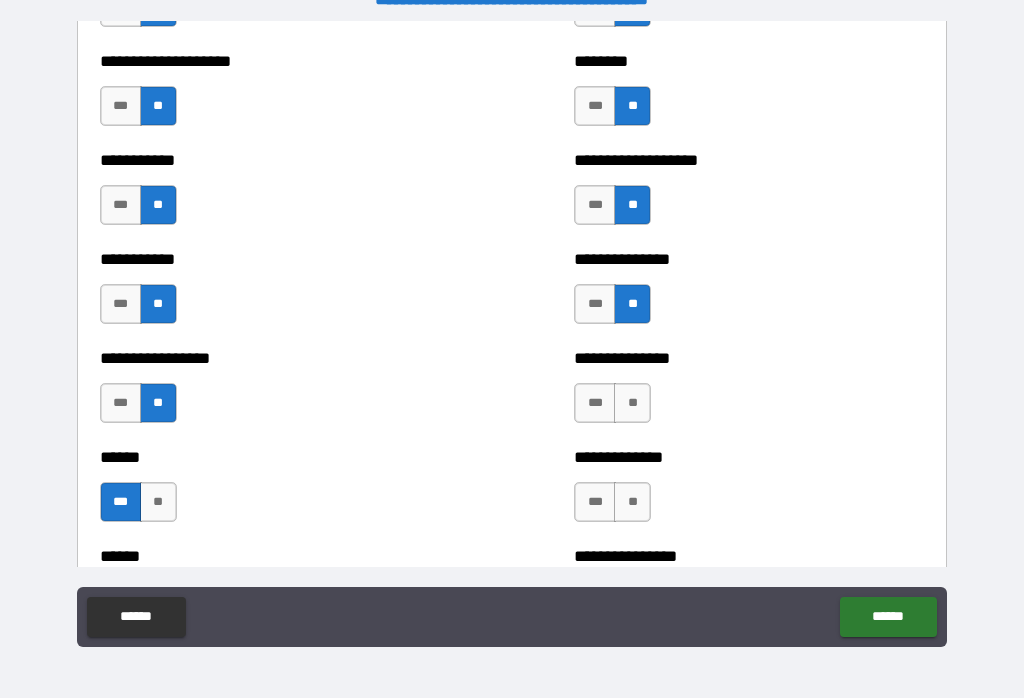click on "**" at bounding box center (632, 403) 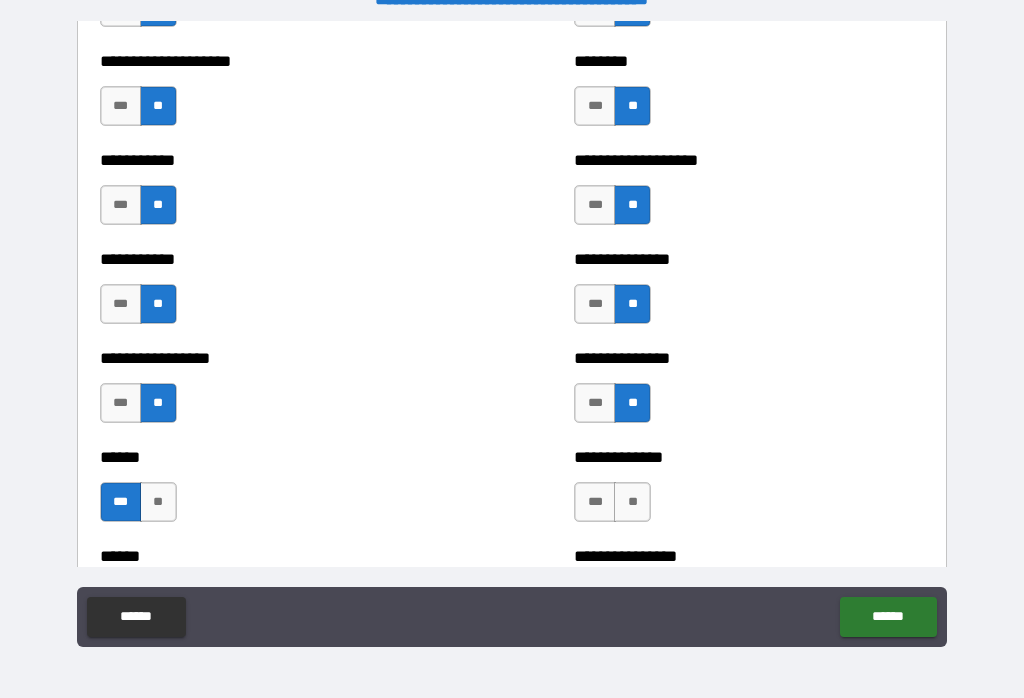 click on "**" at bounding box center (632, 502) 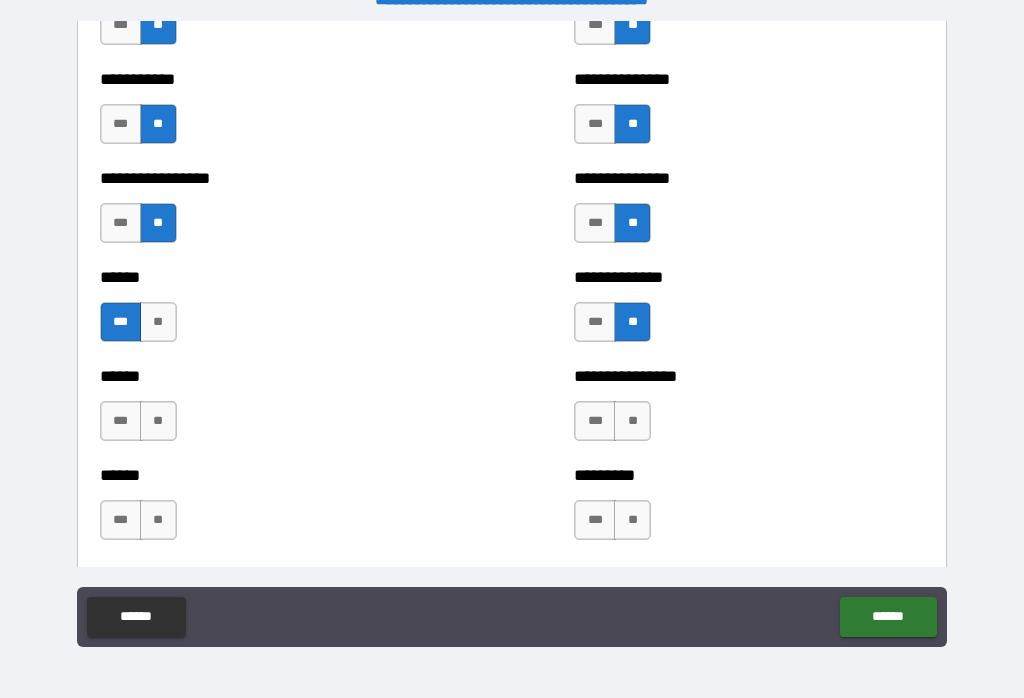 scroll, scrollTop: 2861, scrollLeft: 0, axis: vertical 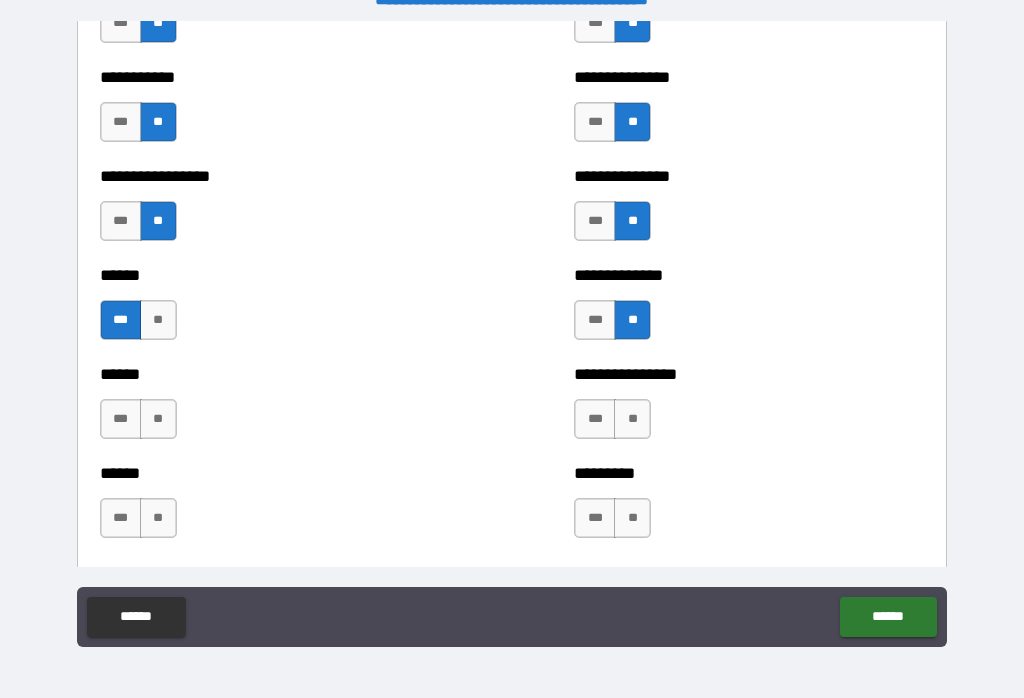 click on "**" at bounding box center [632, 419] 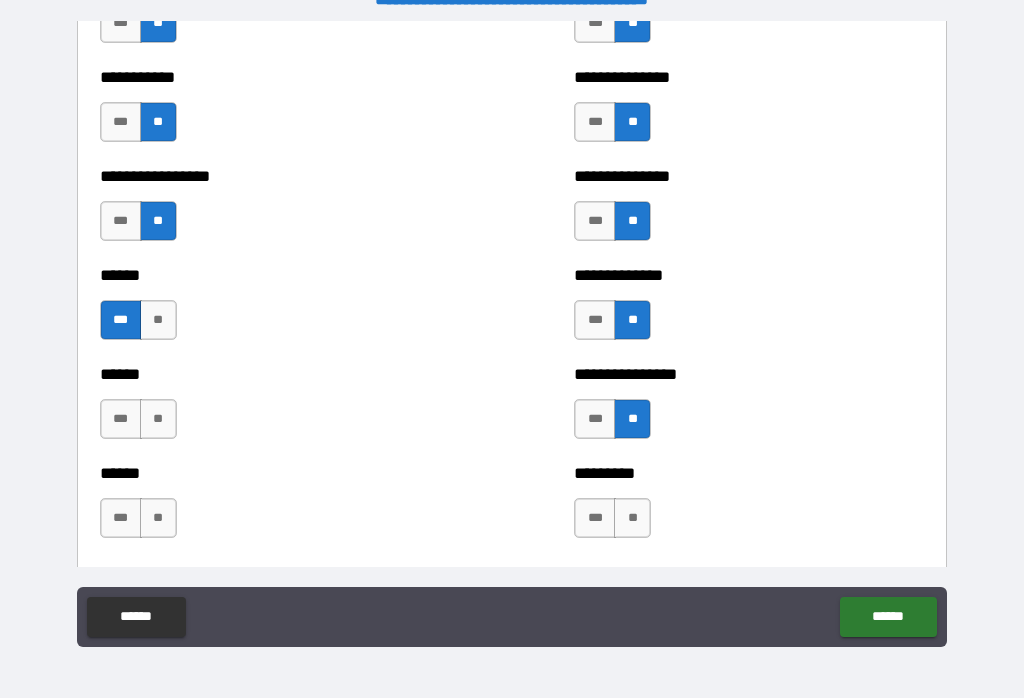 click on "**" at bounding box center (632, 518) 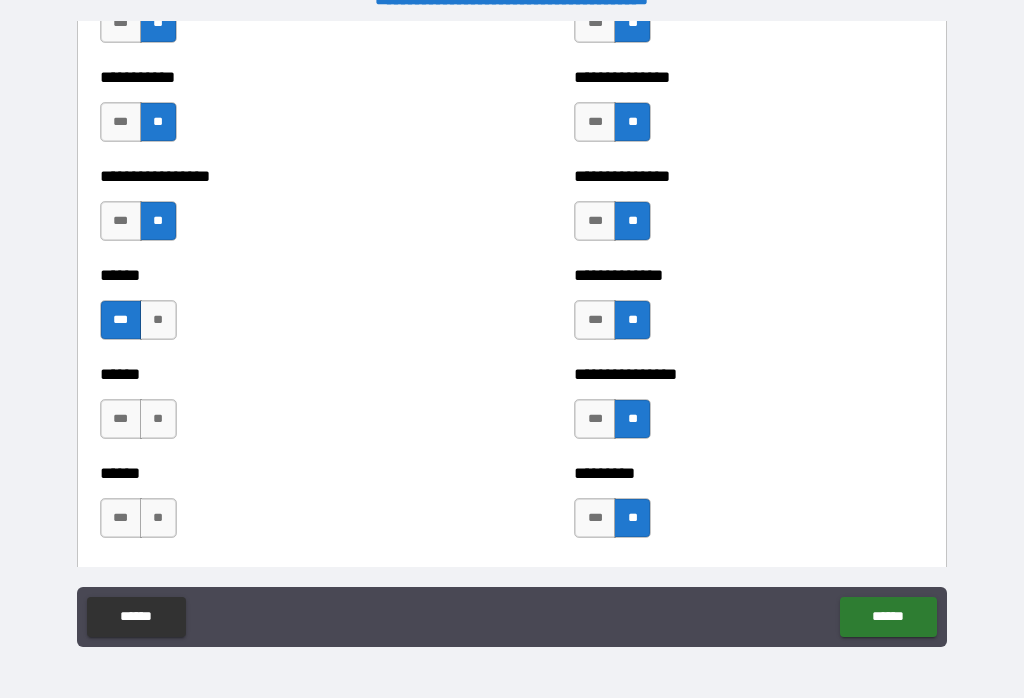 click on "**" at bounding box center [158, 419] 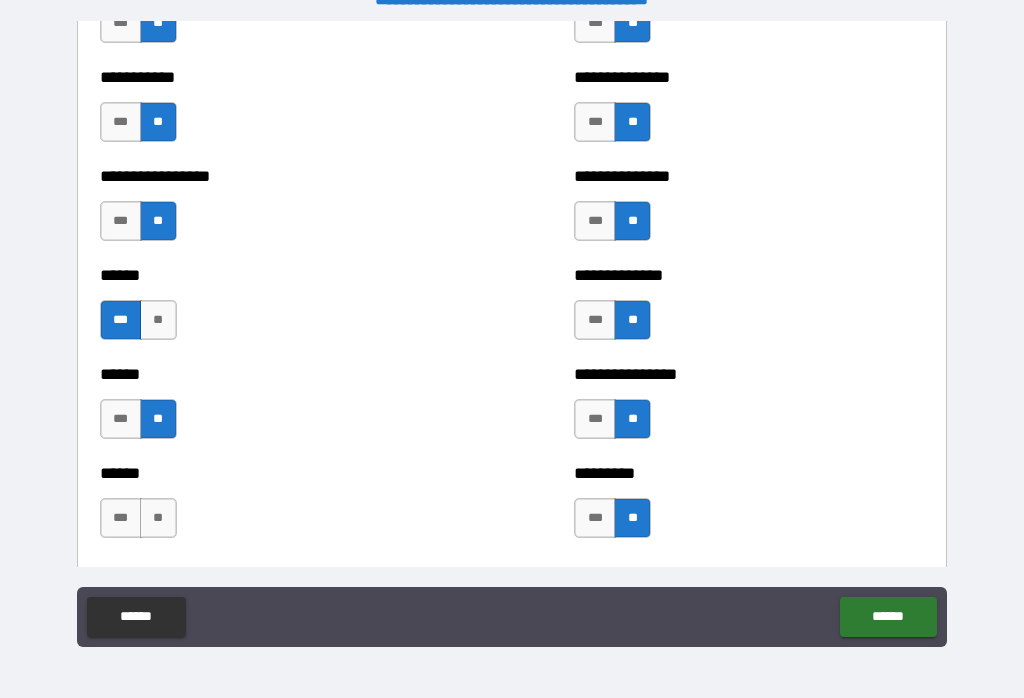 click on "**" at bounding box center [158, 518] 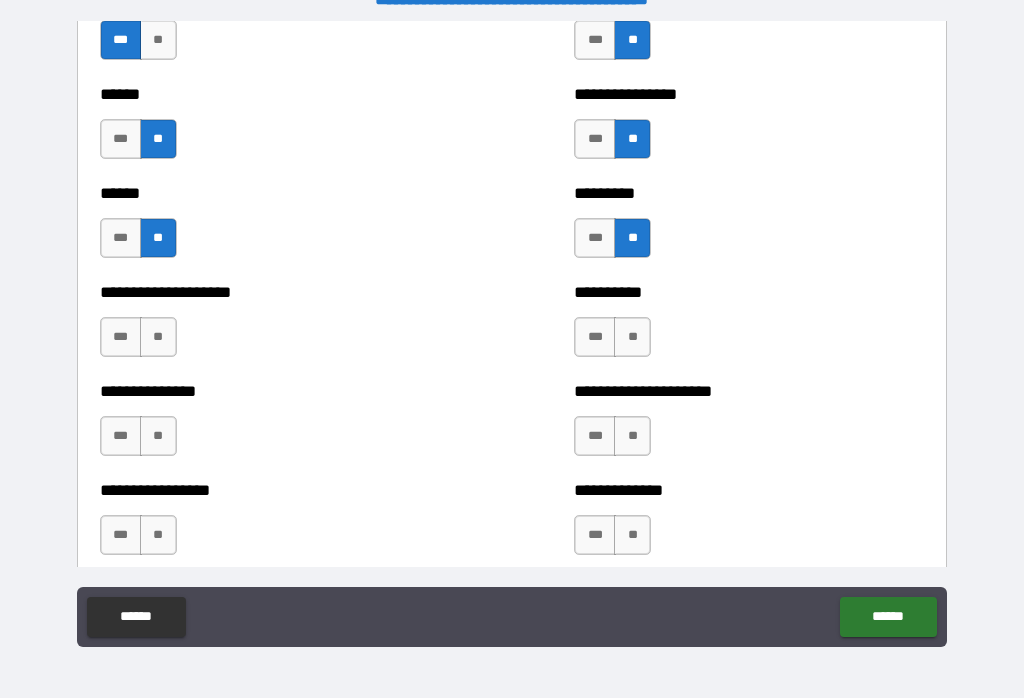 scroll, scrollTop: 3150, scrollLeft: 0, axis: vertical 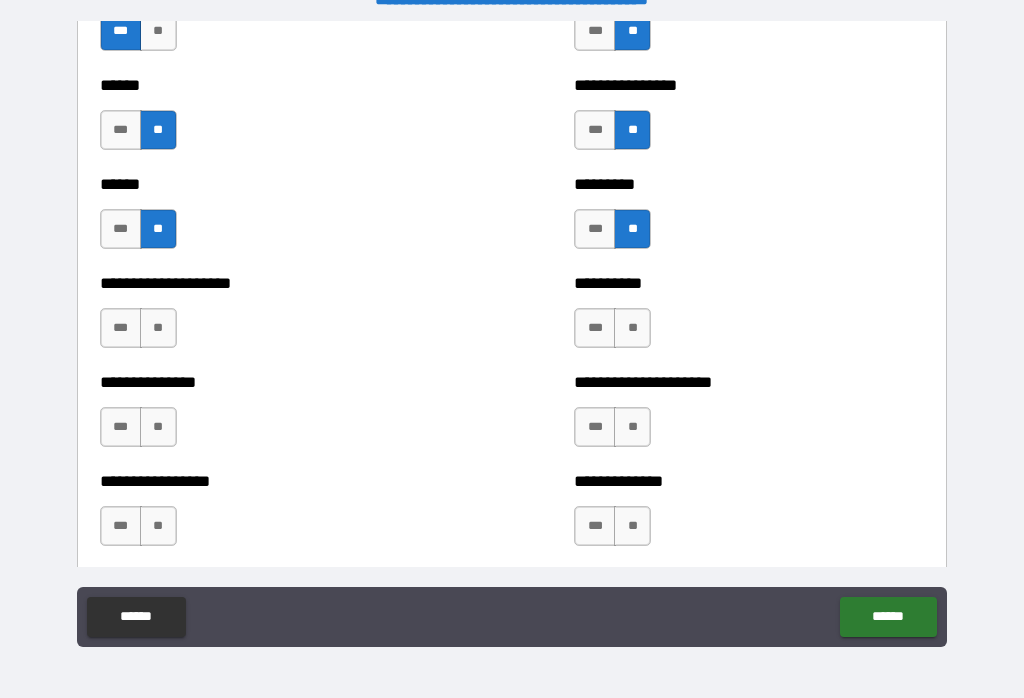 click on "***" at bounding box center [121, 328] 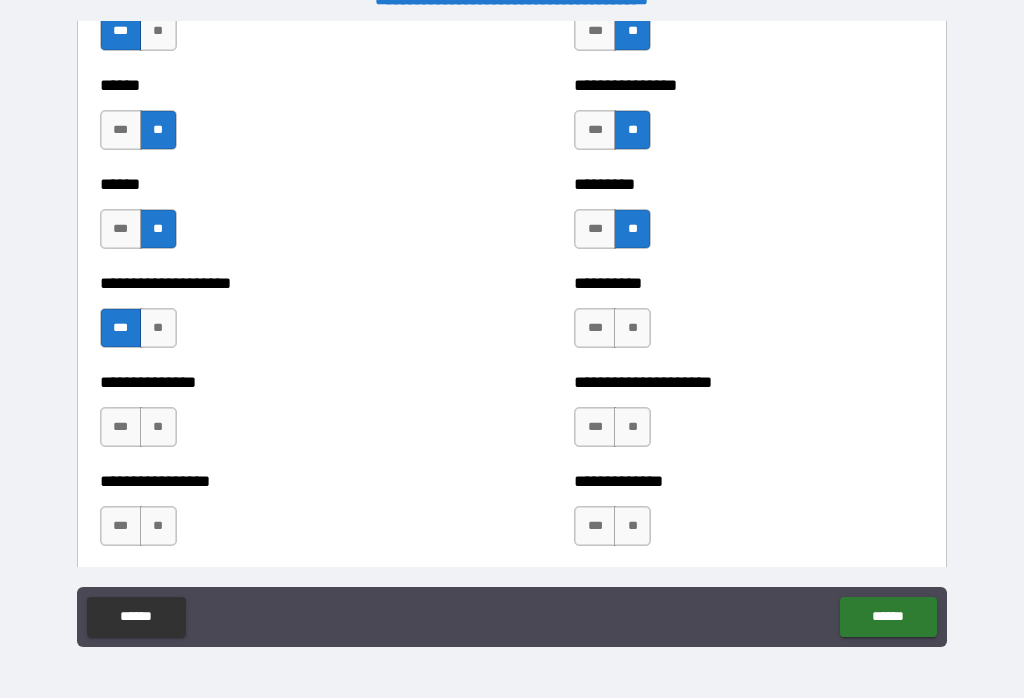 click on "***" at bounding box center [121, 427] 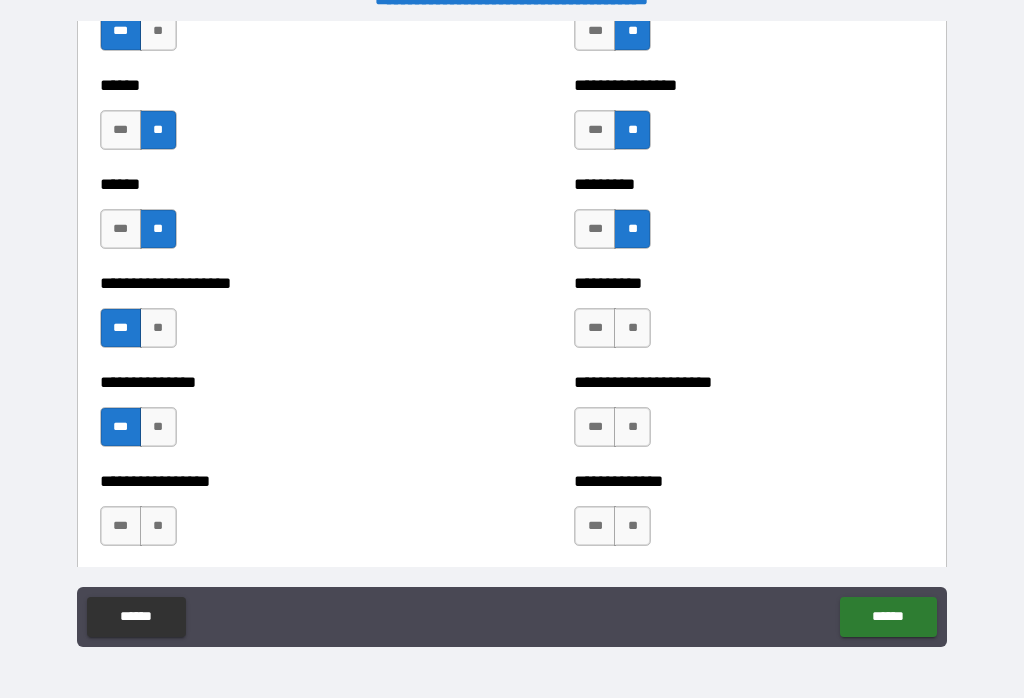 click on "***" at bounding box center (595, 328) 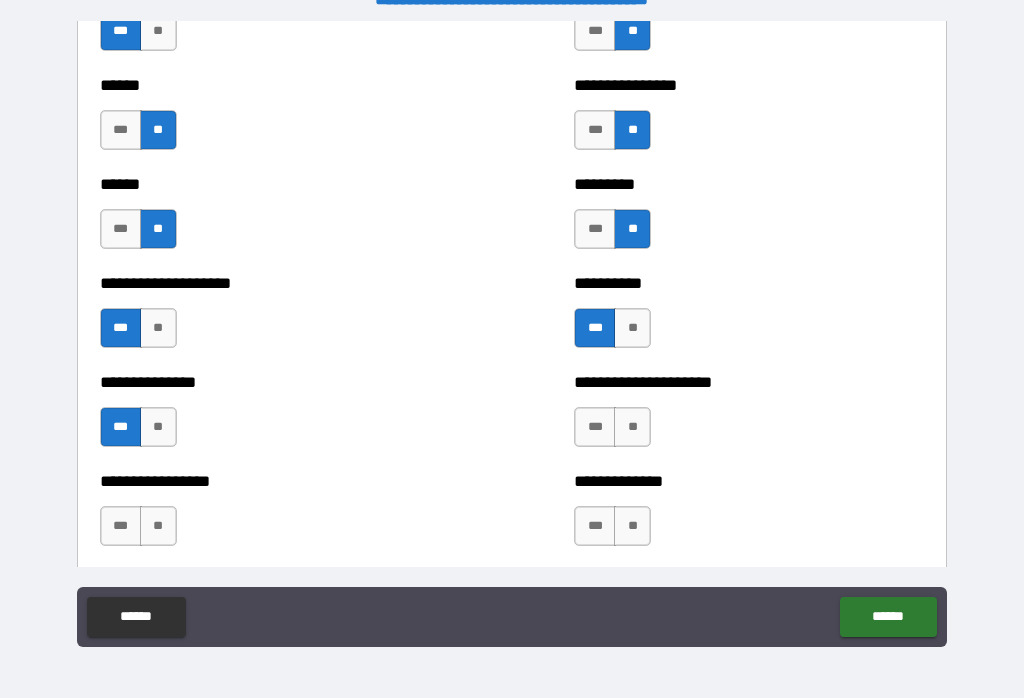 click on "**" at bounding box center [632, 427] 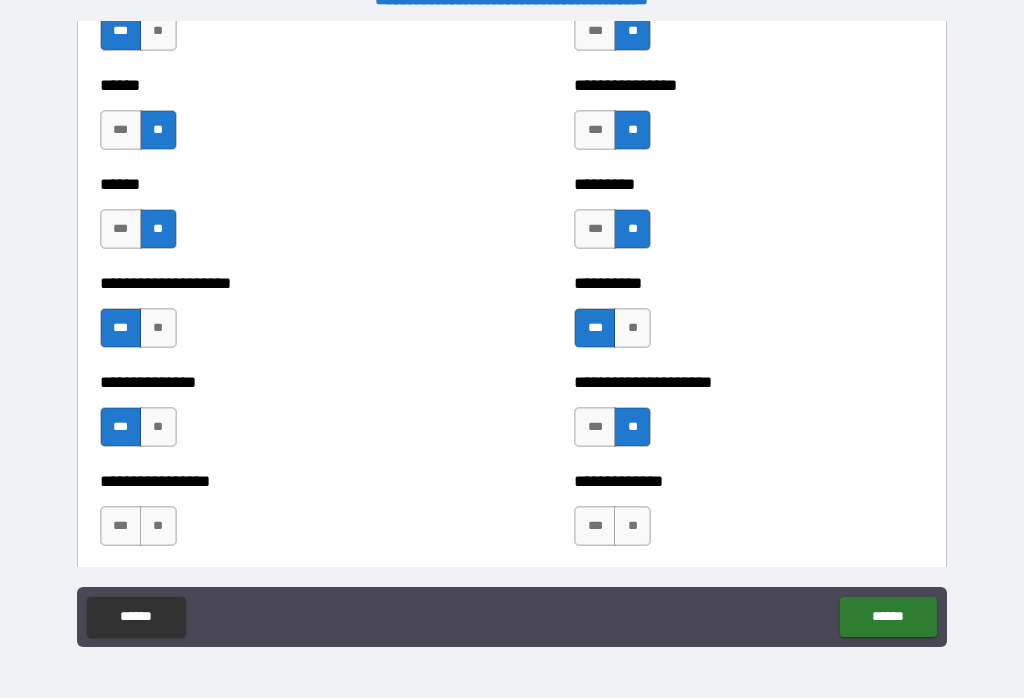 click on "**" at bounding box center (632, 526) 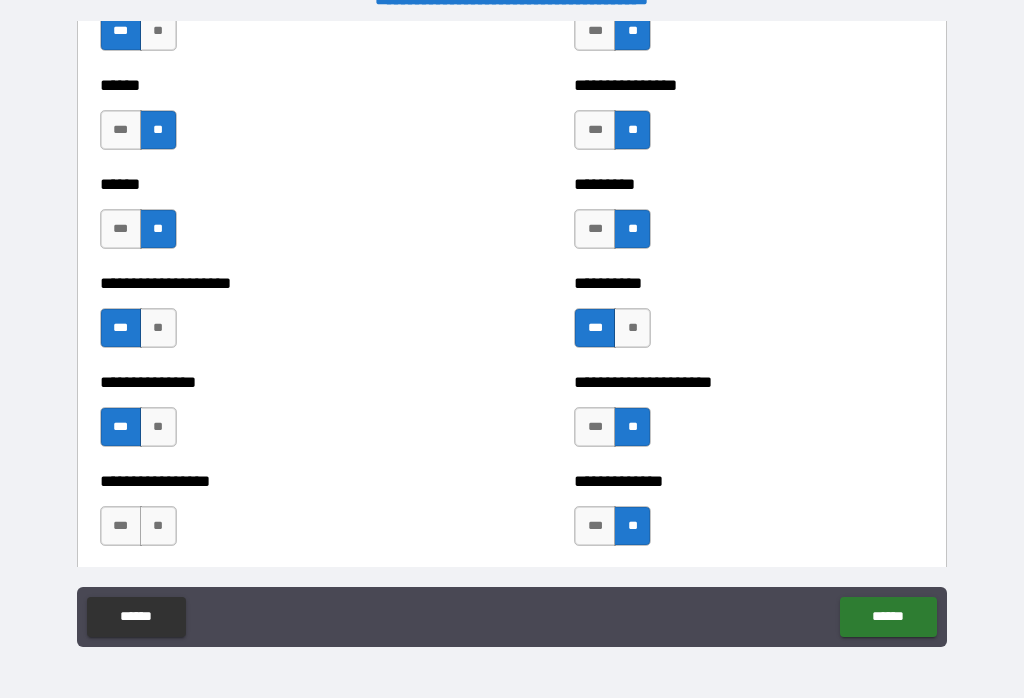 click on "***" at bounding box center (121, 526) 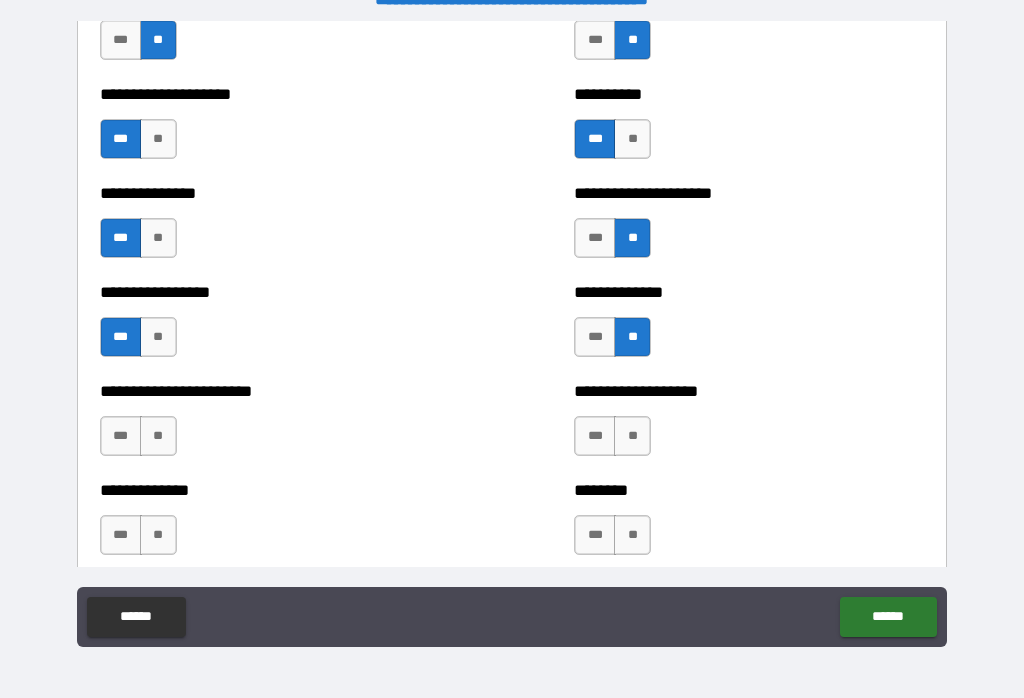 scroll, scrollTop: 3341, scrollLeft: 0, axis: vertical 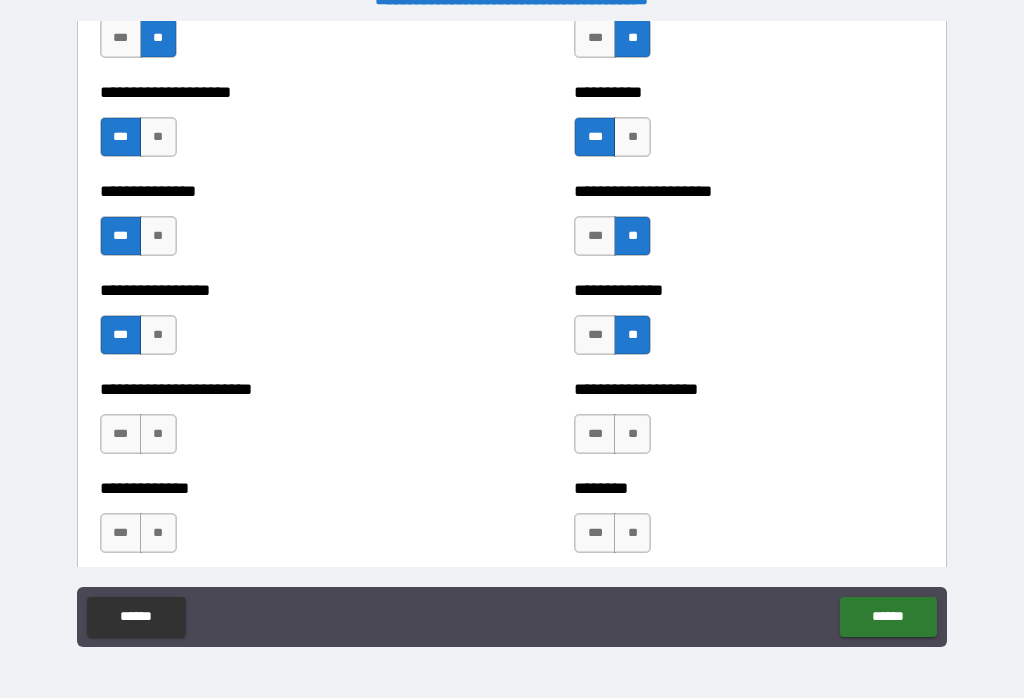 click on "**" at bounding box center (632, 434) 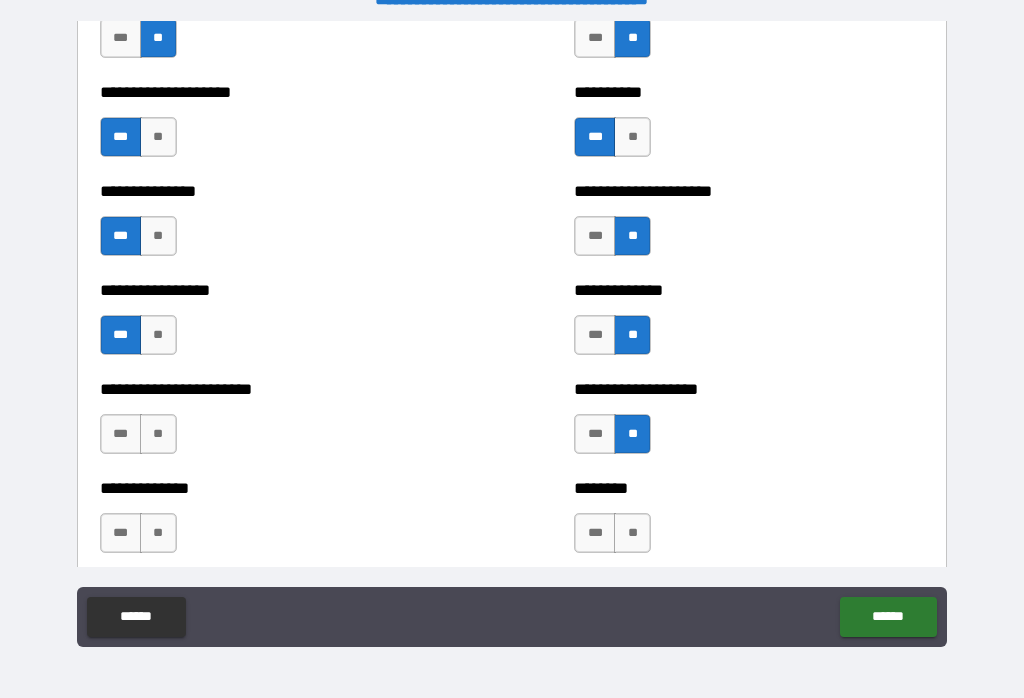 click on "**" at bounding box center (158, 434) 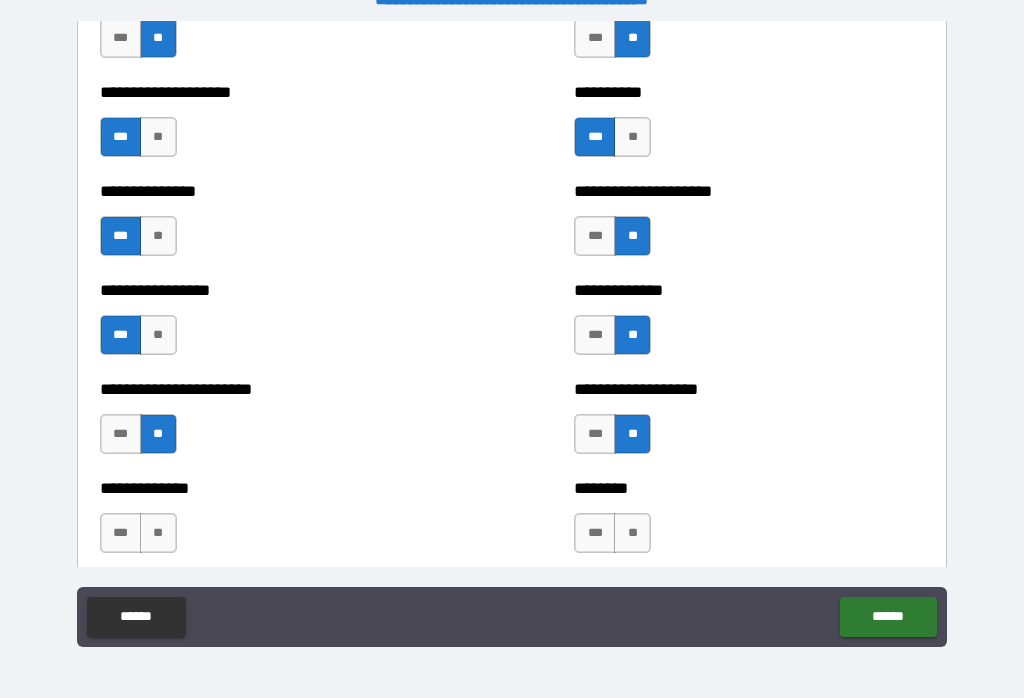 click on "**" at bounding box center (158, 533) 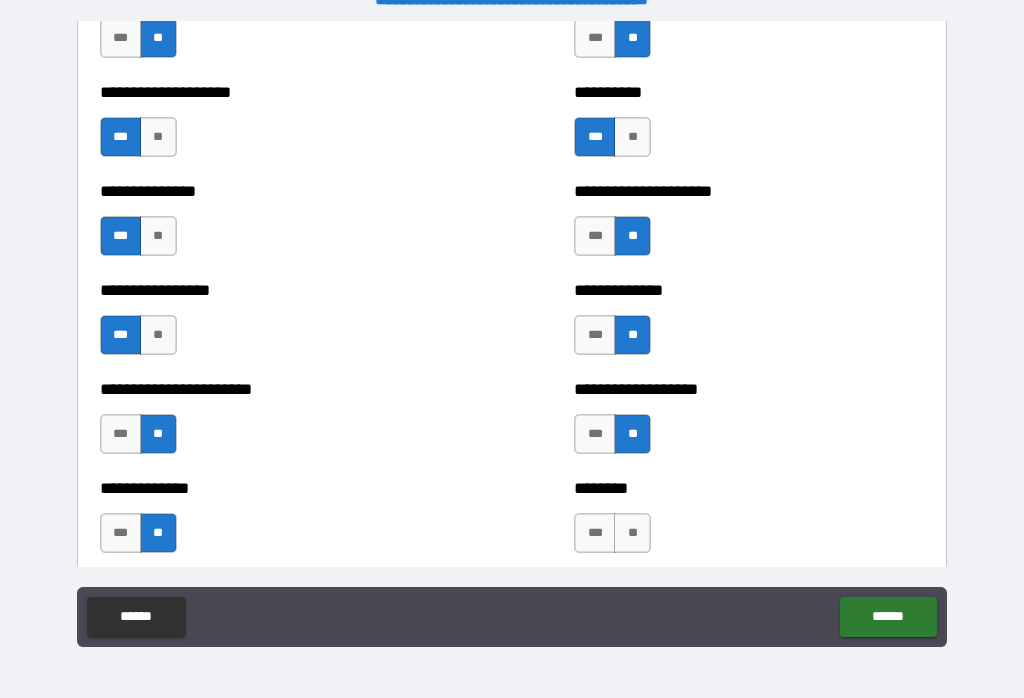 click on "**" at bounding box center [632, 533] 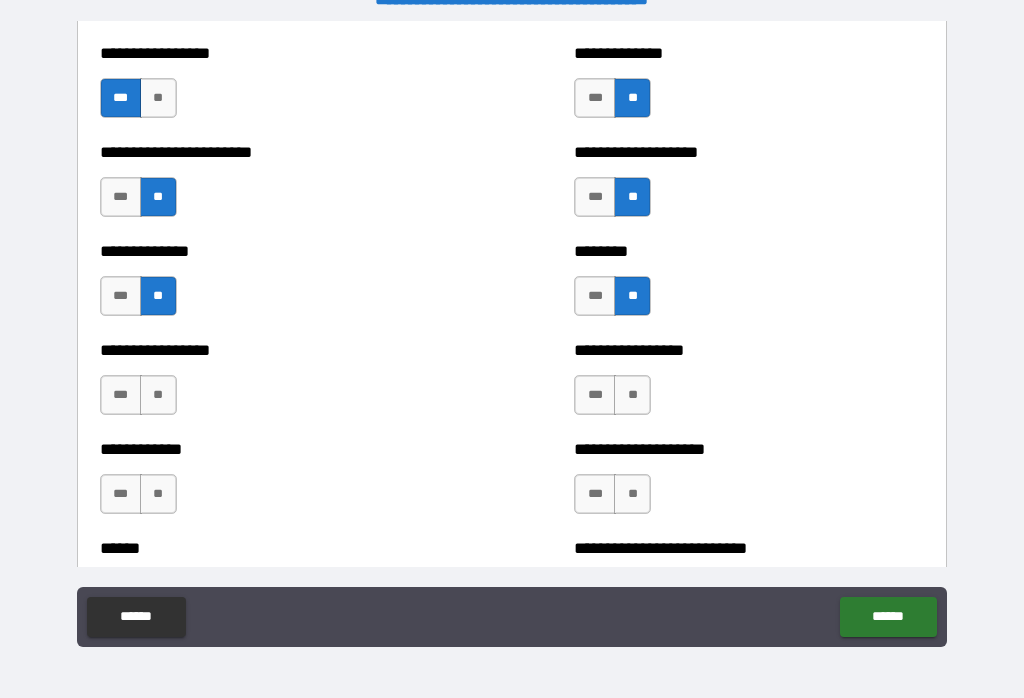 scroll, scrollTop: 3578, scrollLeft: 0, axis: vertical 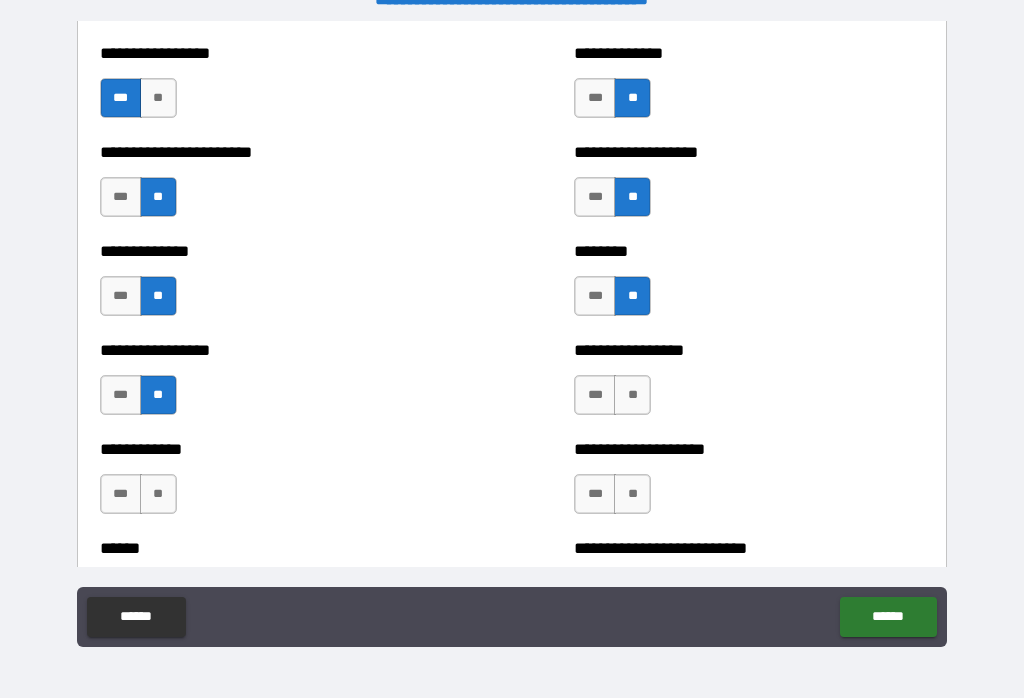 click on "**" at bounding box center [632, 395] 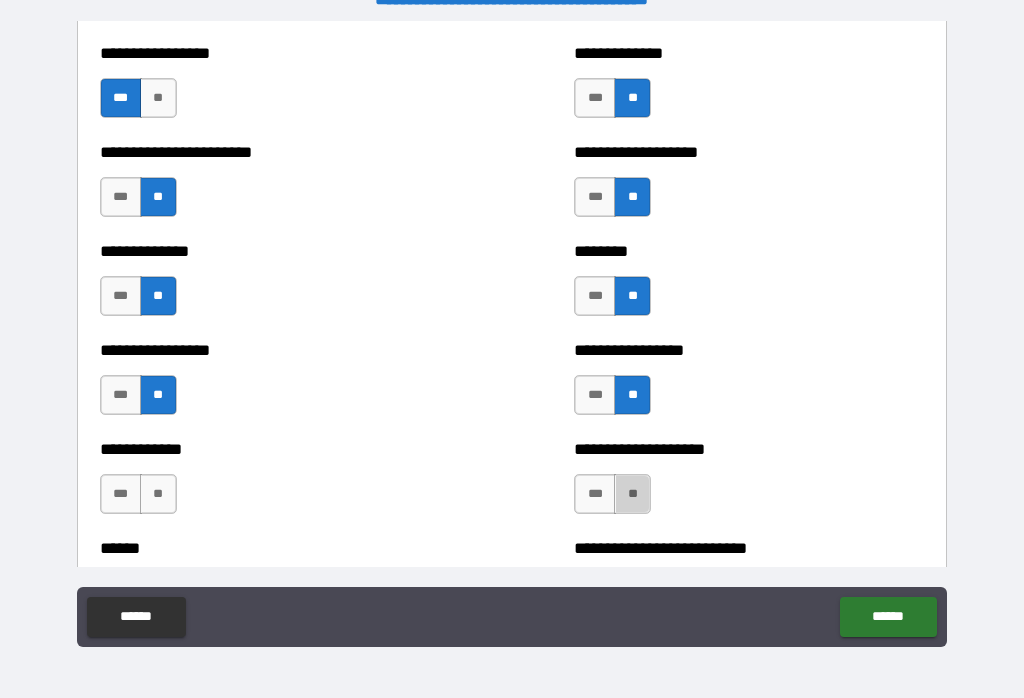 click on "**" at bounding box center (632, 494) 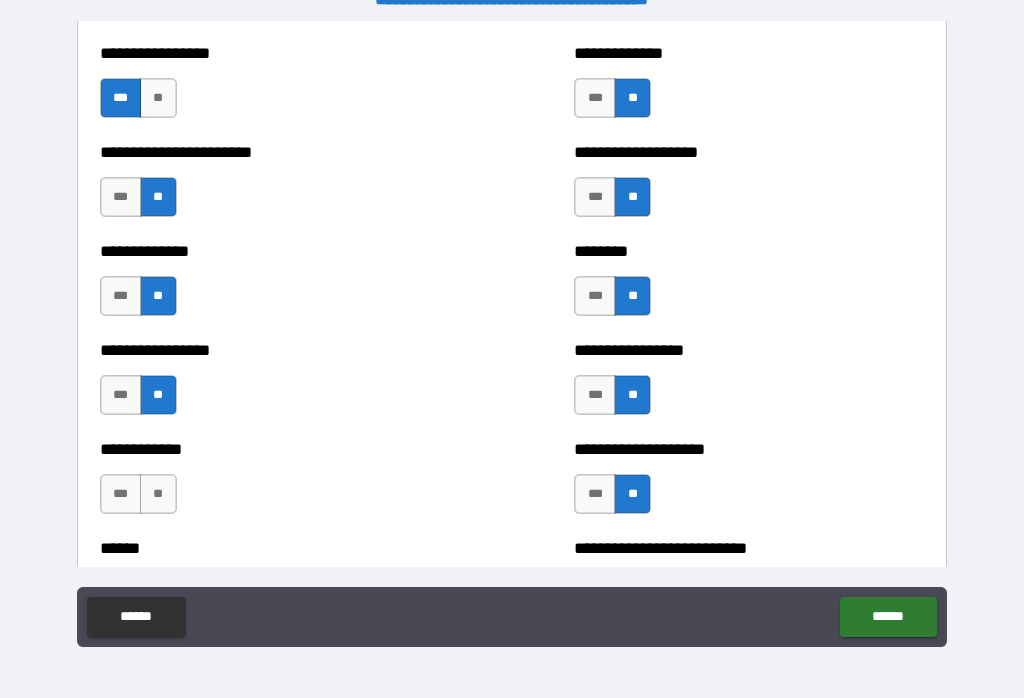 click on "**" at bounding box center [158, 494] 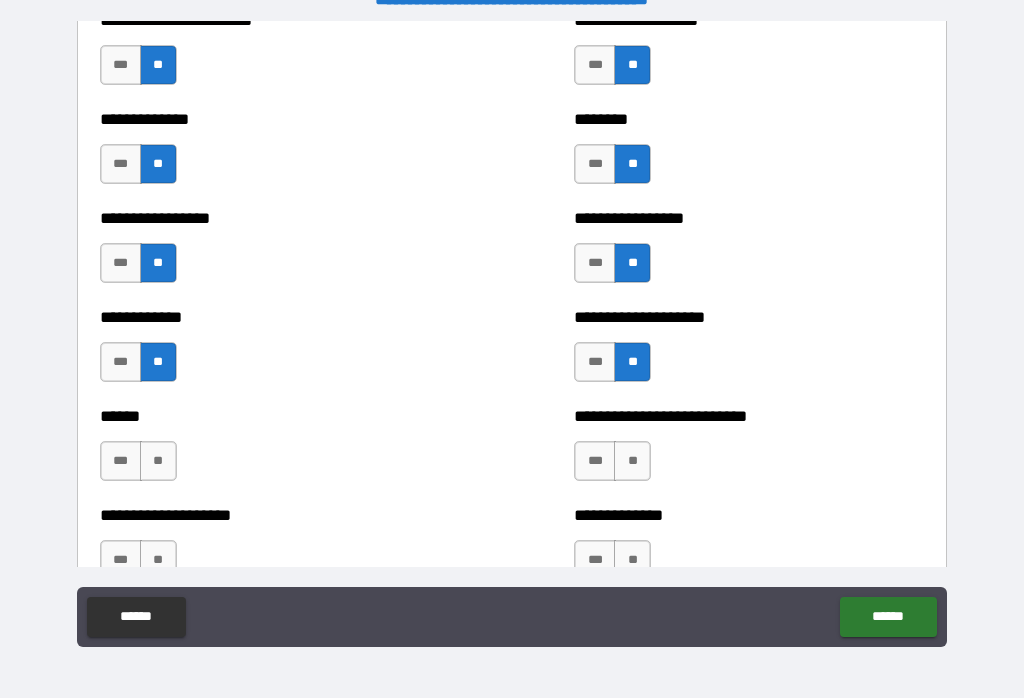scroll, scrollTop: 3724, scrollLeft: 0, axis: vertical 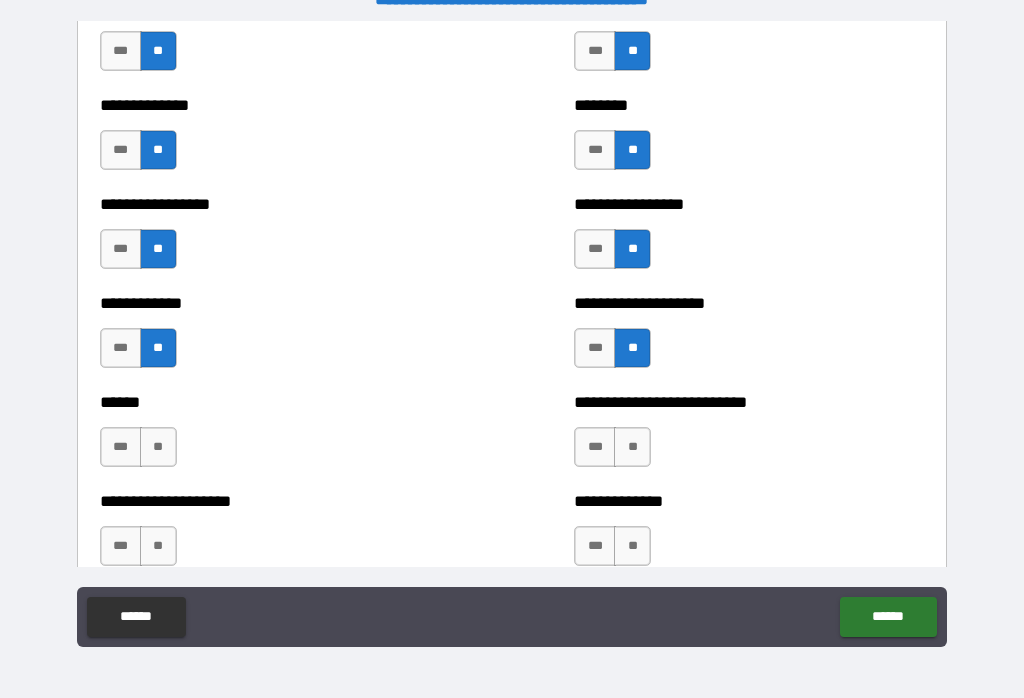 click on "**" at bounding box center (158, 447) 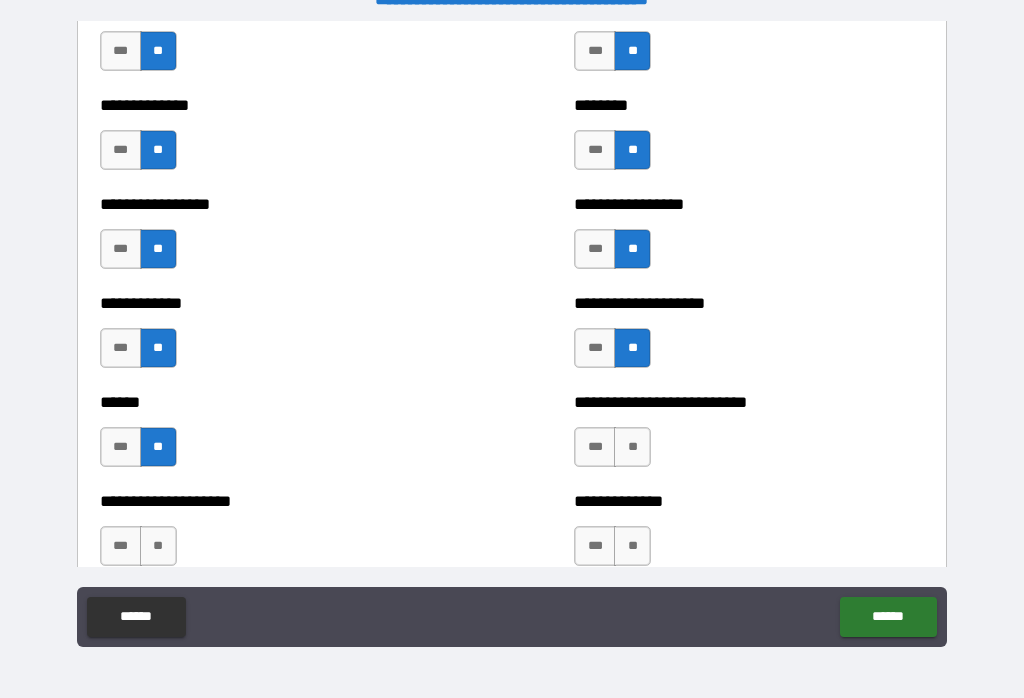 click on "**" at bounding box center [632, 447] 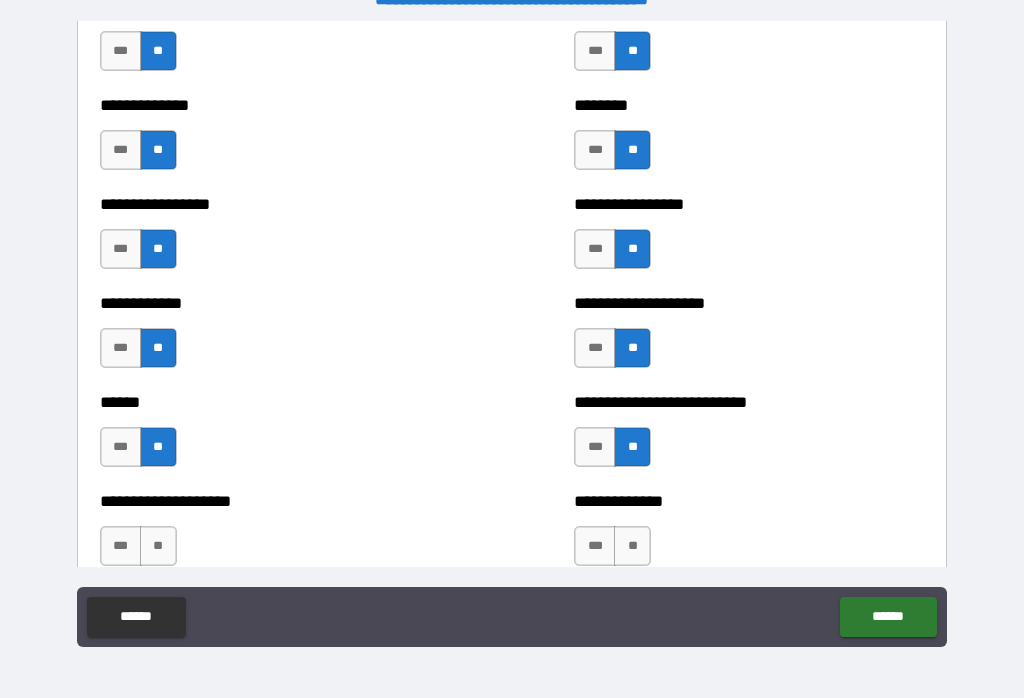 click on "**" at bounding box center [632, 546] 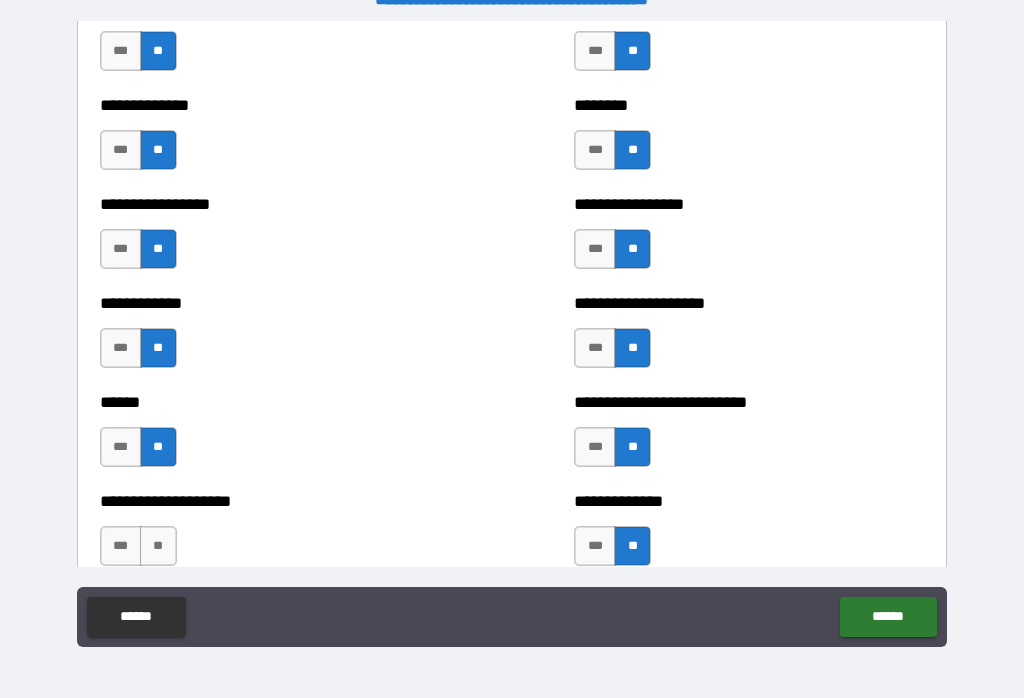 click on "***" at bounding box center [595, 546] 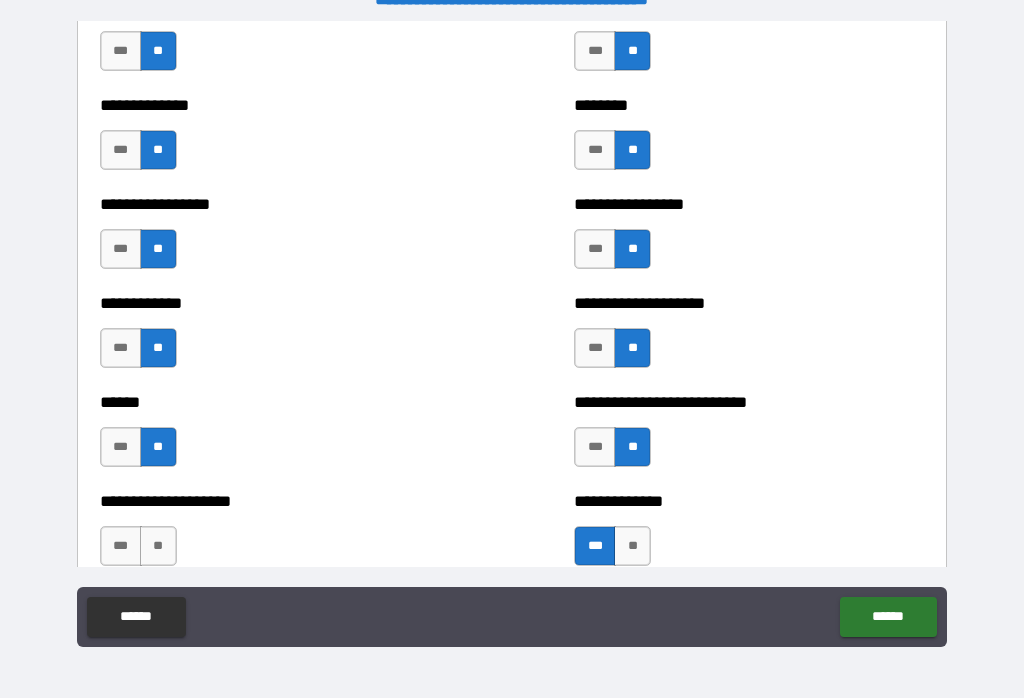 click on "**" at bounding box center (158, 546) 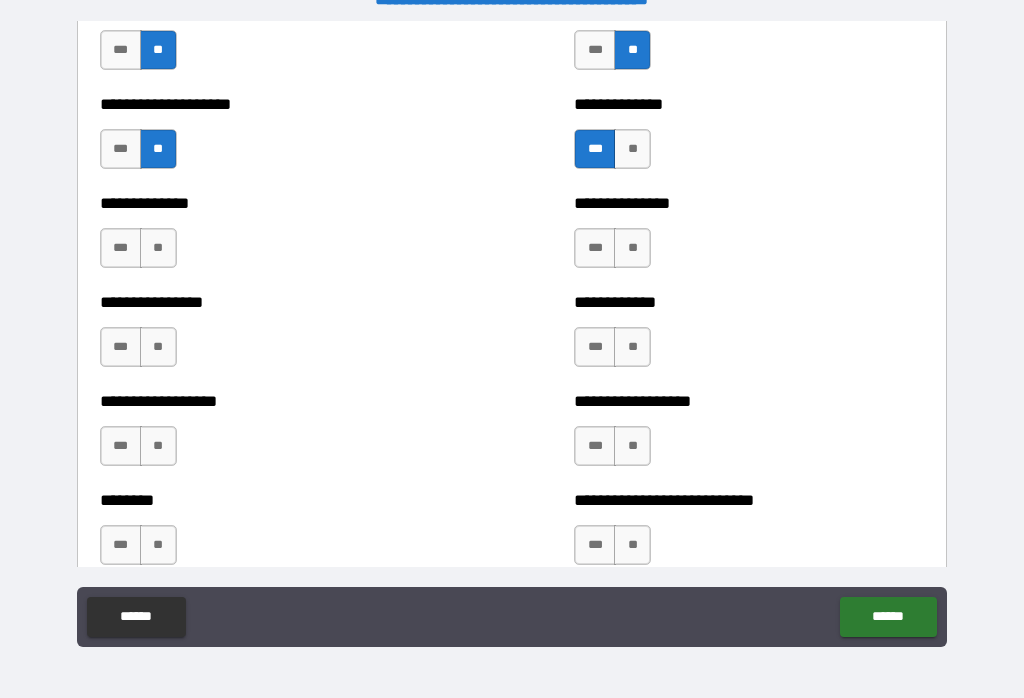 scroll, scrollTop: 4123, scrollLeft: 0, axis: vertical 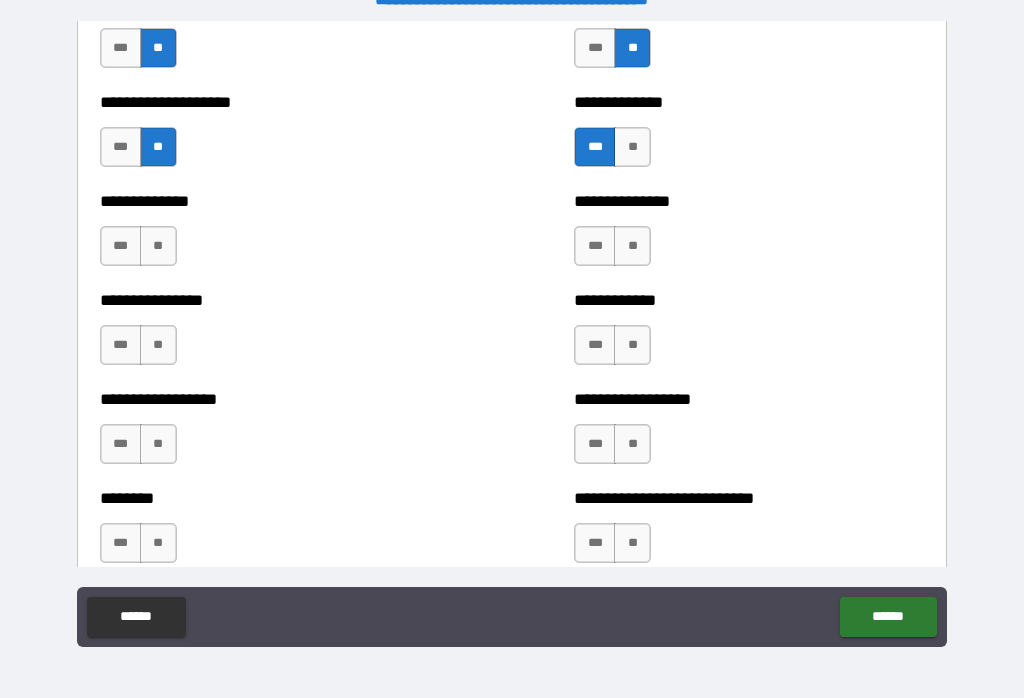 click on "**" at bounding box center [158, 246] 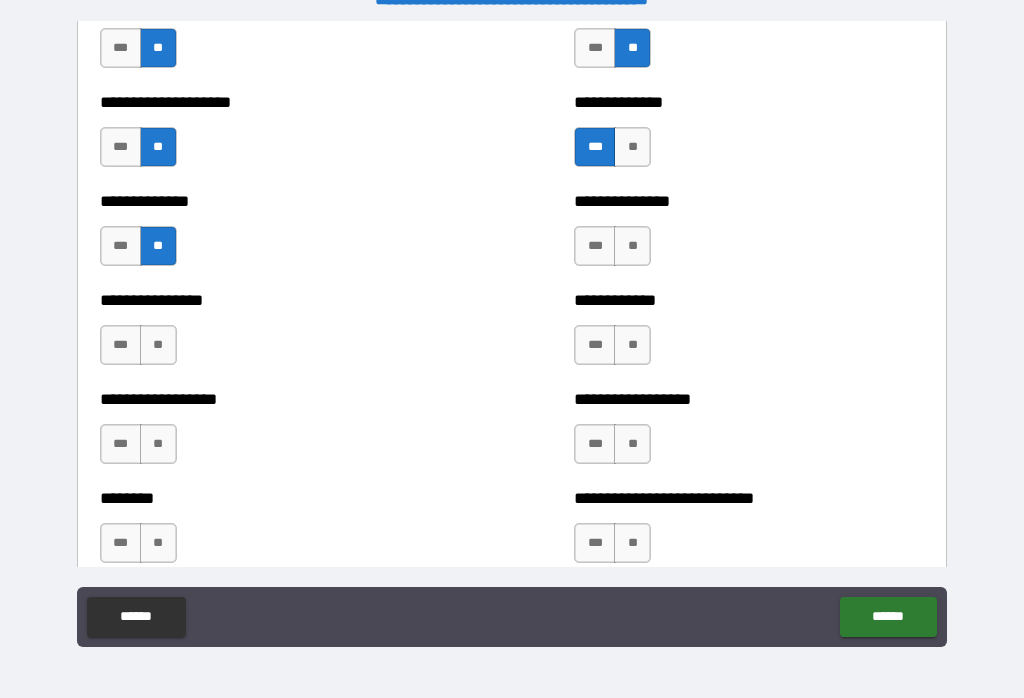 click on "**" at bounding box center (632, 246) 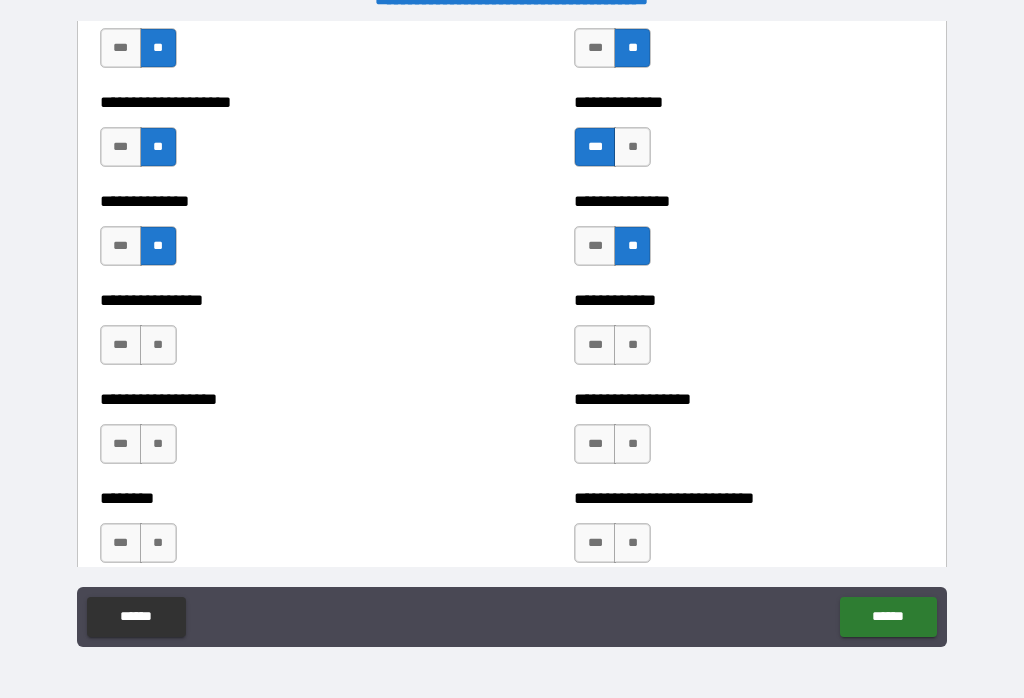 click on "**" at bounding box center (632, 345) 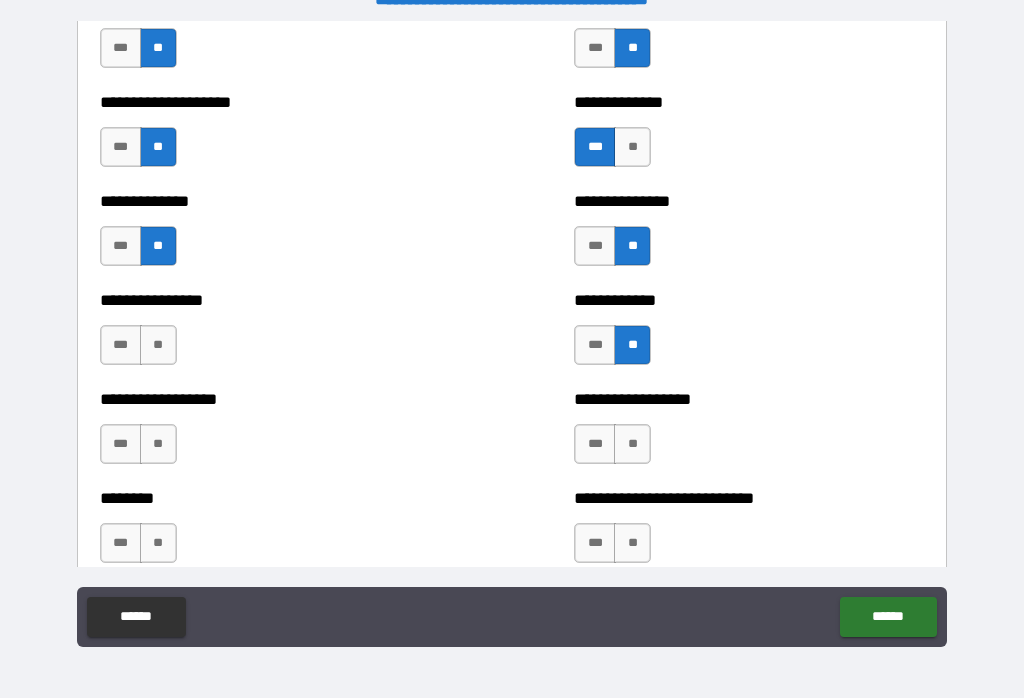 click on "**" at bounding box center (158, 345) 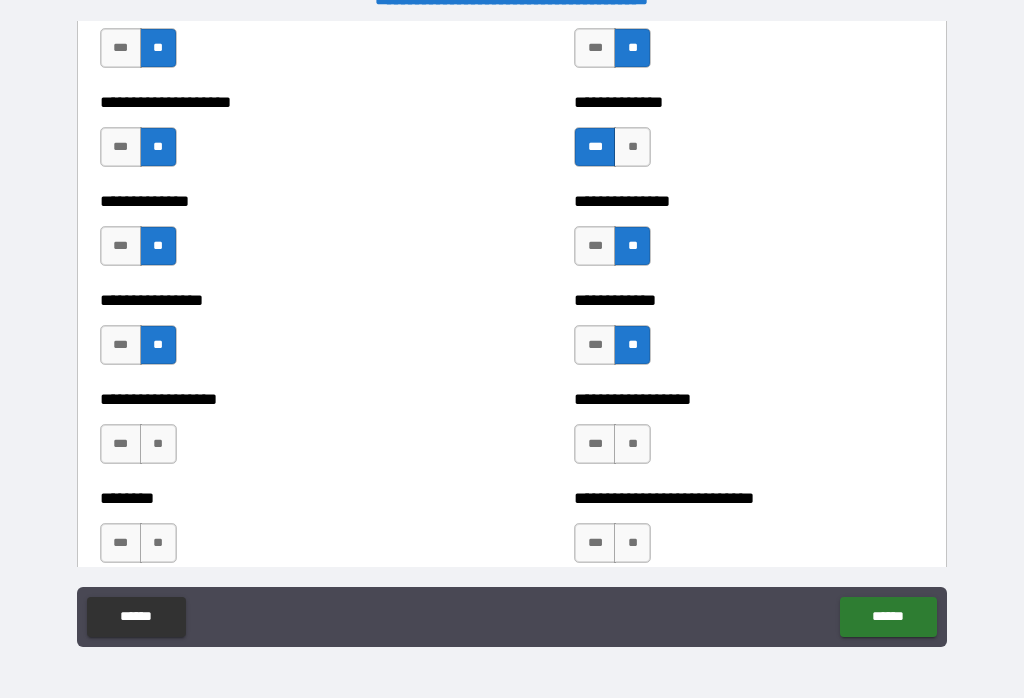 click on "**" at bounding box center (158, 444) 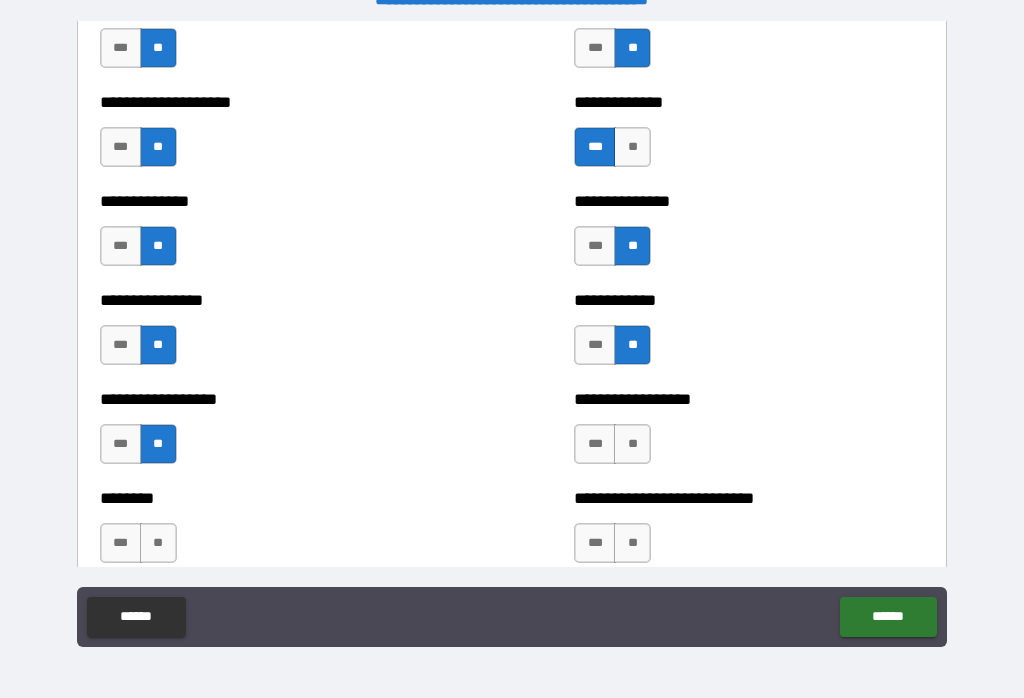 click on "**" at bounding box center [158, 543] 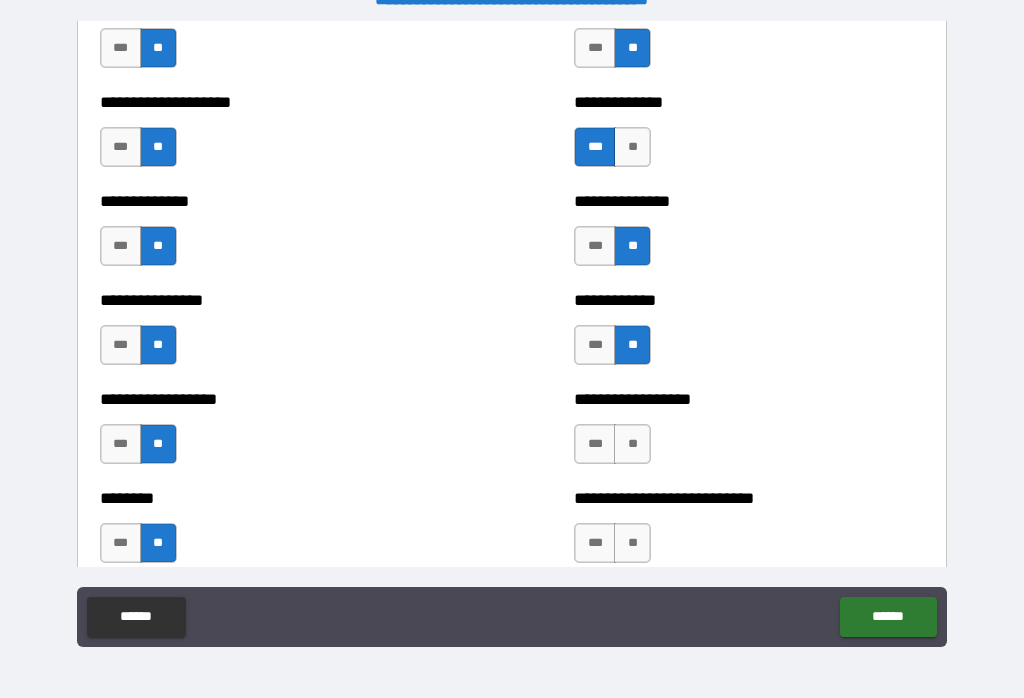 click on "**********" at bounding box center [749, 434] 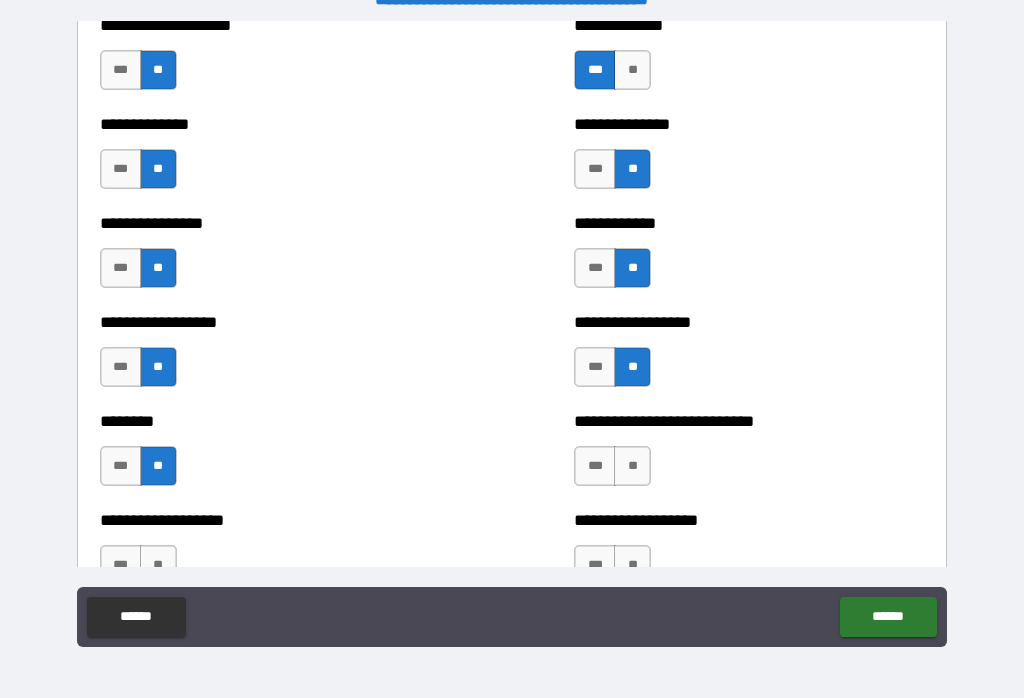 scroll, scrollTop: 4199, scrollLeft: 0, axis: vertical 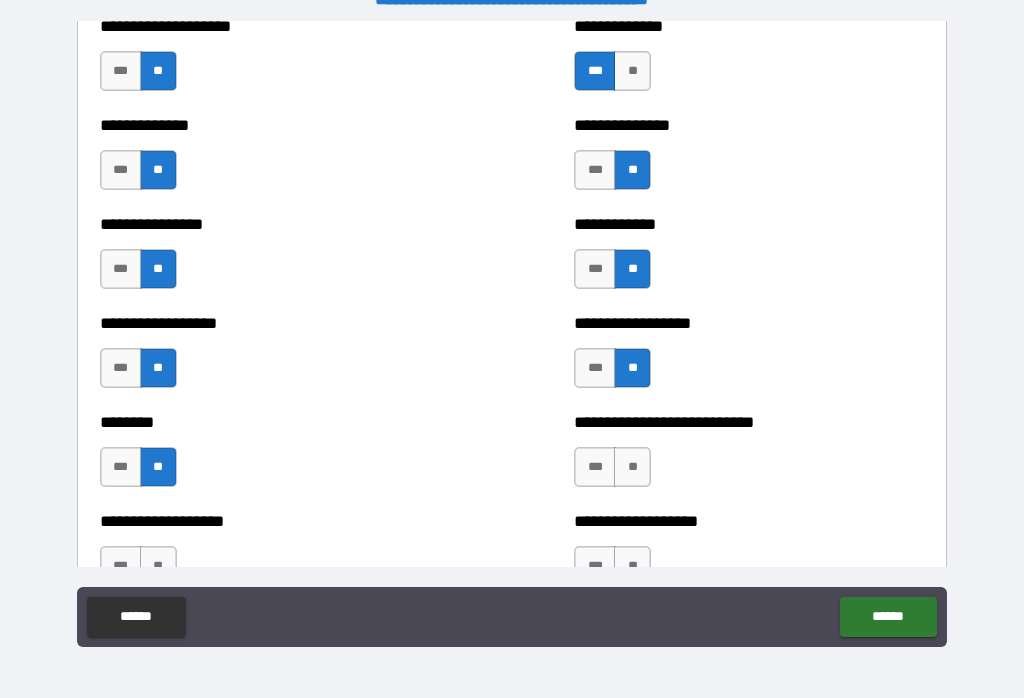 click on "**" at bounding box center (632, 467) 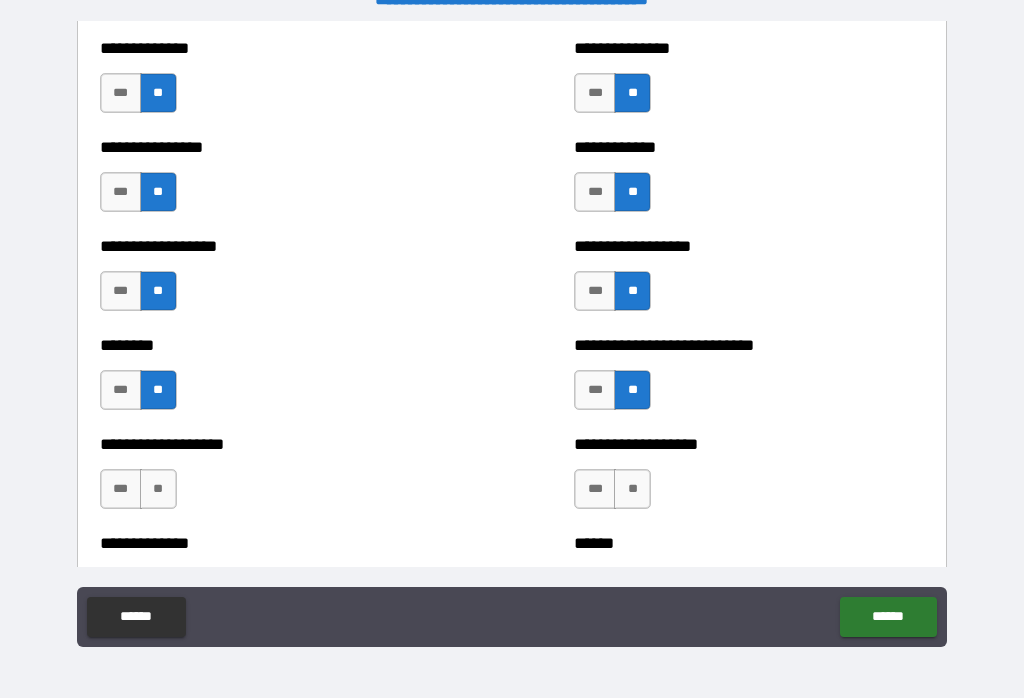 scroll, scrollTop: 4292, scrollLeft: 0, axis: vertical 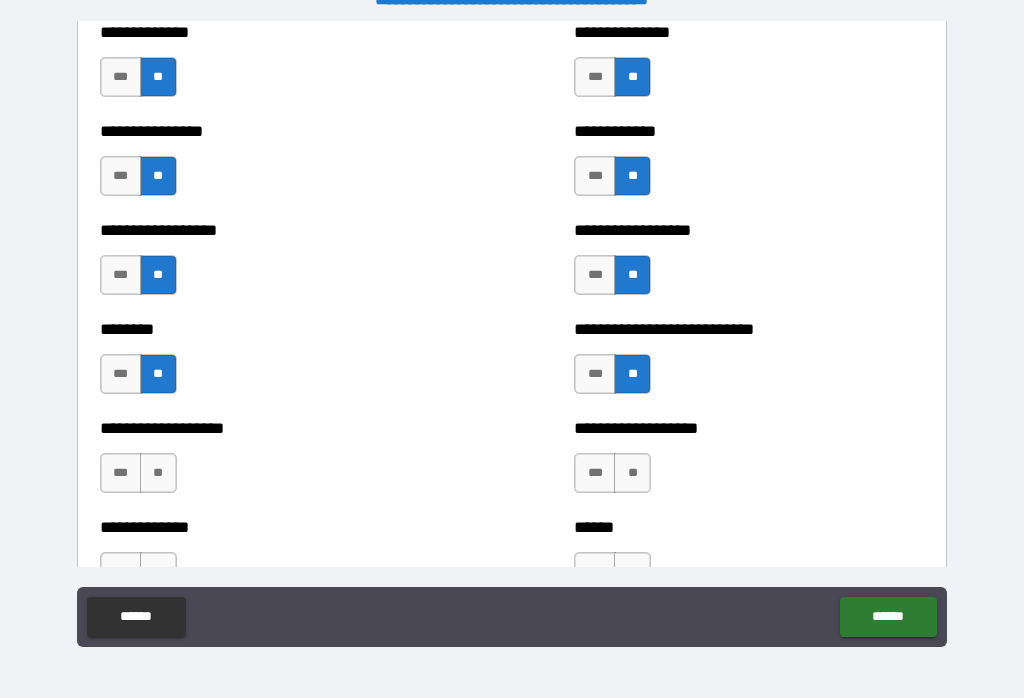 click on "***" at bounding box center [595, 473] 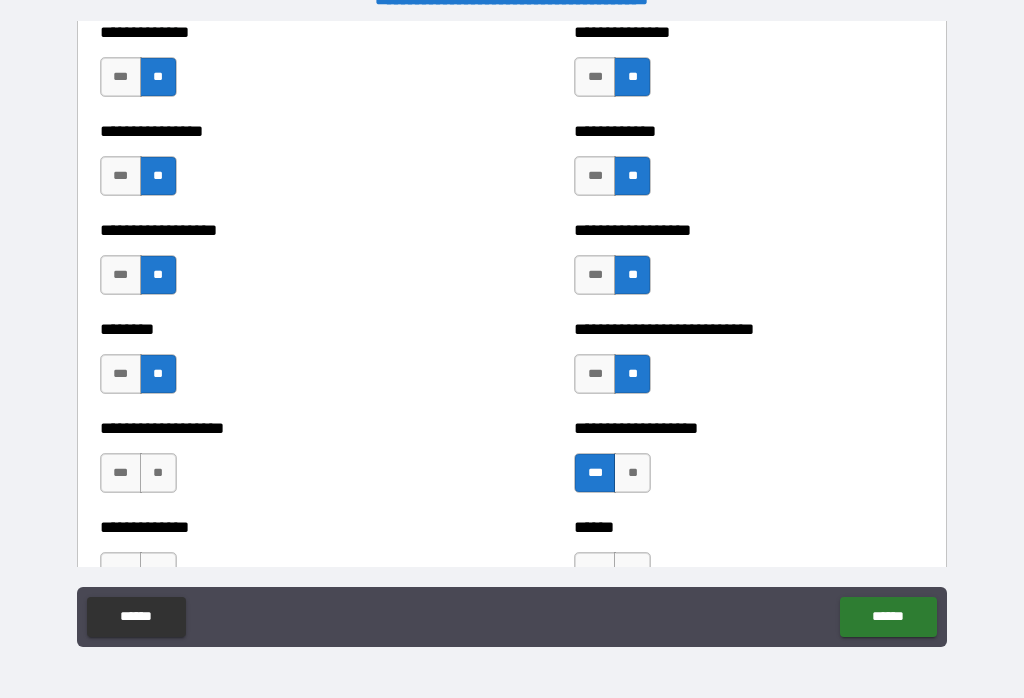 click on "**" at bounding box center (158, 473) 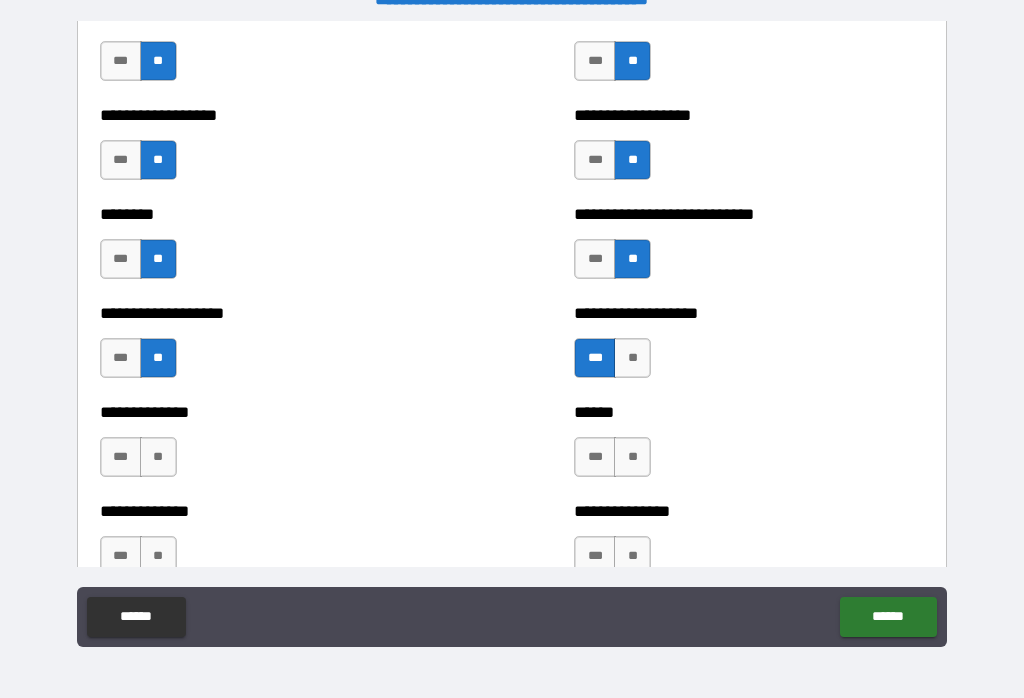 scroll, scrollTop: 4408, scrollLeft: 0, axis: vertical 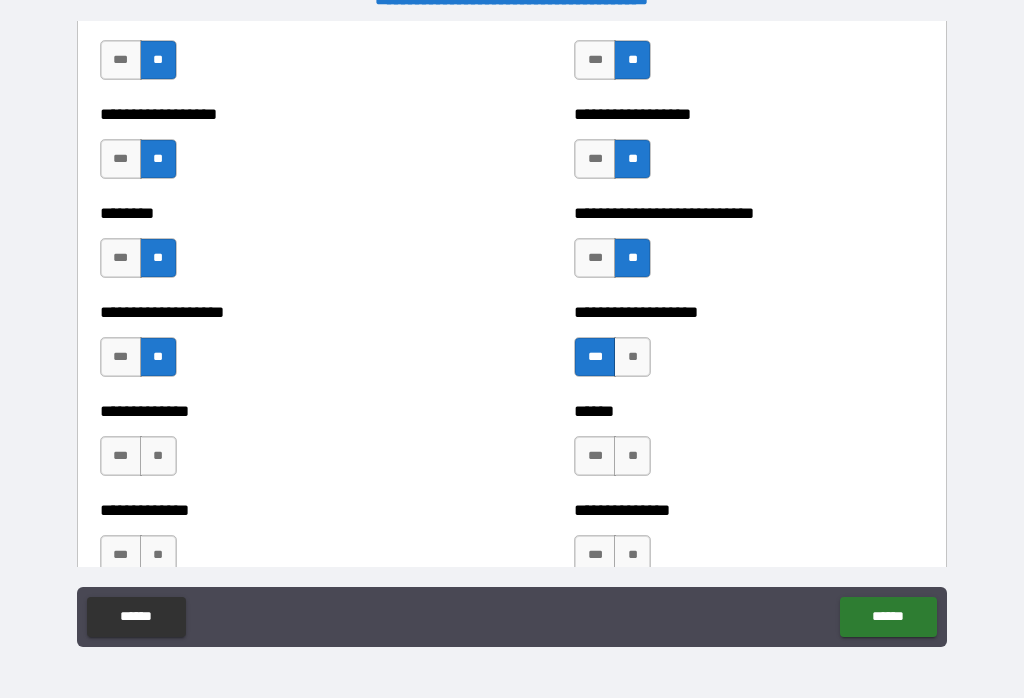 click on "**" at bounding box center (158, 456) 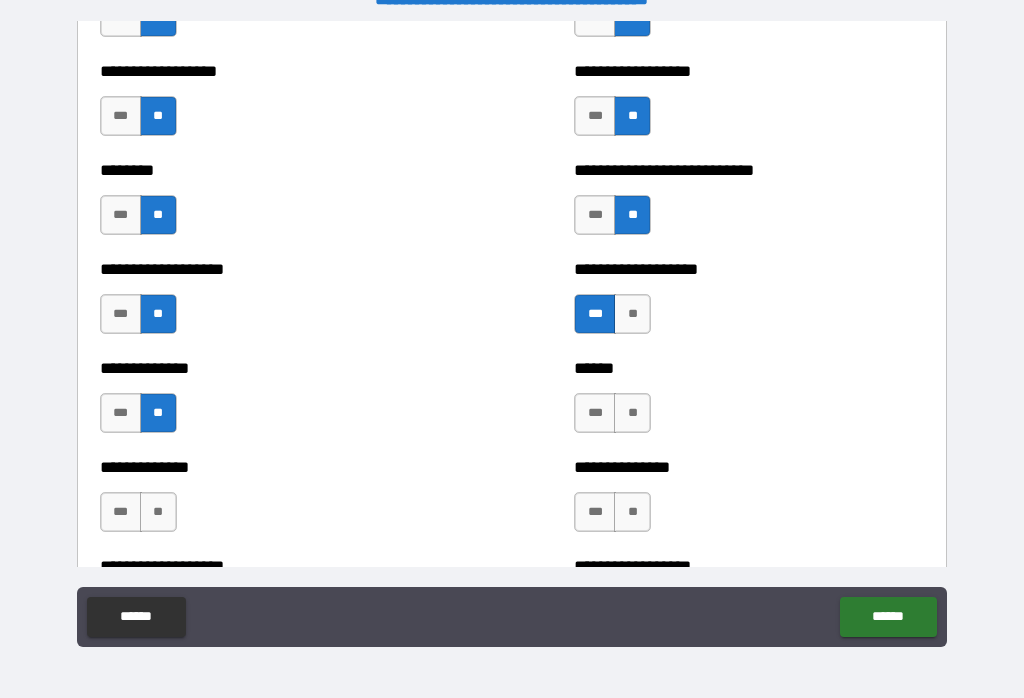 scroll, scrollTop: 4453, scrollLeft: 0, axis: vertical 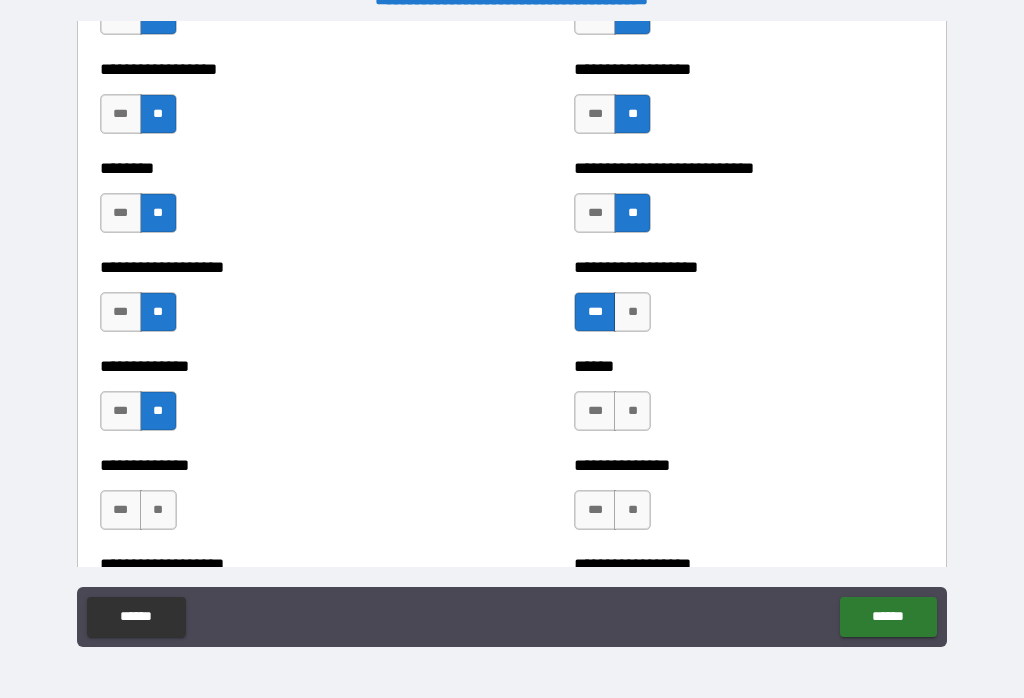 click on "***" at bounding box center [121, 510] 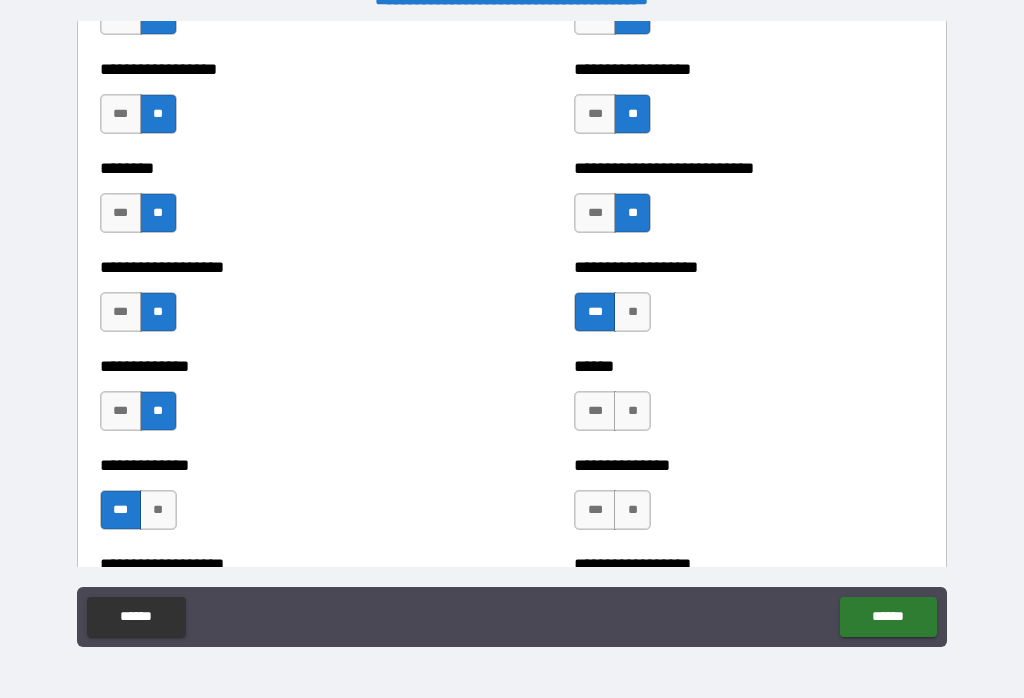 click on "**" at bounding box center (632, 411) 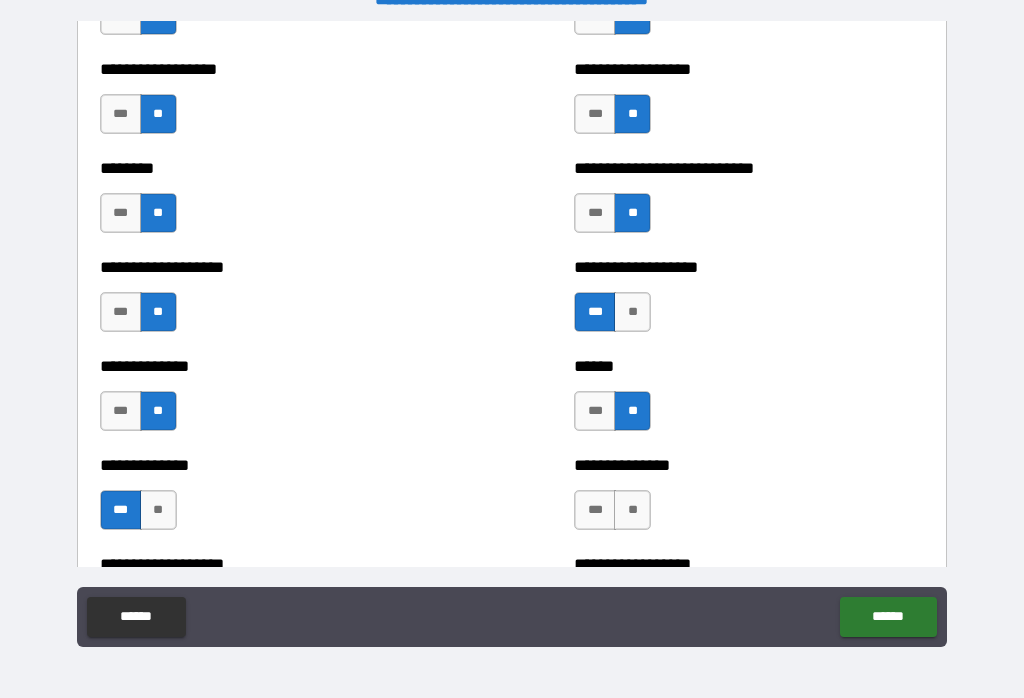 click on "**" at bounding box center (632, 510) 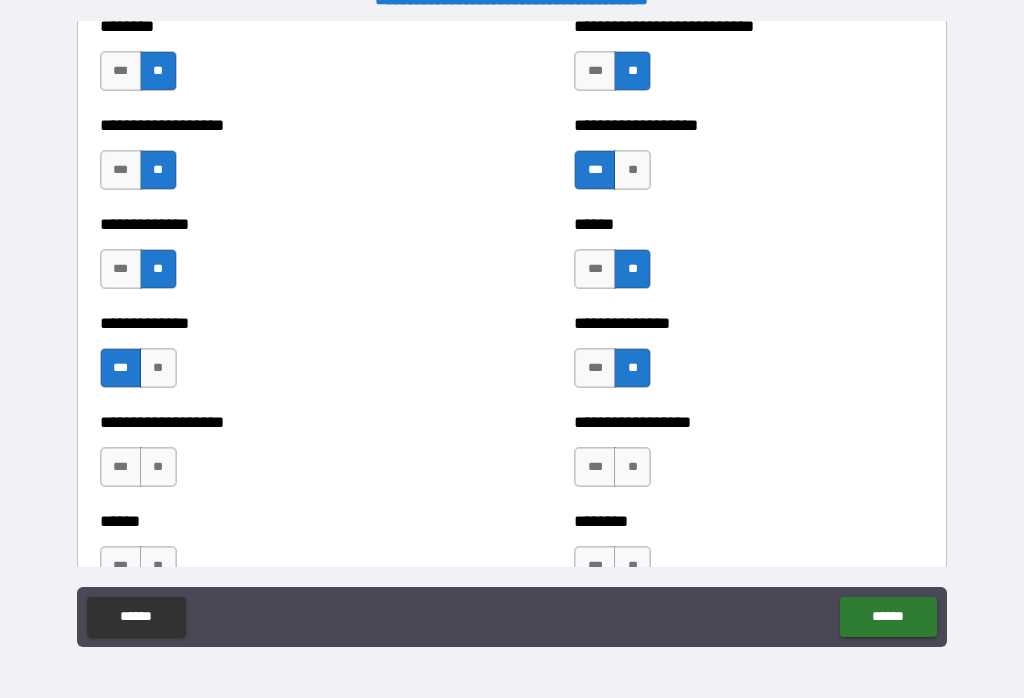 scroll, scrollTop: 4633, scrollLeft: 0, axis: vertical 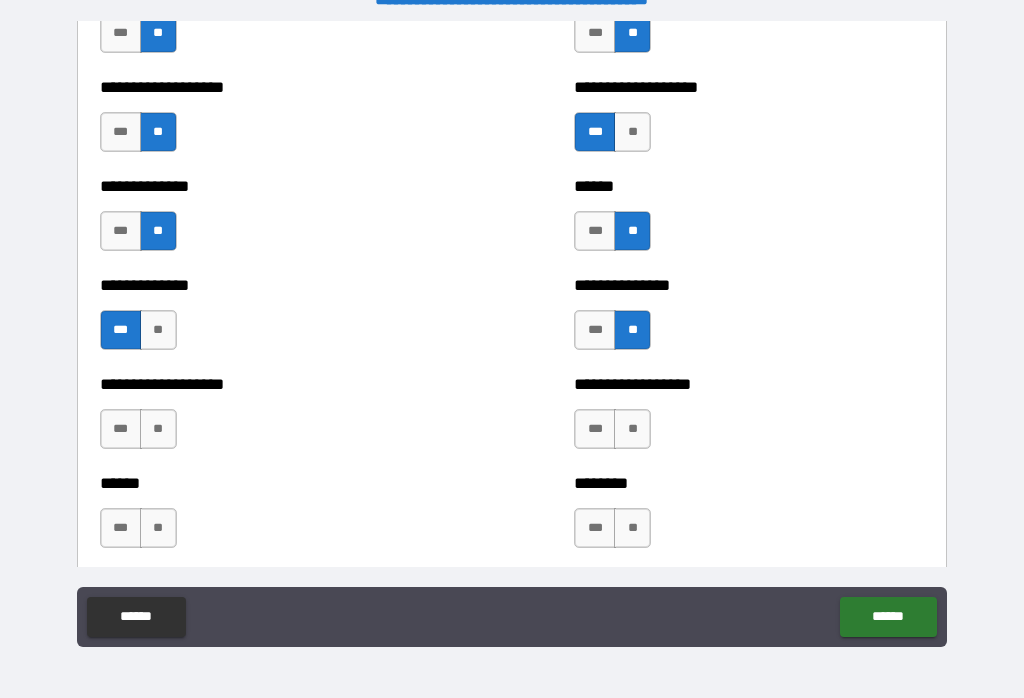 click on "**" at bounding box center [158, 429] 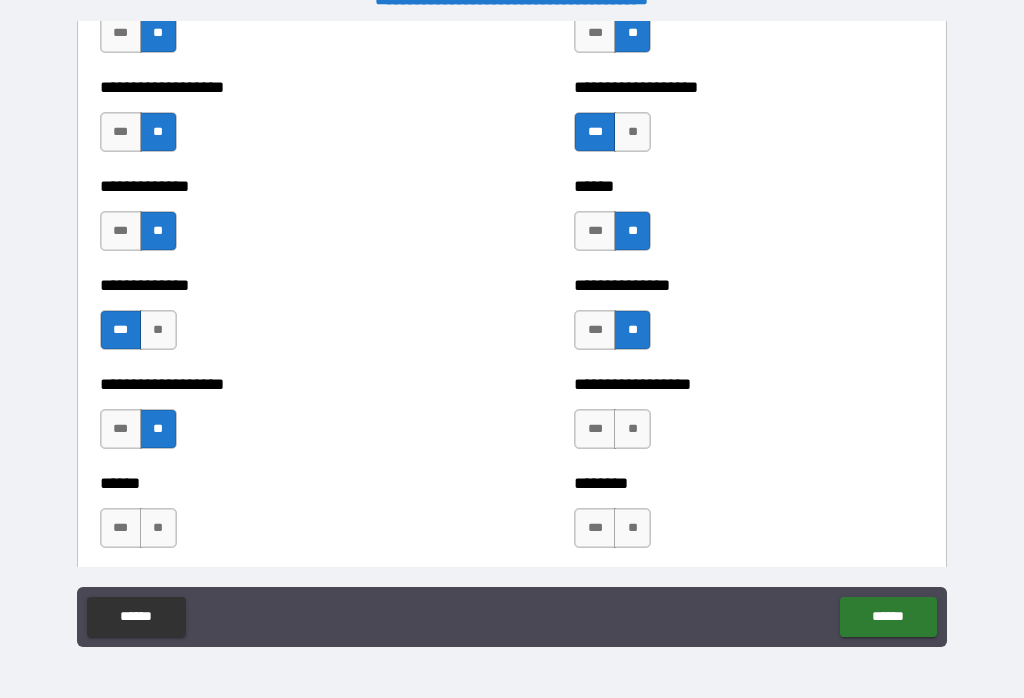 click on "**" at bounding box center (632, 429) 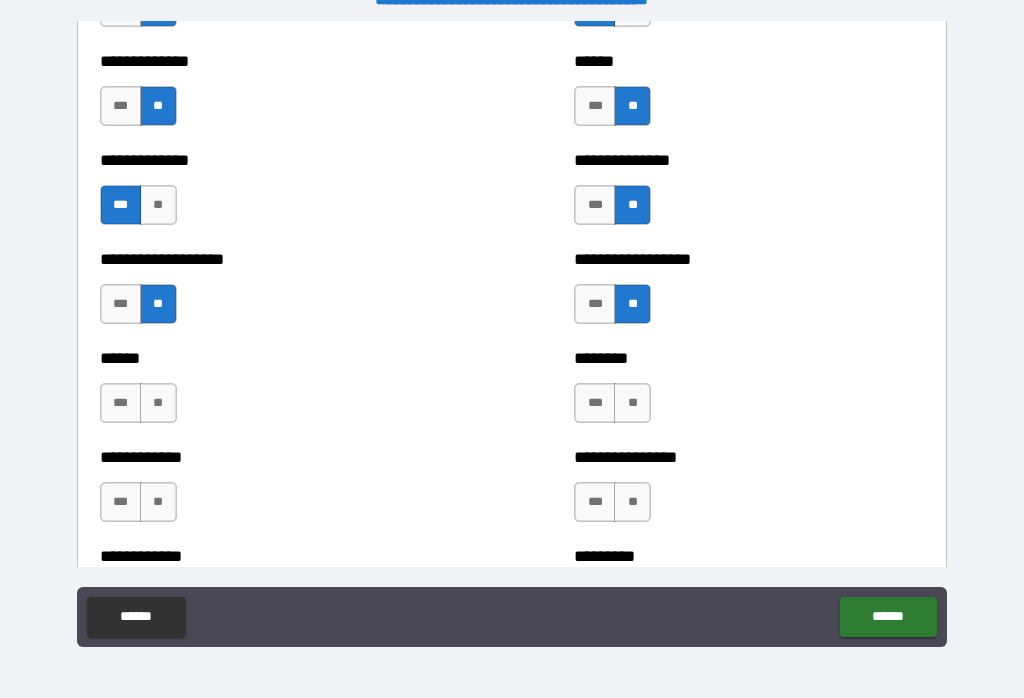 scroll, scrollTop: 4760, scrollLeft: 0, axis: vertical 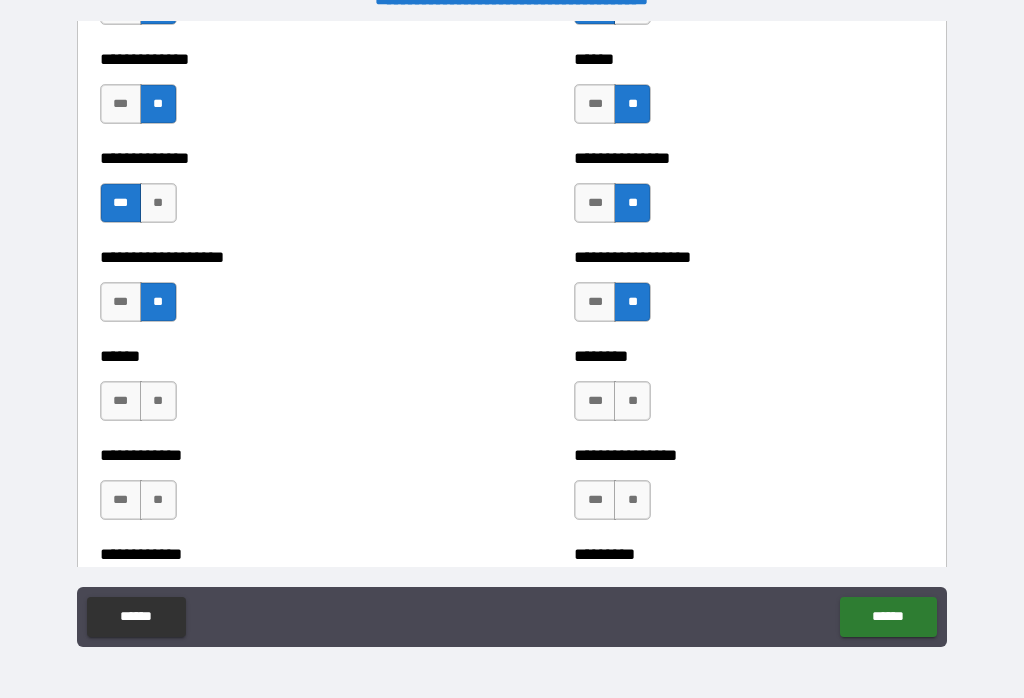 click on "***" at bounding box center (595, 302) 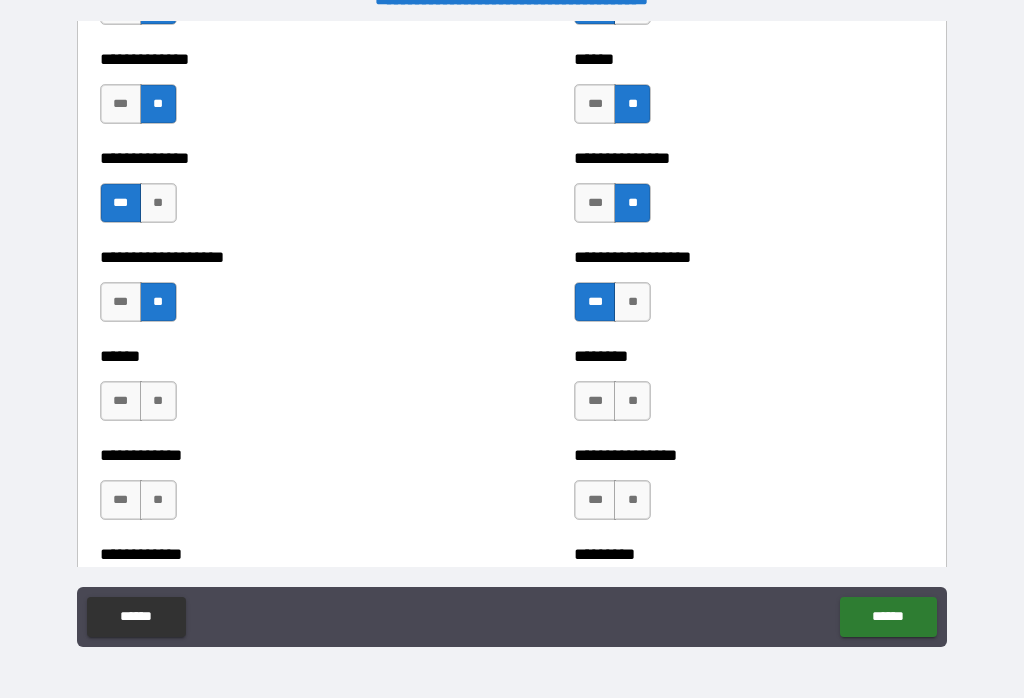 click on "**" at bounding box center (632, 401) 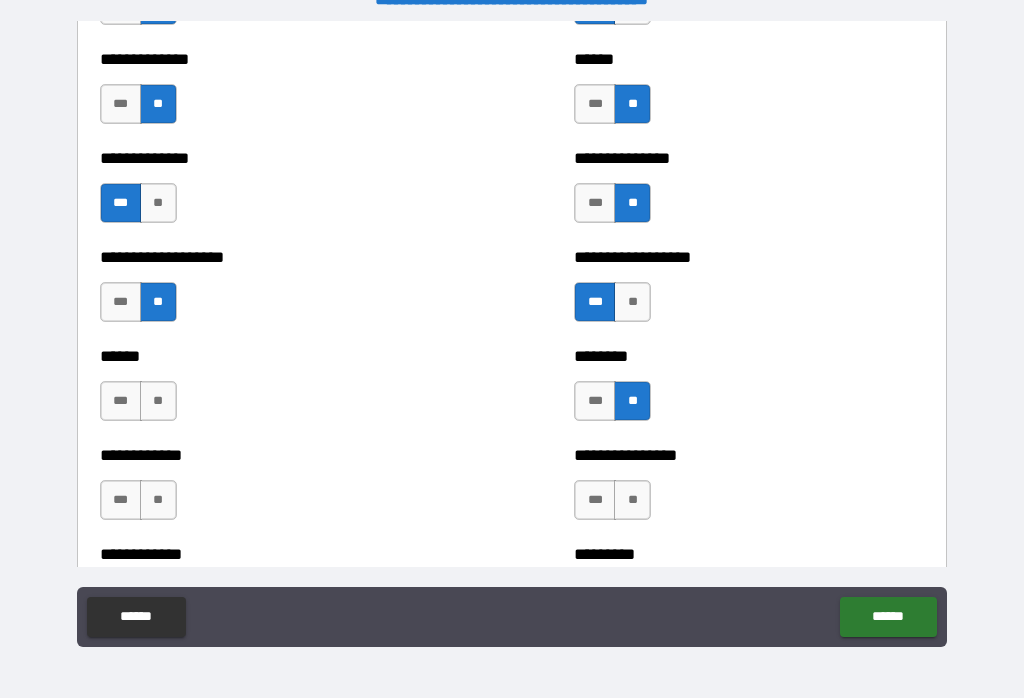 click on "***" at bounding box center [121, 401] 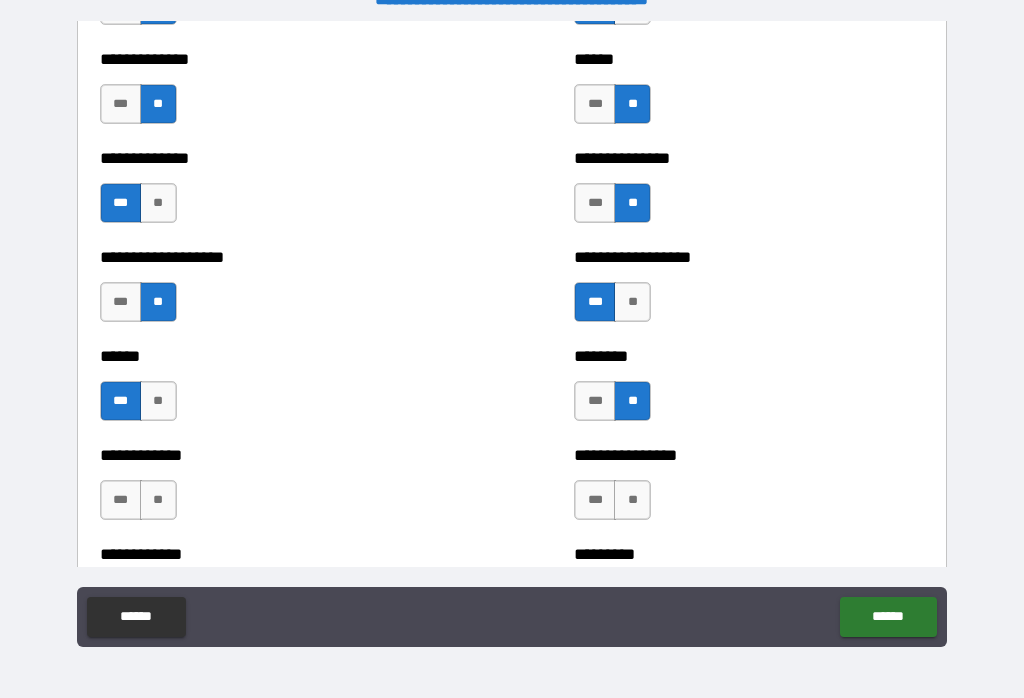click on "**" at bounding box center [158, 500] 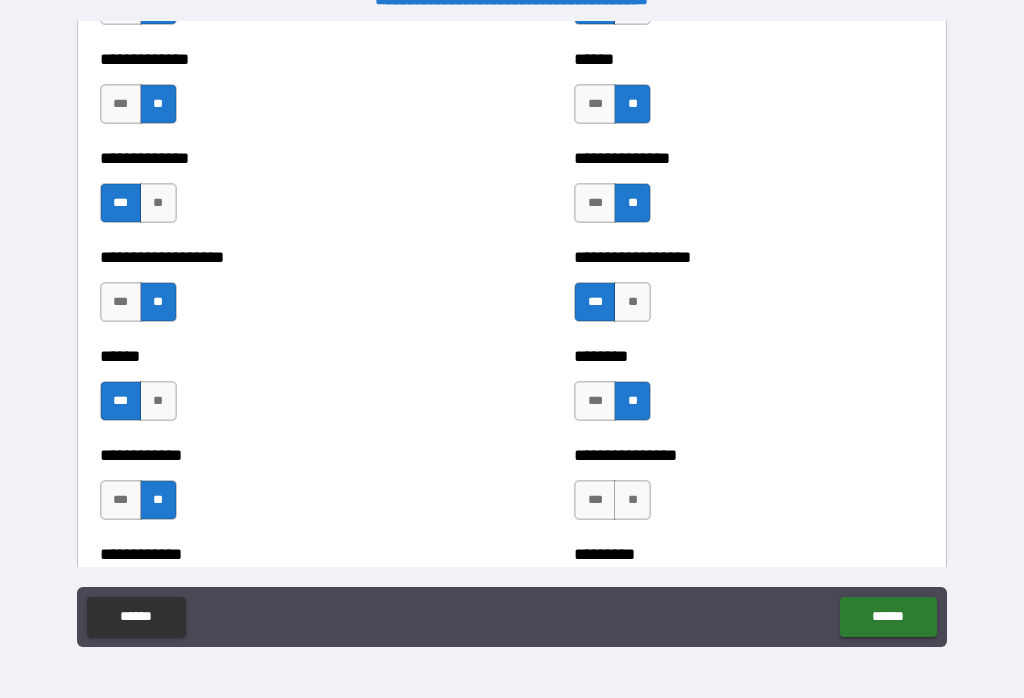 click on "***" at bounding box center [595, 500] 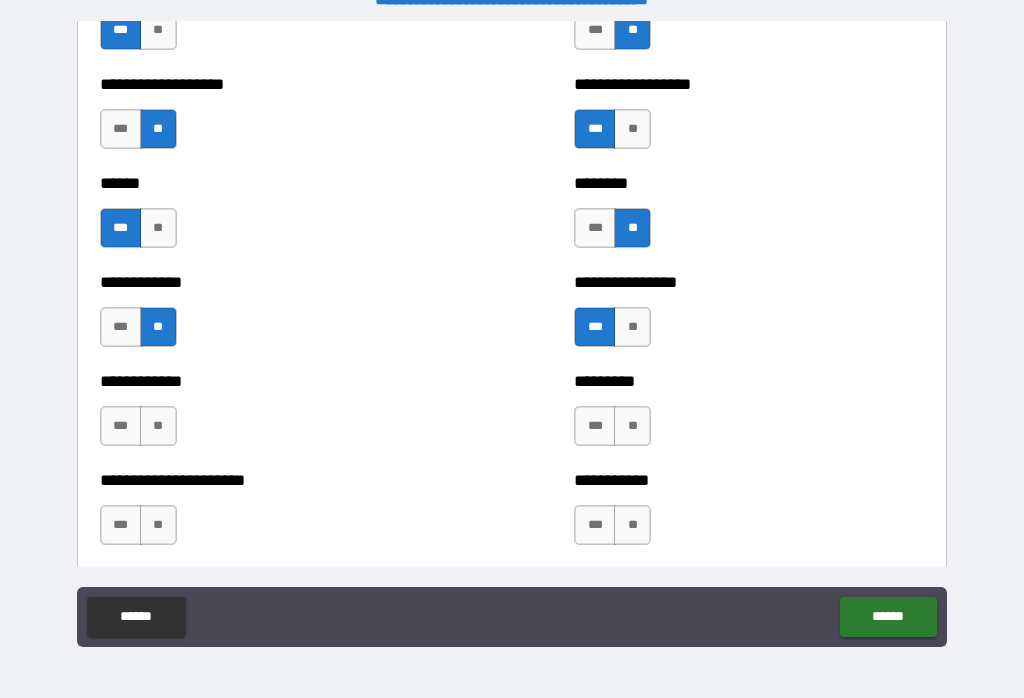 scroll, scrollTop: 4938, scrollLeft: 0, axis: vertical 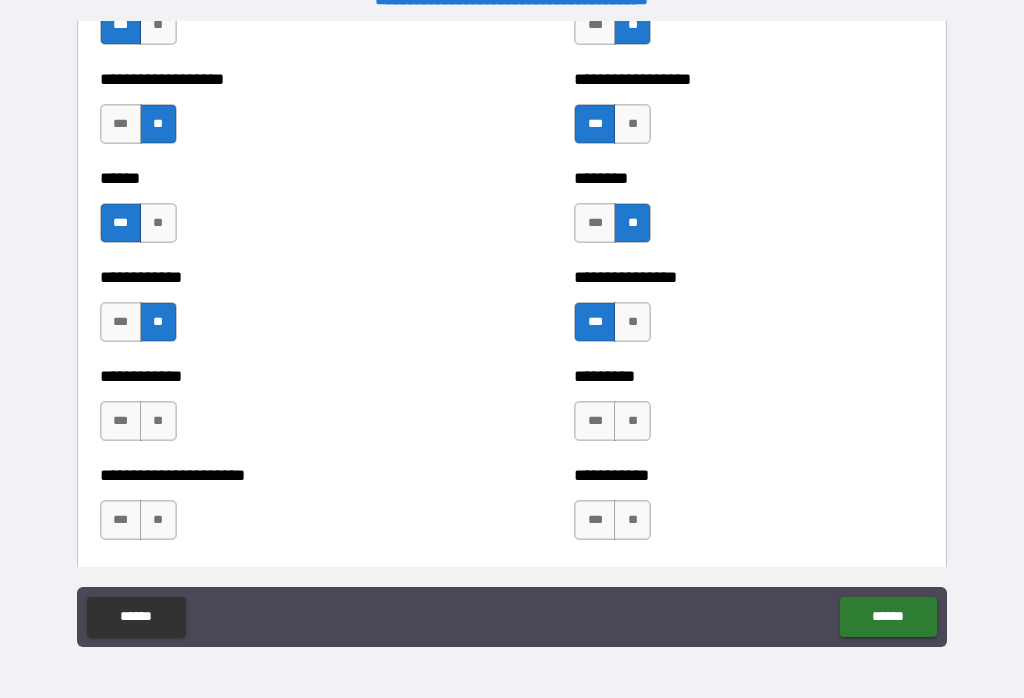 click on "**" at bounding box center [158, 421] 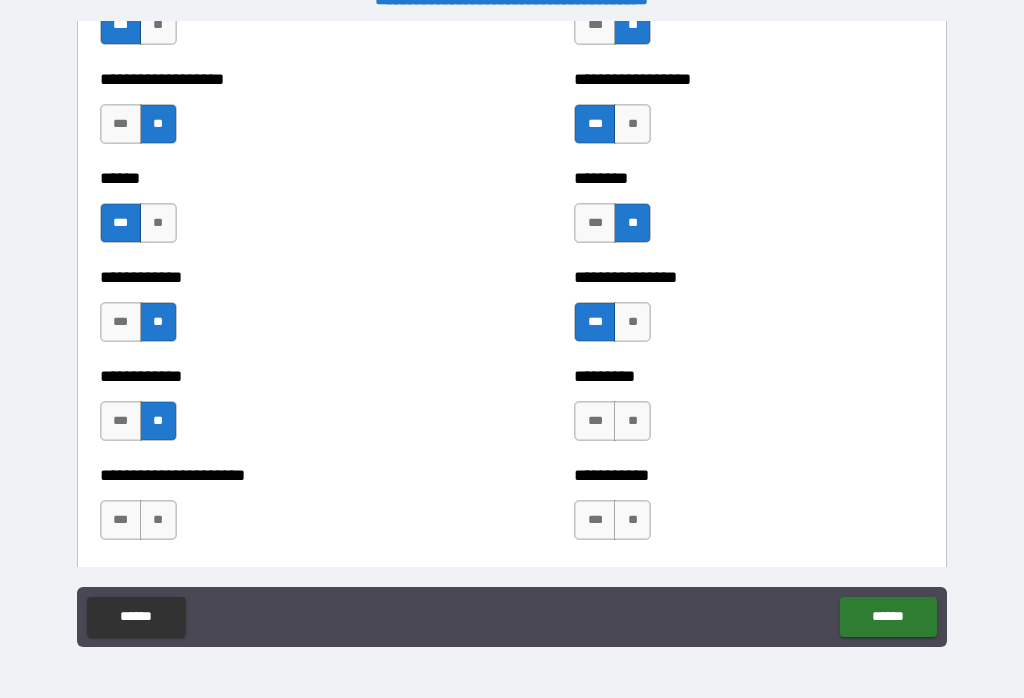 click on "**" at bounding box center [632, 421] 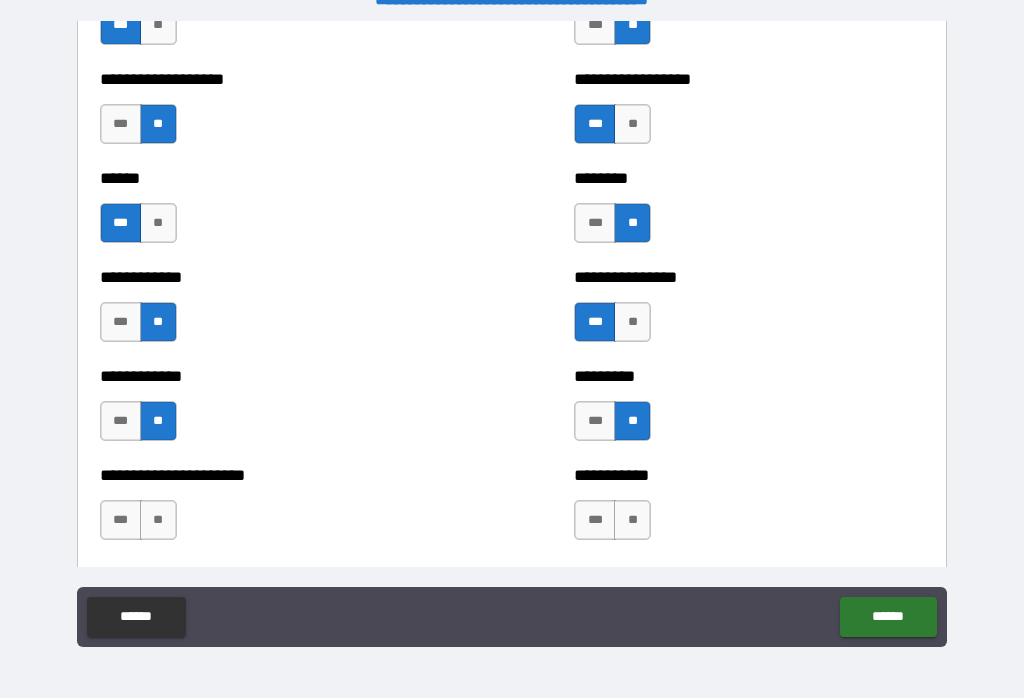 click on "**" at bounding box center (632, 520) 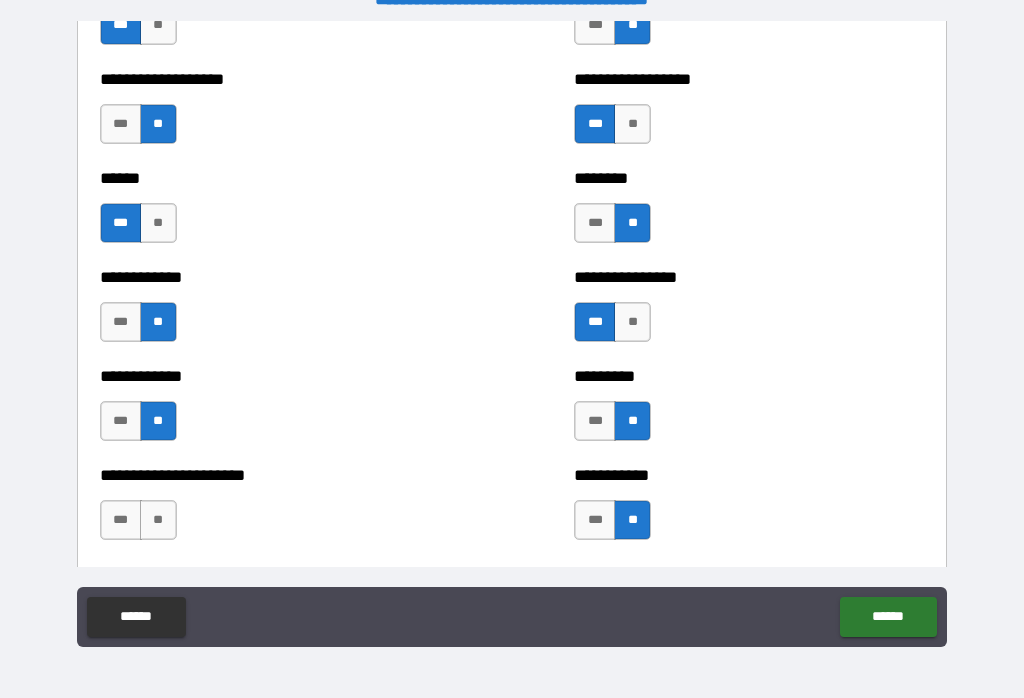 click on "**" at bounding box center (158, 520) 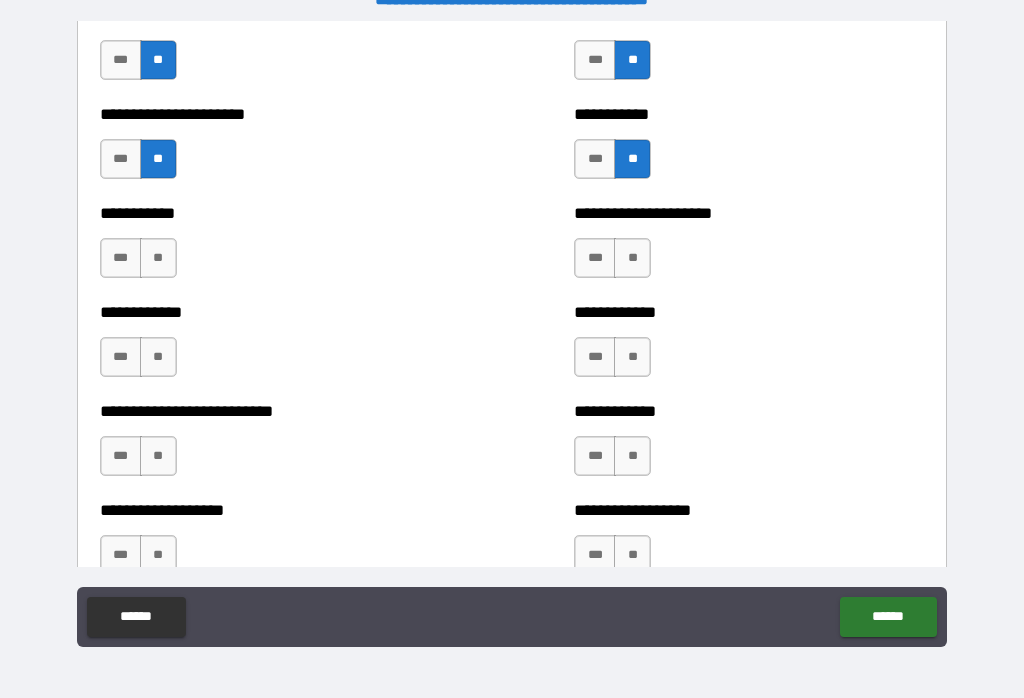 scroll, scrollTop: 5301, scrollLeft: 0, axis: vertical 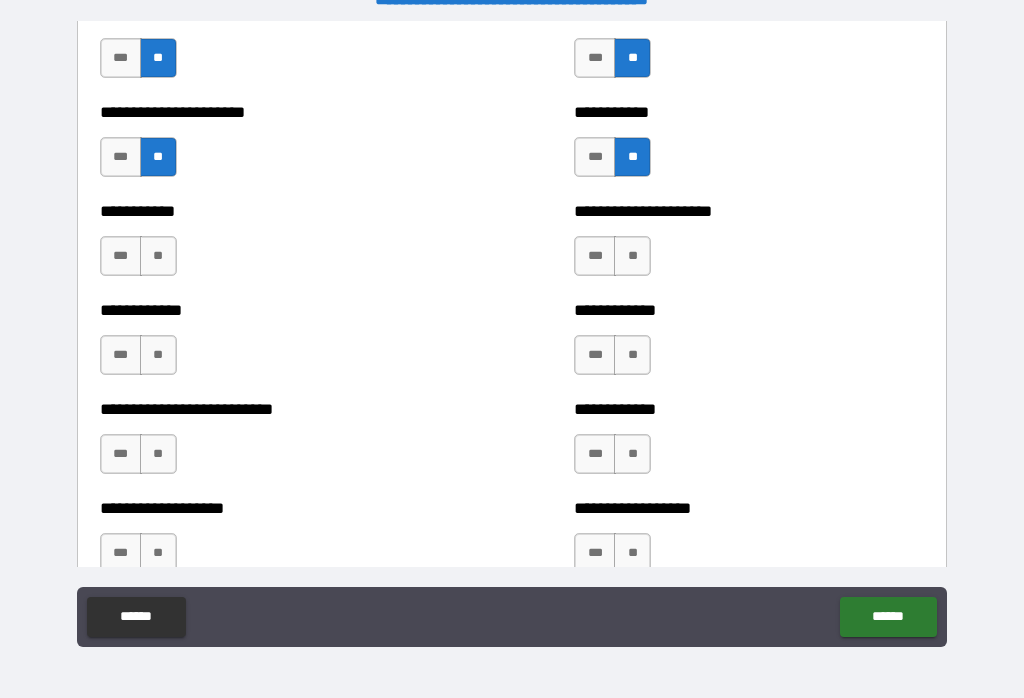 click on "**" at bounding box center (158, 256) 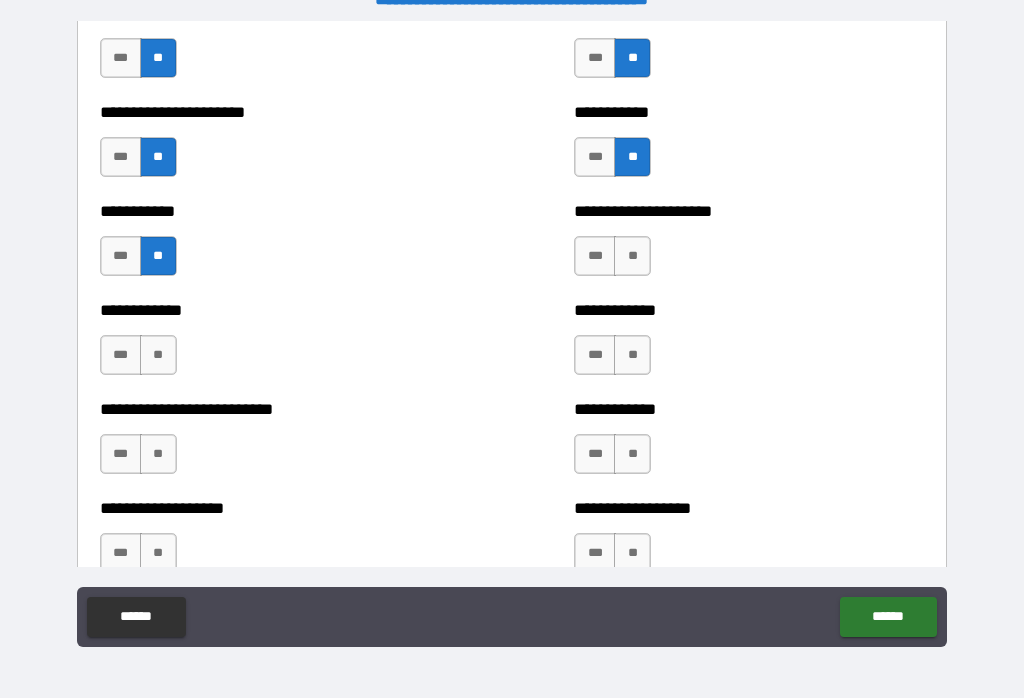click on "**" at bounding box center (158, 355) 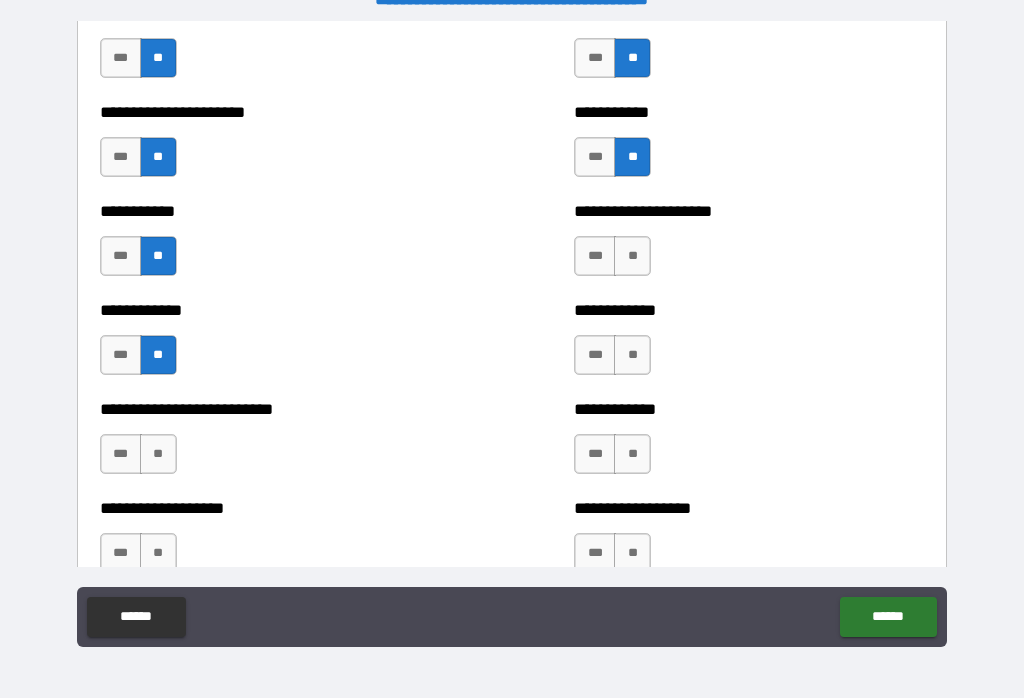 click on "**" at bounding box center [632, 256] 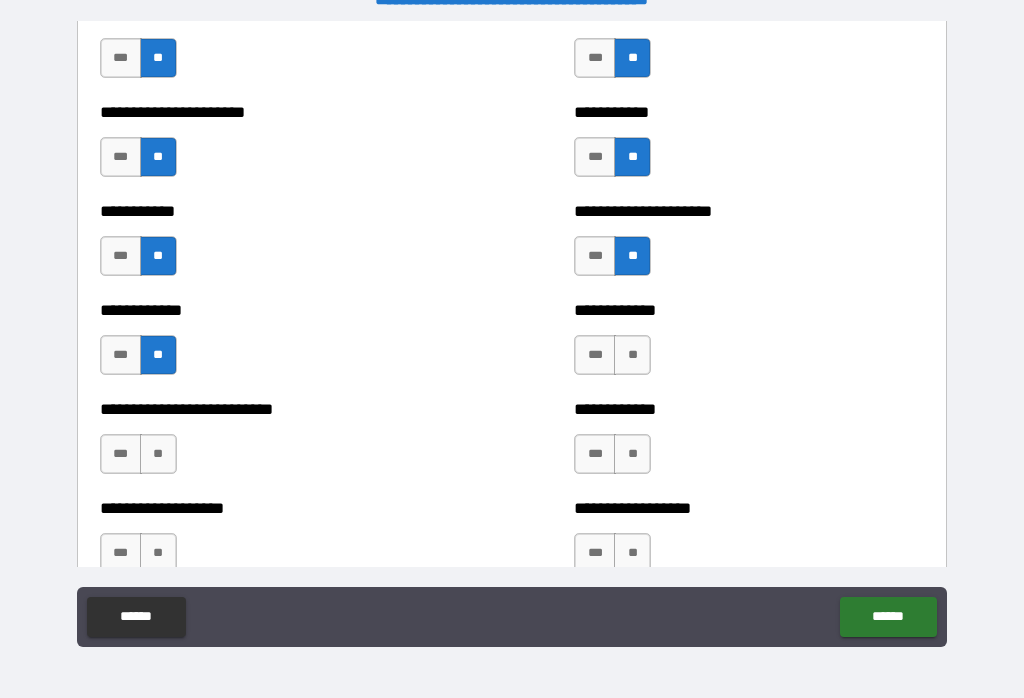 click on "**" at bounding box center [632, 355] 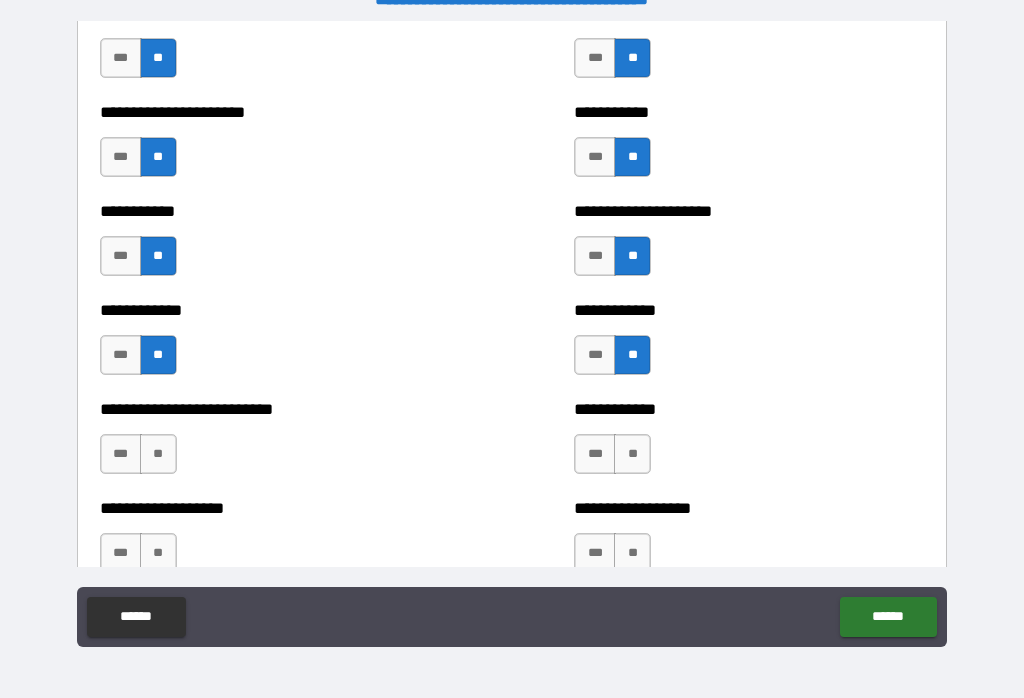 click on "**" at bounding box center [632, 454] 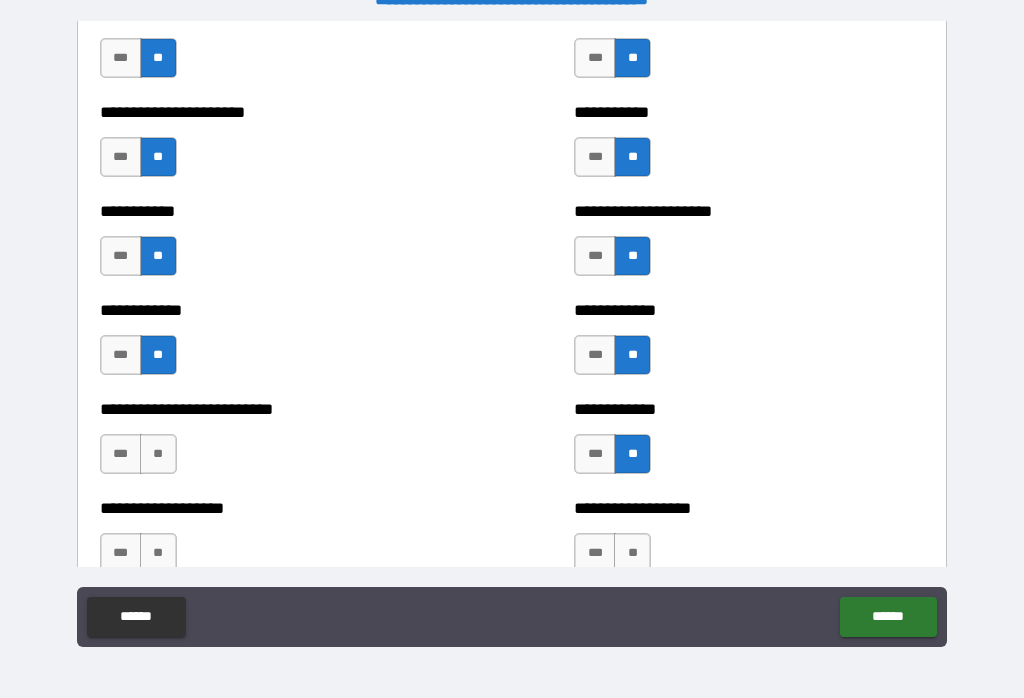 click on "**" at bounding box center (158, 454) 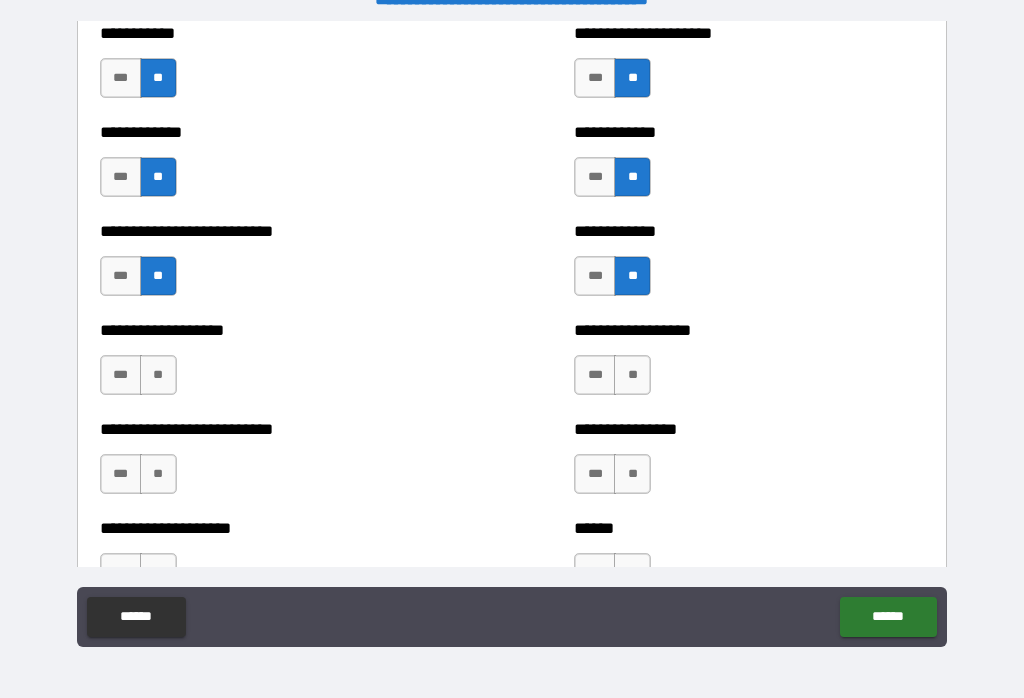 scroll, scrollTop: 5484, scrollLeft: 0, axis: vertical 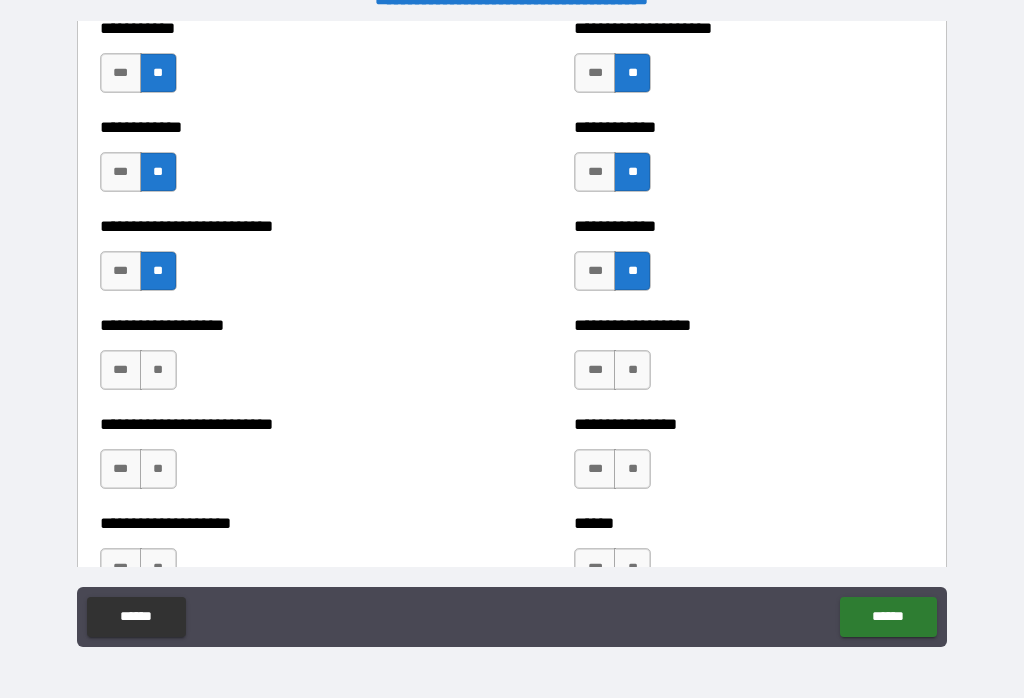 click on "**" at bounding box center (632, 370) 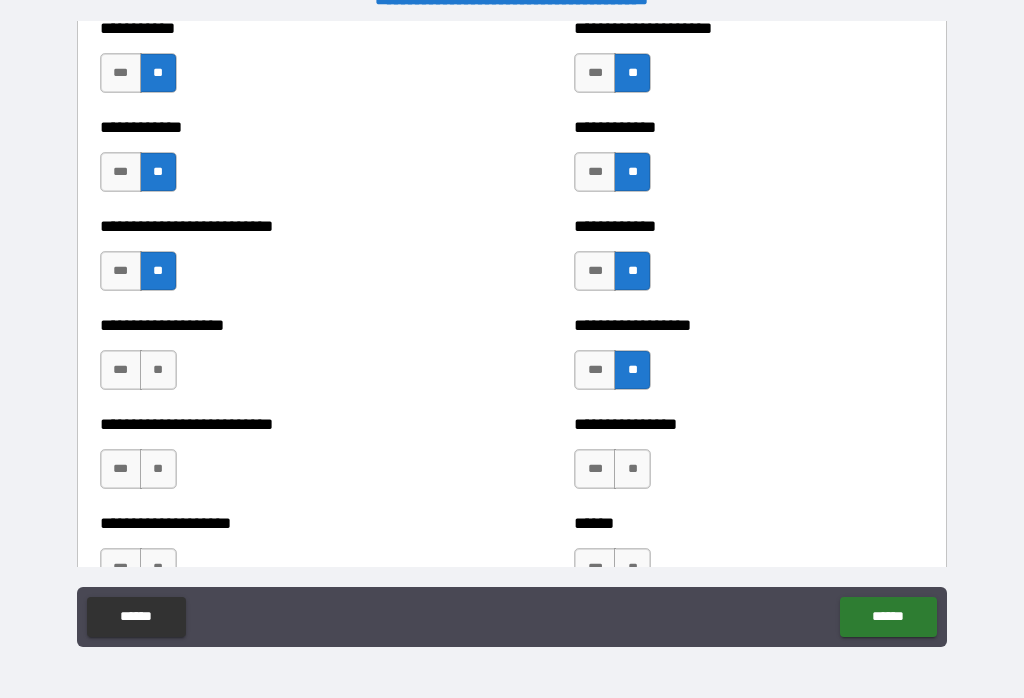 click on "**" at bounding box center [158, 370] 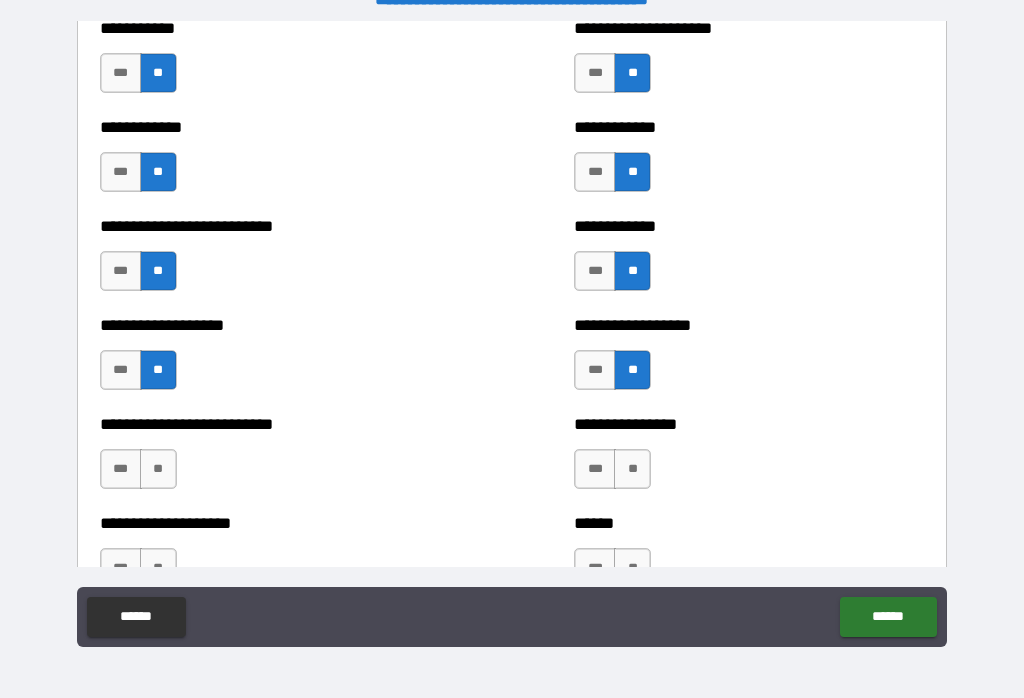 click on "**" at bounding box center (158, 469) 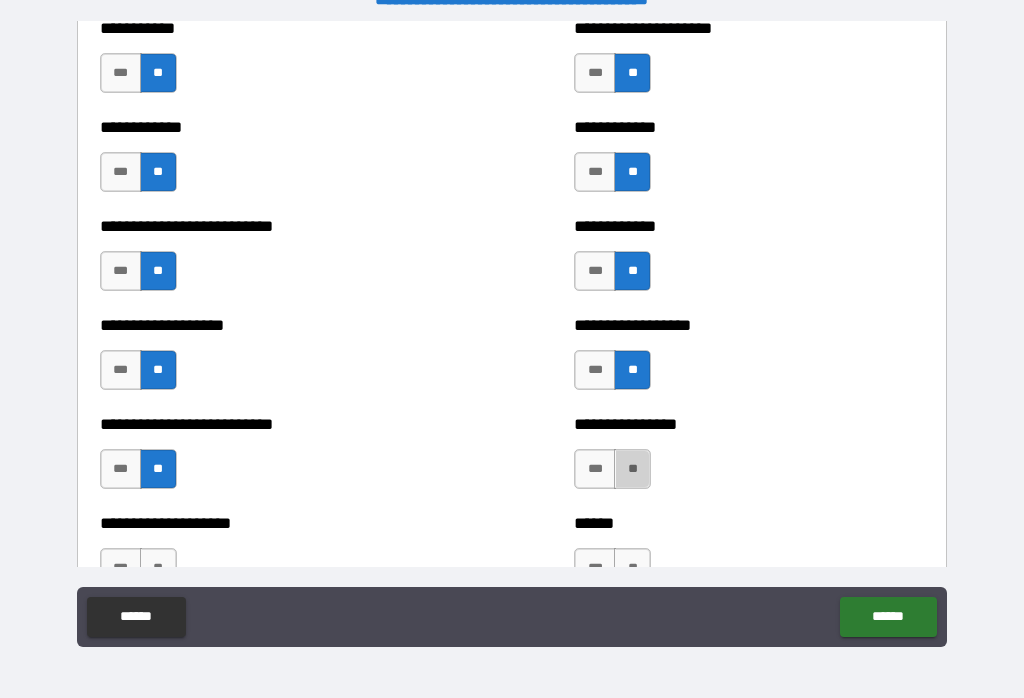 click on "**" at bounding box center (632, 469) 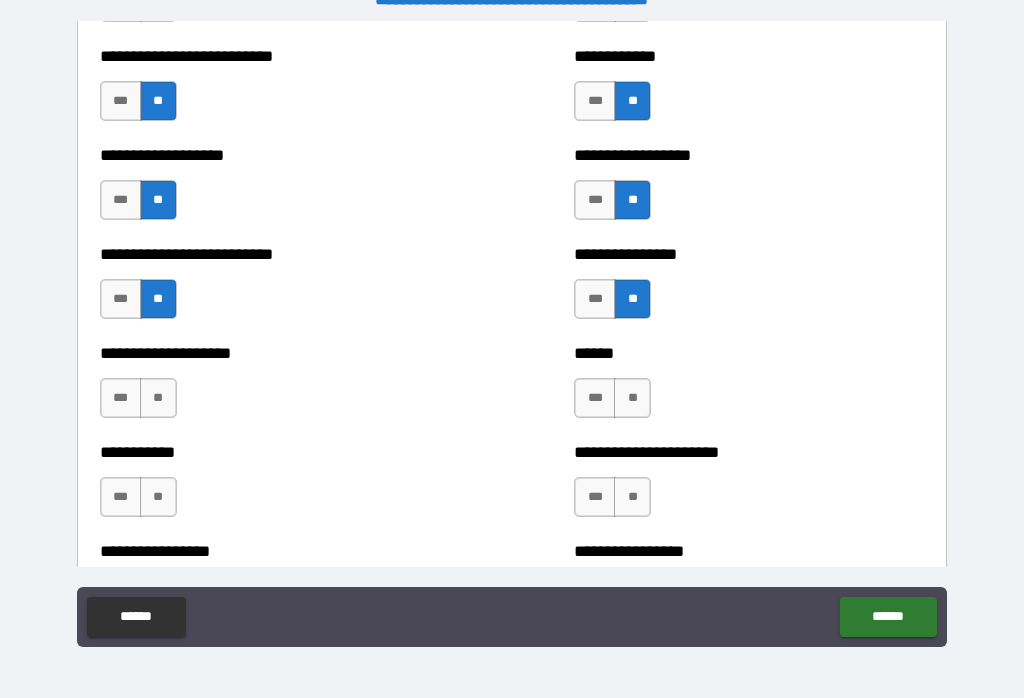 scroll, scrollTop: 5682, scrollLeft: 0, axis: vertical 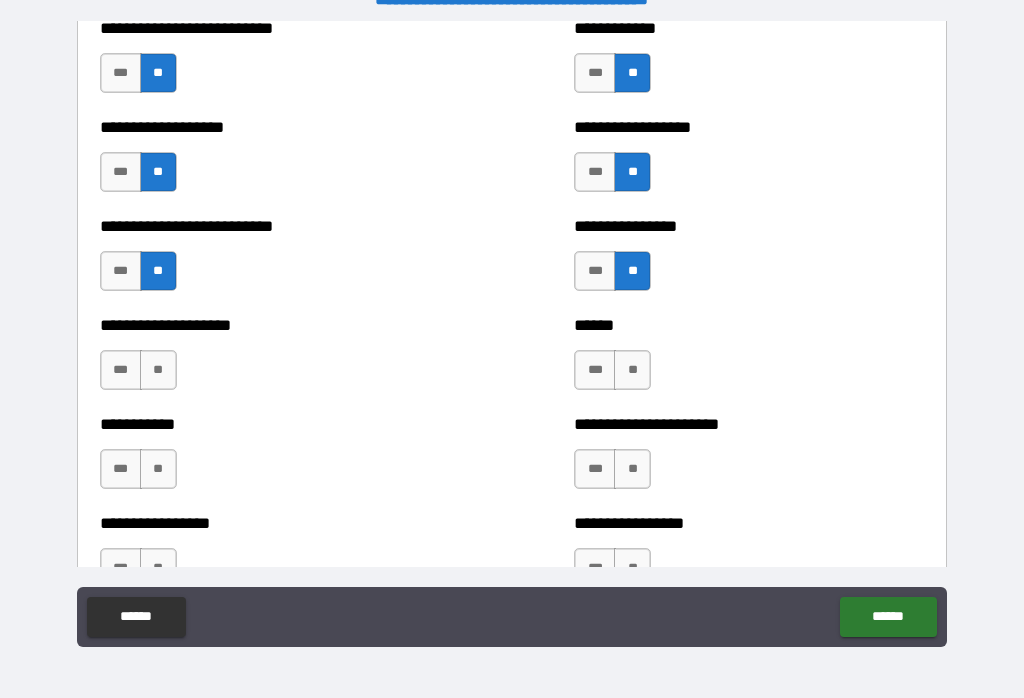 click on "**" at bounding box center (632, 370) 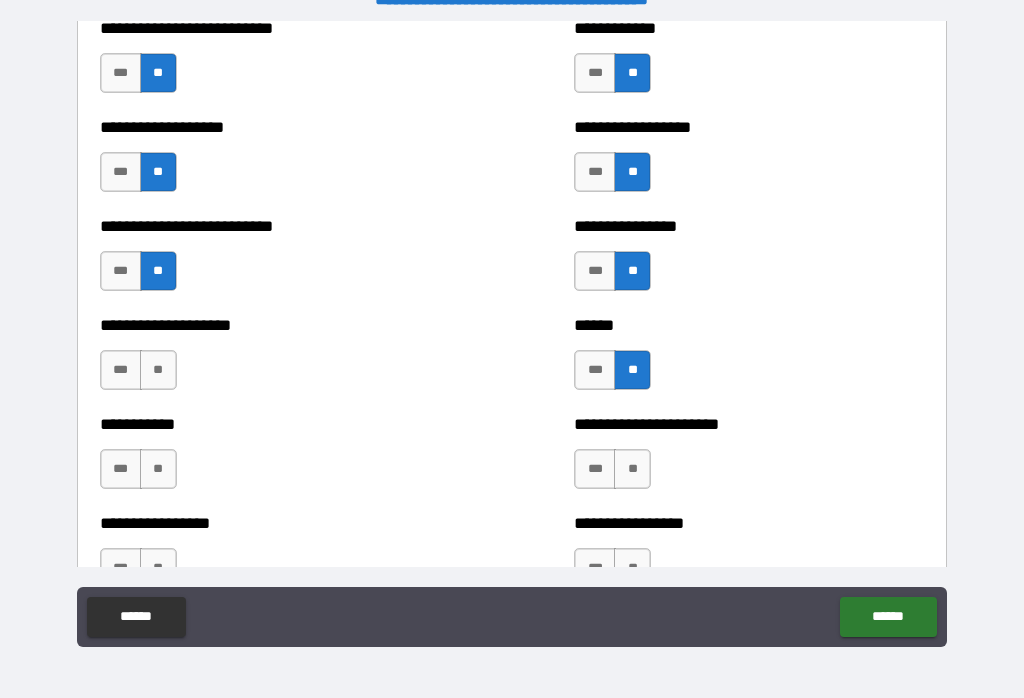 click on "**" at bounding box center (158, 370) 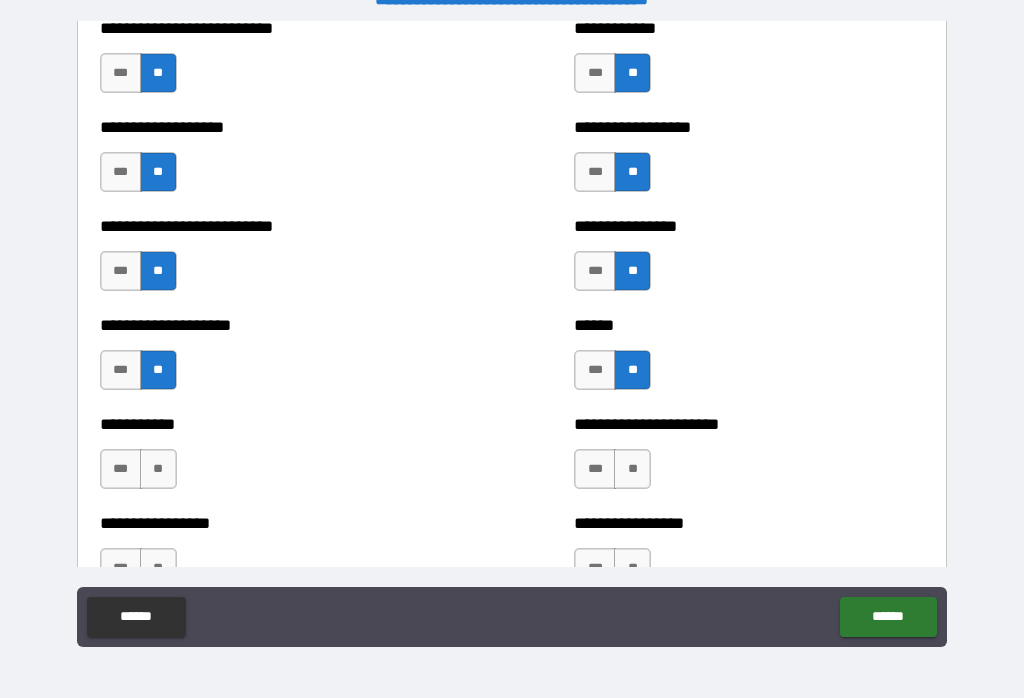 click on "**" at bounding box center [158, 469] 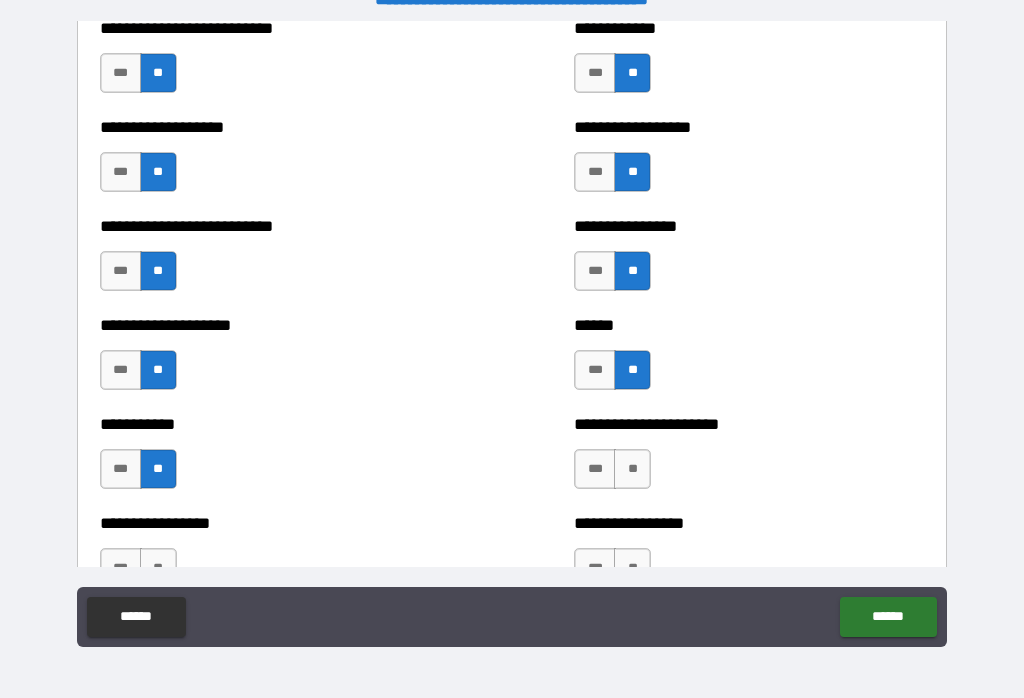 click on "**" at bounding box center (632, 469) 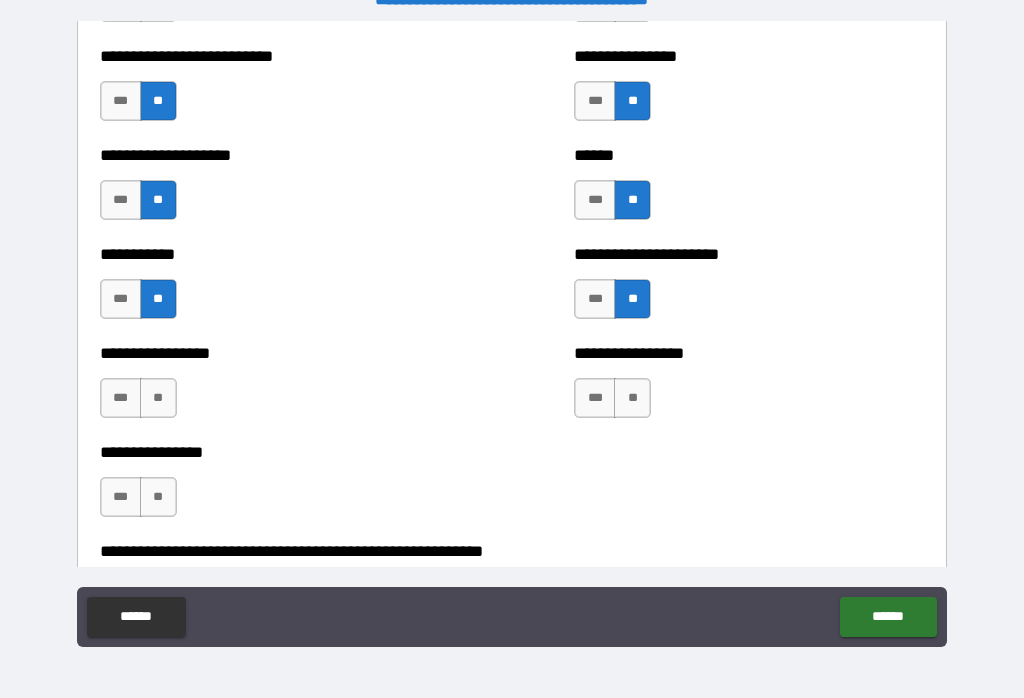 scroll, scrollTop: 5878, scrollLeft: 0, axis: vertical 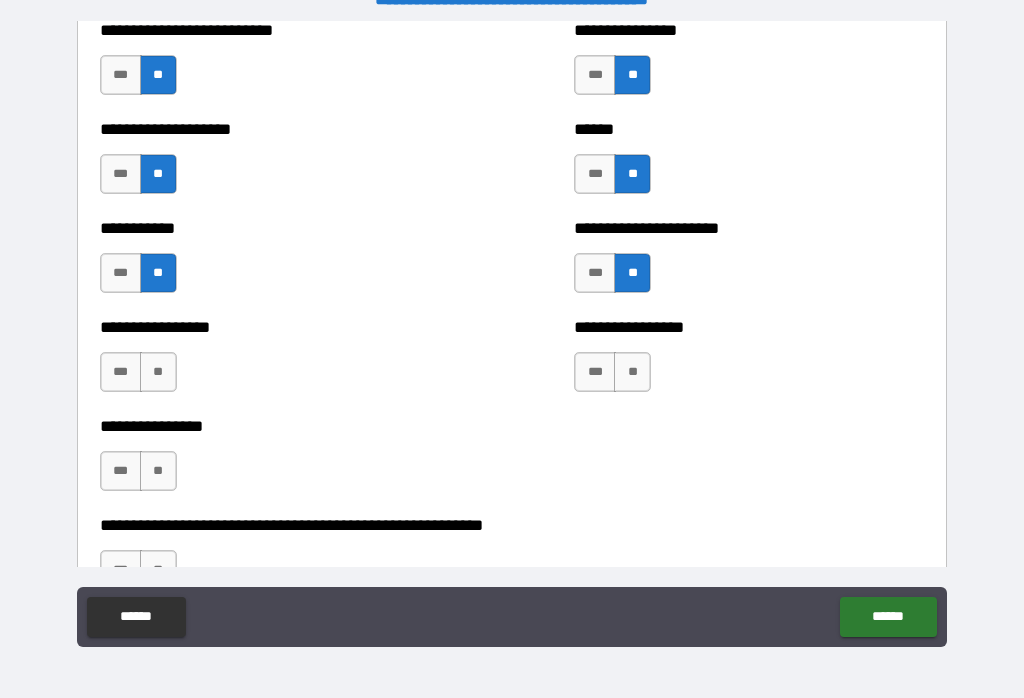 click on "**" at bounding box center (632, 372) 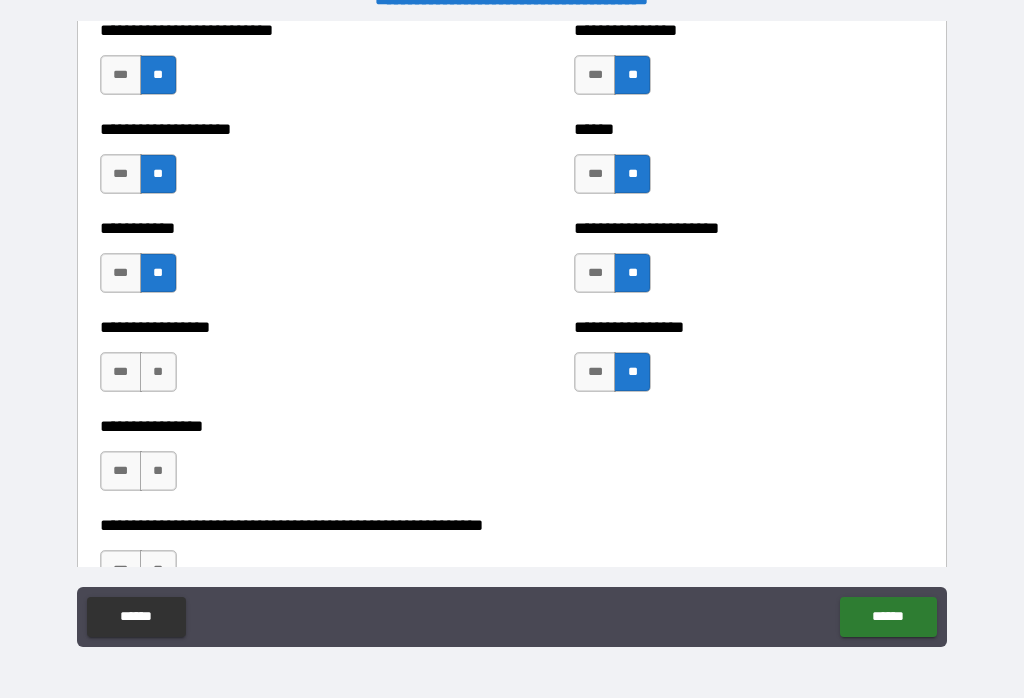 click on "**" at bounding box center (158, 372) 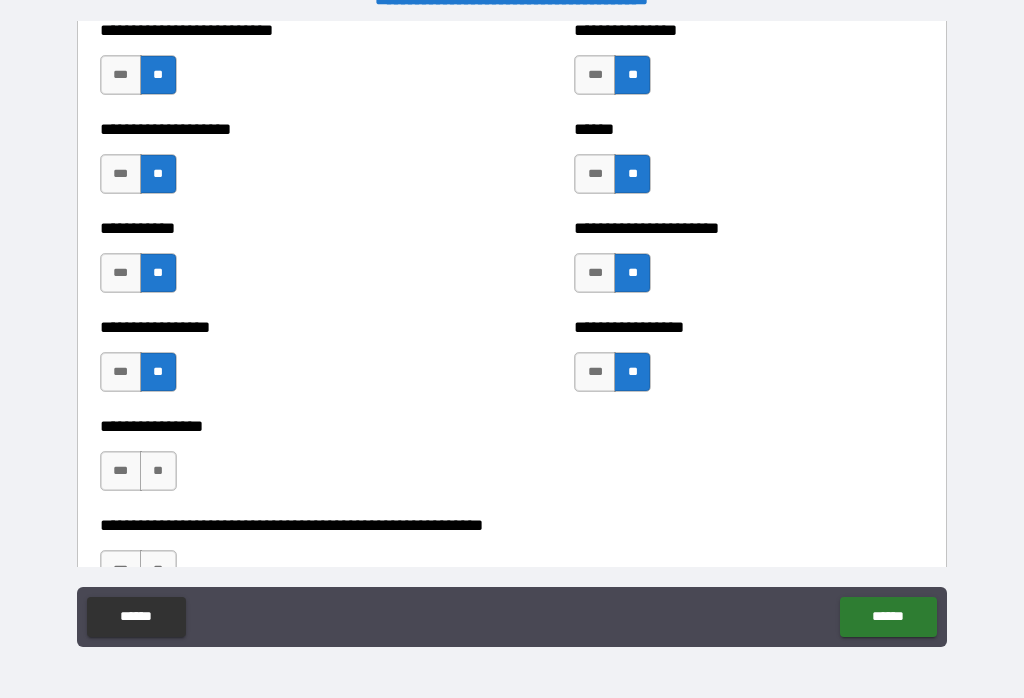 click on "**" at bounding box center (158, 471) 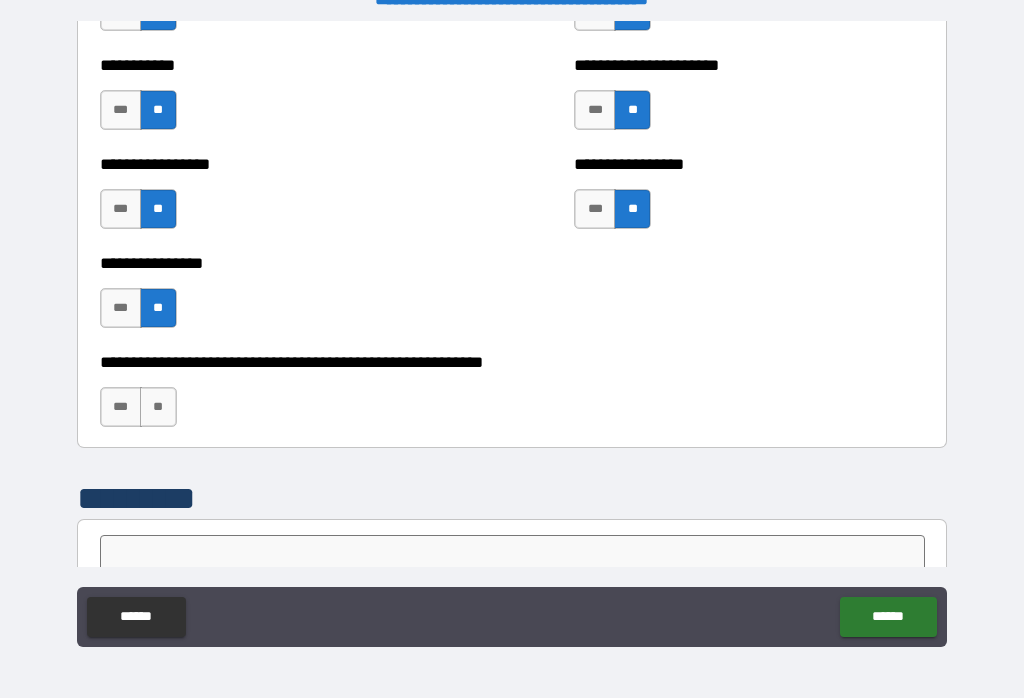 scroll, scrollTop: 6049, scrollLeft: 0, axis: vertical 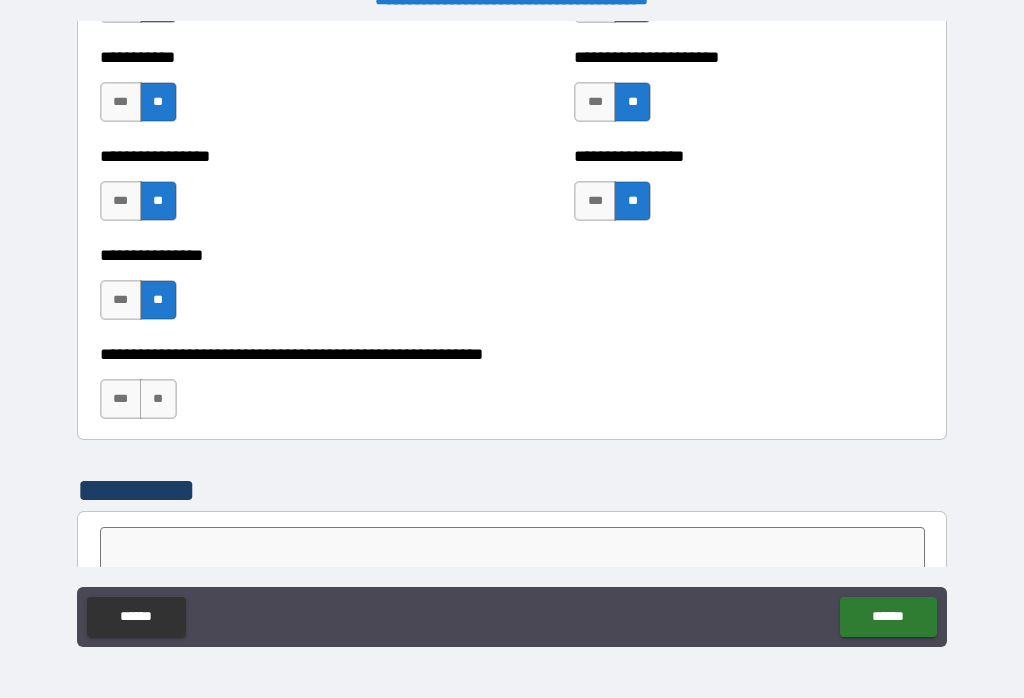 click on "**" at bounding box center (158, 399) 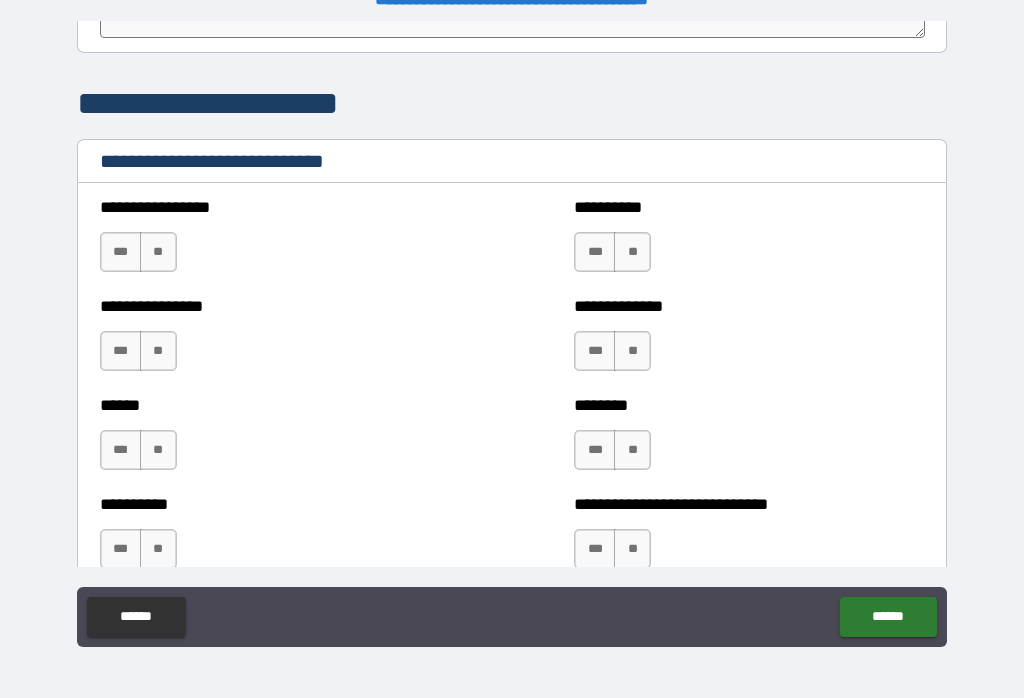 scroll, scrollTop: 6615, scrollLeft: 0, axis: vertical 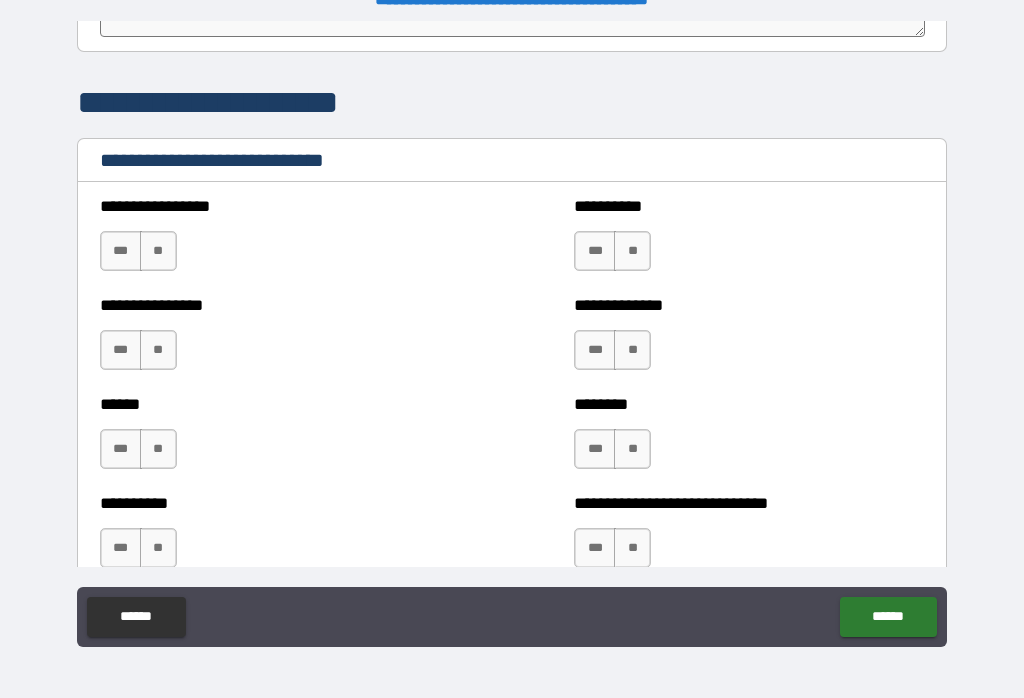 click on "***" at bounding box center [595, 449] 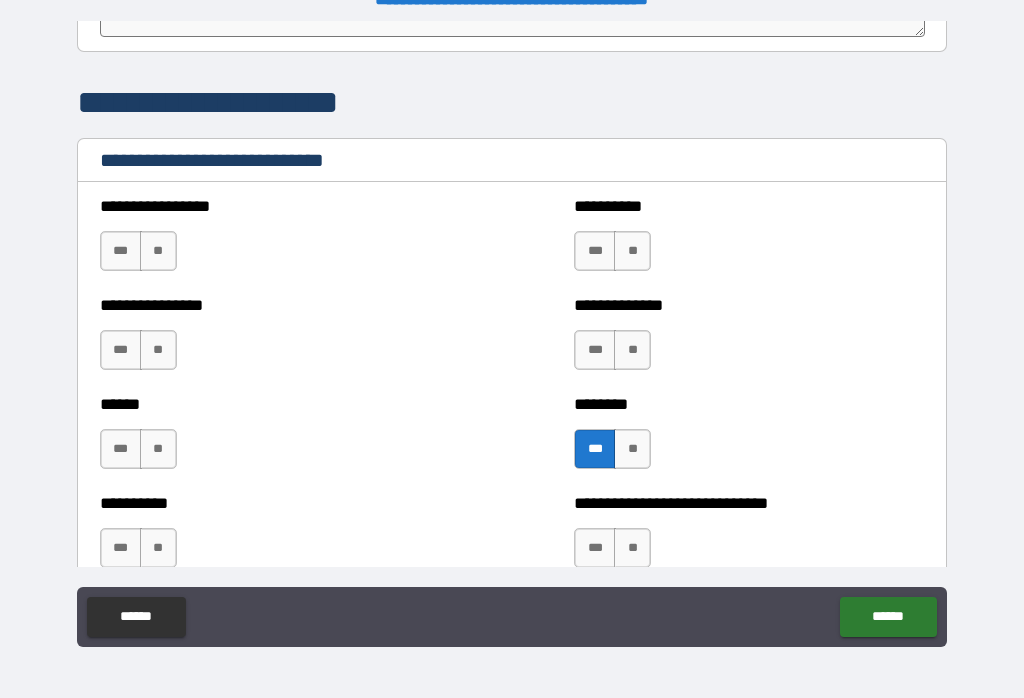click on "***" at bounding box center [595, 548] 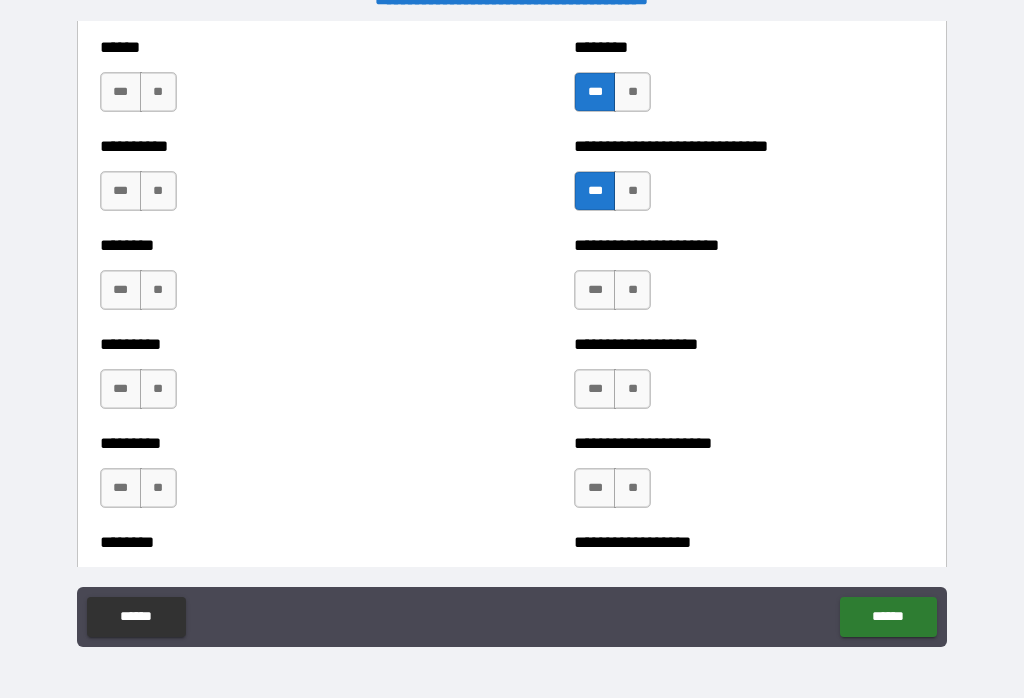 scroll, scrollTop: 6973, scrollLeft: 0, axis: vertical 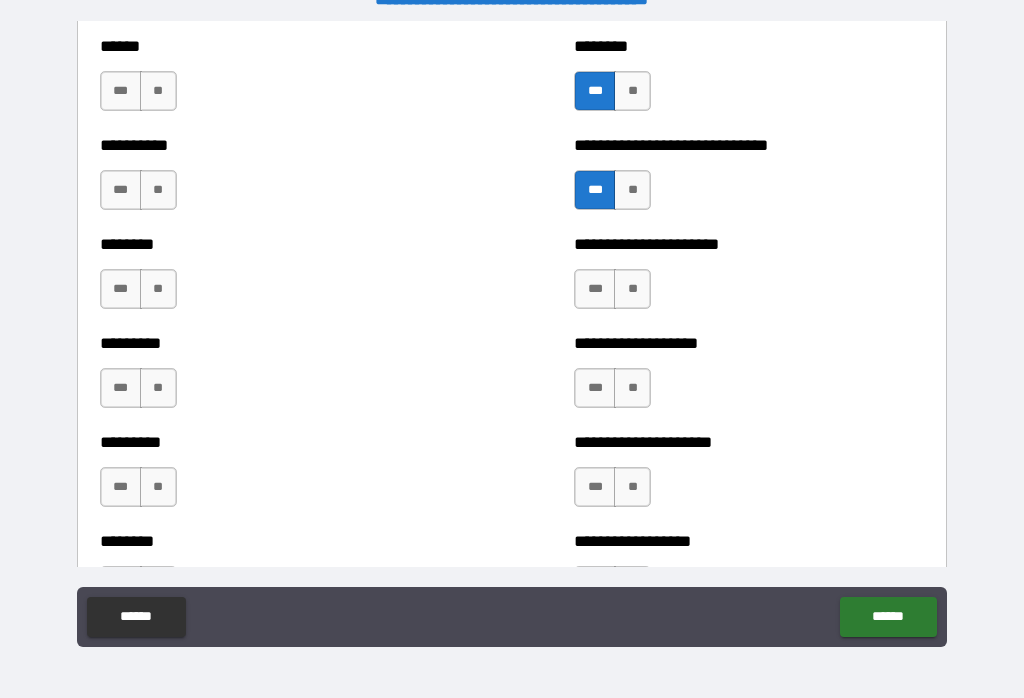 click on "***" at bounding box center [595, 289] 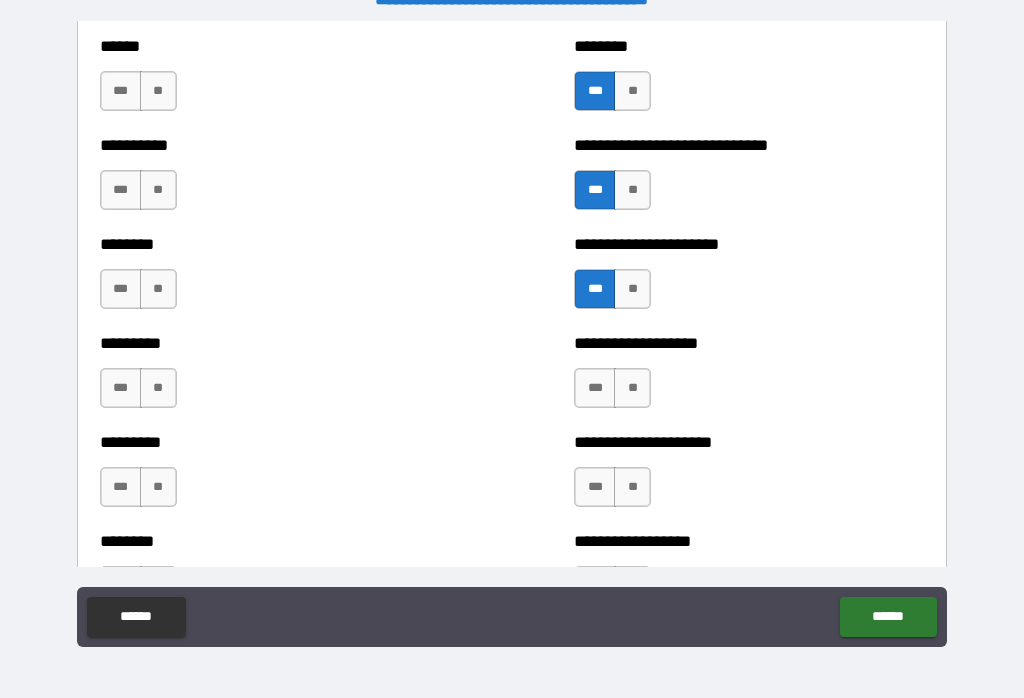 click on "**" at bounding box center [632, 388] 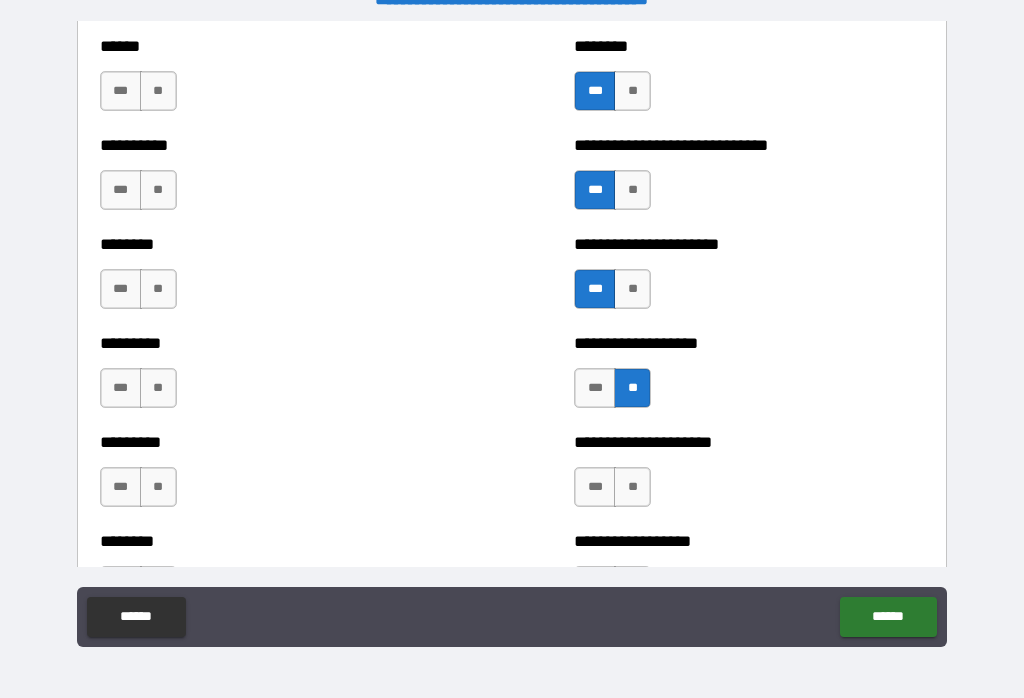 click on "**" at bounding box center (632, 487) 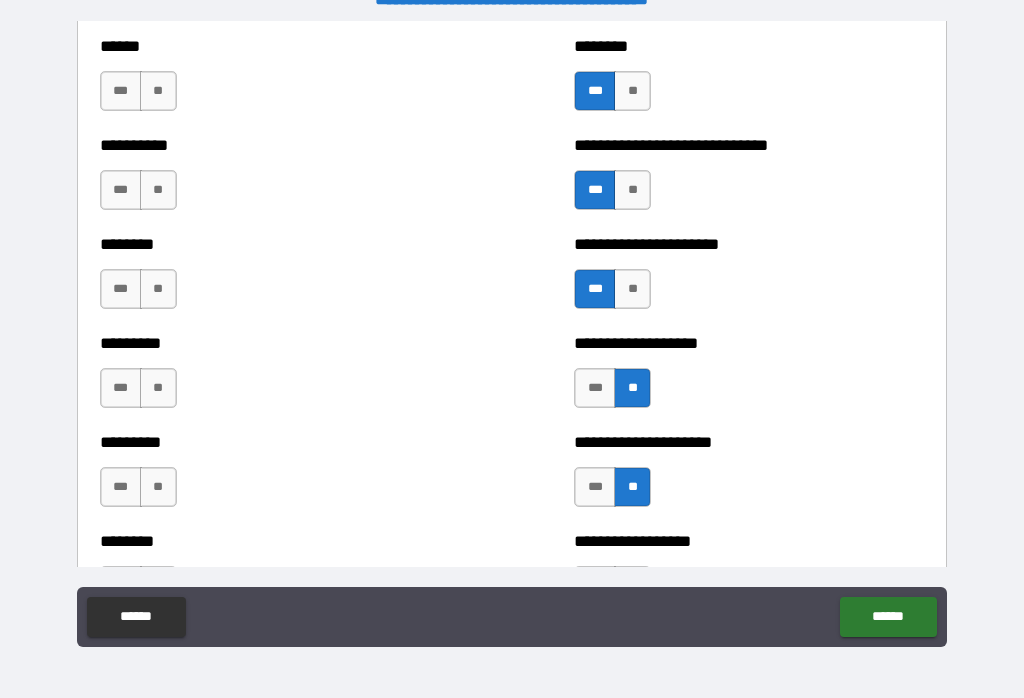 click on "***" at bounding box center [121, 487] 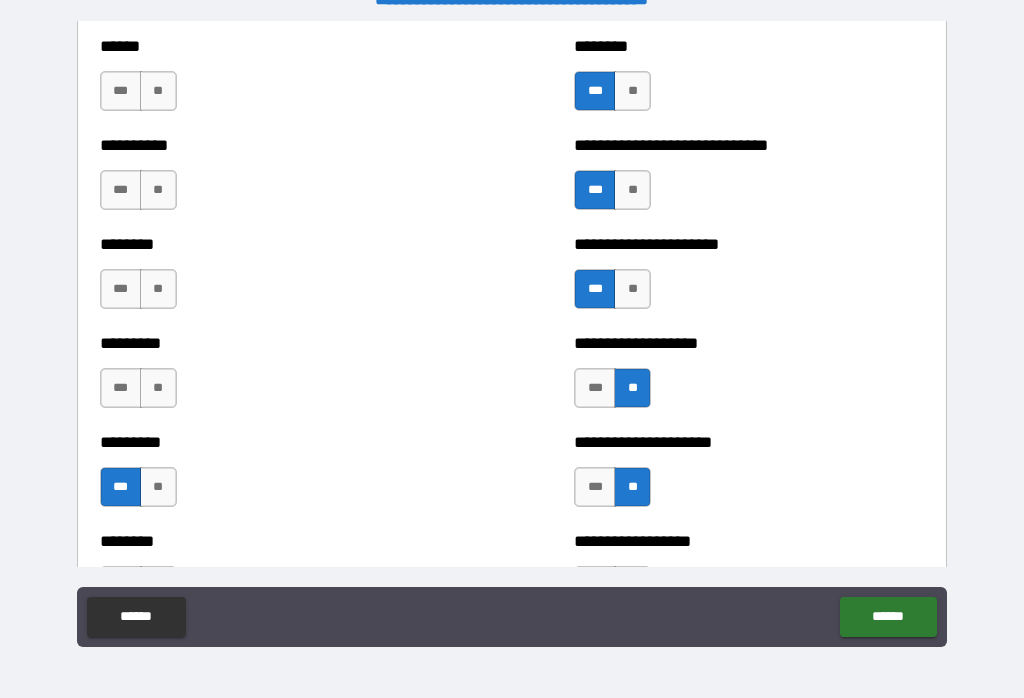 click on "***" at bounding box center (121, 388) 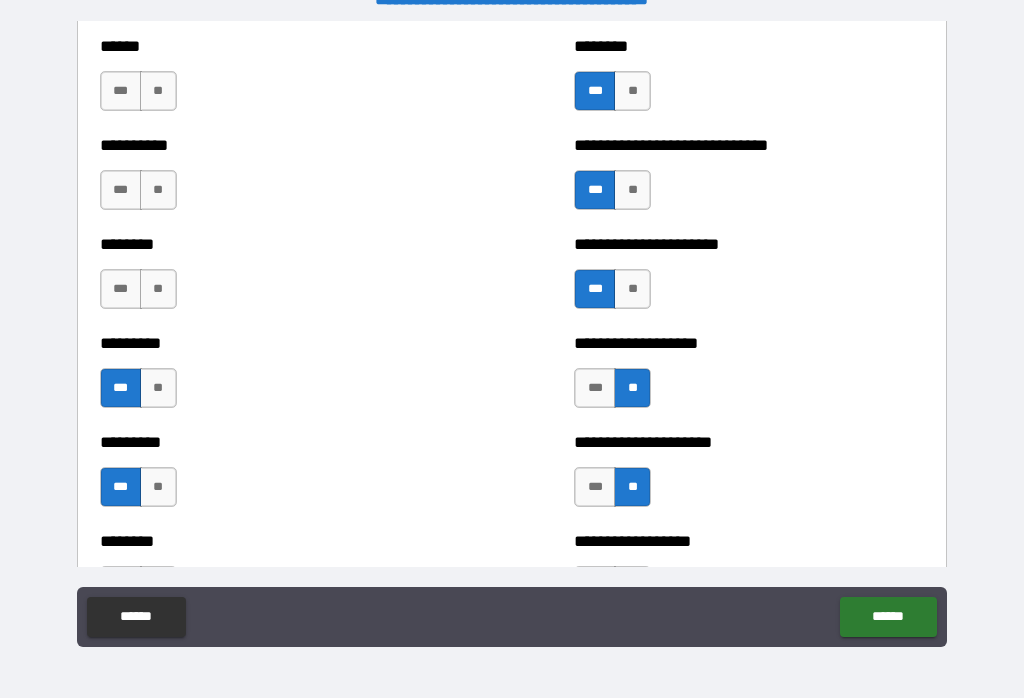 click on "**" at bounding box center (158, 289) 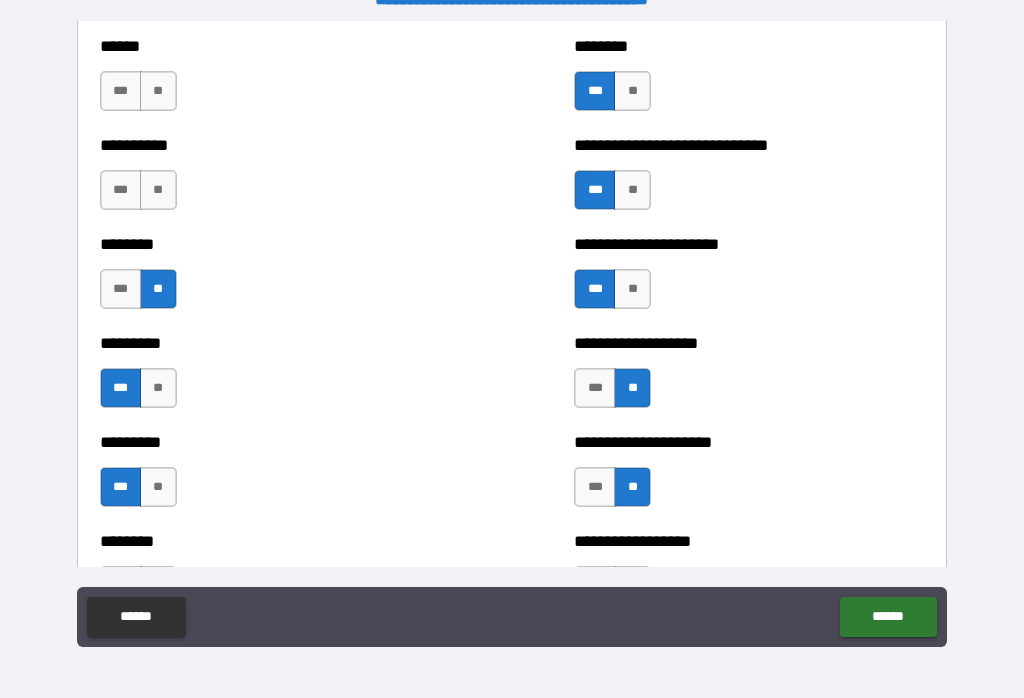click on "**********" at bounding box center (275, 180) 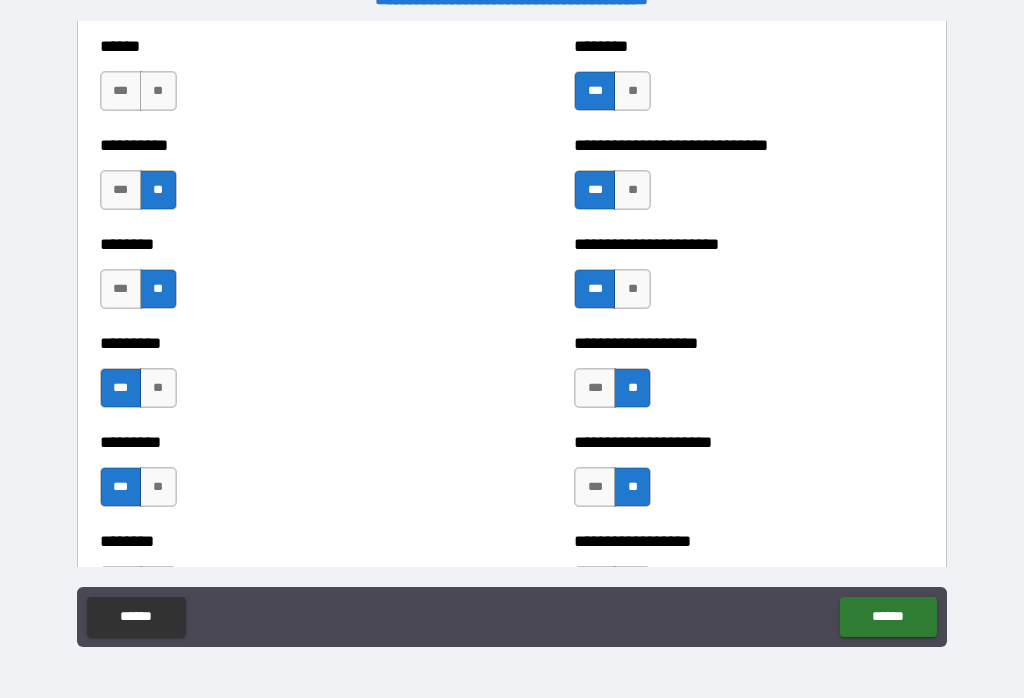 click on "**" at bounding box center [158, 91] 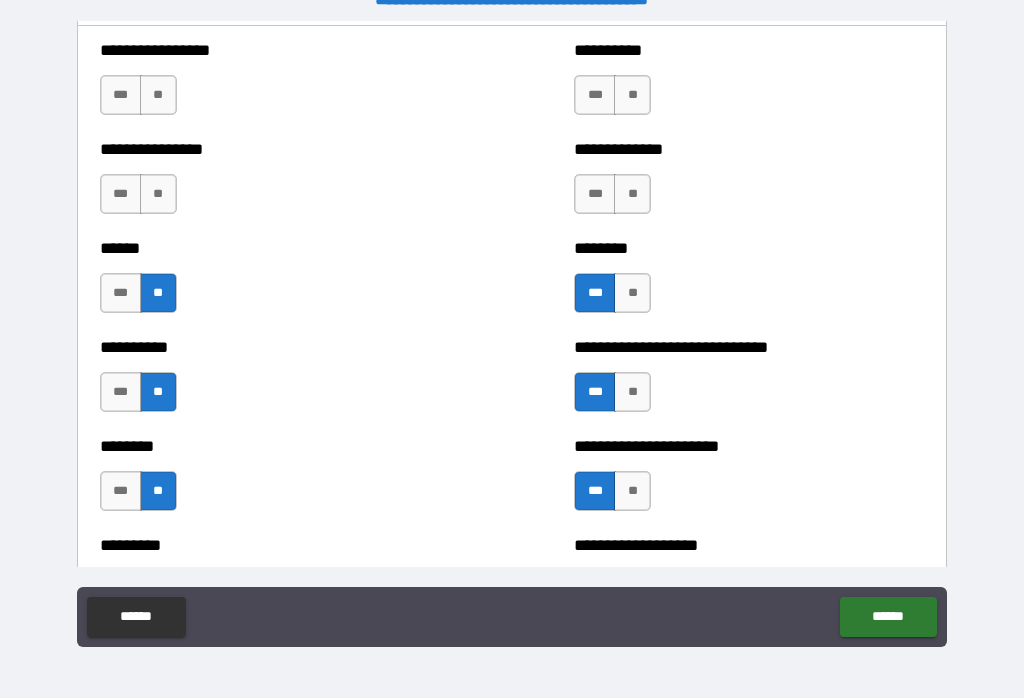 scroll, scrollTop: 6767, scrollLeft: 0, axis: vertical 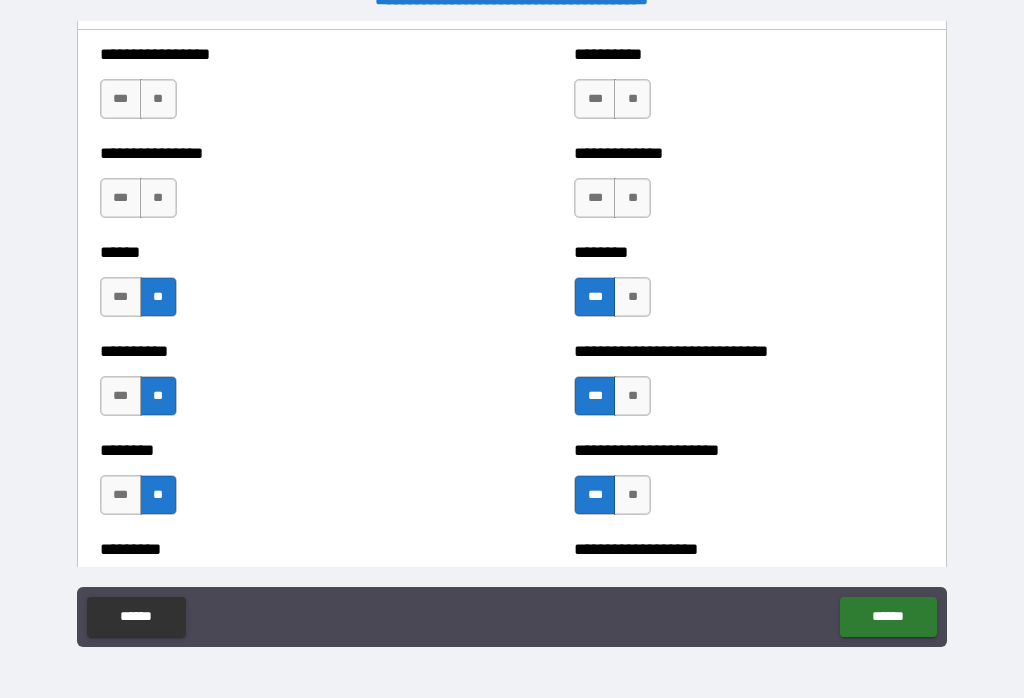 click on "***" at bounding box center [595, 99] 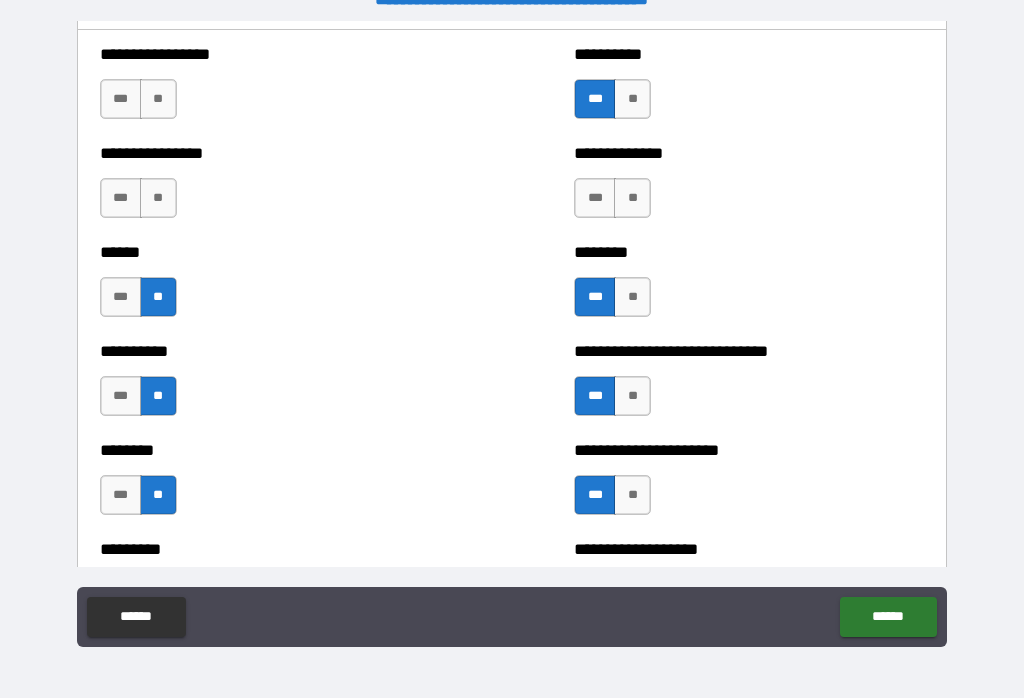 click on "***" at bounding box center (595, 198) 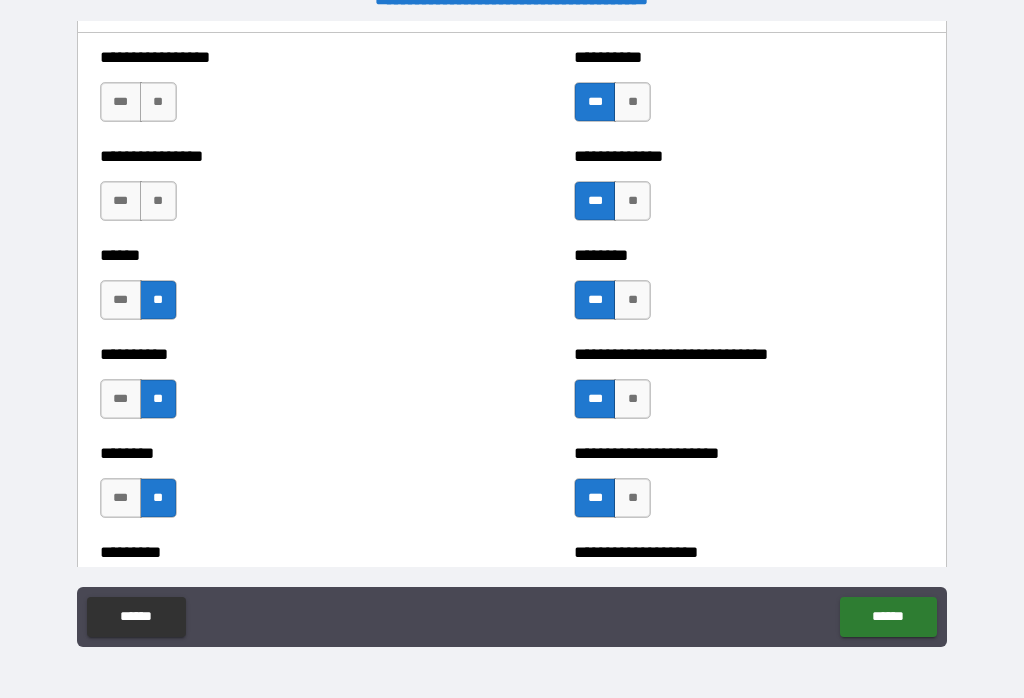 scroll, scrollTop: 6754, scrollLeft: 0, axis: vertical 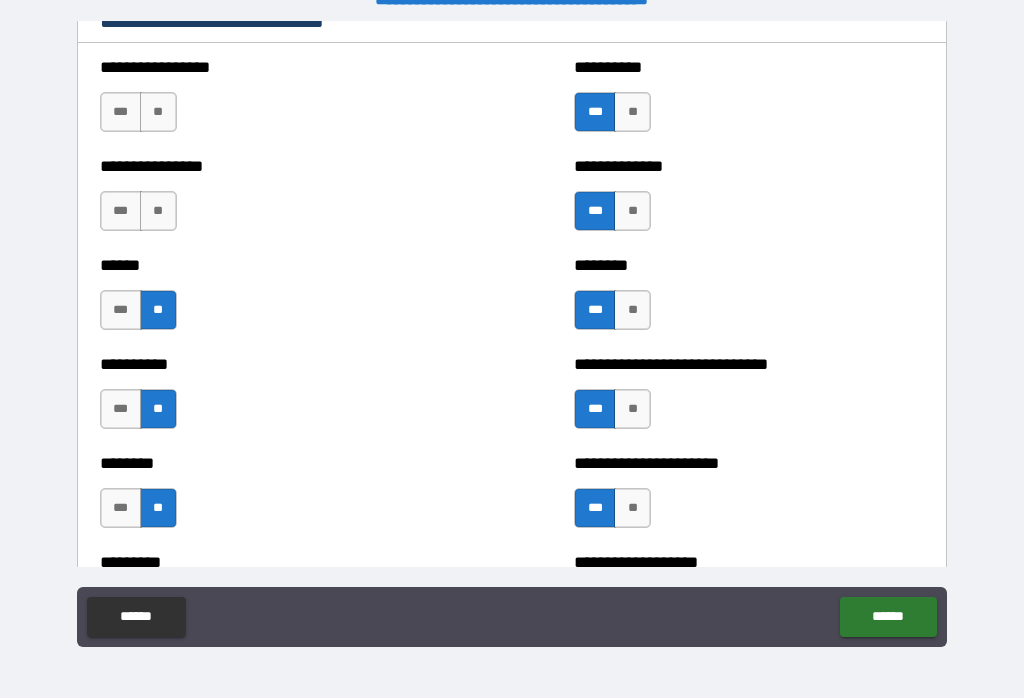 click on "***" at bounding box center [121, 211] 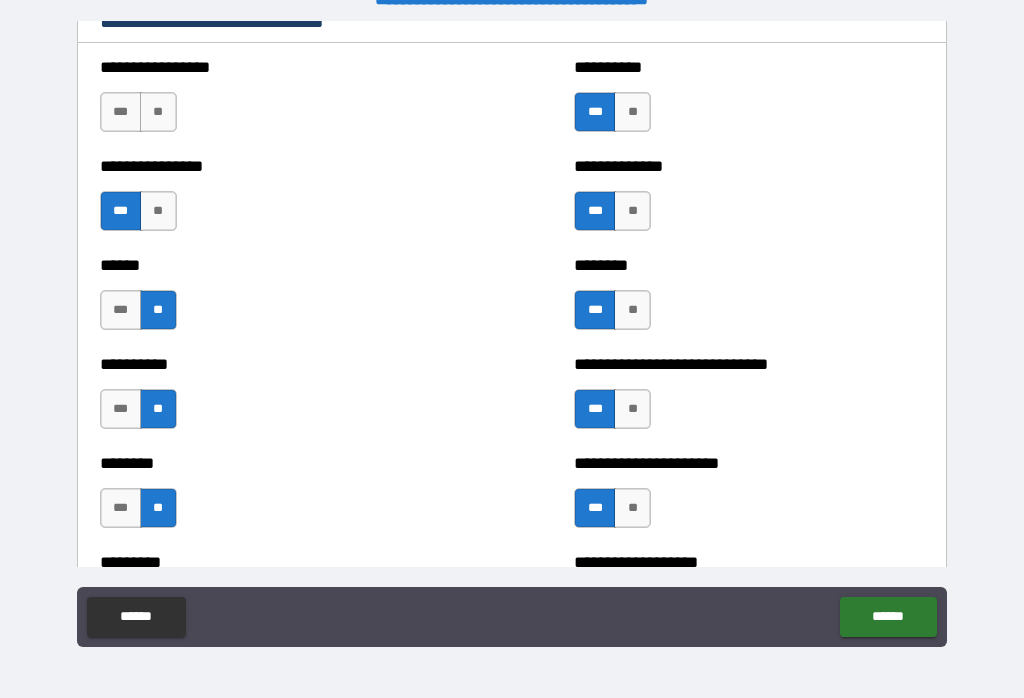 click on "***" at bounding box center [121, 112] 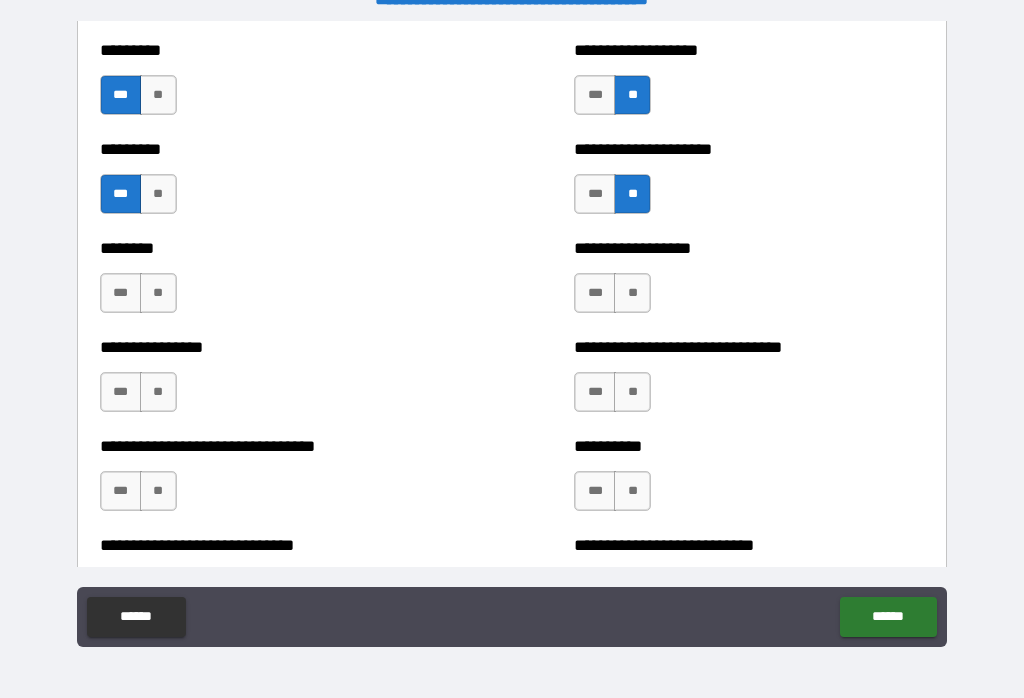 scroll, scrollTop: 7269, scrollLeft: 0, axis: vertical 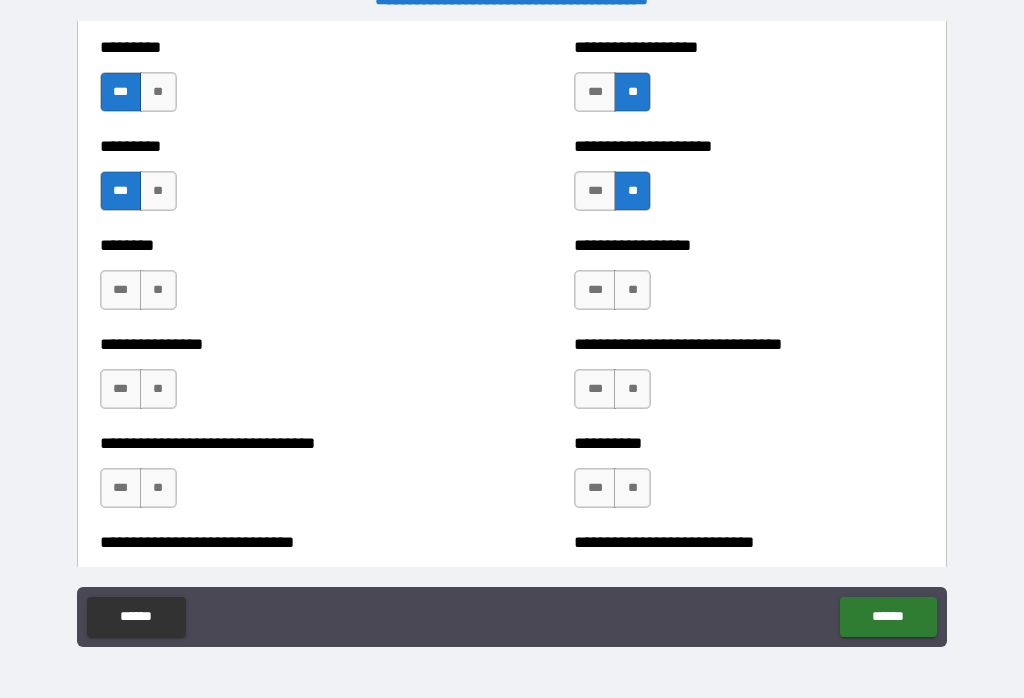 click on "***" at bounding box center [121, 290] 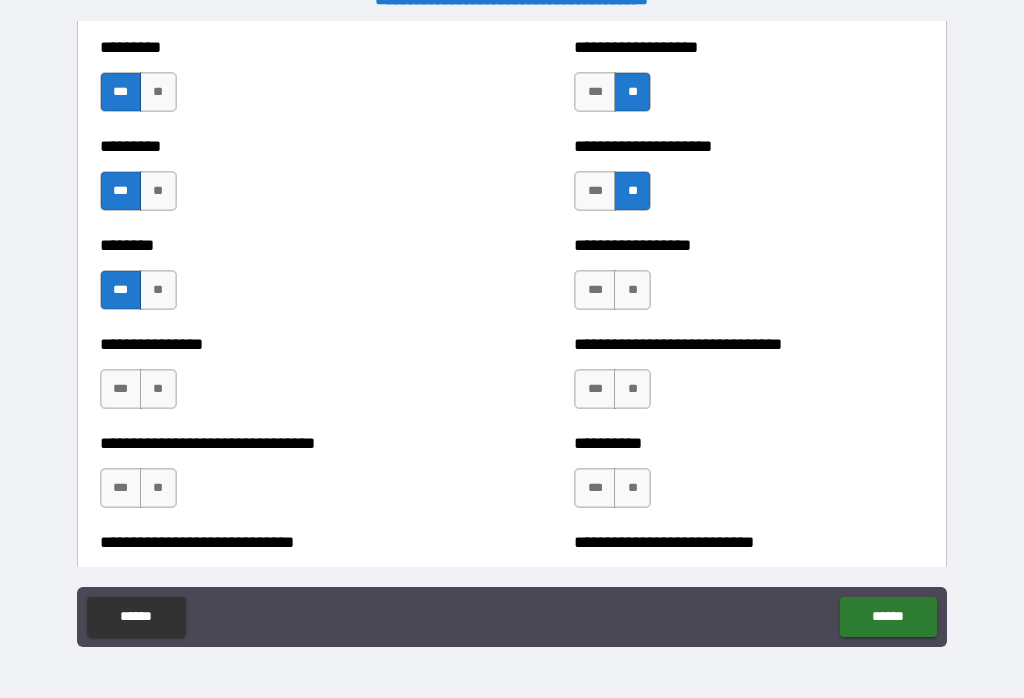 click on "**" at bounding box center [632, 290] 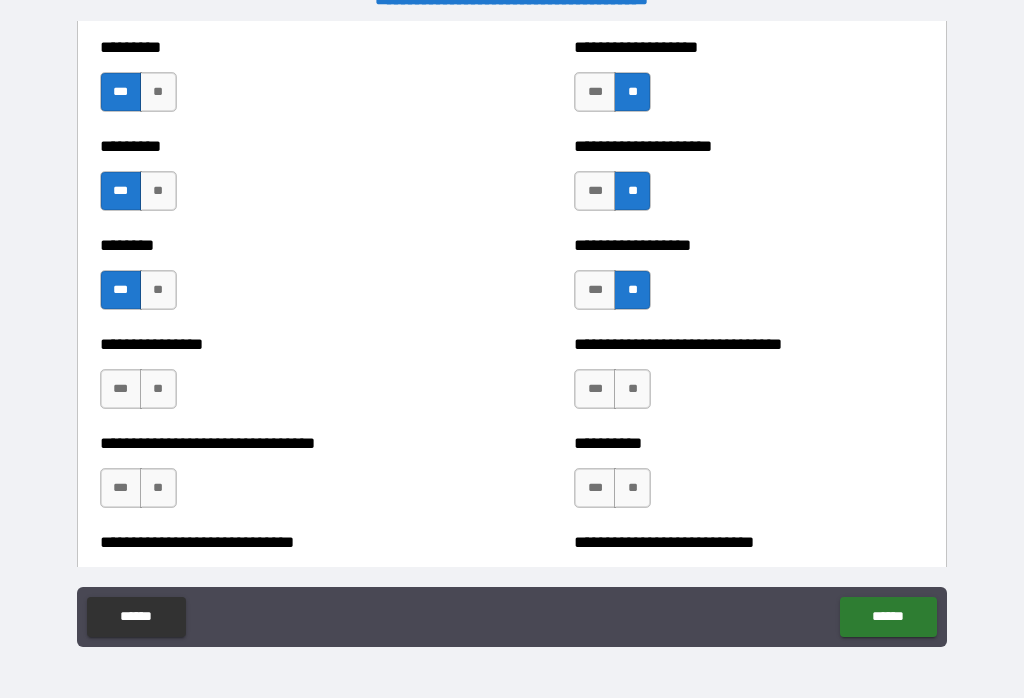 click on "***" at bounding box center (121, 389) 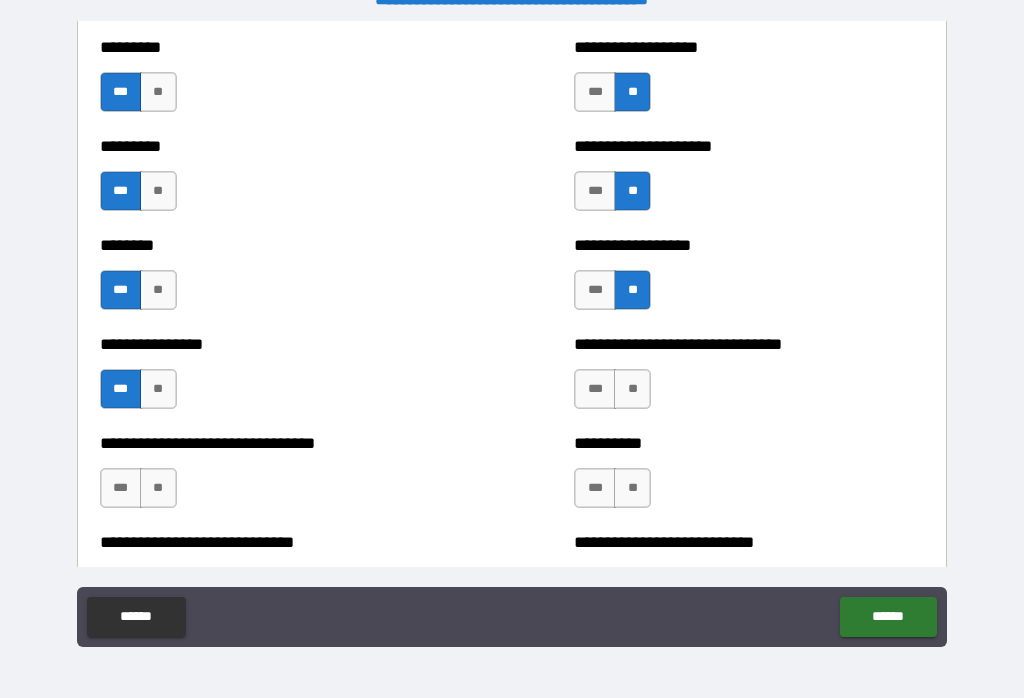 click on "**" at bounding box center [158, 488] 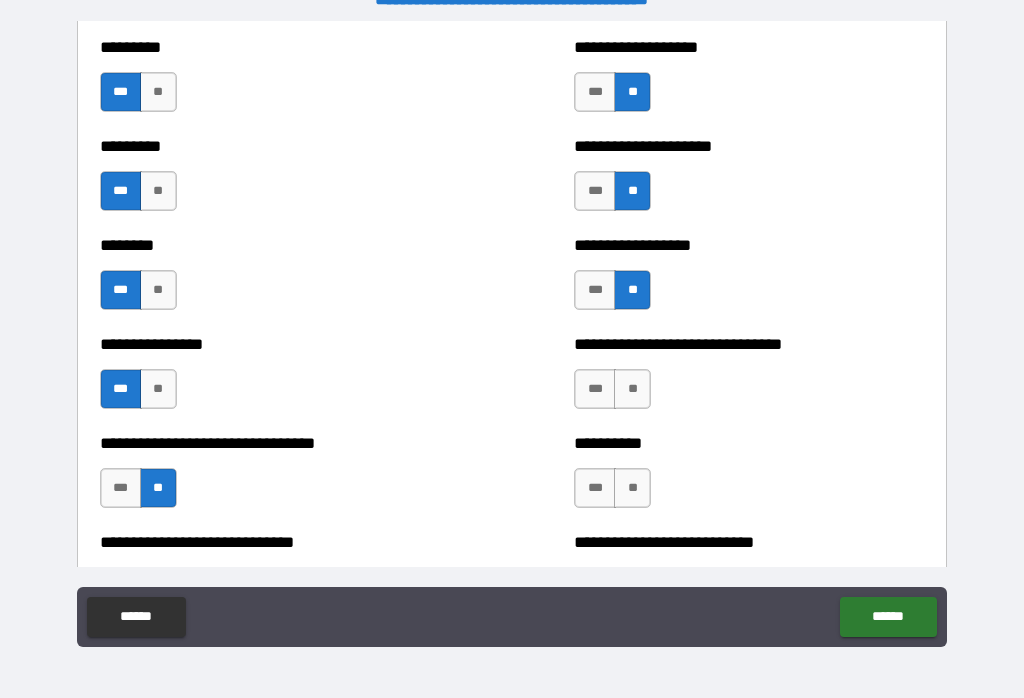 click on "**" at bounding box center (632, 488) 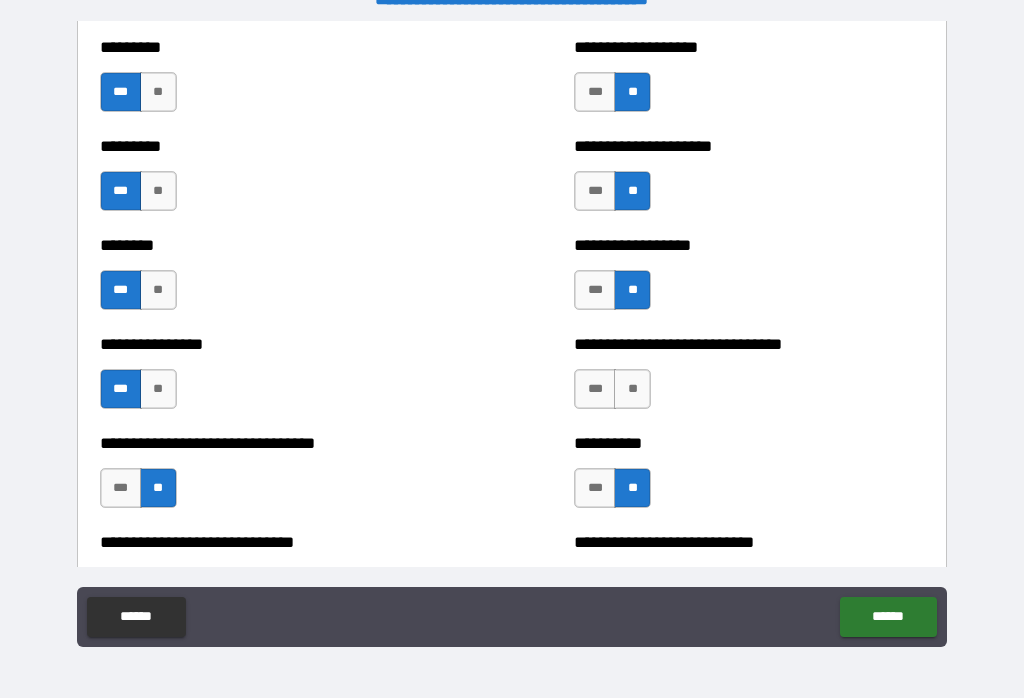 click on "***" at bounding box center (595, 389) 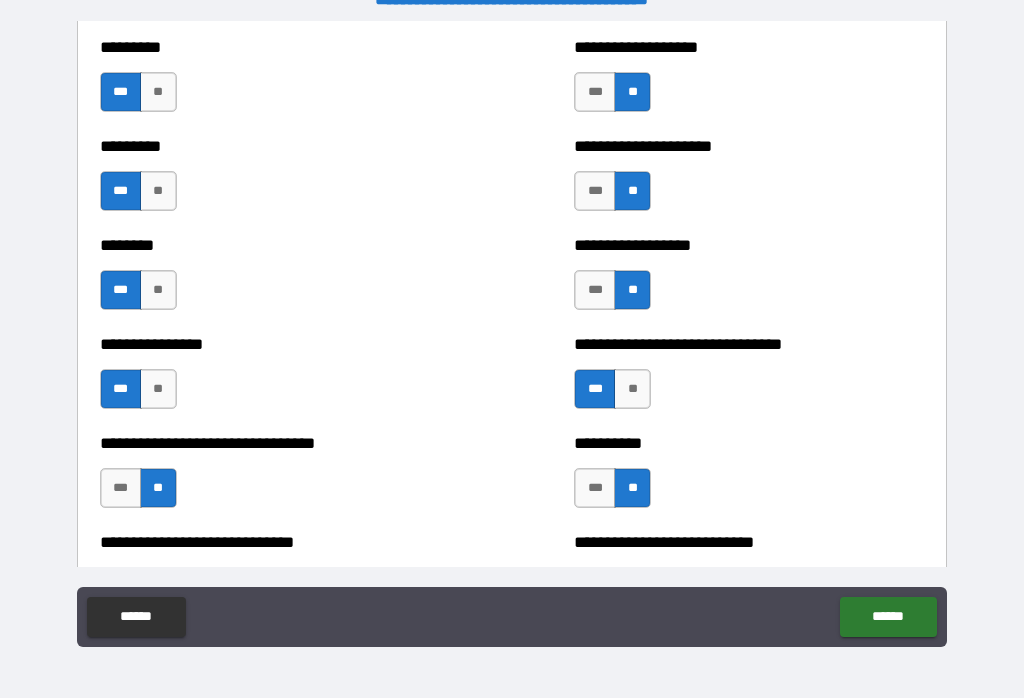 click on "***" at bounding box center [595, 488] 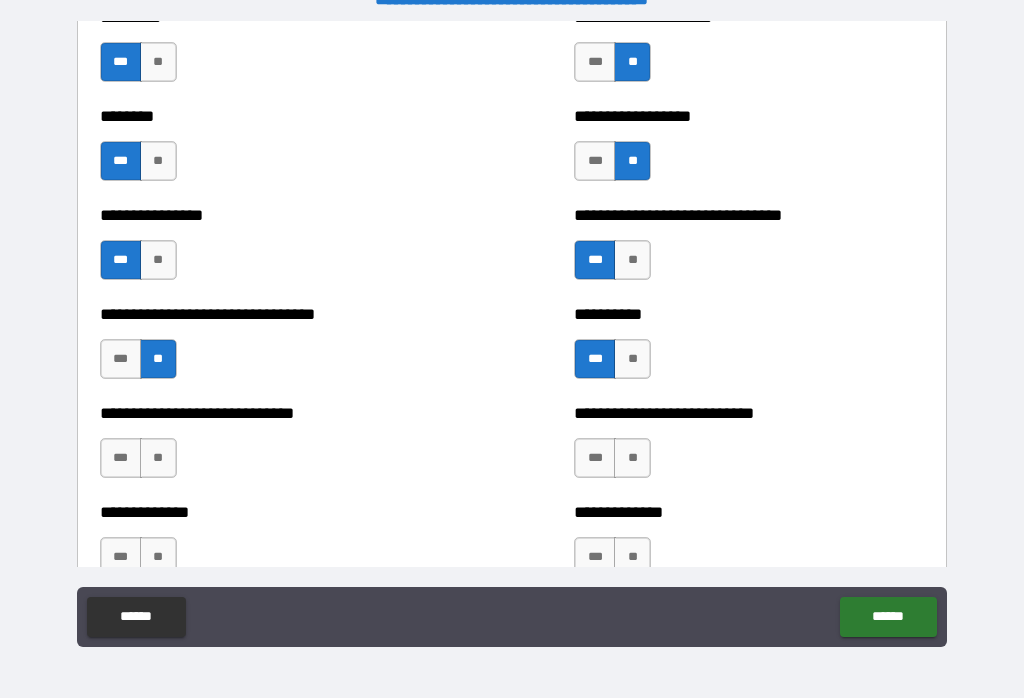 scroll, scrollTop: 7435, scrollLeft: 0, axis: vertical 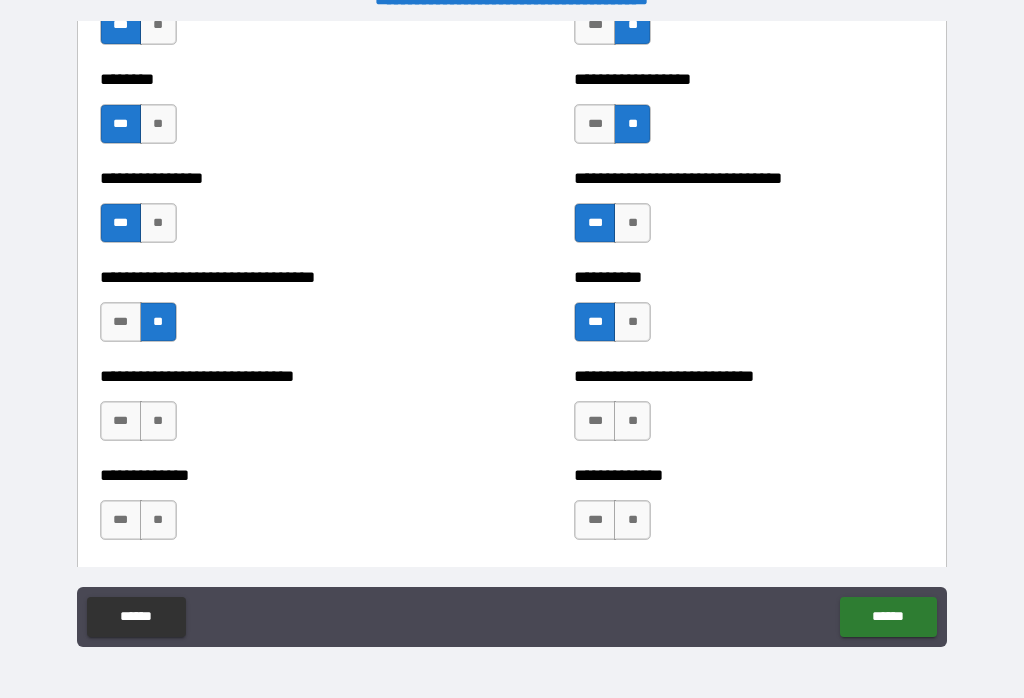 click on "**" at bounding box center (632, 421) 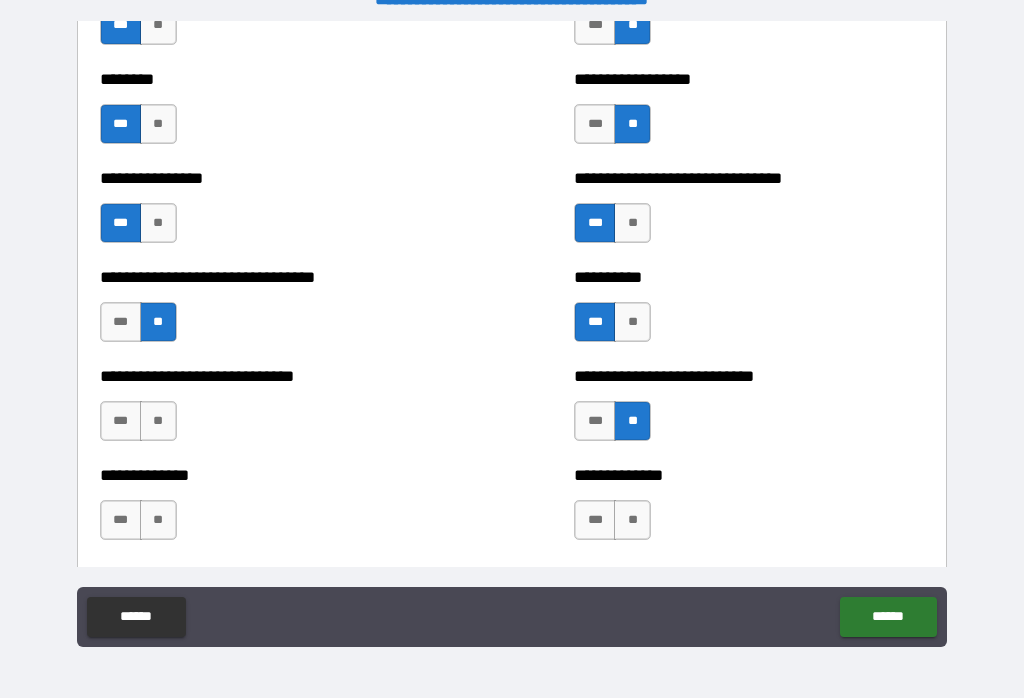 click on "**" at bounding box center (632, 520) 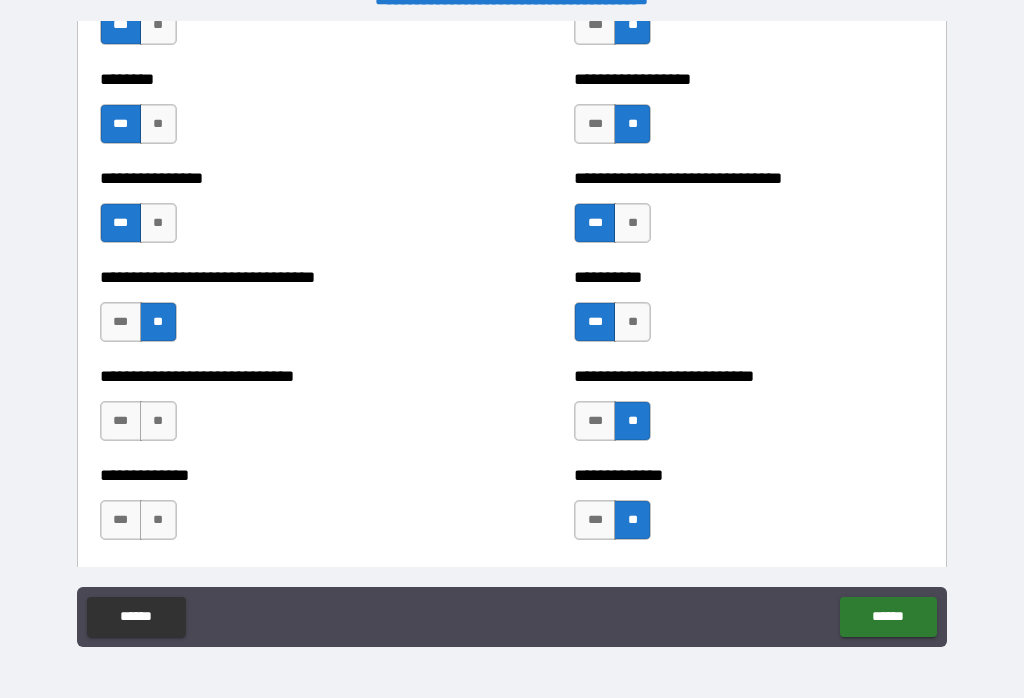 click on "**" at bounding box center [158, 520] 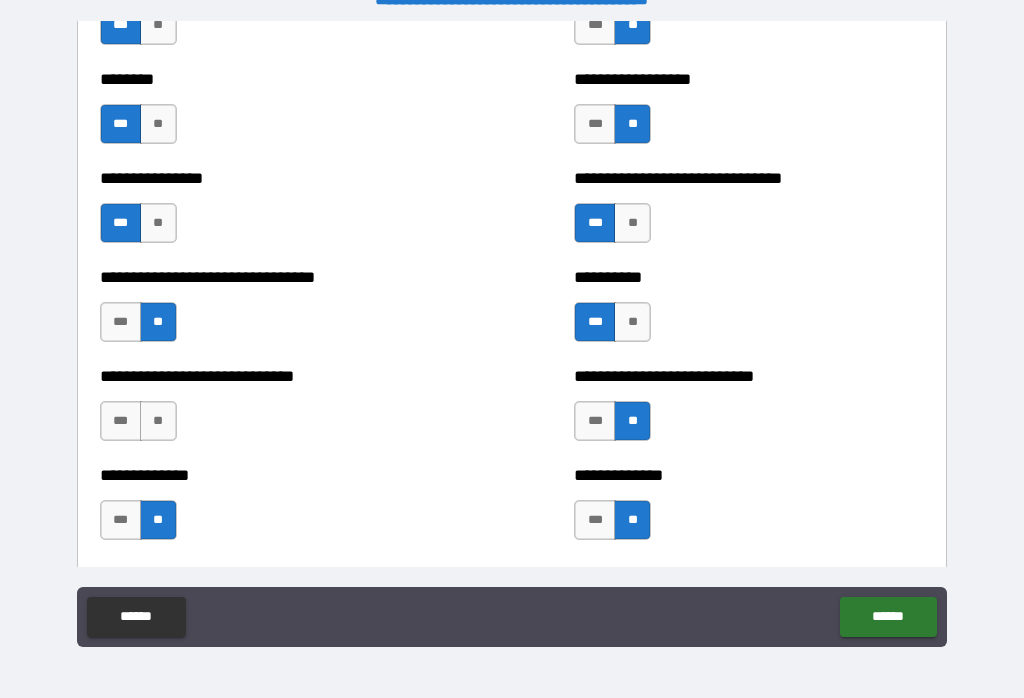 click on "***" at bounding box center [121, 421] 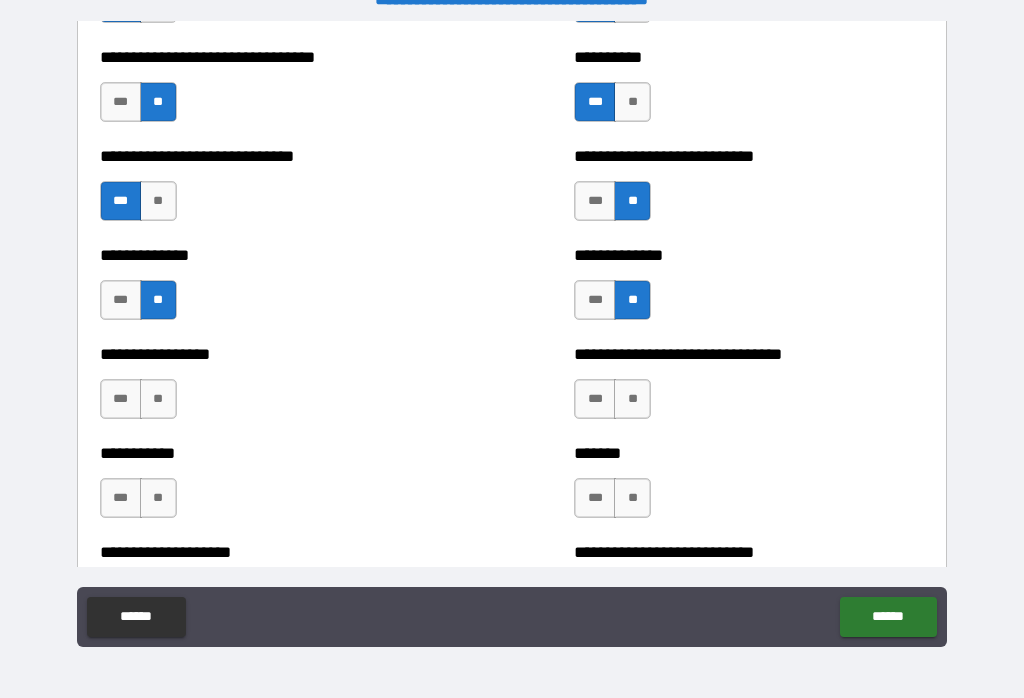 scroll, scrollTop: 7677, scrollLeft: 0, axis: vertical 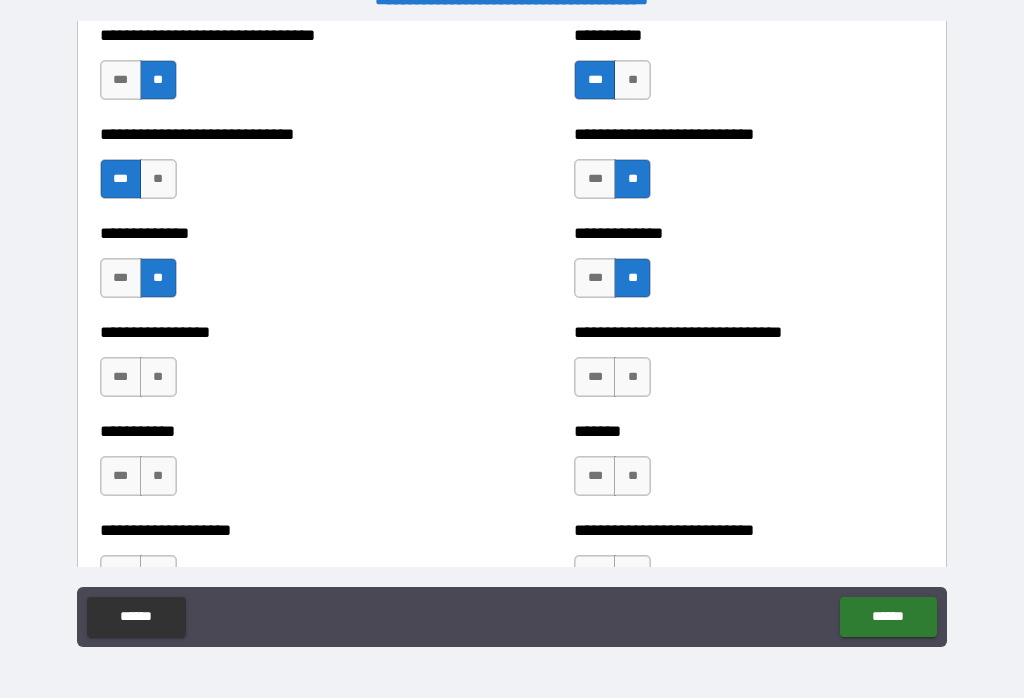 click on "**" at bounding box center (632, 377) 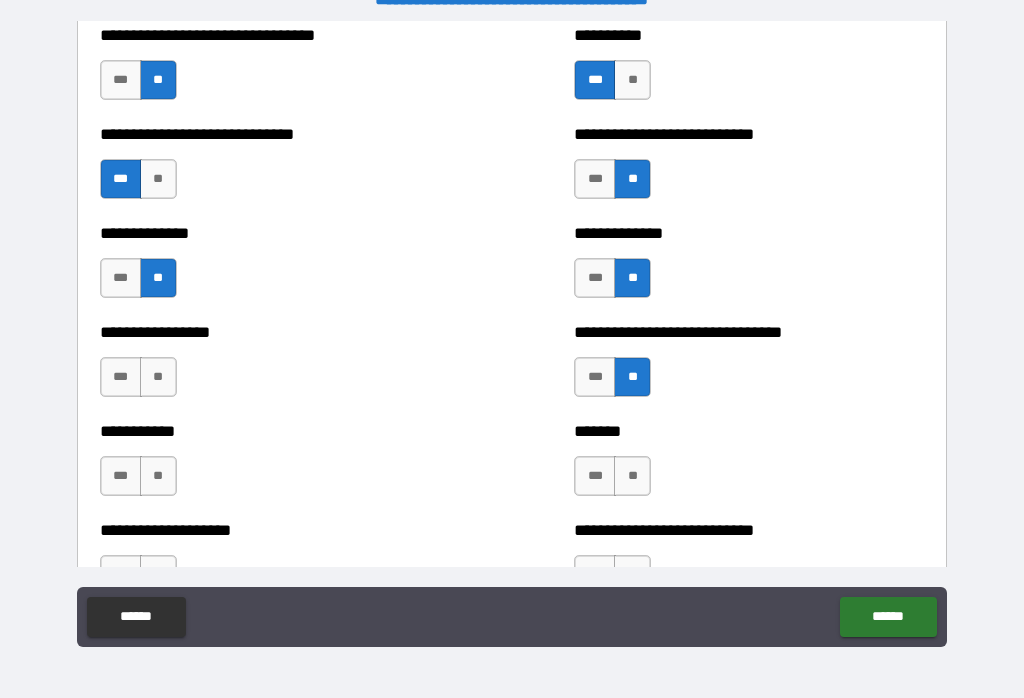 click on "***" at bounding box center (595, 476) 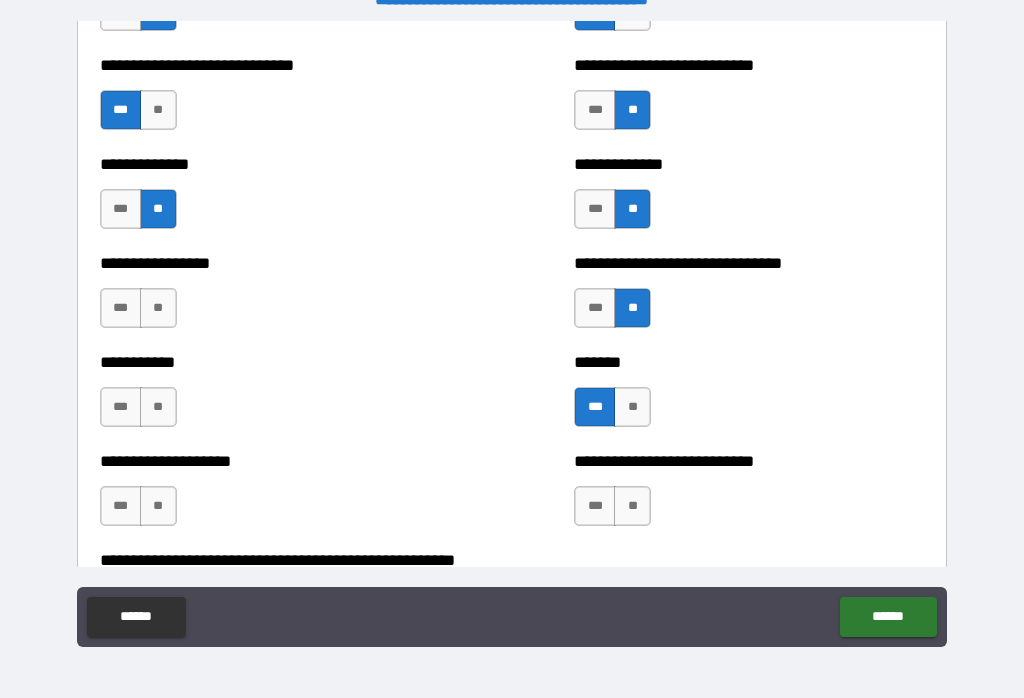 scroll, scrollTop: 7748, scrollLeft: 0, axis: vertical 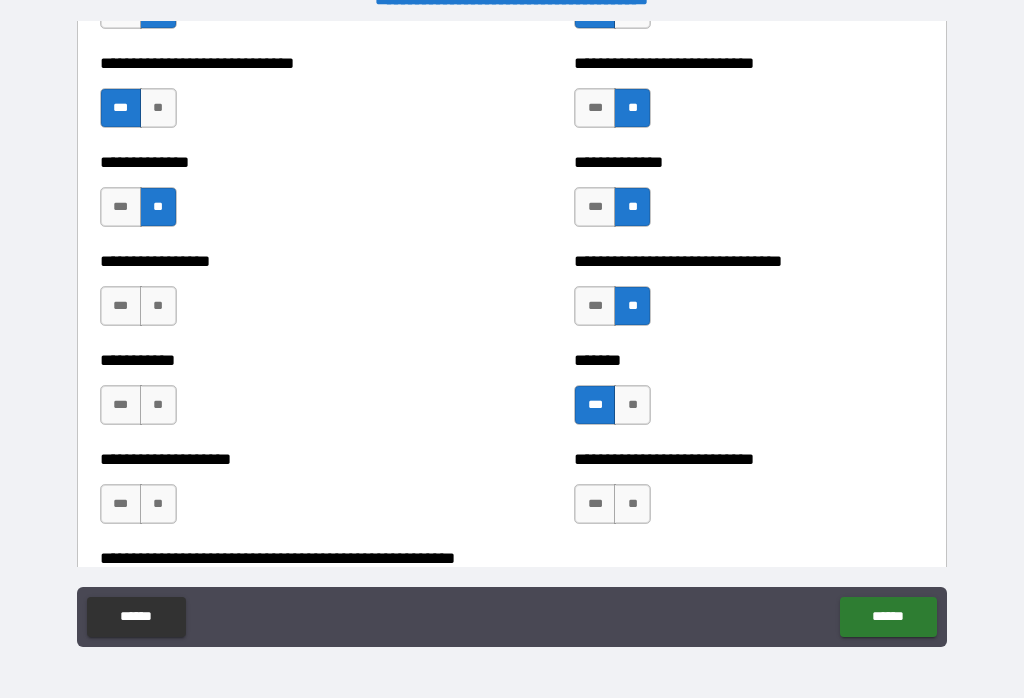 click on "***" at bounding box center (121, 405) 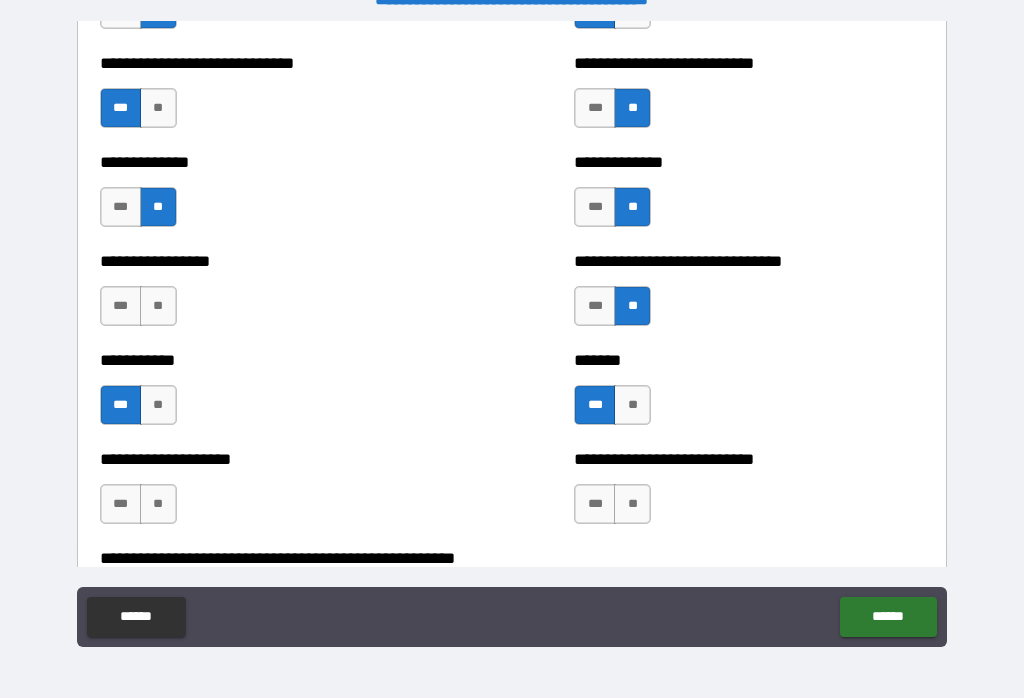 click on "**" at bounding box center (158, 504) 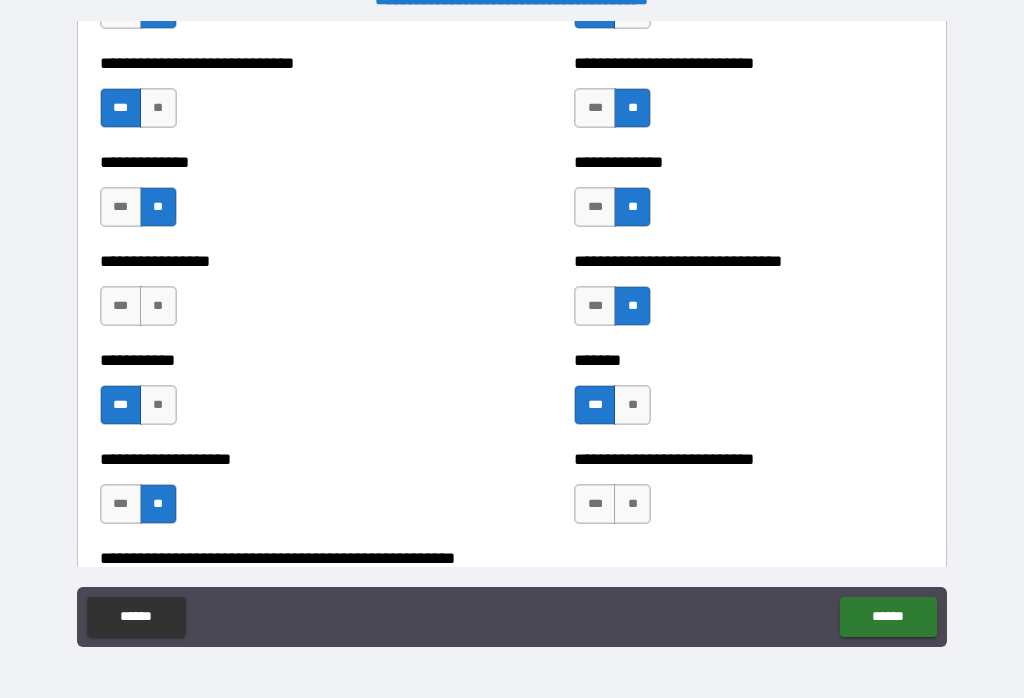 click on "**" at bounding box center (158, 306) 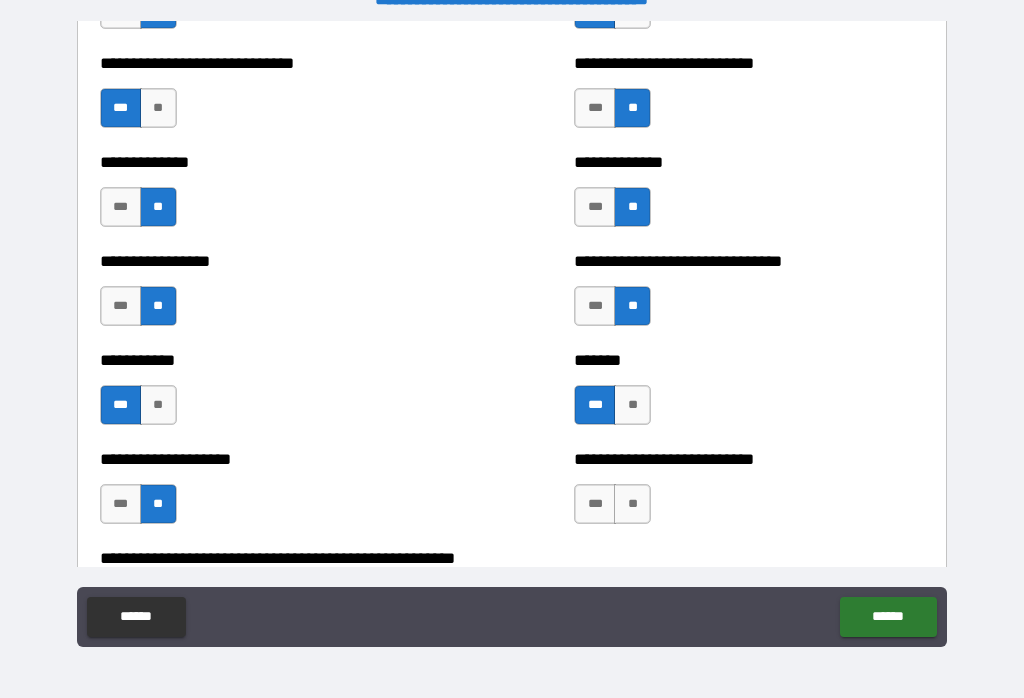 click on "**" at bounding box center [158, 306] 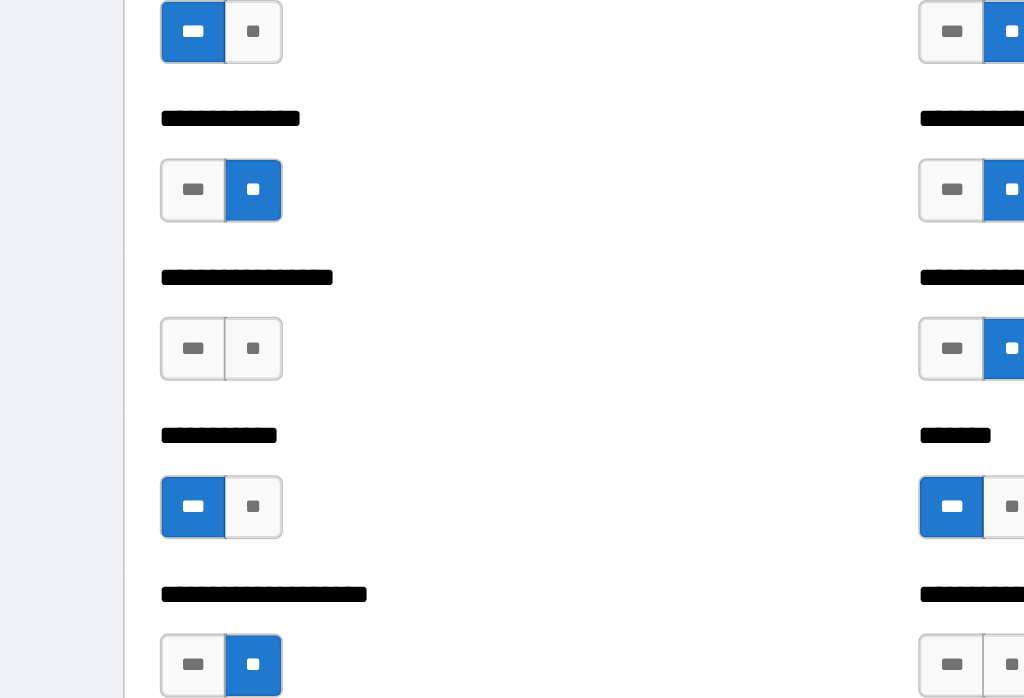 scroll, scrollTop: 0, scrollLeft: 0, axis: both 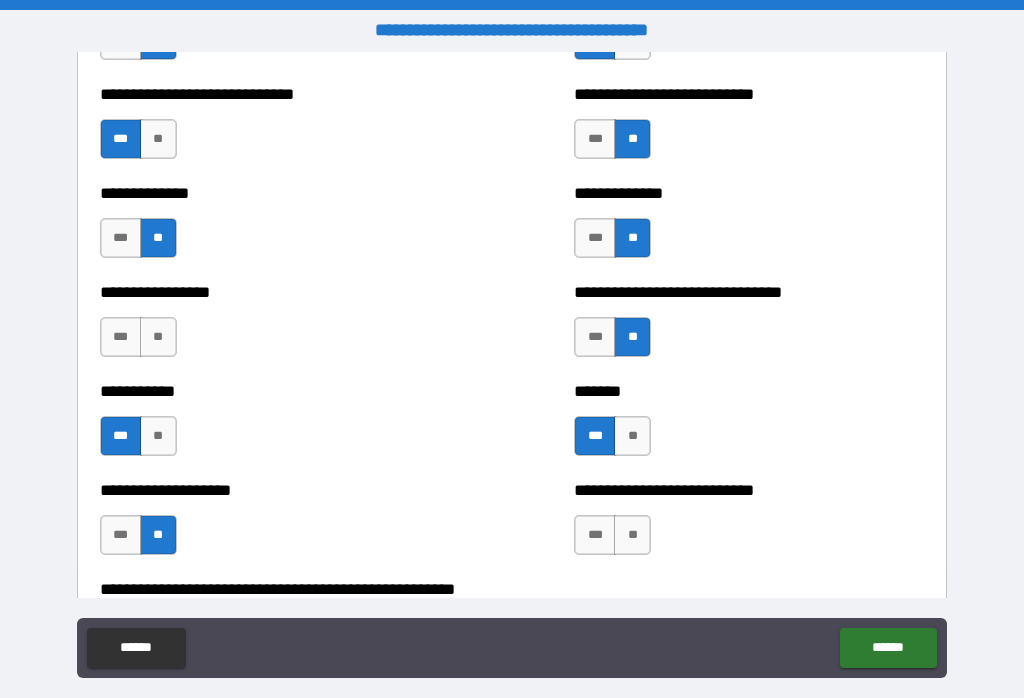 click on "***" at bounding box center [121, 337] 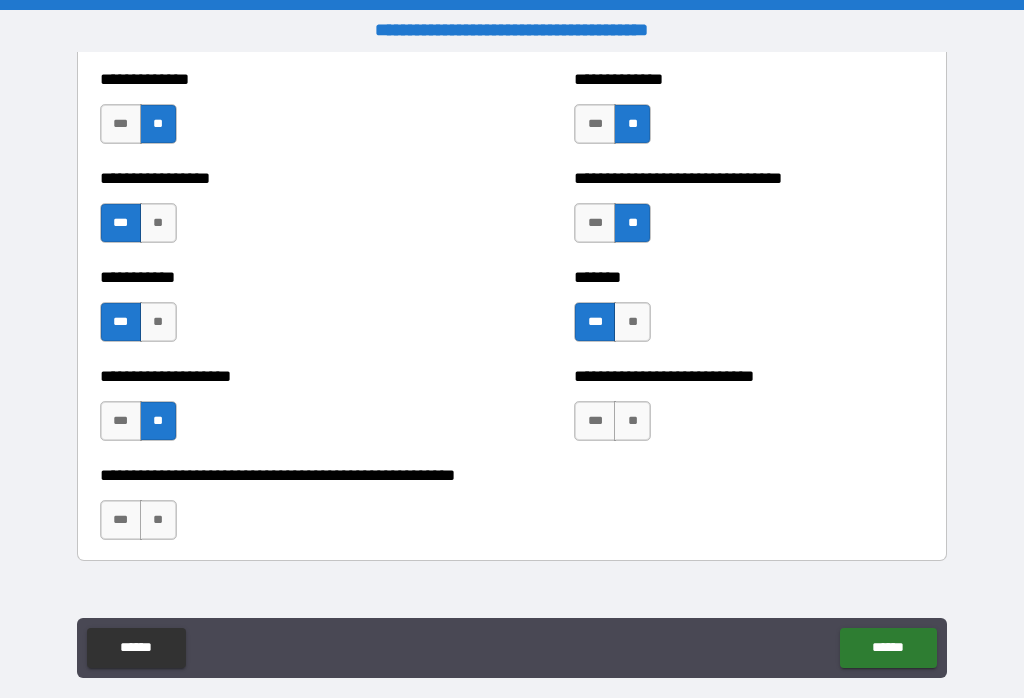 scroll, scrollTop: 7881, scrollLeft: 0, axis: vertical 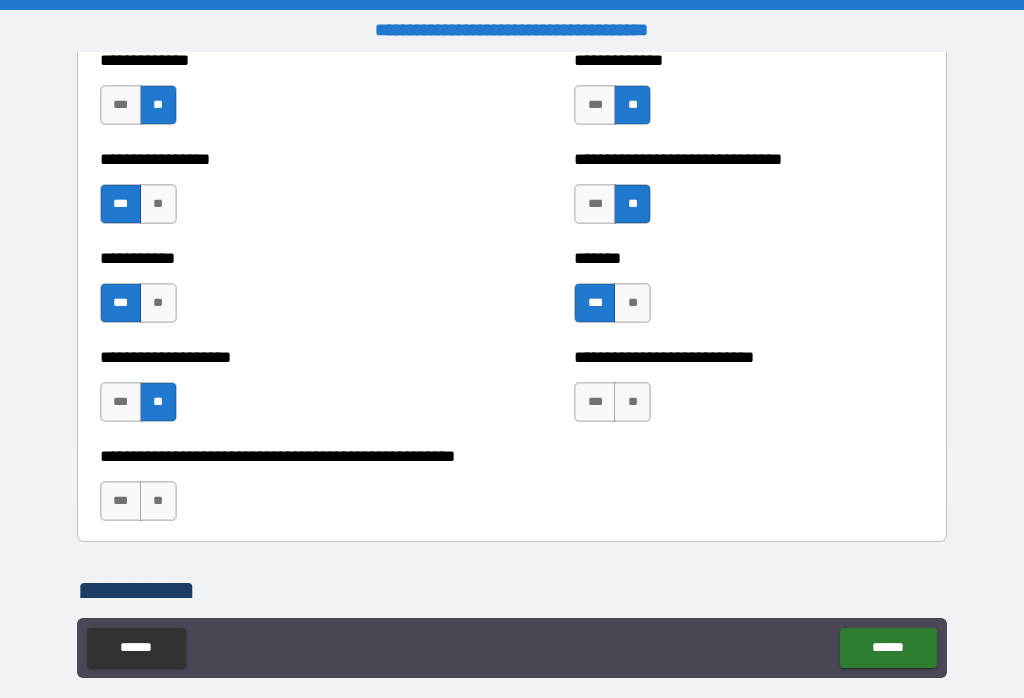click on "**" at bounding box center [158, 501] 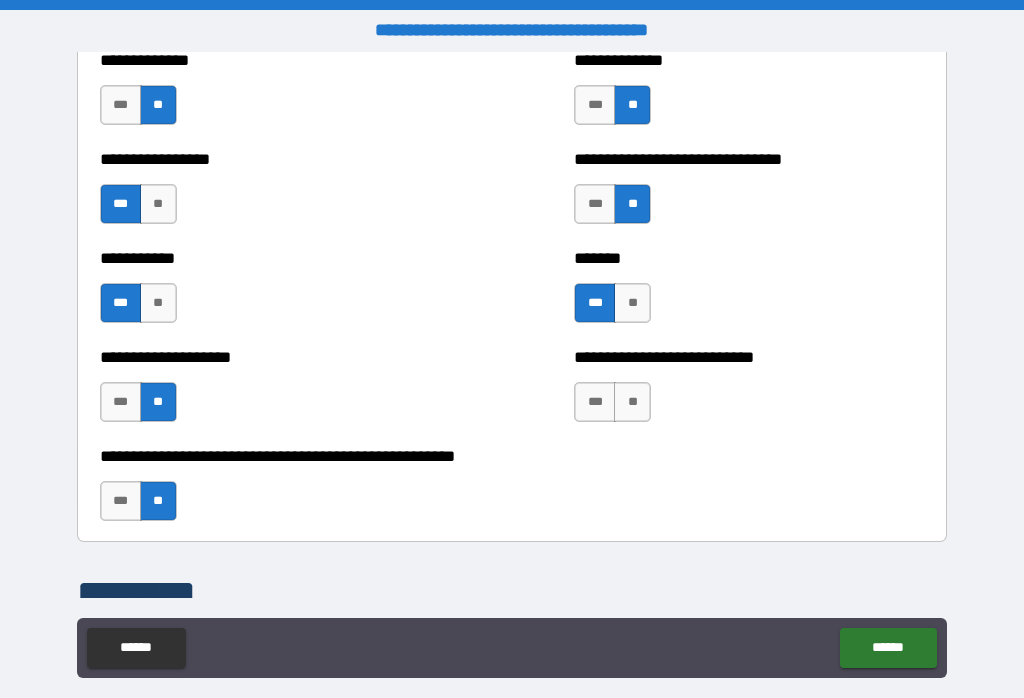 click on "**" at bounding box center [632, 402] 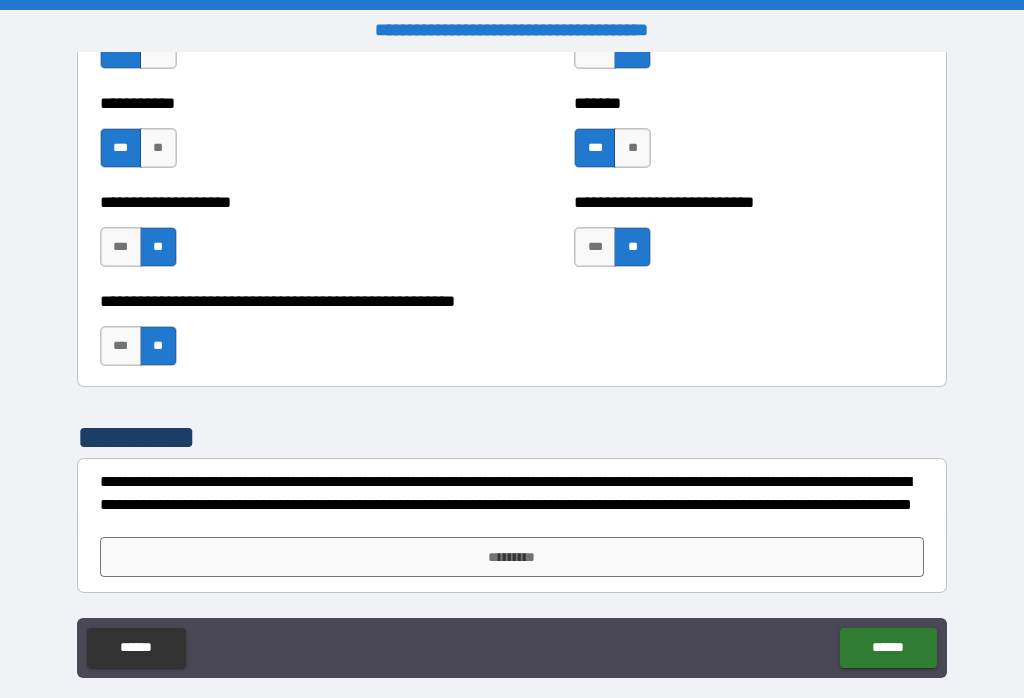 scroll, scrollTop: 8036, scrollLeft: 0, axis: vertical 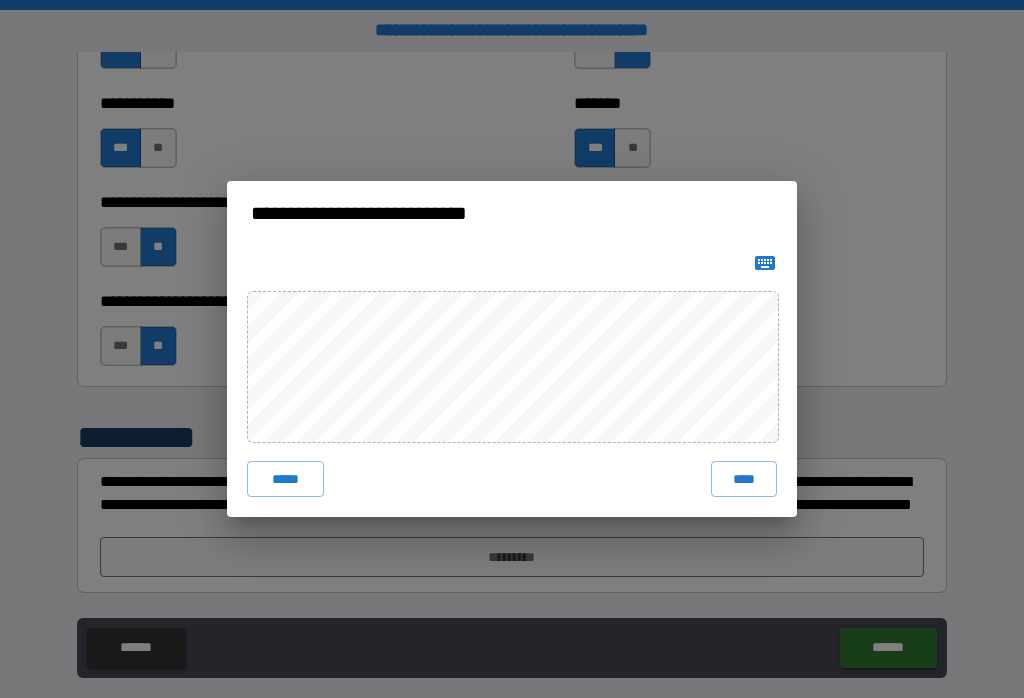 click on "****" at bounding box center [744, 479] 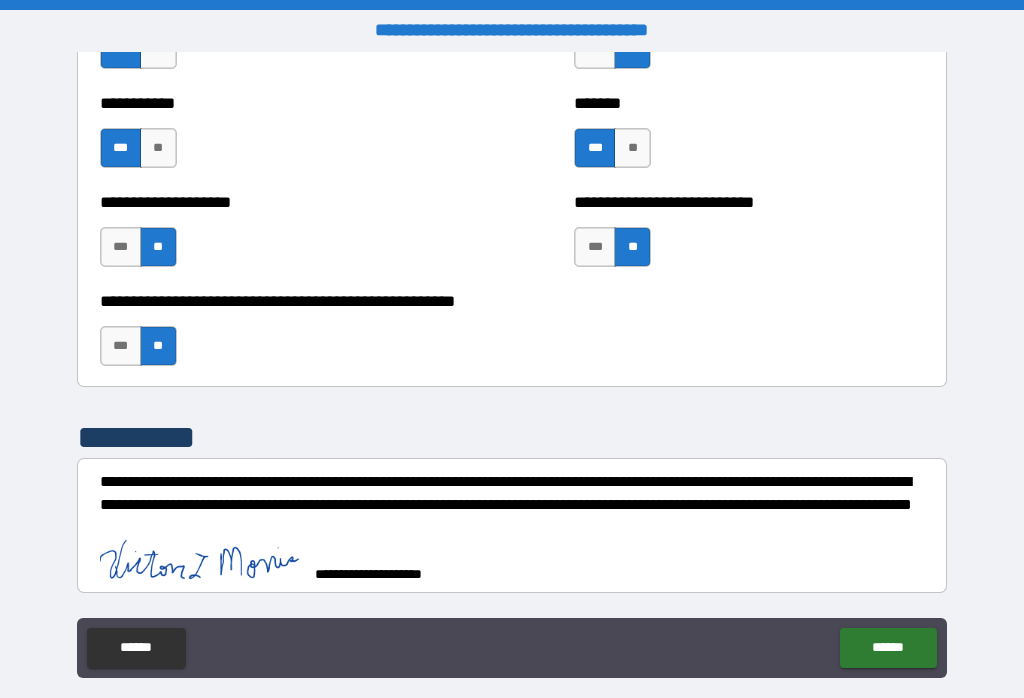 scroll, scrollTop: 8026, scrollLeft: 0, axis: vertical 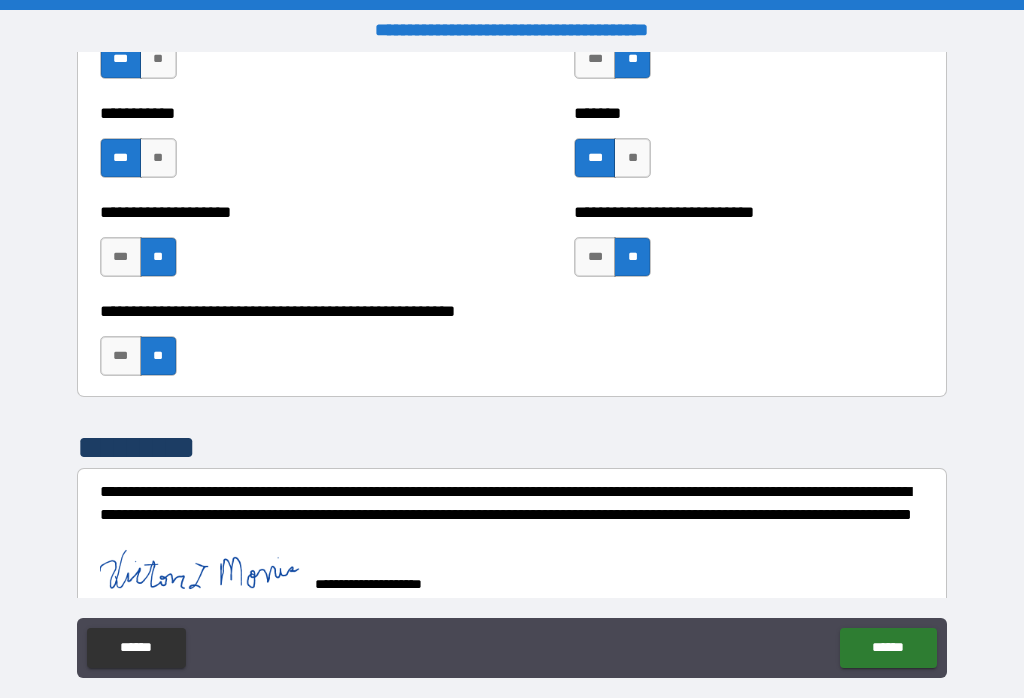 click on "******" at bounding box center [888, 648] 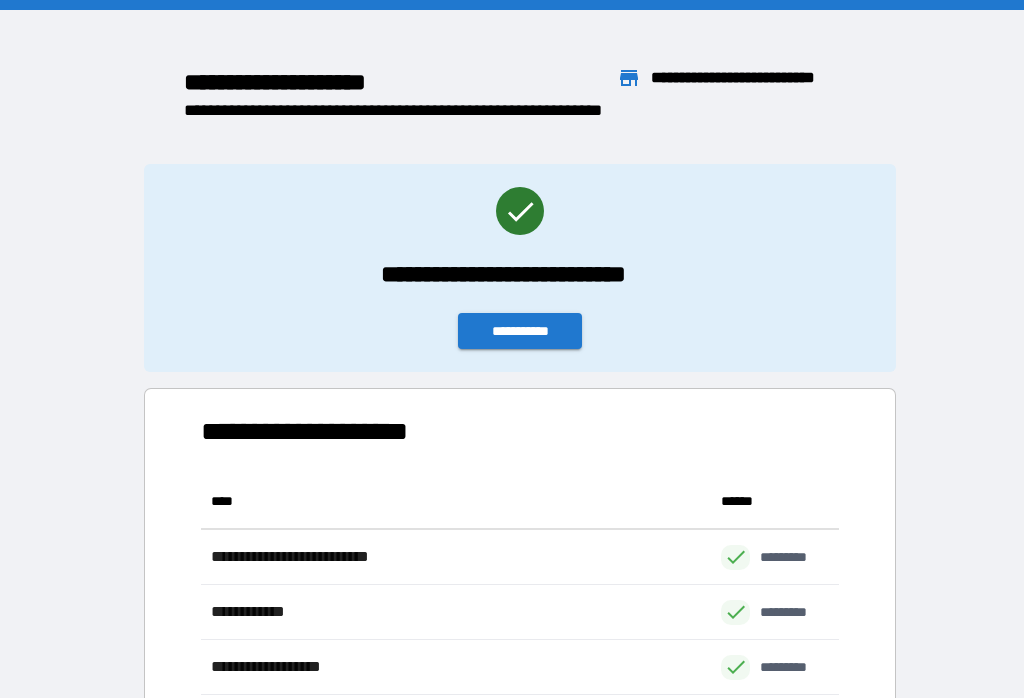 scroll, scrollTop: 386, scrollLeft: 638, axis: both 